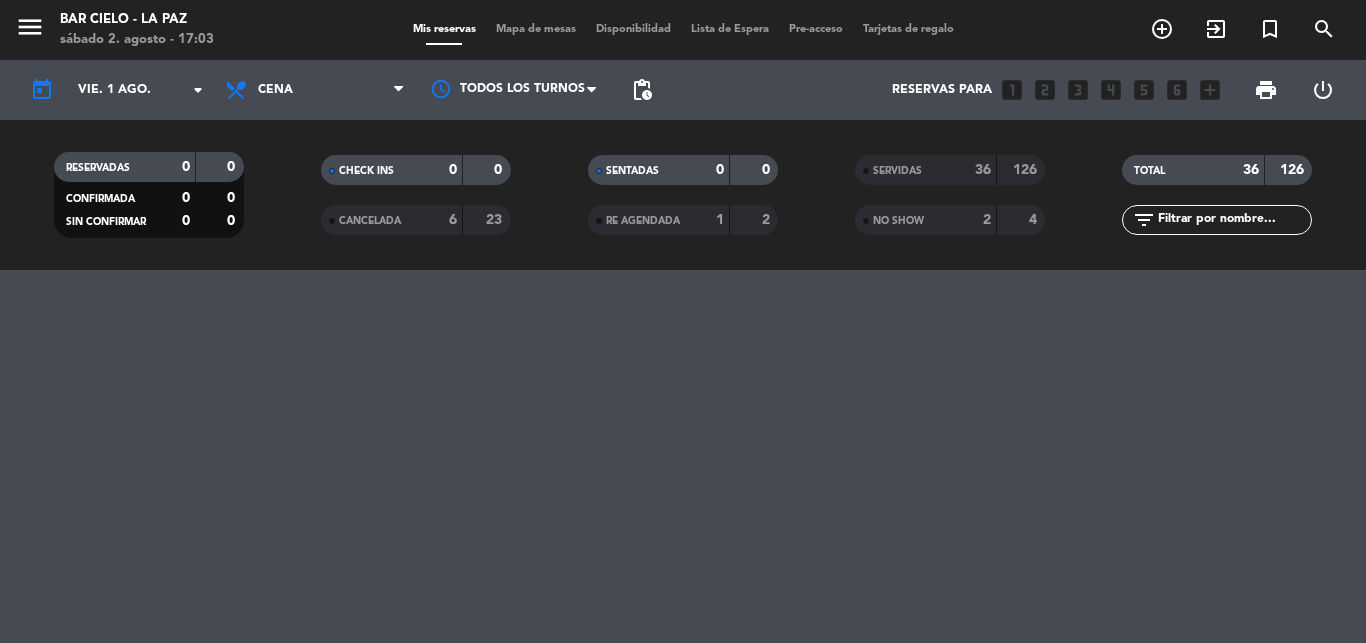 scroll, scrollTop: 0, scrollLeft: 0, axis: both 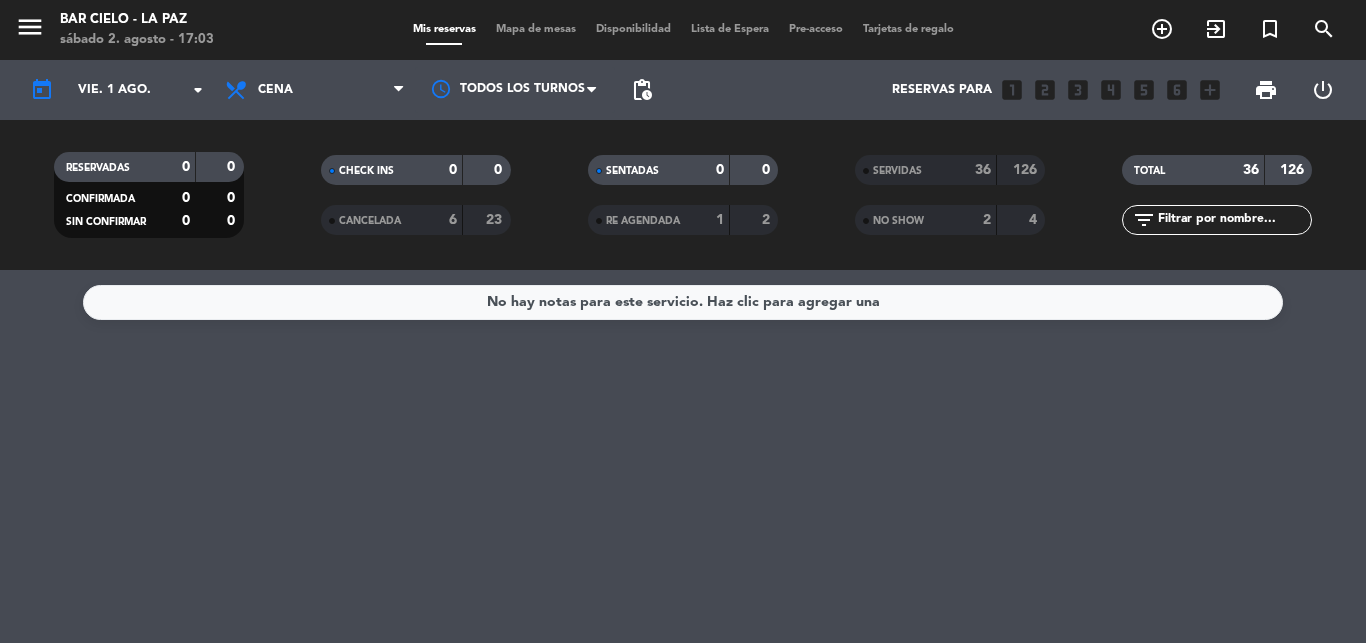 click on "Mapa de mesas" at bounding box center (536, 29) 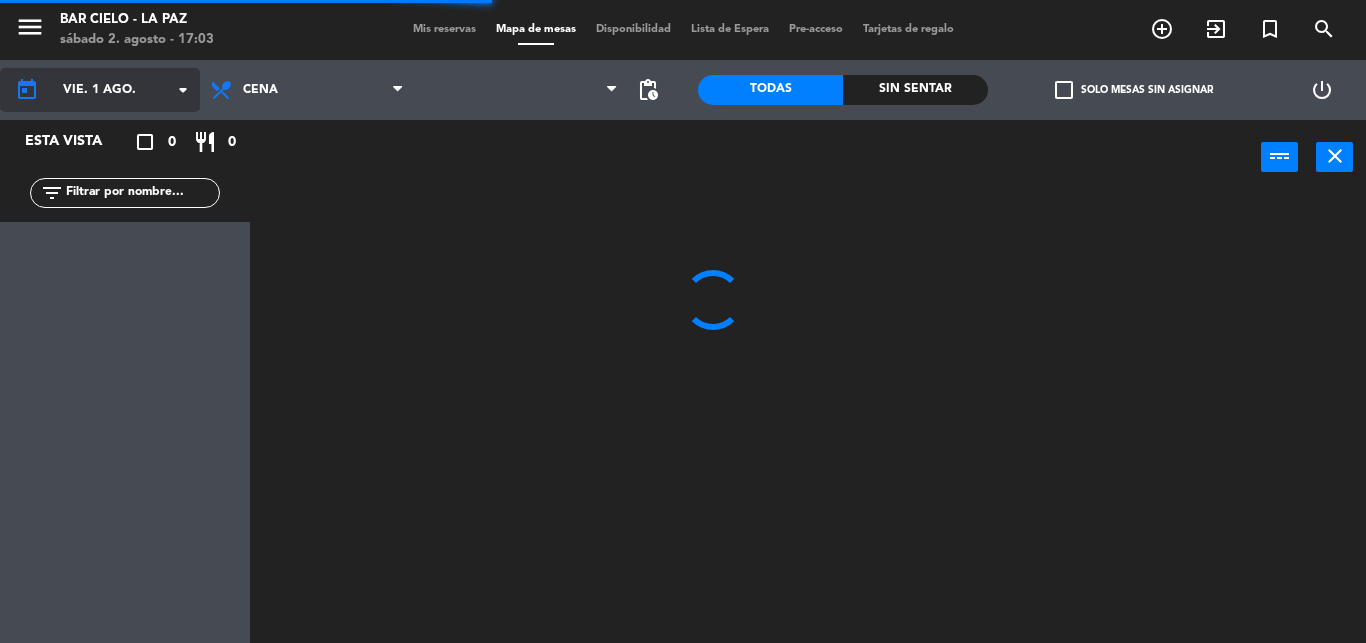 click on "vie. 1 ago." 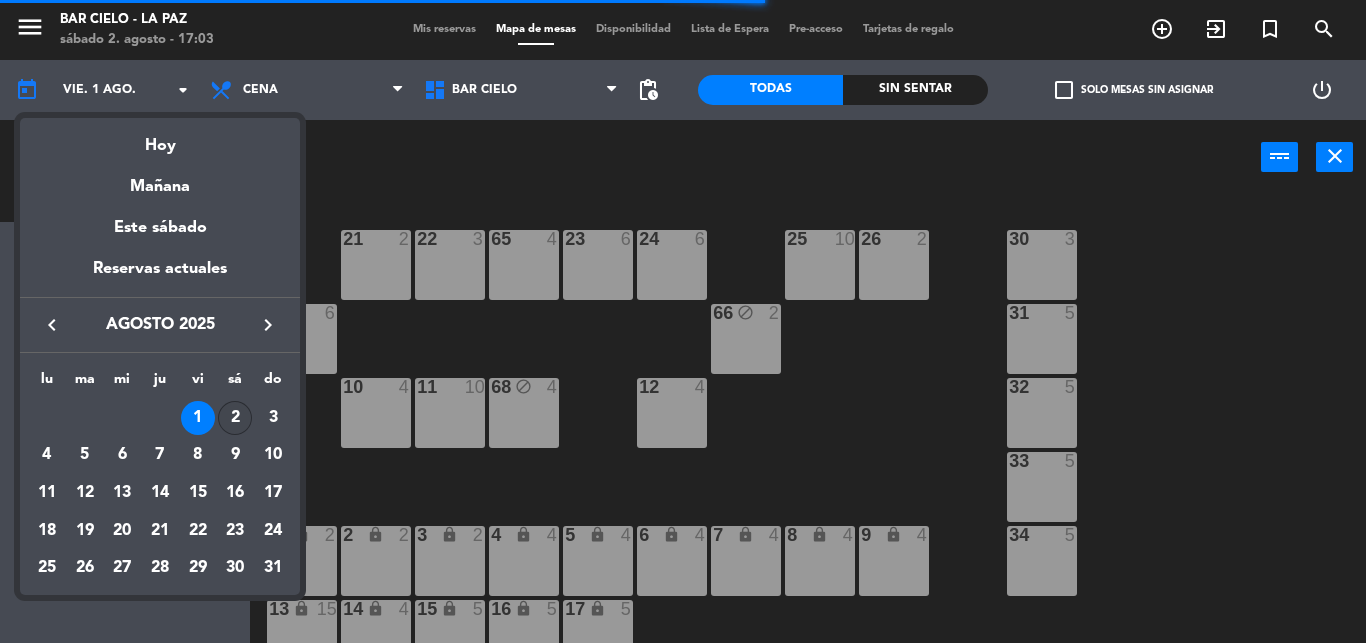 click on "2" at bounding box center [235, 418] 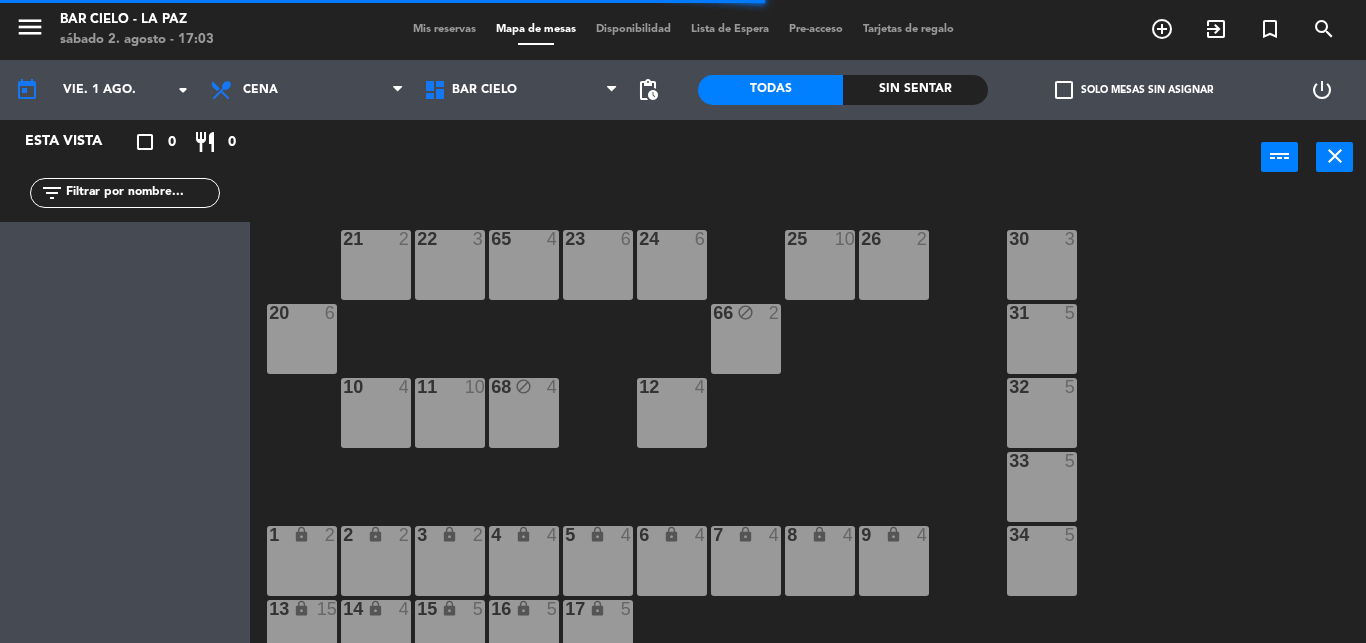 type on "sáb. 2 ago." 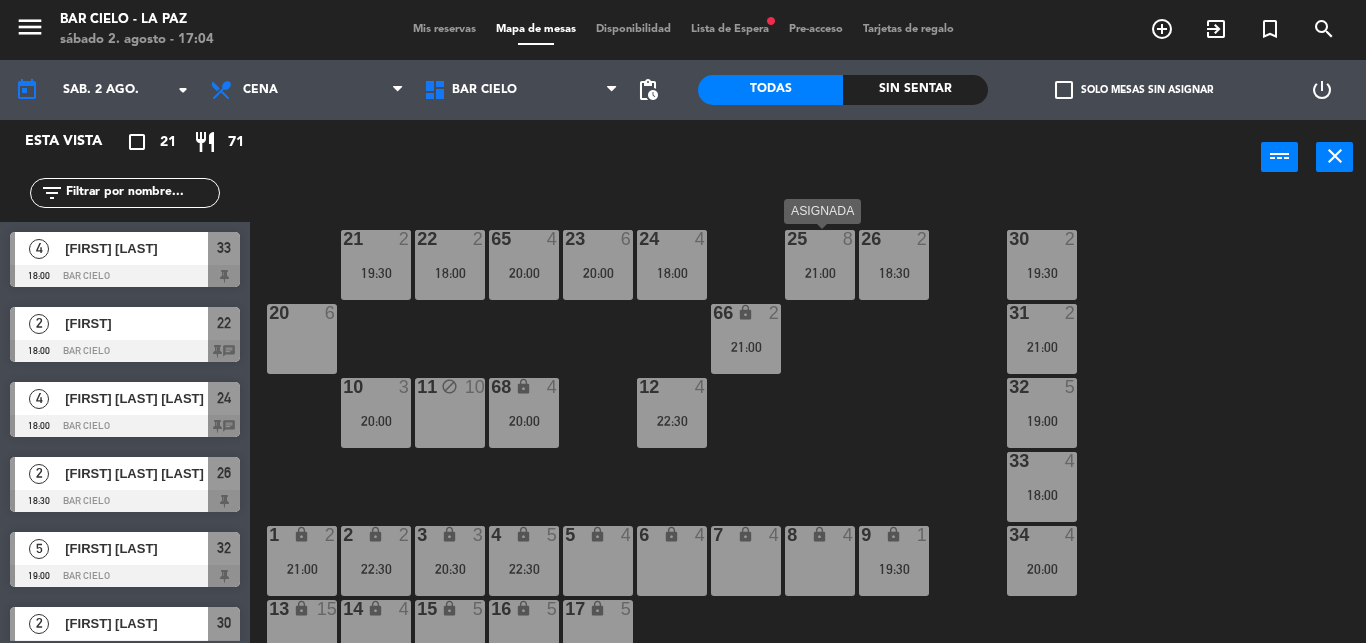 click on "21:00" at bounding box center (820, 273) 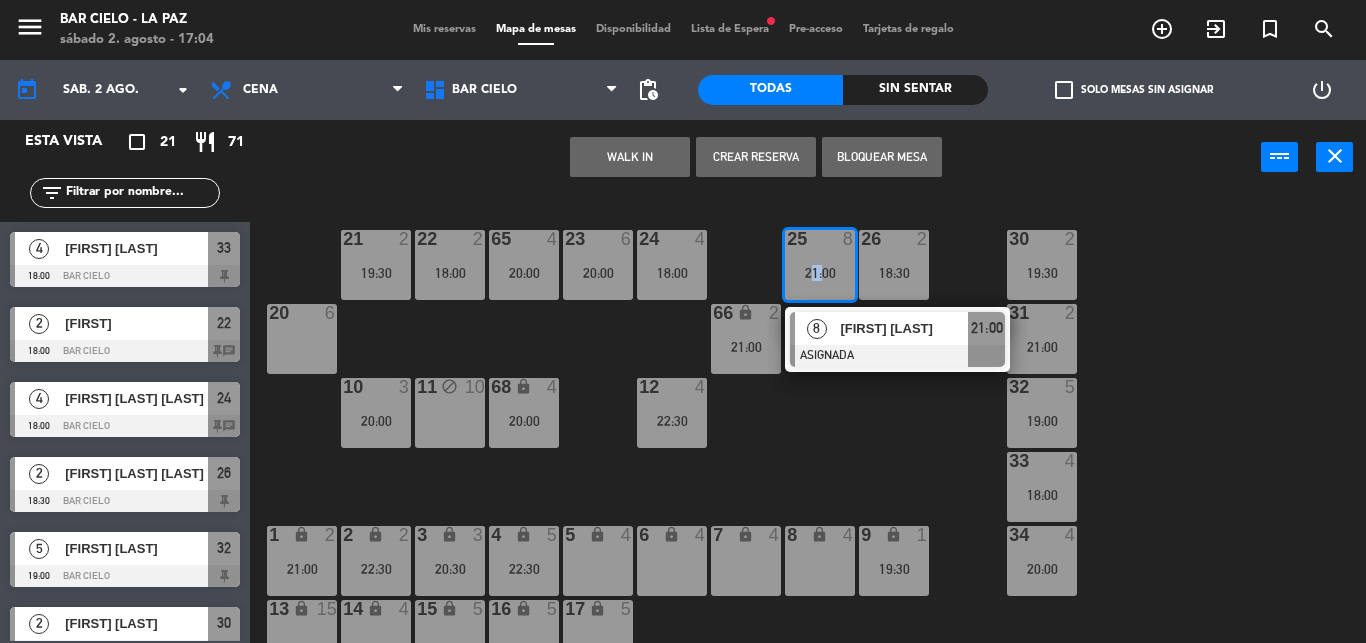 click on "21:00" at bounding box center [820, 273] 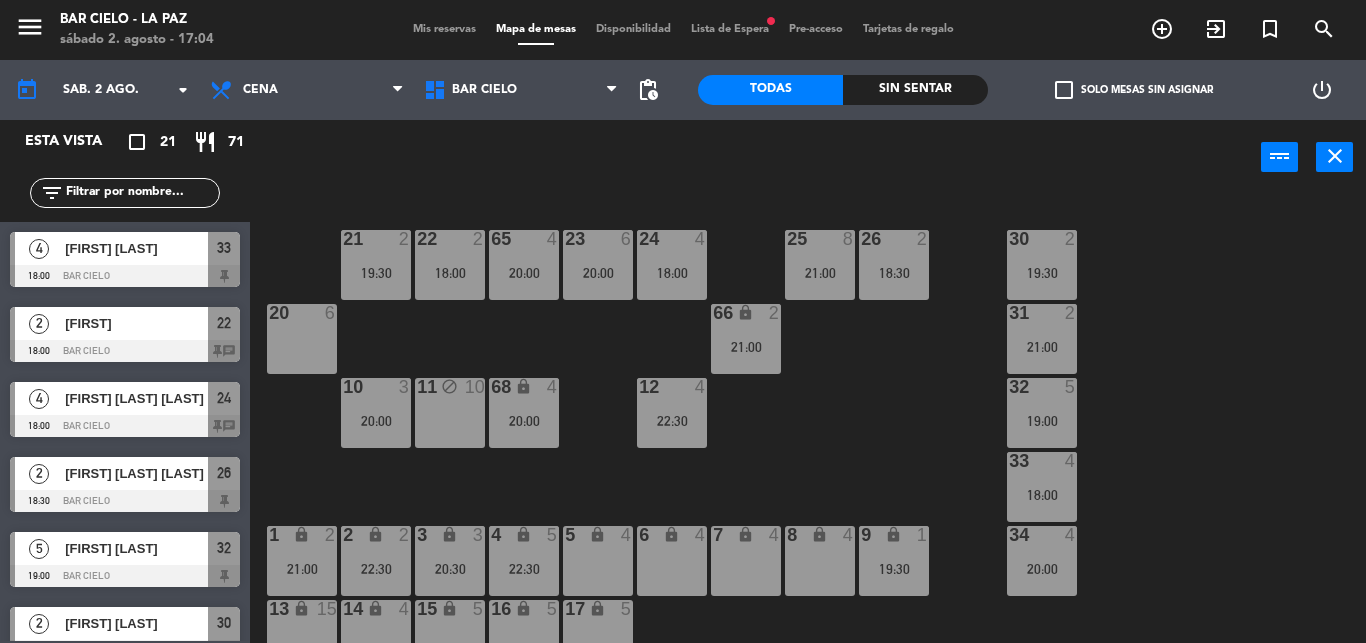 click on "power_input close" at bounding box center [755, 158] 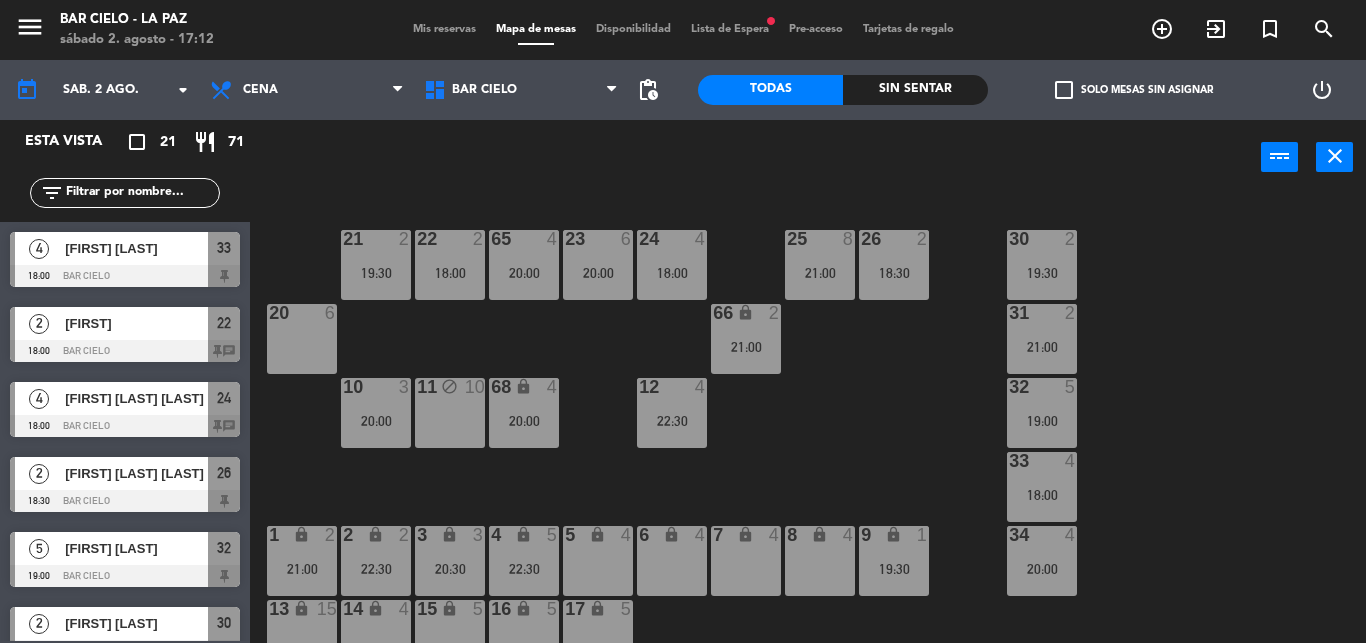 click on "Lista de Espera   fiber_manual_record" at bounding box center [730, 29] 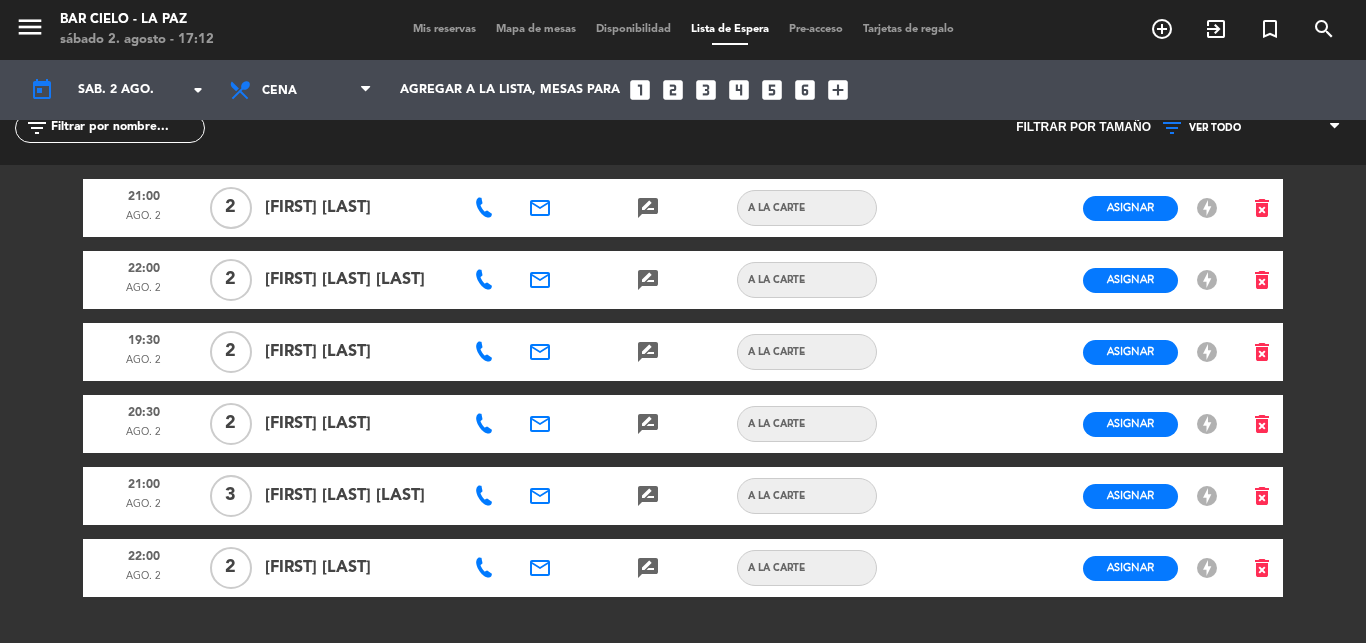 scroll, scrollTop: 18, scrollLeft: 0, axis: vertical 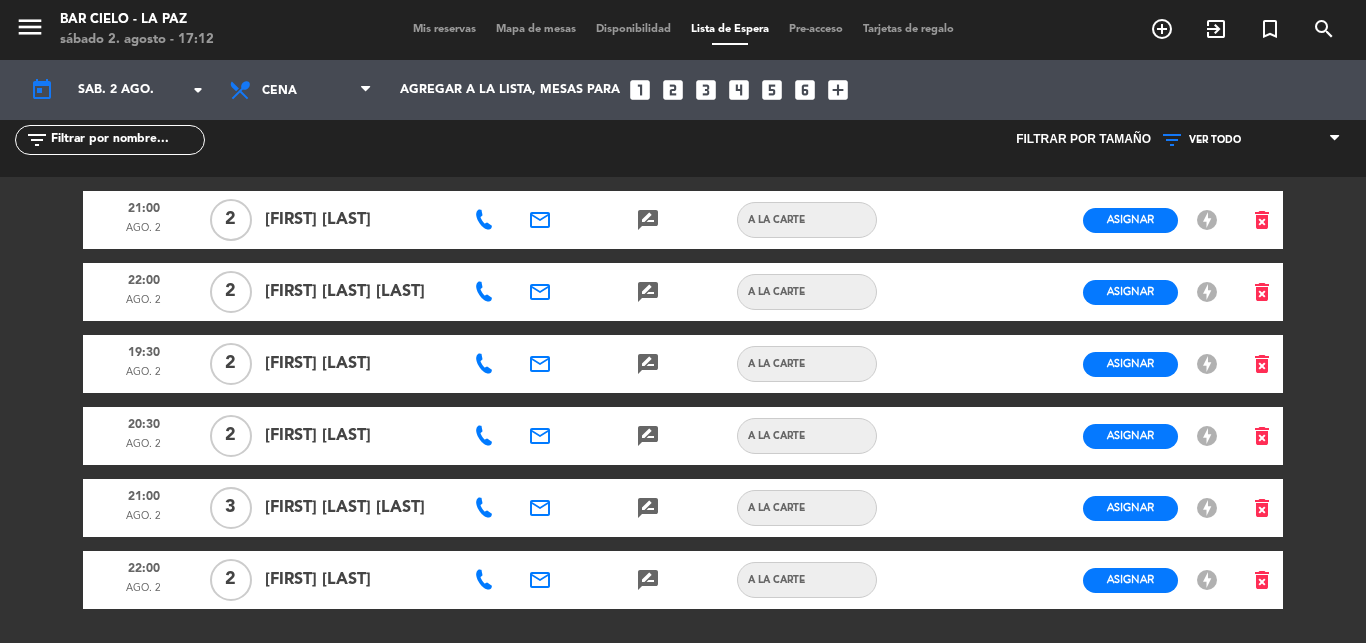 click on "Mapa de mesas" at bounding box center (536, 29) 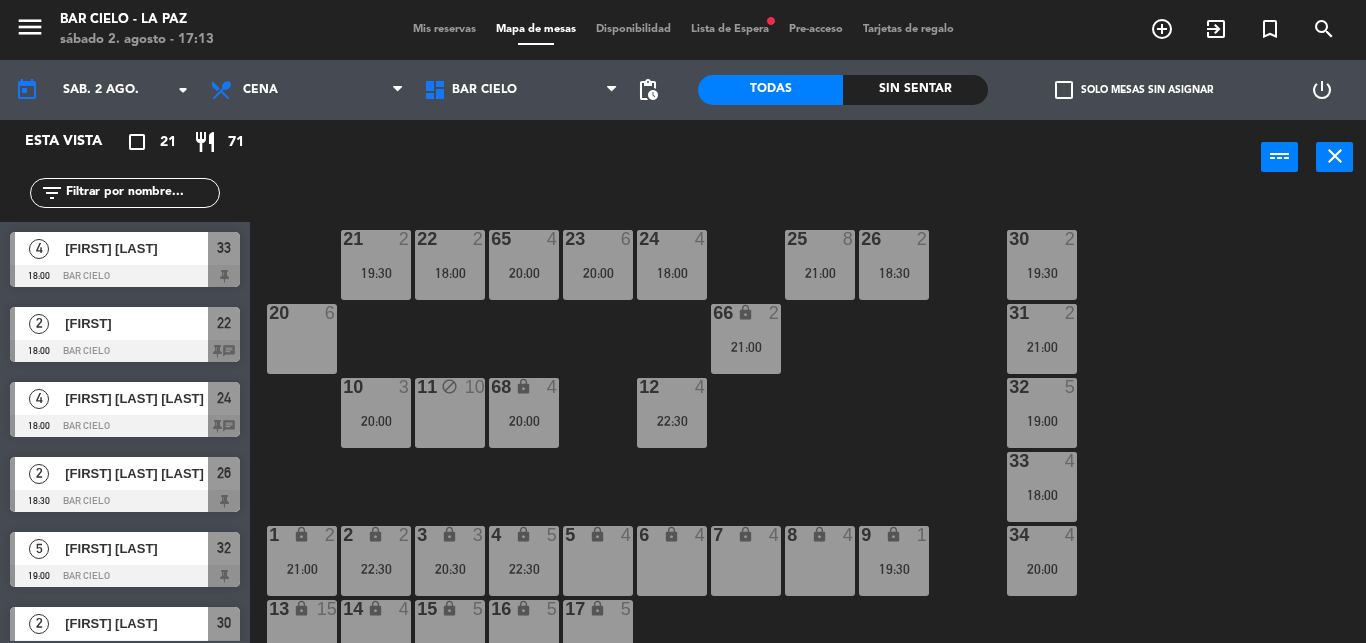 click on "21 2 19:30 22 2 18:00 23 6 20:00 24 4 18:00 25 8 21:00 26 2 18:30 30 2 19:30 65 4 20:00 20 6 31 2 21:00 66 lock 2 21:00 32 5 19:00 10 3 20:00 11 block 10 12 4 22:30 68 lock 4 20:00 33 4 18:00 34 4 20:00 1 lock 2 21:00 2 lock 2 22:30 3 lock 3 20:30 4 lock 5 22:30 5 lock 4 6 lock 4 7 lock 4 8 lock 4 9 lock 1 19:30 13 lock 15 14 lock 4 15 lock 5 16 lock 5 17 lock 5" 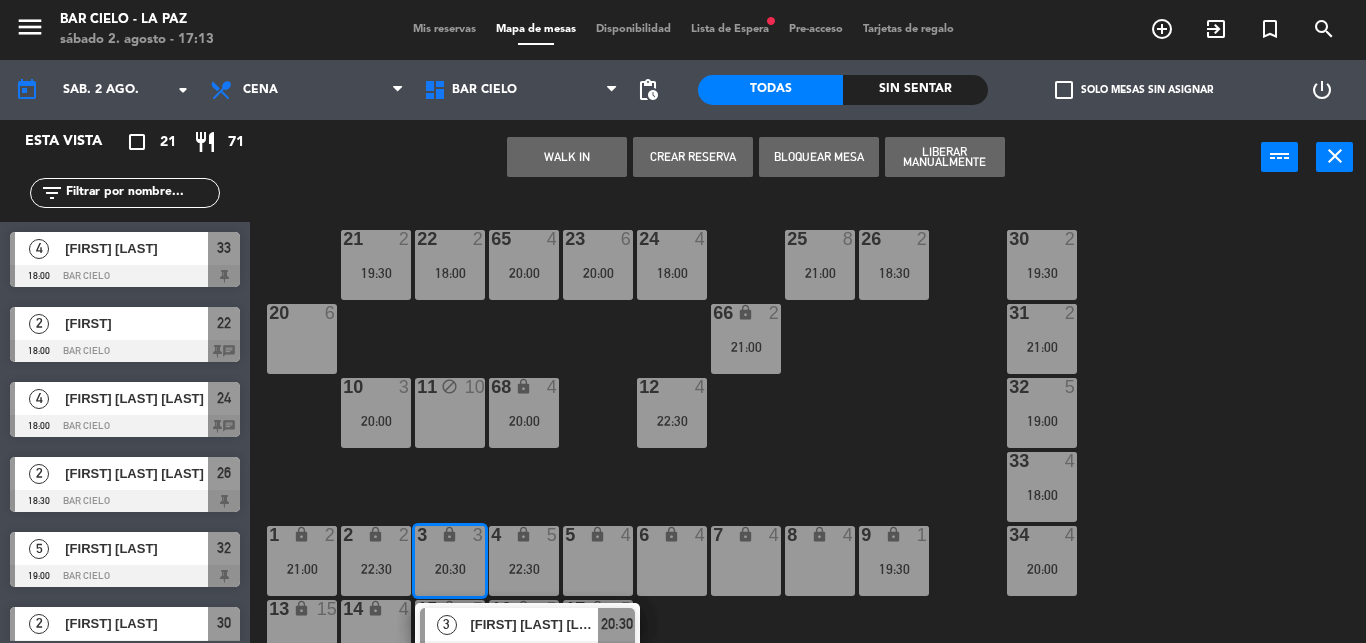 click on "20:30" at bounding box center [450, 569] 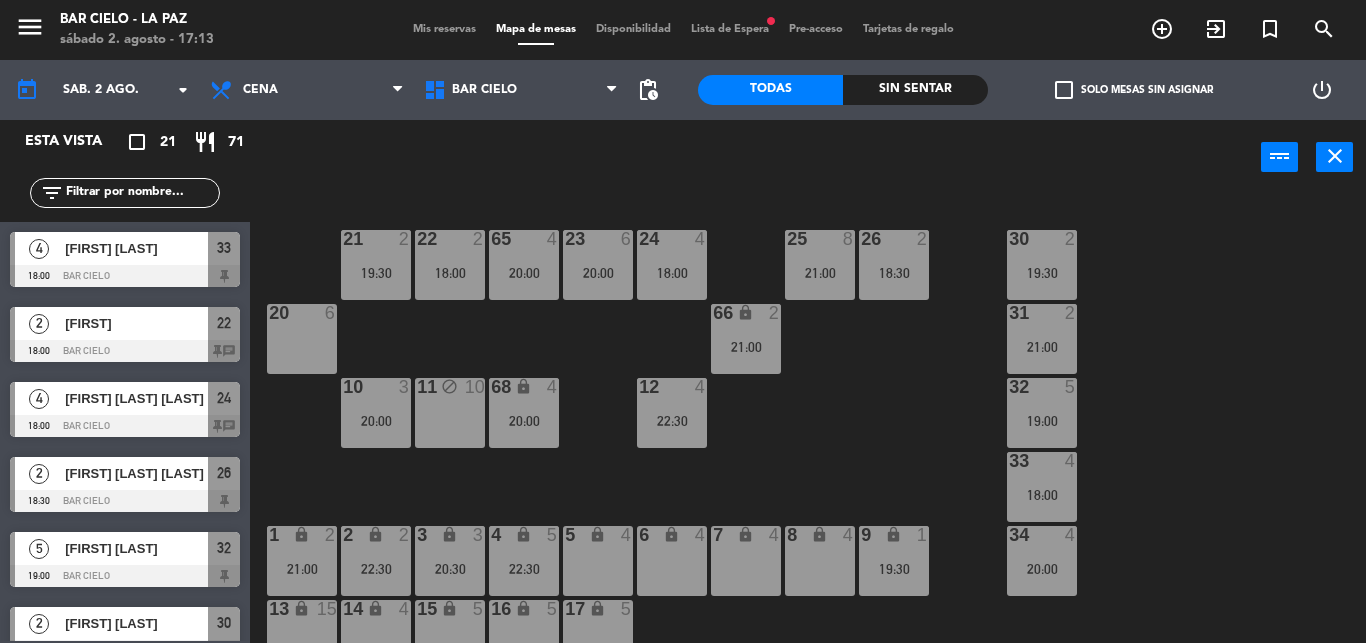 click on "22:30" at bounding box center [376, 569] 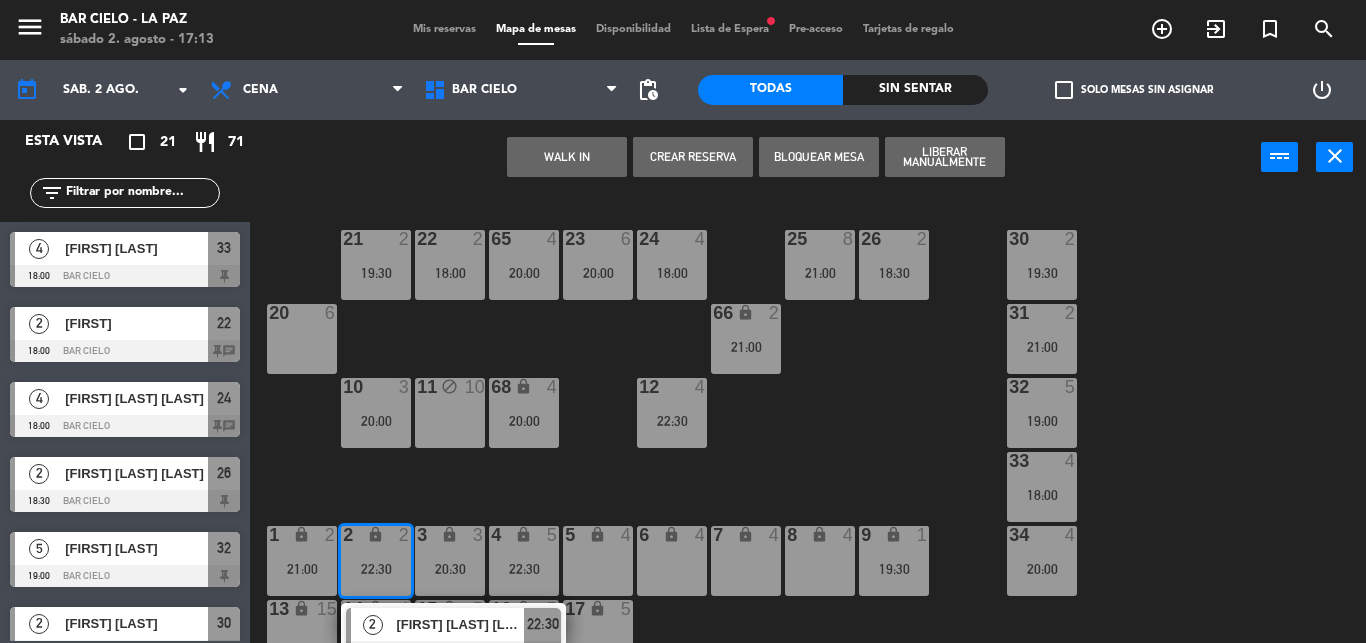 click on "22:30" at bounding box center [543, 624] 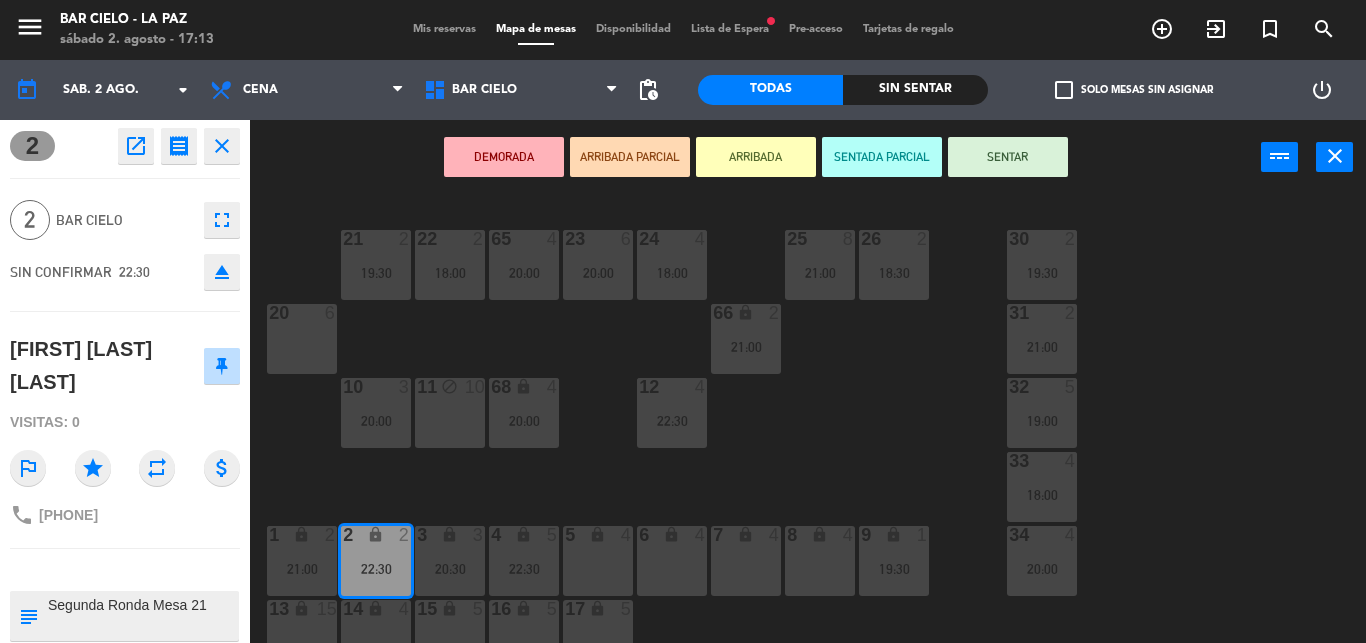 scroll, scrollTop: 119, scrollLeft: 0, axis: vertical 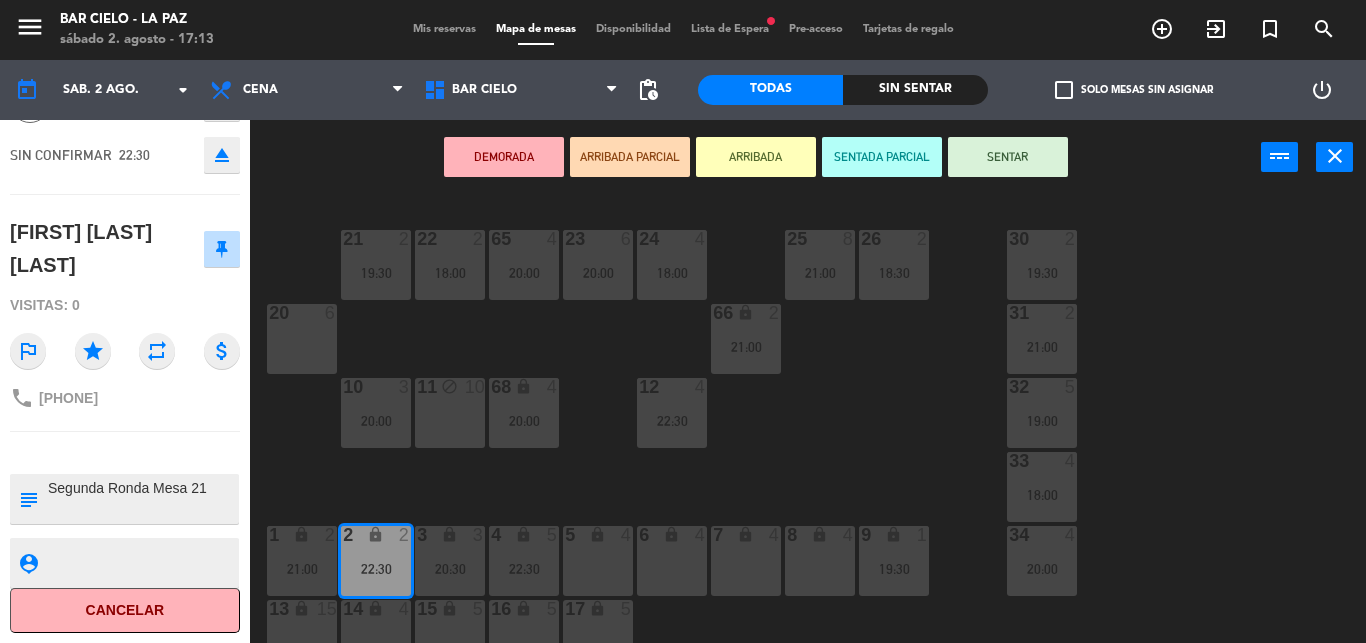 click on "21 2 19:30 22 2 18:00 23 6 20:00 24 4 18:00 25 8 21:00 26 2 18:30 30 2 19:30 65 4 20:00 20 6 31 2 21:00 66 lock 2 21:00 32 5 19:00 10 3 20:00 11 block 10 12 4 22:30 68 lock 4 20:00 33 4 18:00 34 4 20:00 1 lock 2 21:00 2 lock 2 22:30 3 lock 3 20:30 4 lock 5 22:30 5 lock 4 6 lock 4 7 lock 4 8 lock 4 9 lock 1 19:30 13 lock 15 14 lock 4 15 lock 5 16 lock 5 17 lock 5" 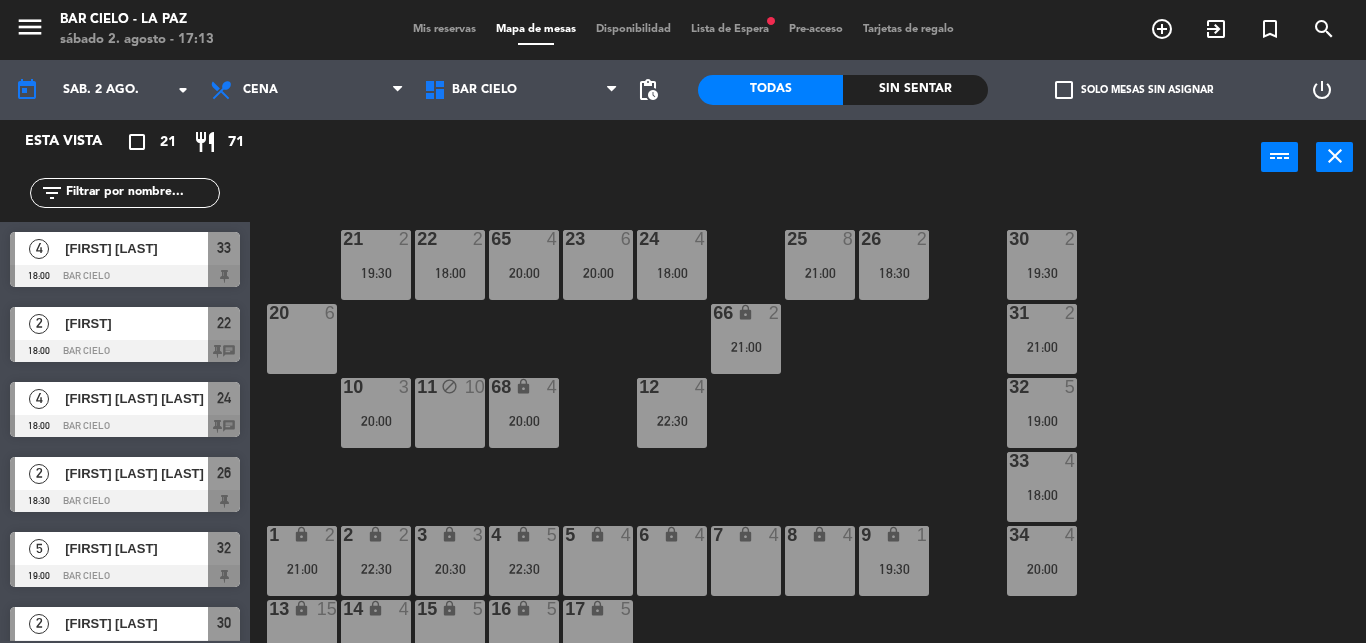 scroll, scrollTop: 0, scrollLeft: 0, axis: both 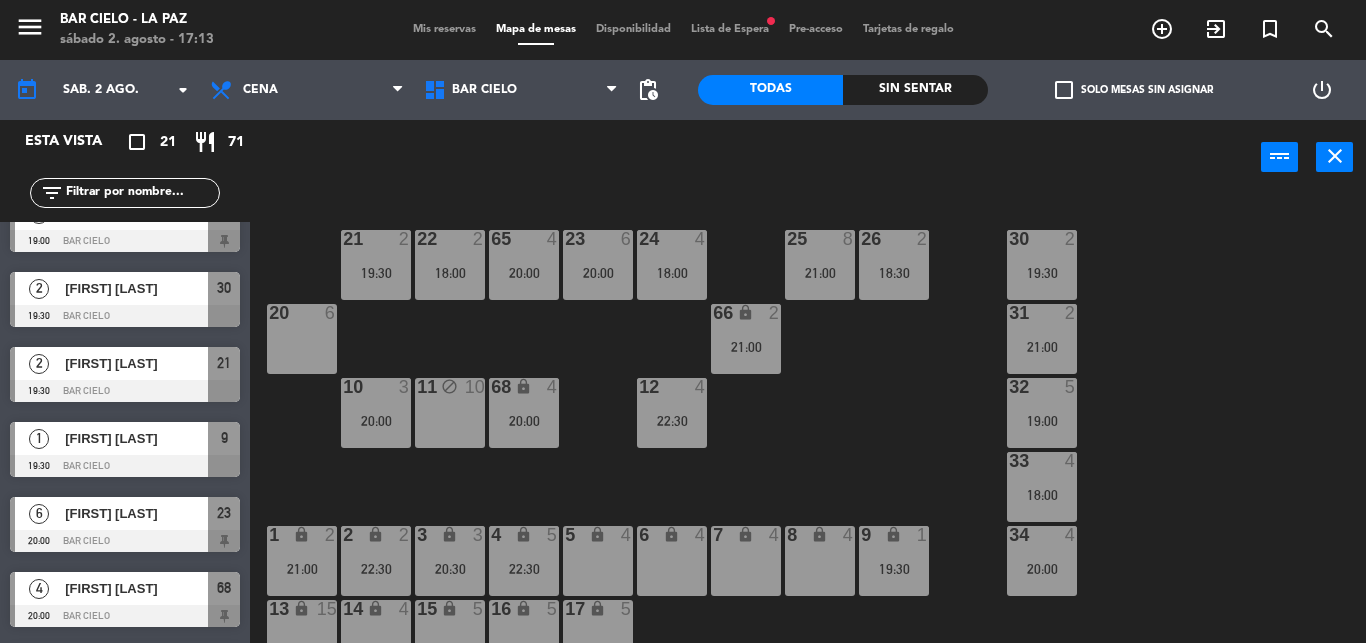 click on "lock" at bounding box center (301, 534) 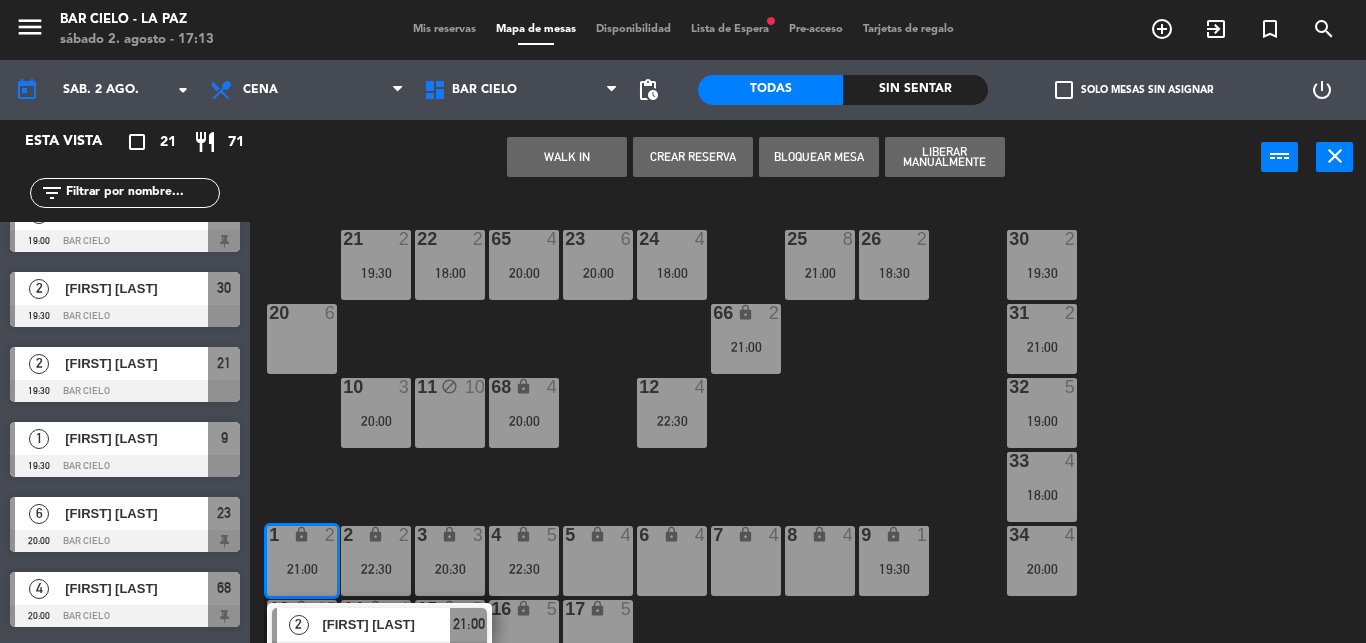 click on "21:00" at bounding box center [469, 624] 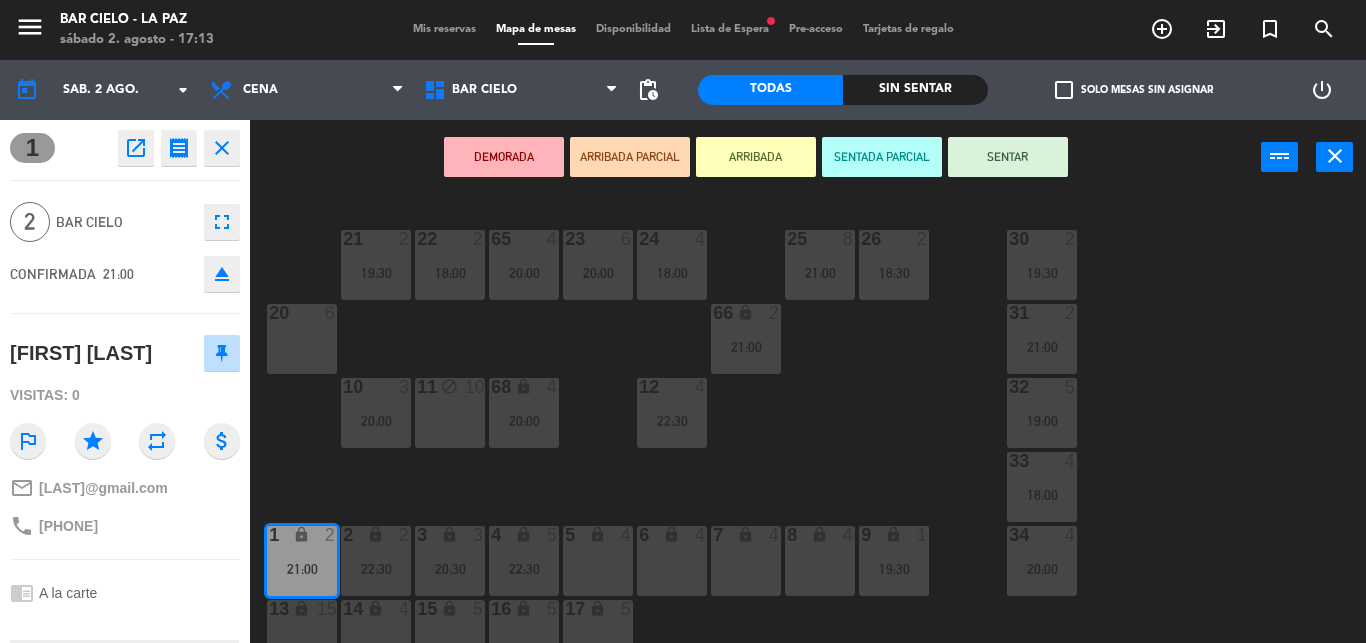 scroll, scrollTop: 166, scrollLeft: 0, axis: vertical 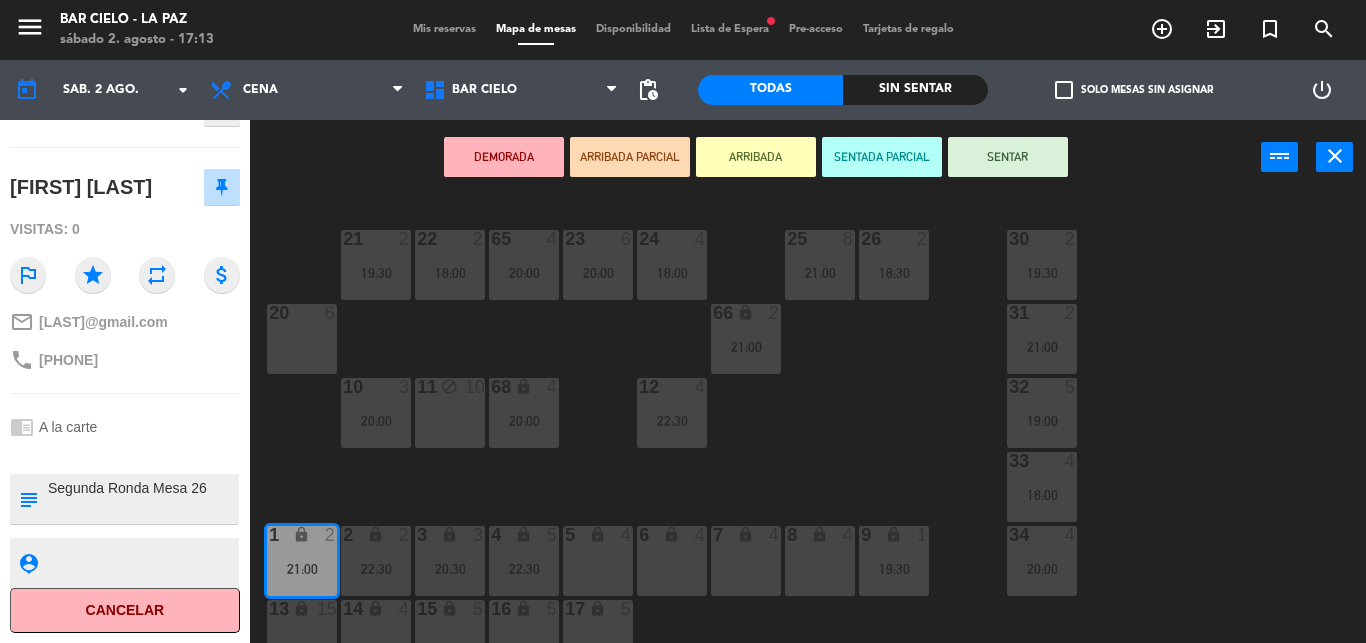 click on "21 2 19:30 22 2 18:00 23 6 20:00 24 4 18:00 25 8 21:00 26 2 18:30 30 2 19:30 65 4 20:00 20 6 31 2 21:00 66 lock 2 21:00 32 5 19:00 10 3 20:00 11 block 10 12 4 22:30 68 lock 4 20:00 33 4 18:00 34 4 20:00 1 lock 2 21:00 2 lock 2 22:30 3 lock 3 20:30 4 lock 5 22:30 5 lock 4 6 lock 4 7 lock 4 8 lock 4 9 lock 1 19:30 13 lock 15 14 lock 4 15 lock 5 16 lock 5 17 lock 5" 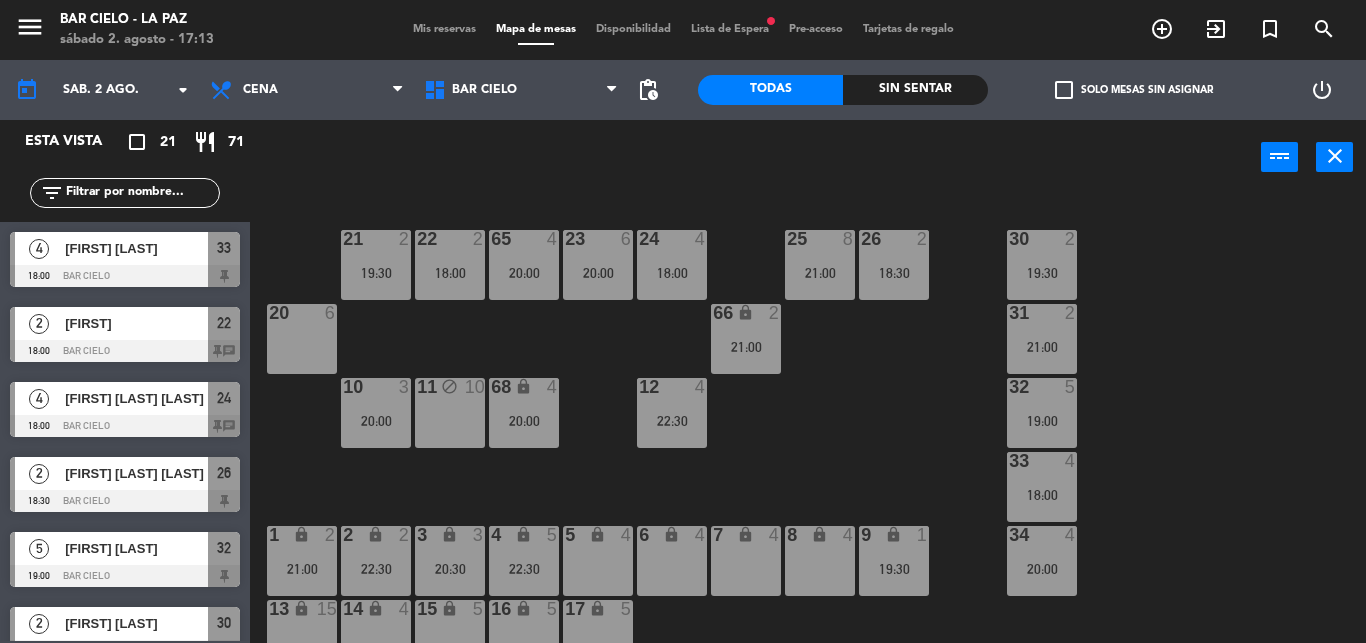 scroll, scrollTop: 185, scrollLeft: 0, axis: vertical 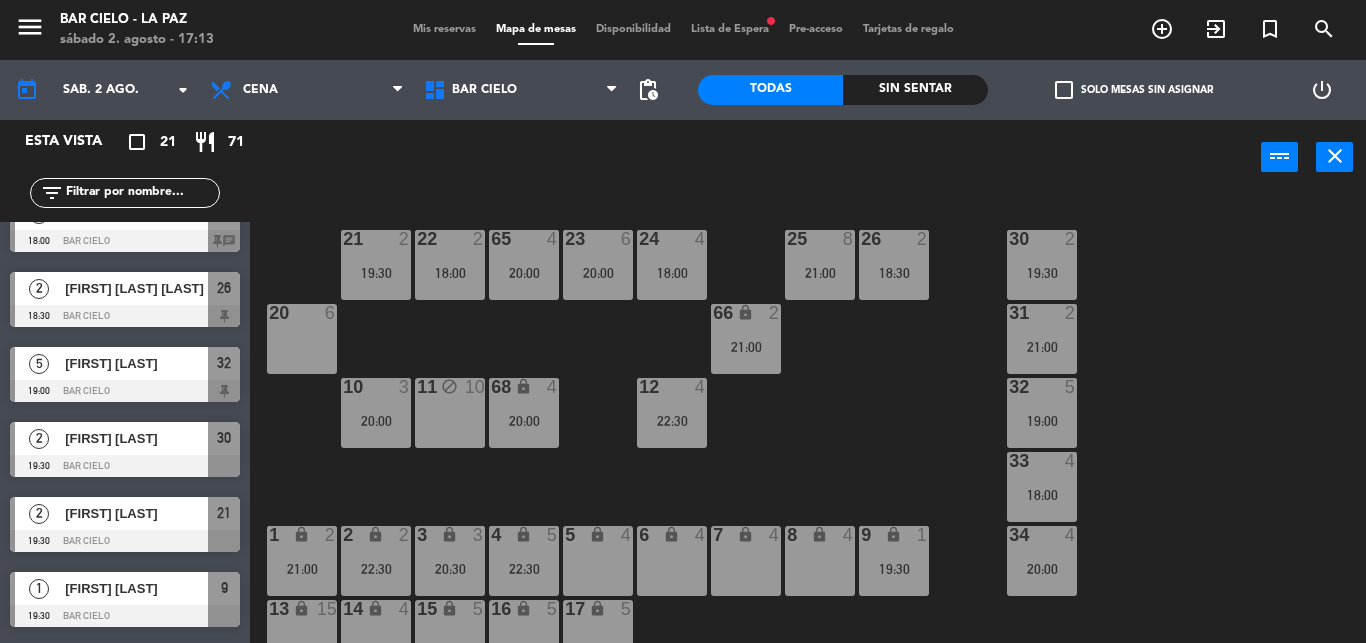 click on "Lista de Espera   fiber_manual_record" at bounding box center [730, 29] 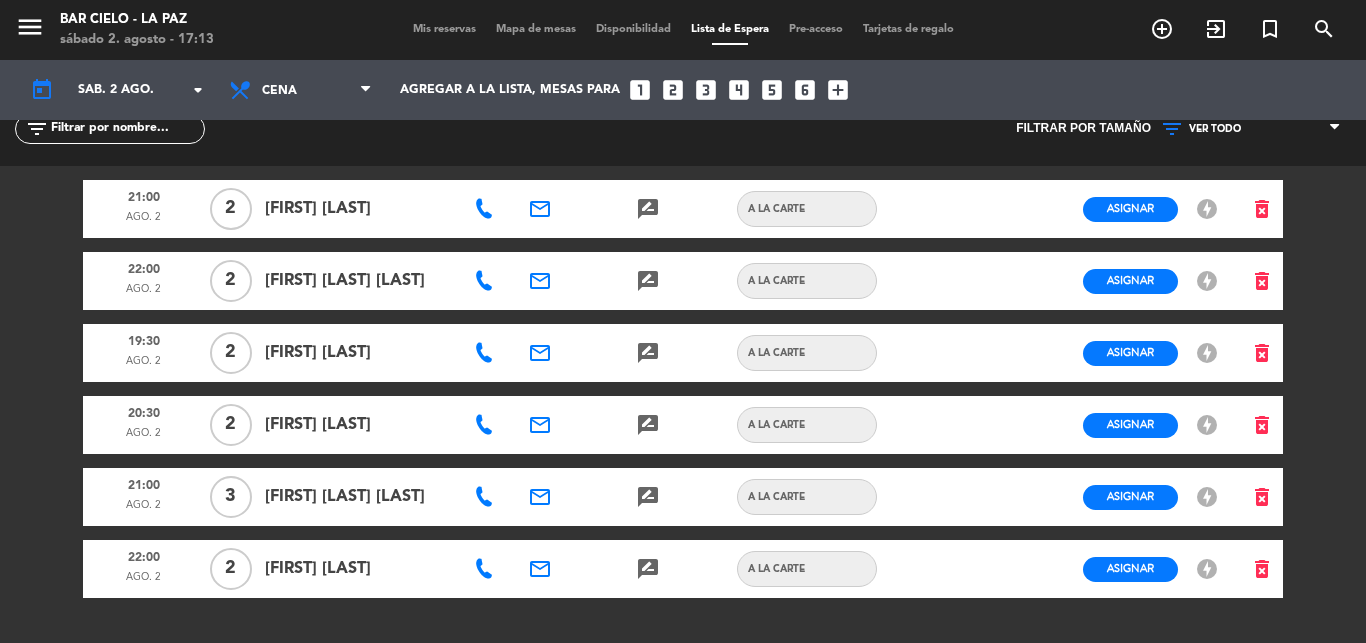 scroll, scrollTop: 41, scrollLeft: 0, axis: vertical 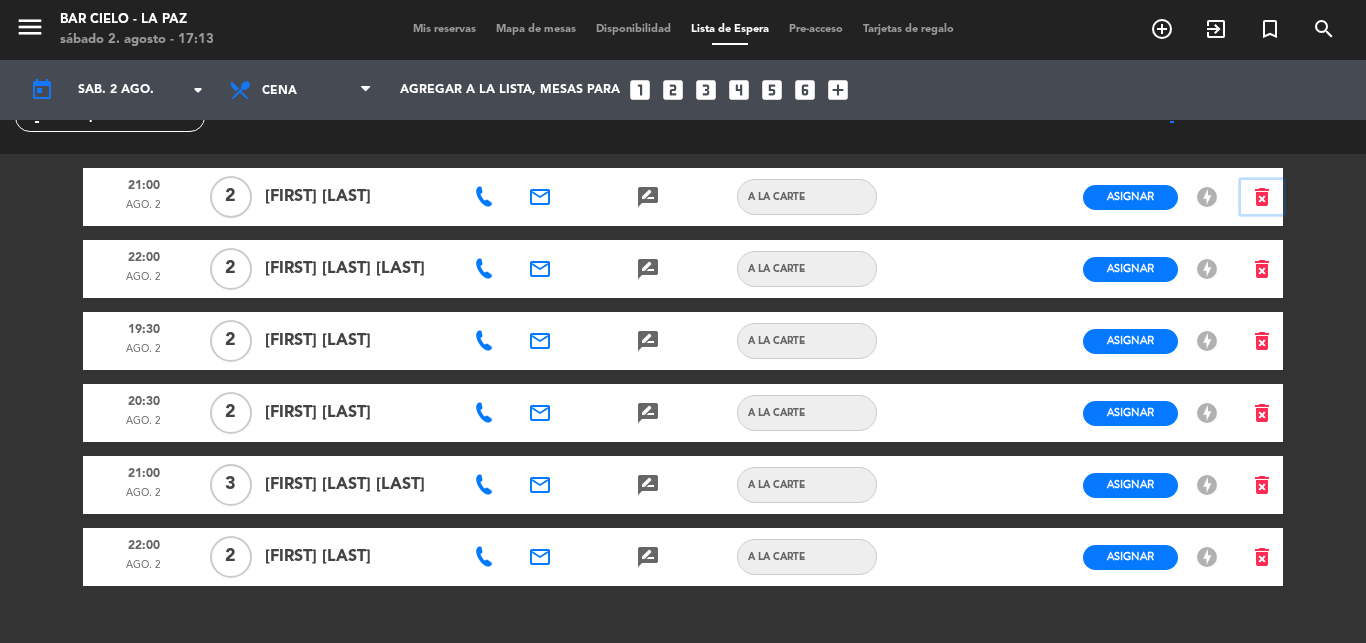 click on "delete_forever" 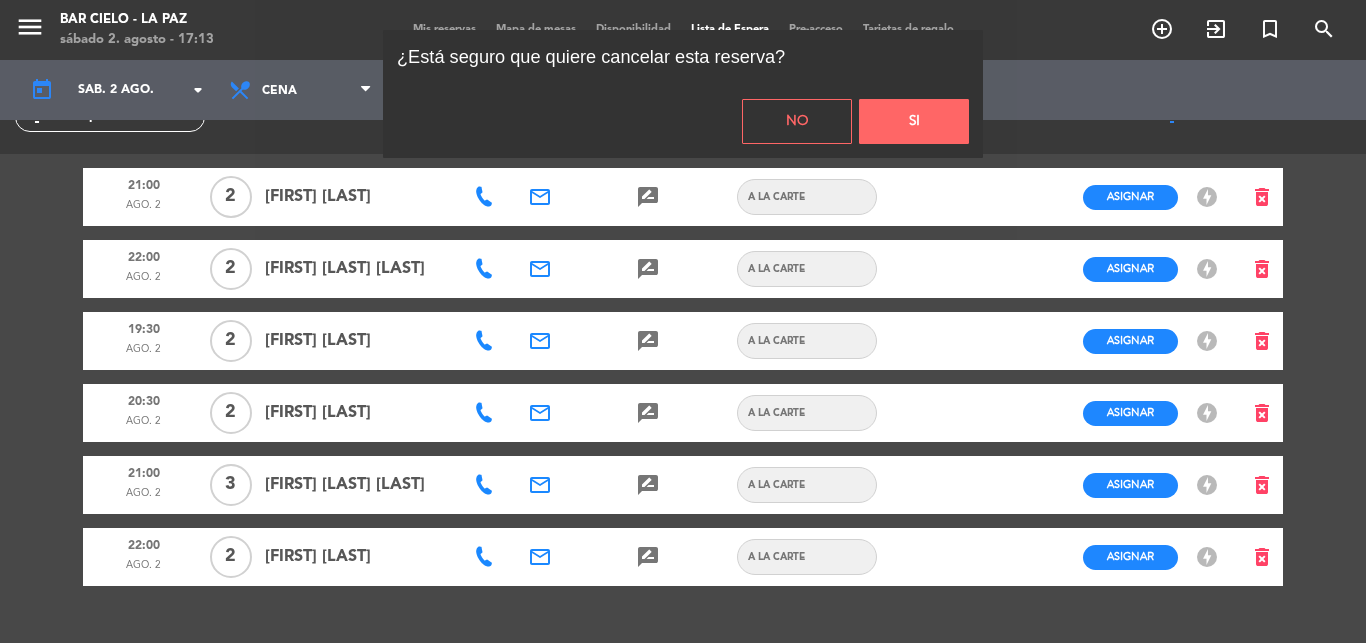 click on "Si" 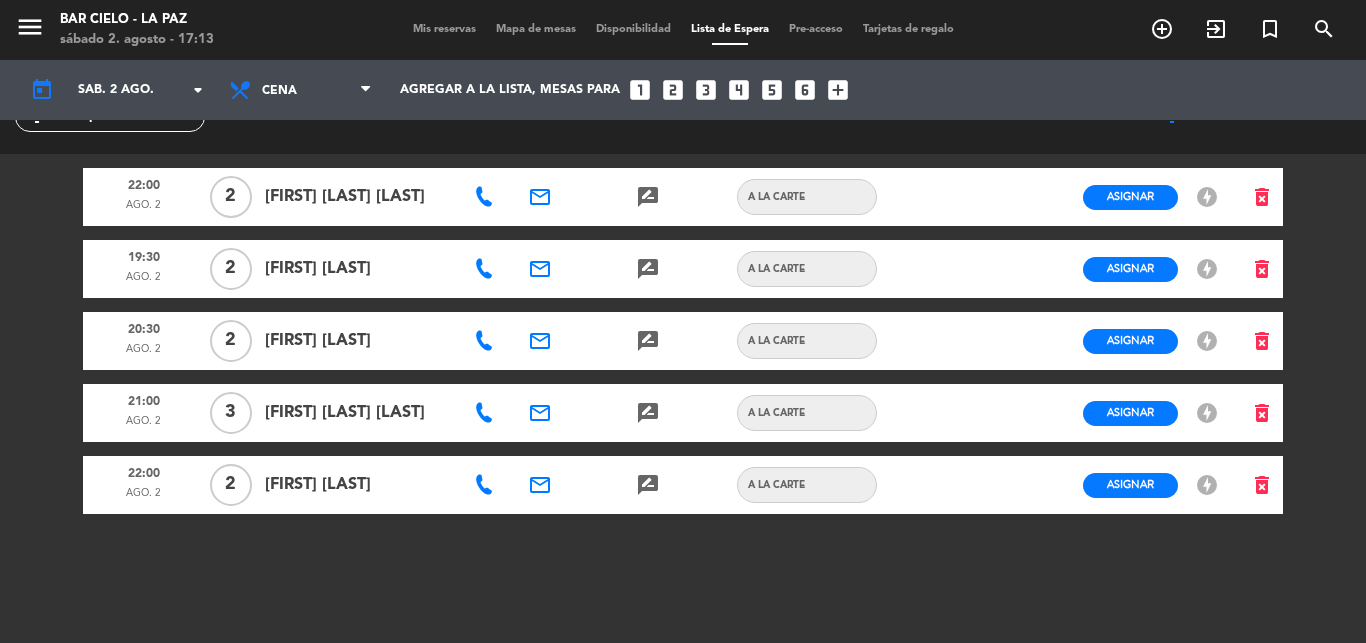 click on "Mis reservas" at bounding box center (444, 29) 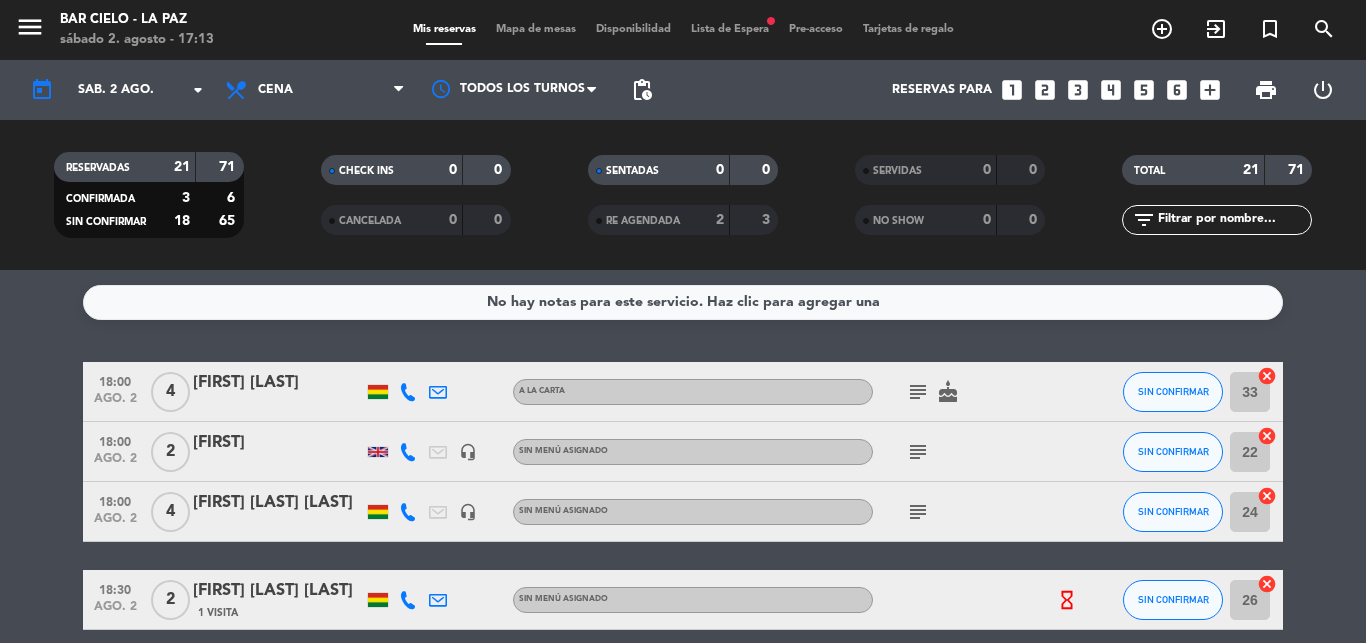 click 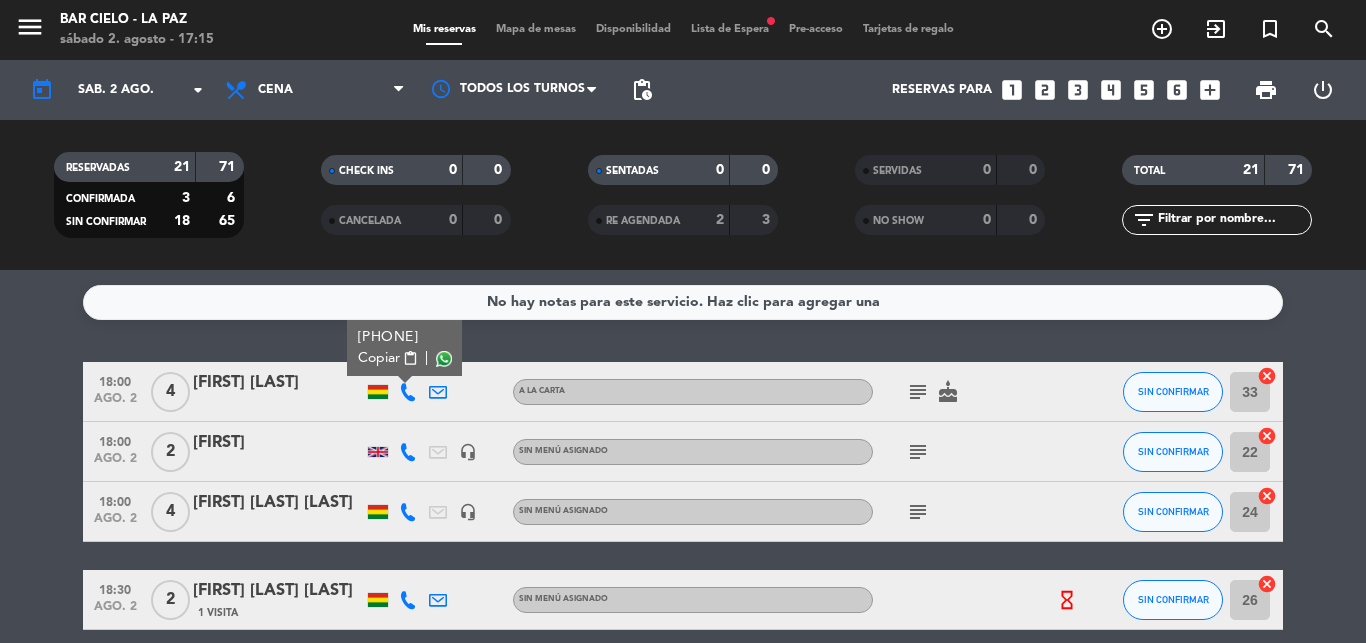 click 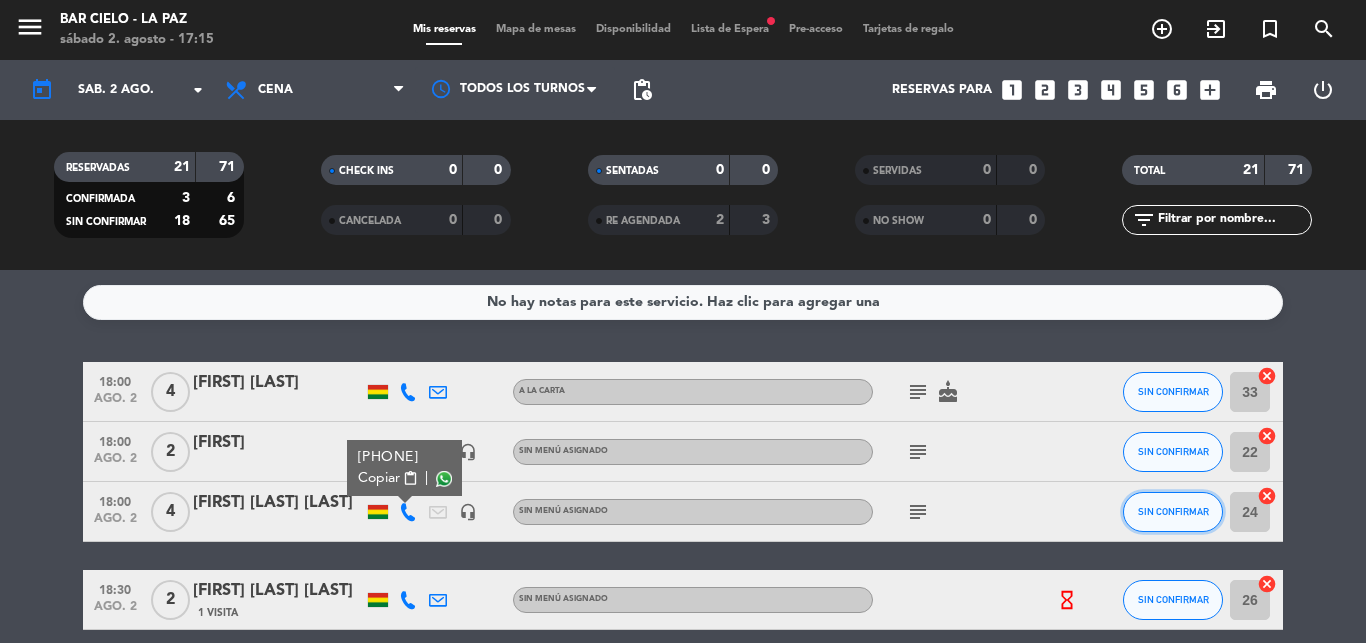 click on "SIN CONFIRMAR" 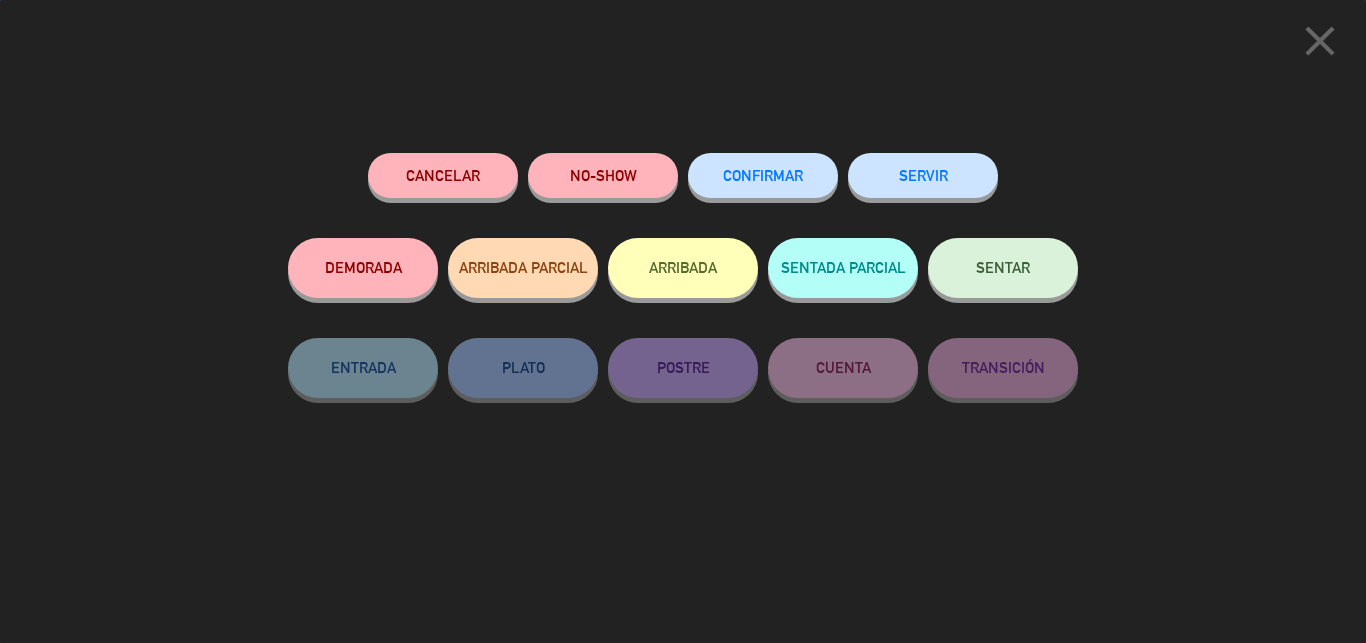 click on "CONFIRMAR" 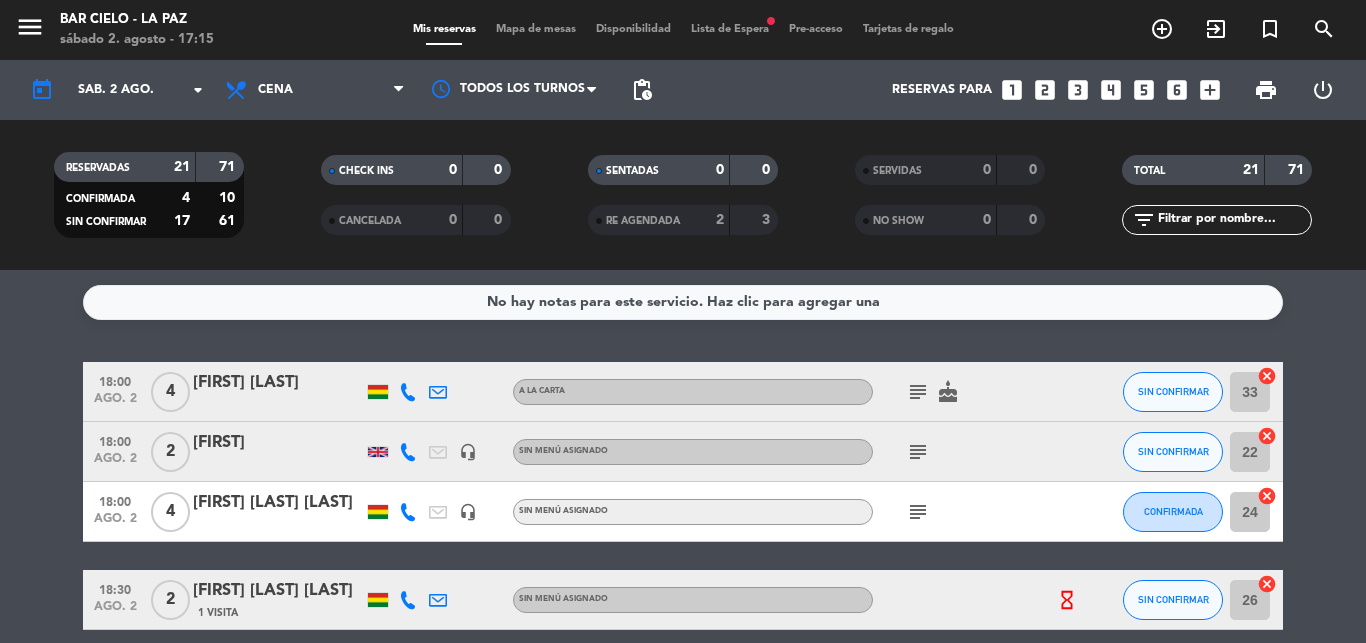 click on "subject" 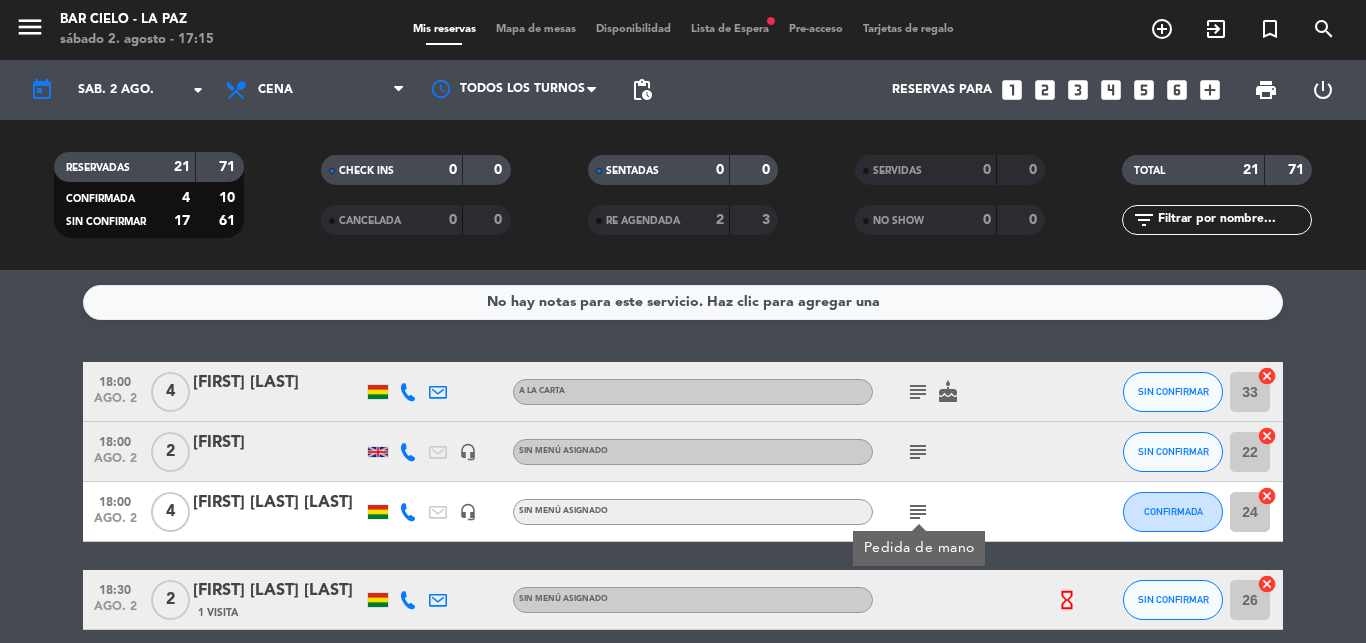 click on "subject  Pedida de mano" 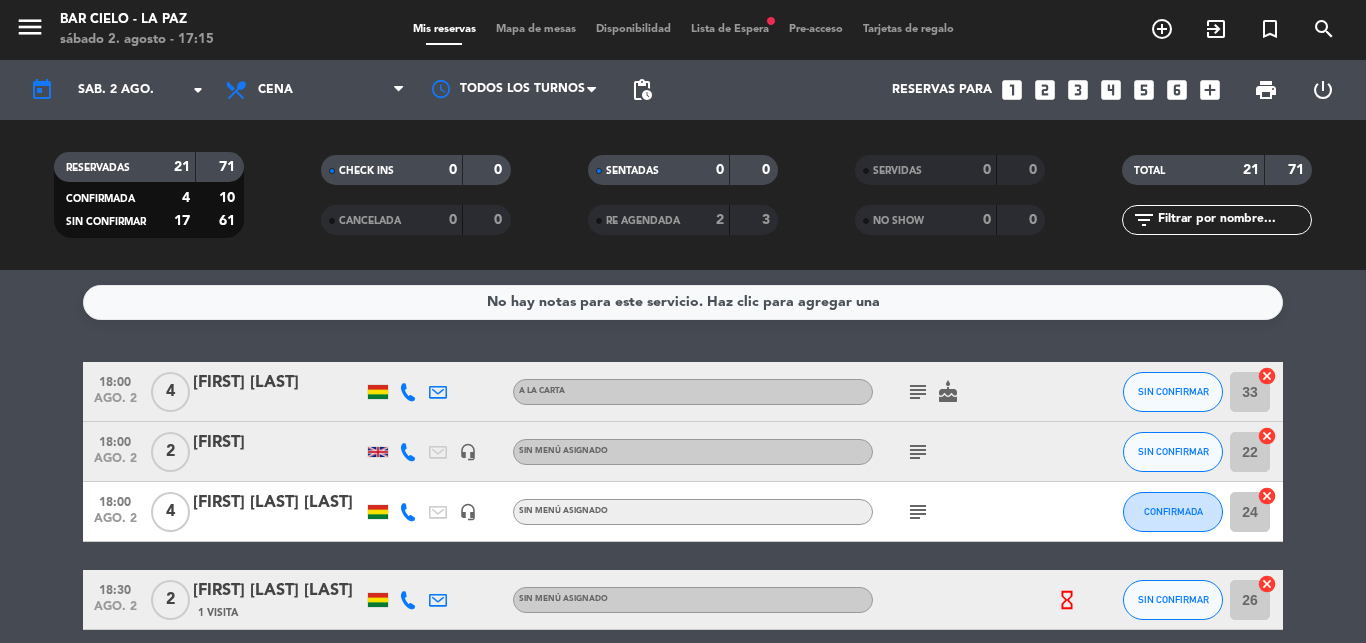 click on "[FIRST] [LAST] [LAST]" 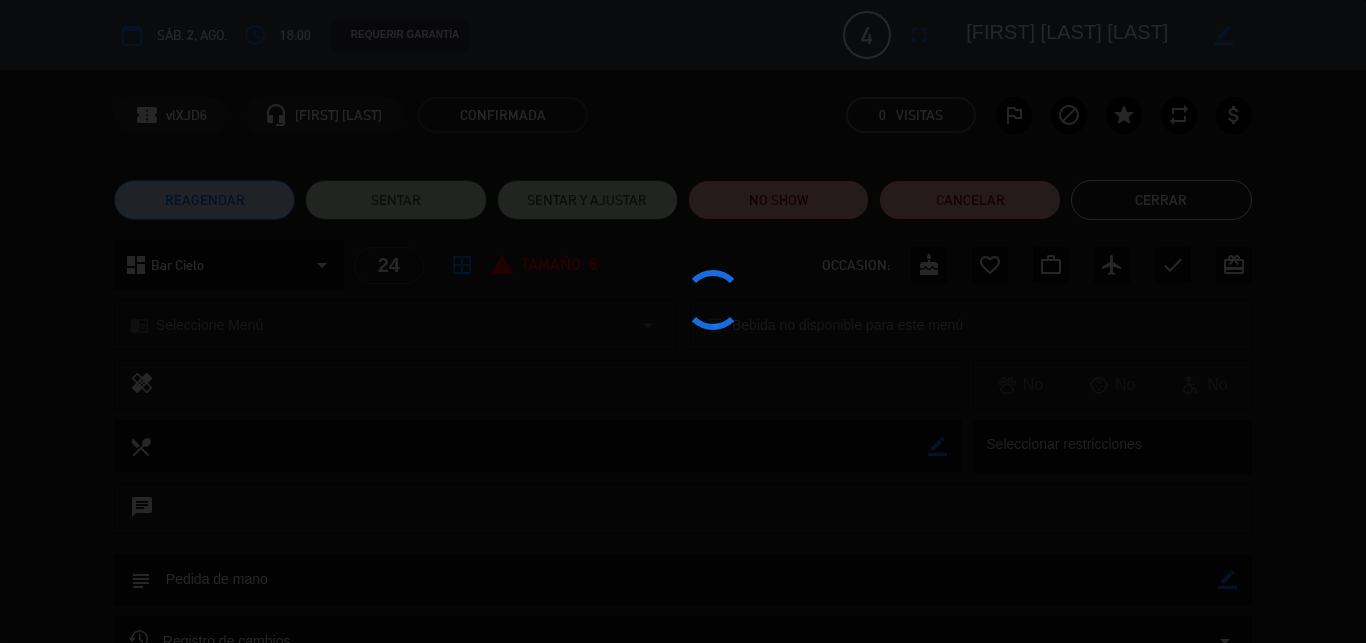 drag, startPoint x: 270, startPoint y: 516, endPoint x: 757, endPoint y: 344, distance: 516.4814 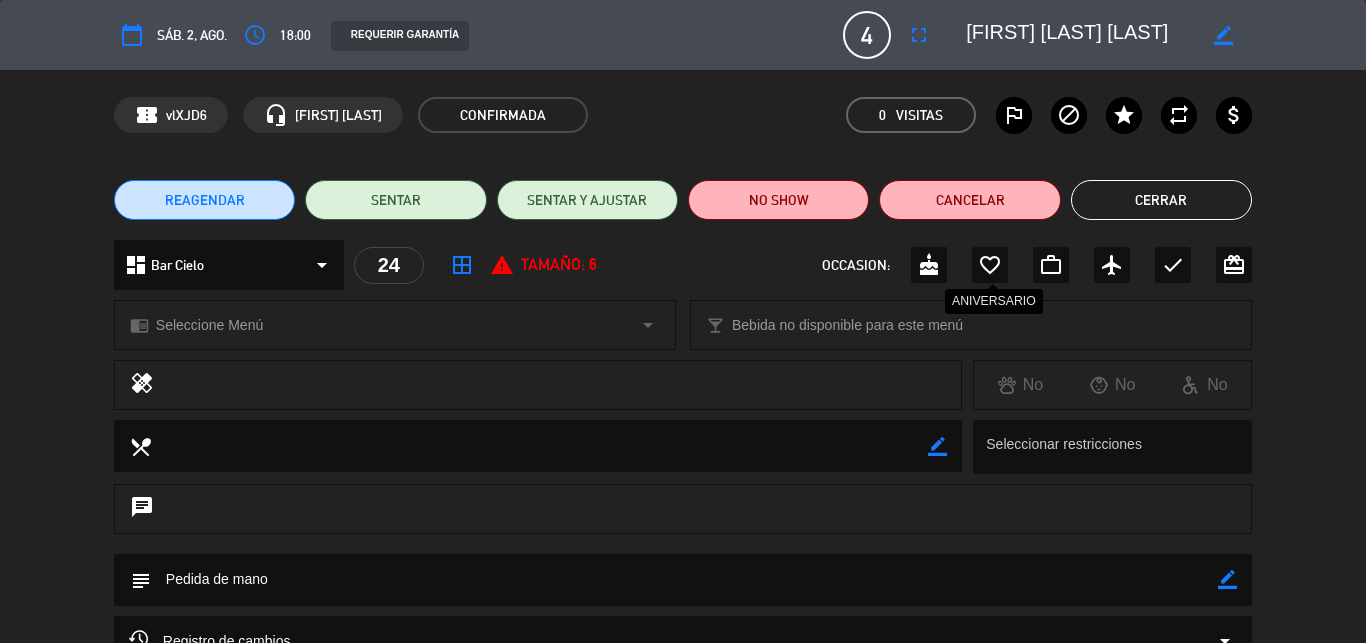 click on "favorite_border" 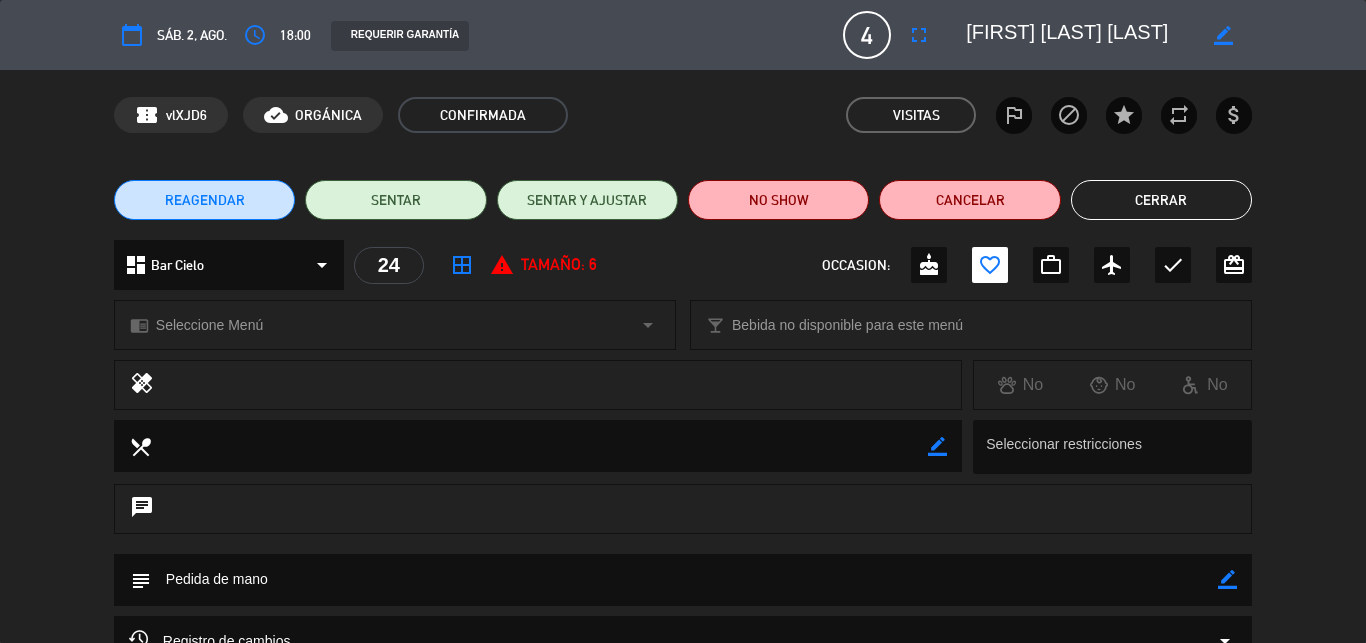 click on "Cerrar" 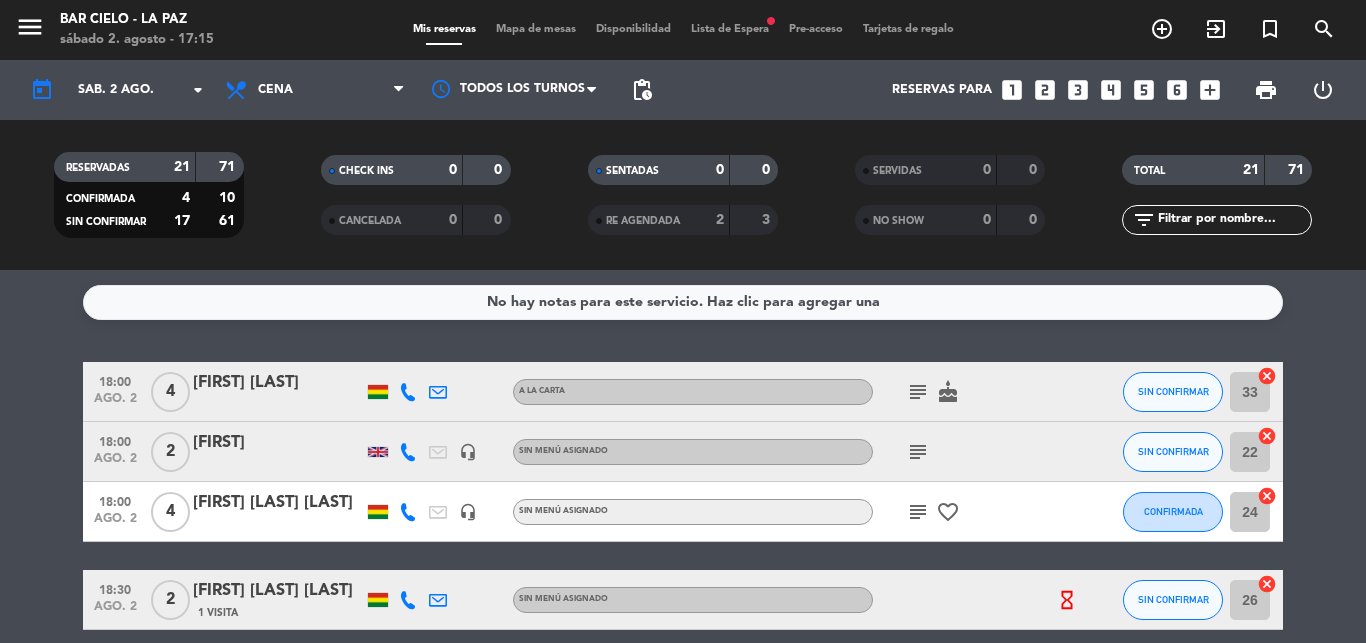 click on "subject" 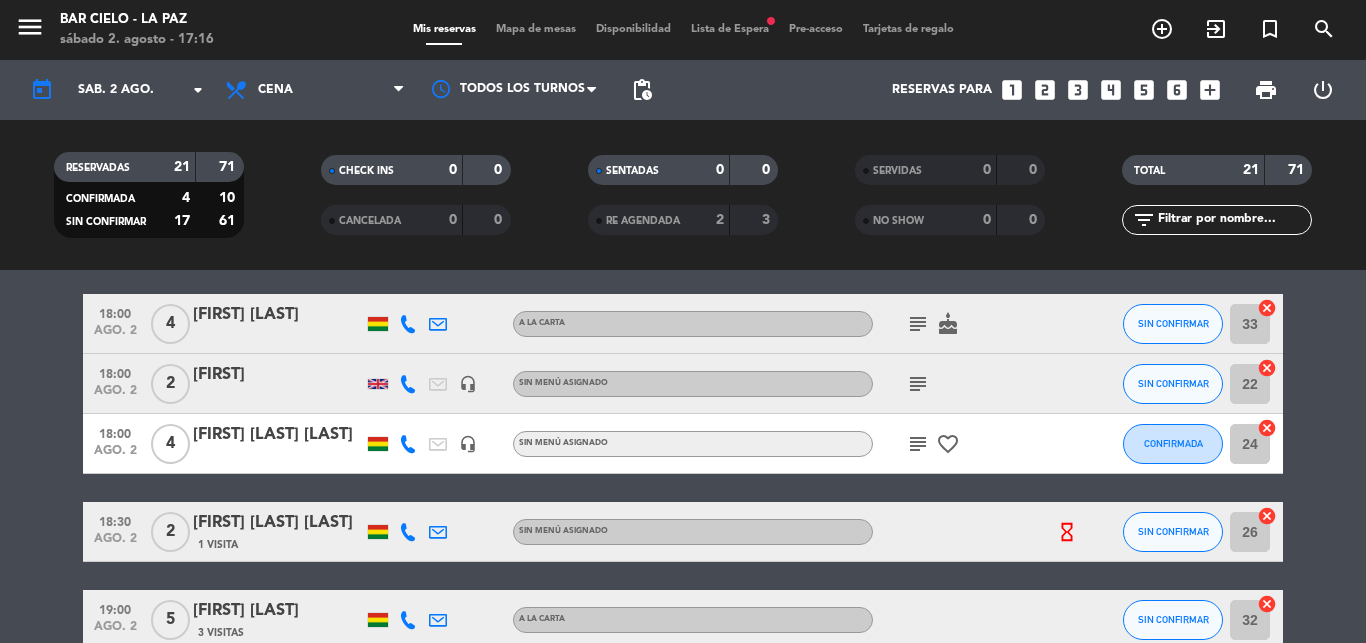 scroll, scrollTop: 78, scrollLeft: 0, axis: vertical 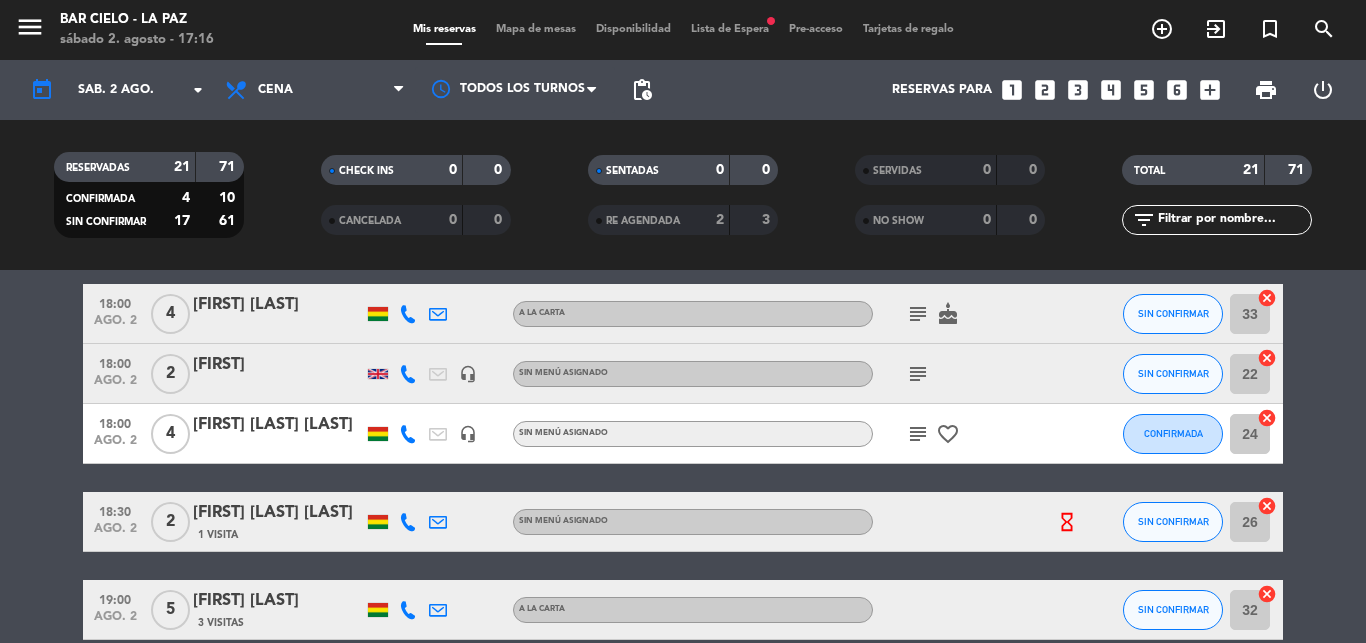 click 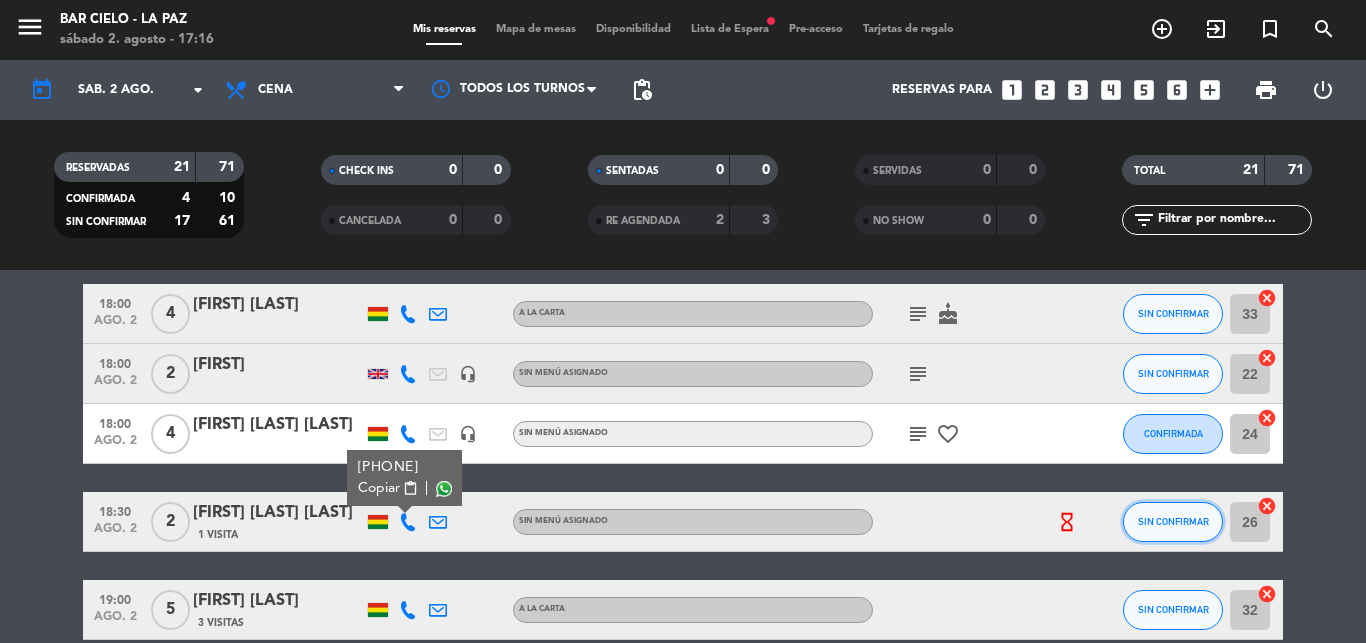 click on "SIN CONFIRMAR" 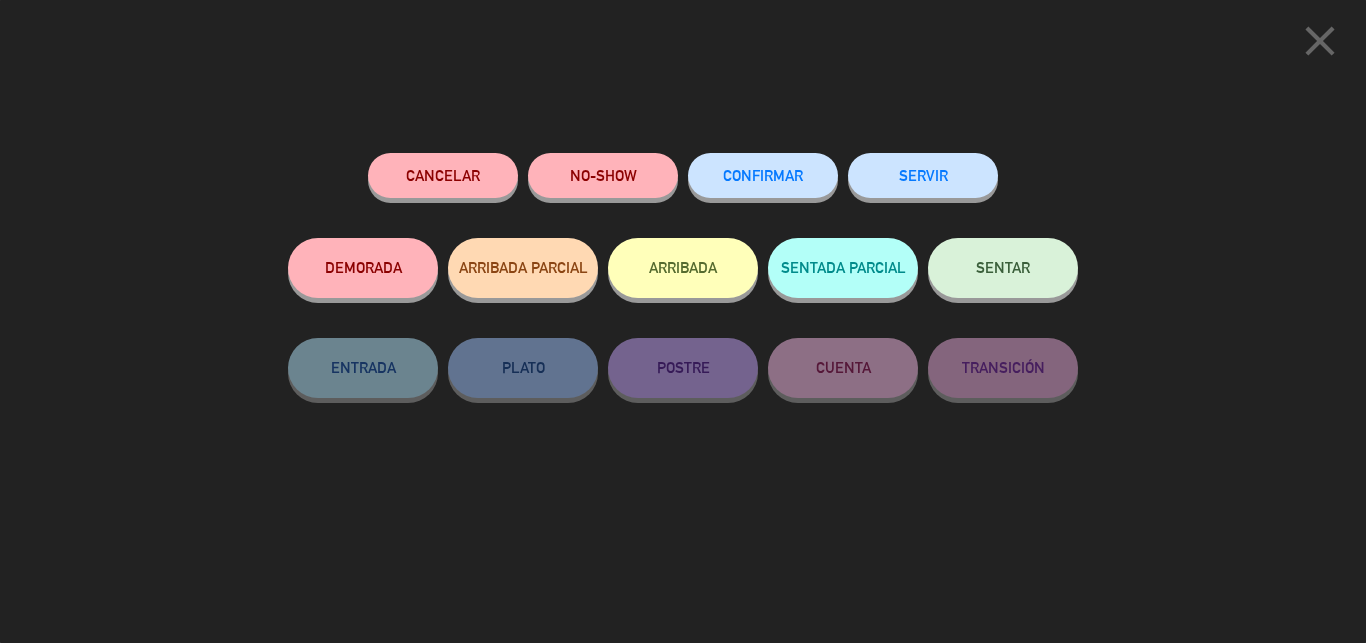 click on "CONFIRMAR" 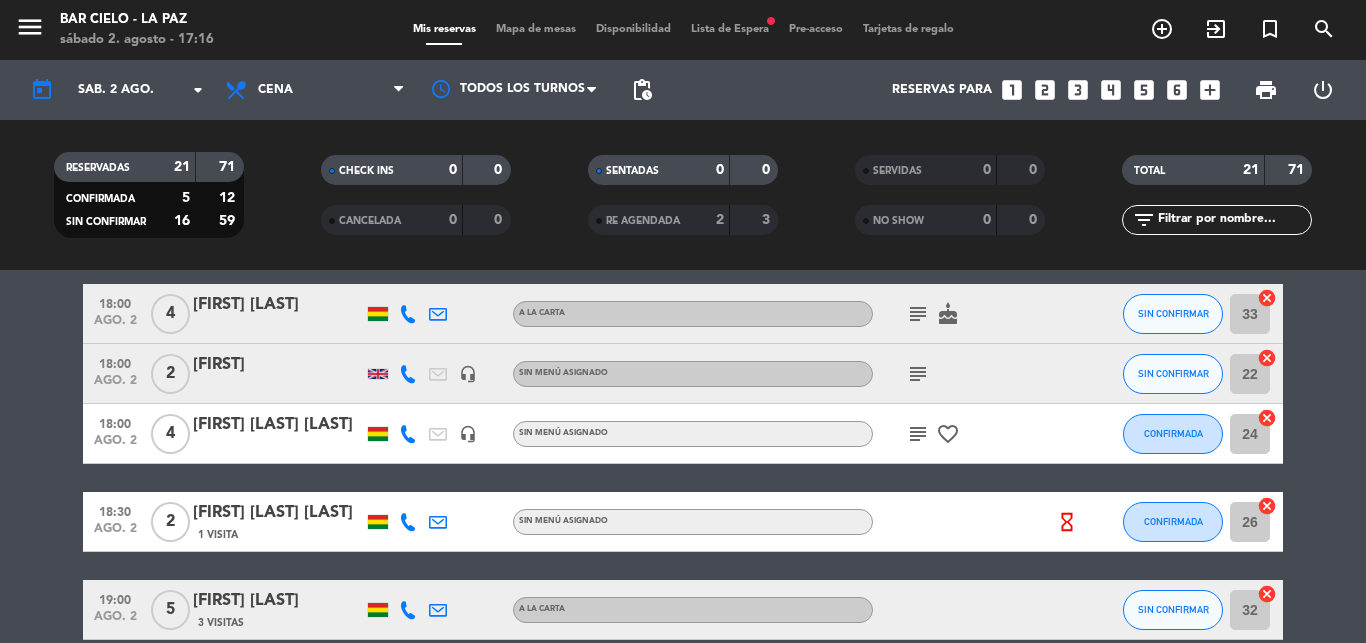 click 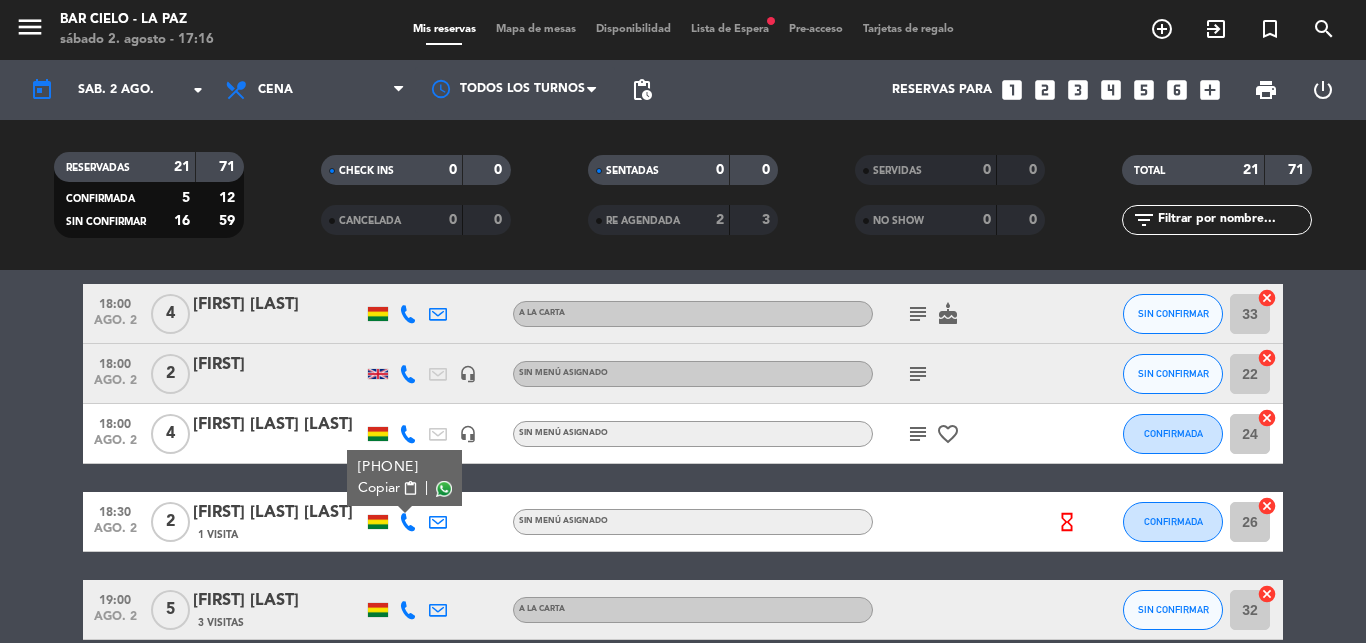 click on "19:00 ago. 2 5 [FIRST] [LAST] 3 Visitas A la carta SIN CONFIRMAR 32 cancel" 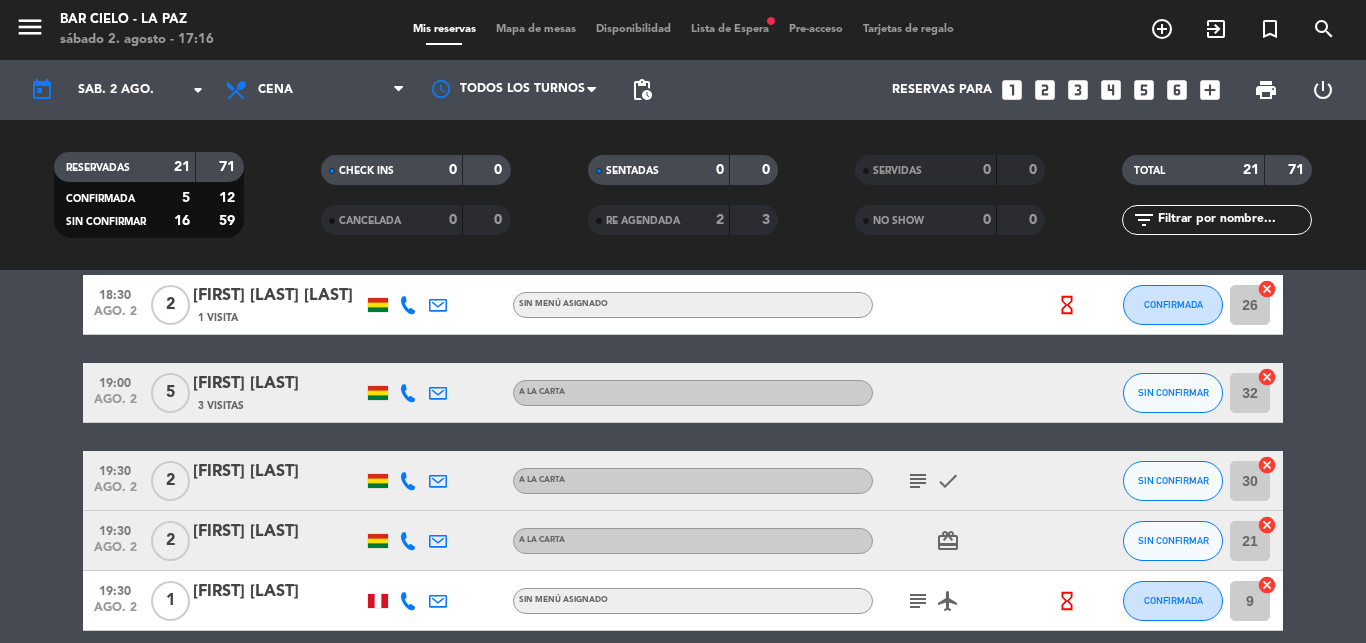 scroll, scrollTop: 296, scrollLeft: 0, axis: vertical 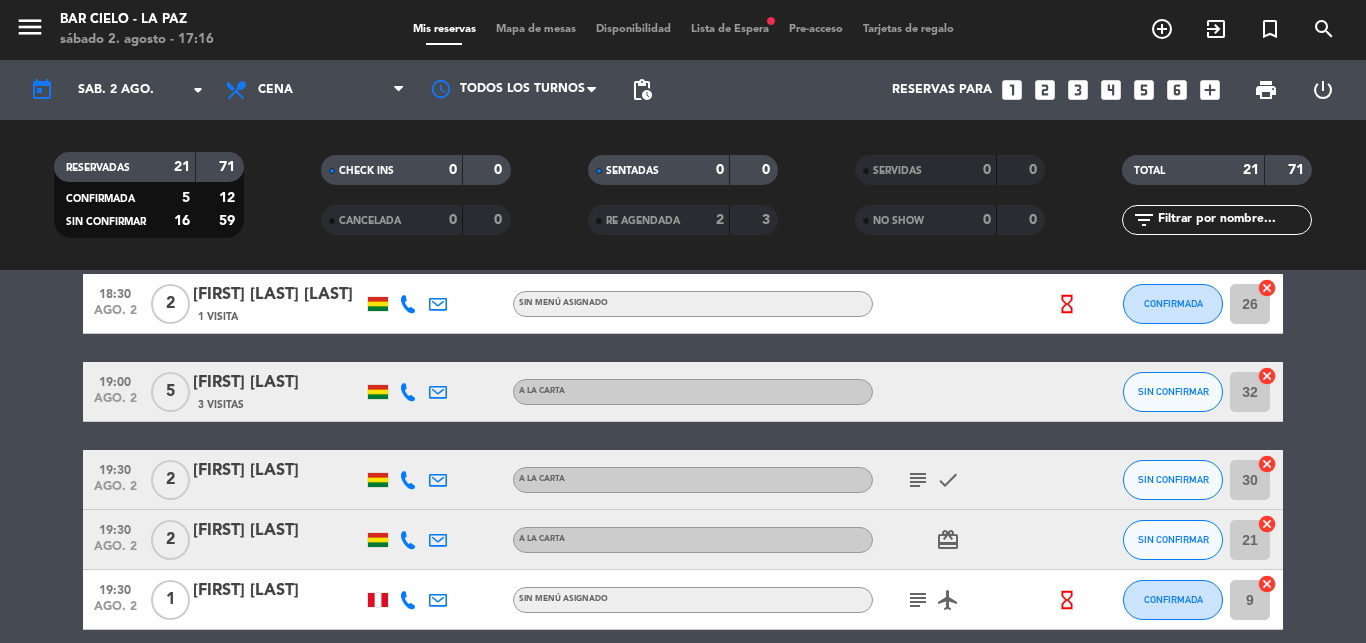 click 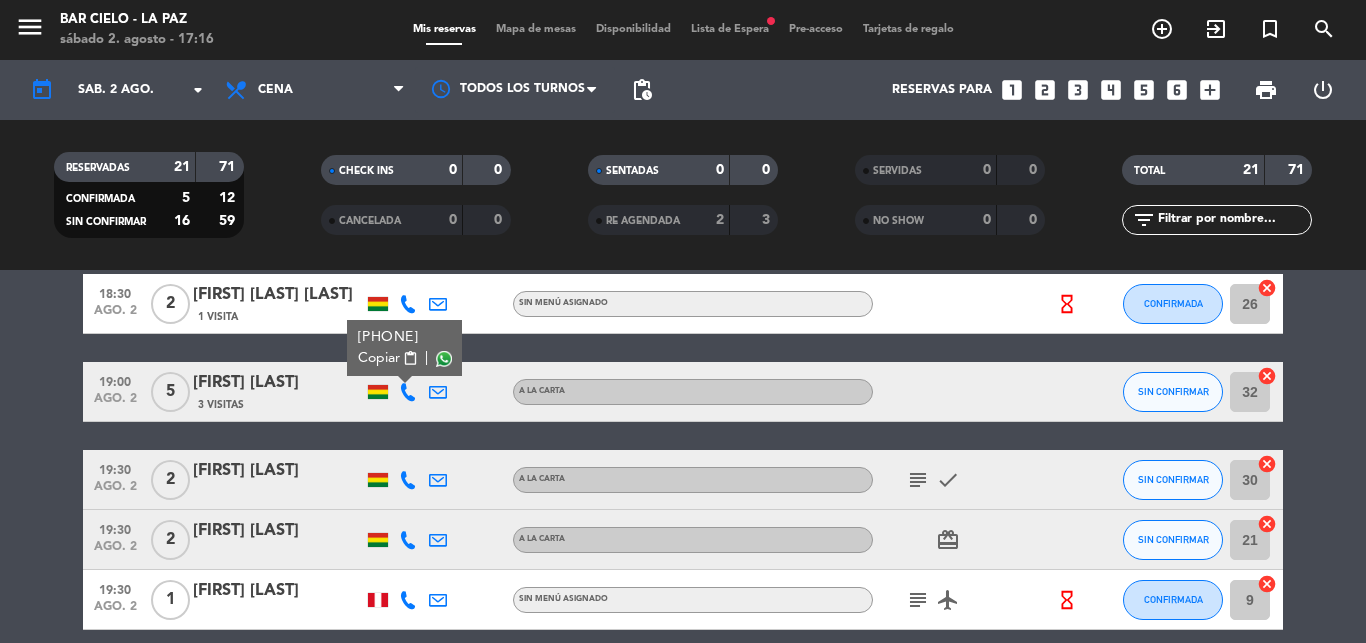 click on "19:00" 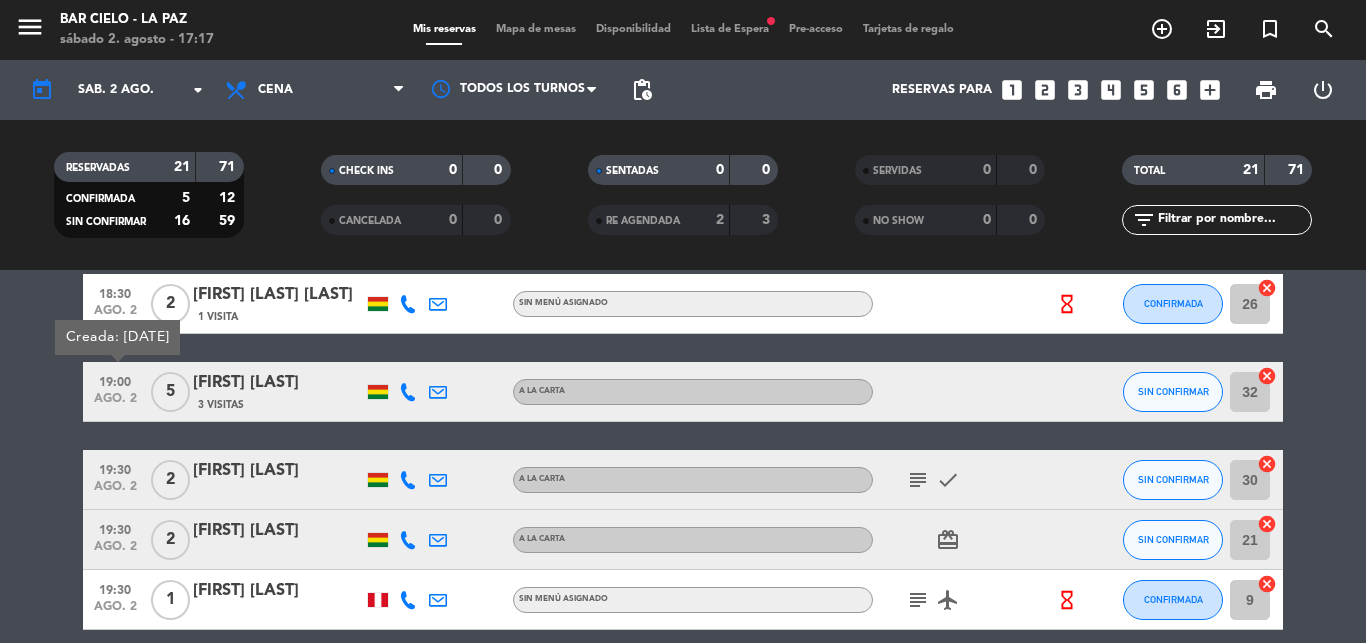 click on "18:00   ago. 2   4   [FIRST] [LAST]   A la carta  subject   cake  SIN CONFIRMAR 33  cancel   18:00   ago. 2   2   Joui   headset_mic  Sin menú asignado  subject  SIN CONFIRMAR 22  cancel   18:00   ago. 2   4   [FIRST] [LAST]   headset_mic  Sin menú asignado  subject   favorite_border  CONFIRMADA 24  cancel   18:30   ago. 2   2   [FIRST] [LAST]   1 Visita  Sin menú asignado  hourglass_empty  CONFIRMADA 26  cancel   19:00   ago. 2  Creada: [DATE]  5   [FIRST] [LAST]   3 Visitas   A la carta SIN CONFIRMAR 32  cancel   19:30   ago. 2   2   [FIRST] [LAST]   A la carta  subject   check  SIN CONFIRMAR 30  cancel   19:30   ago. 2   2   [FIRST] [LAST]   A la carta  card_giftcard  SIN CONFIRMAR 21  cancel   19:30   ago. 2   1   [FIRST] [LAST]  Sin menú asignado  subject   airplanemode_active   hourglass_empty  CONFIRMADA 9  cancel   20:00   ago. 2   6   [FIRST] [LAST]   headset_mic  Sin menú asignado SIN CONFIRMAR 23  cancel   20:00   ago. 2   4   [FIRST] [LAST]   headset_mic  SIN MENÚ ASIGNADO SIN CONFIRMAR" 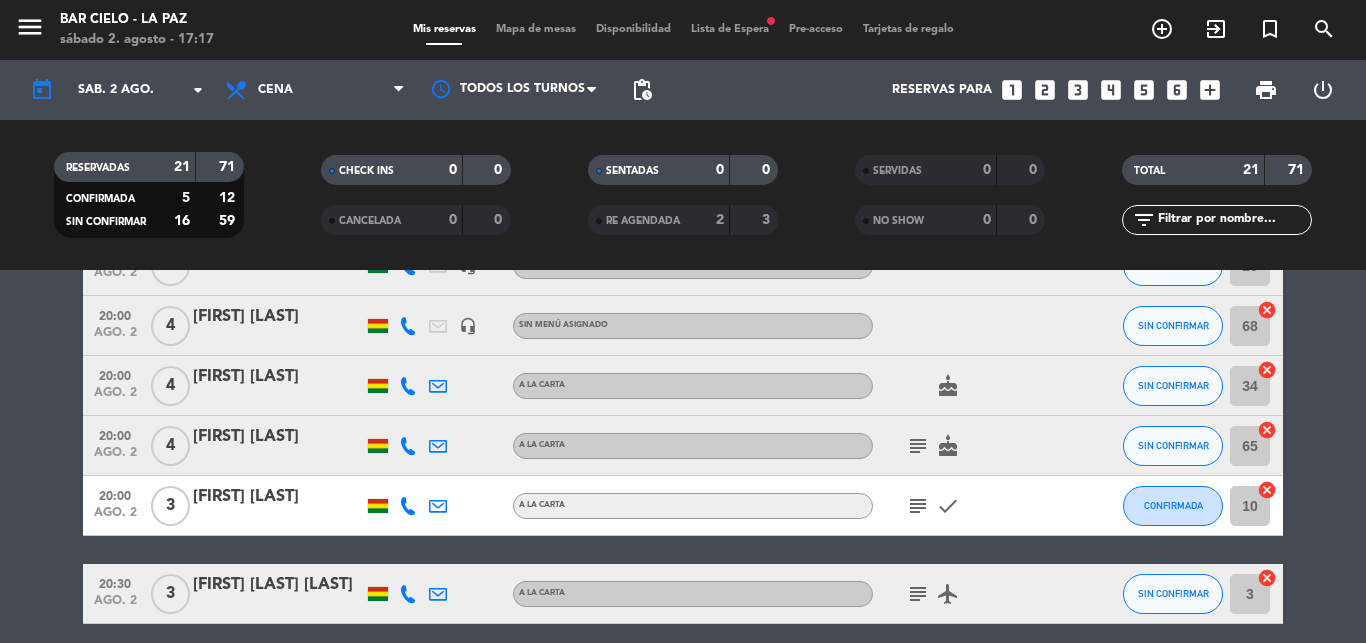 scroll, scrollTop: 754, scrollLeft: 0, axis: vertical 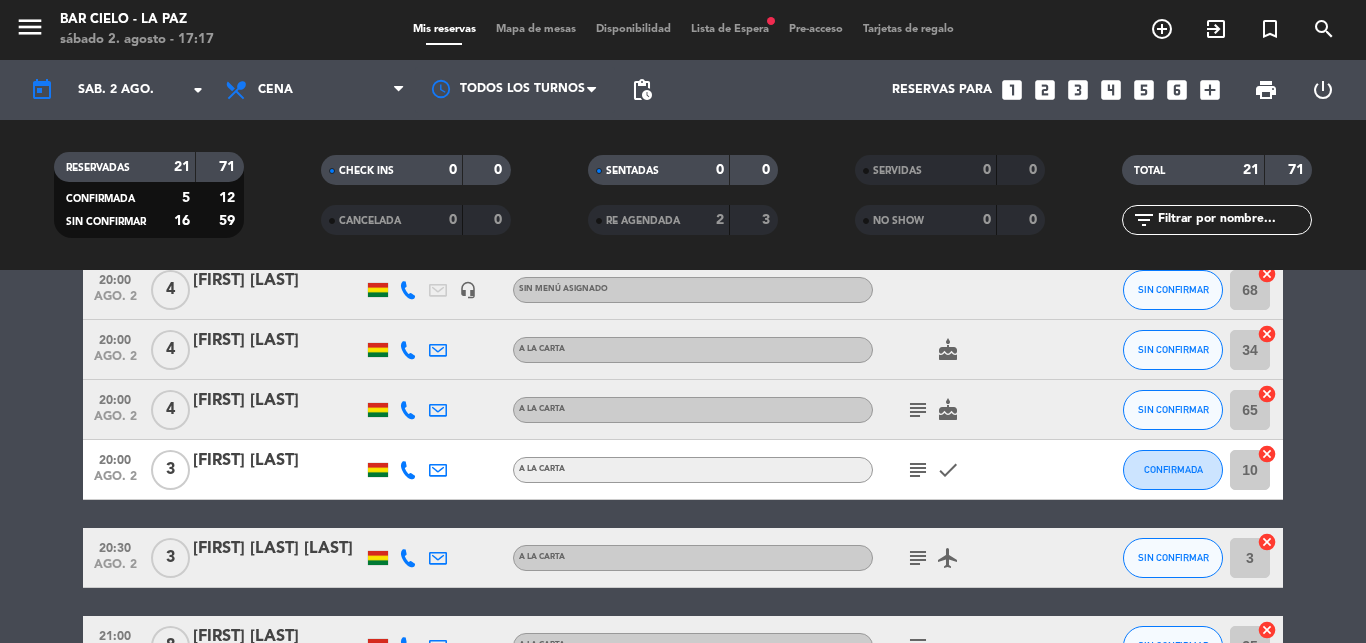 click on "20:00" 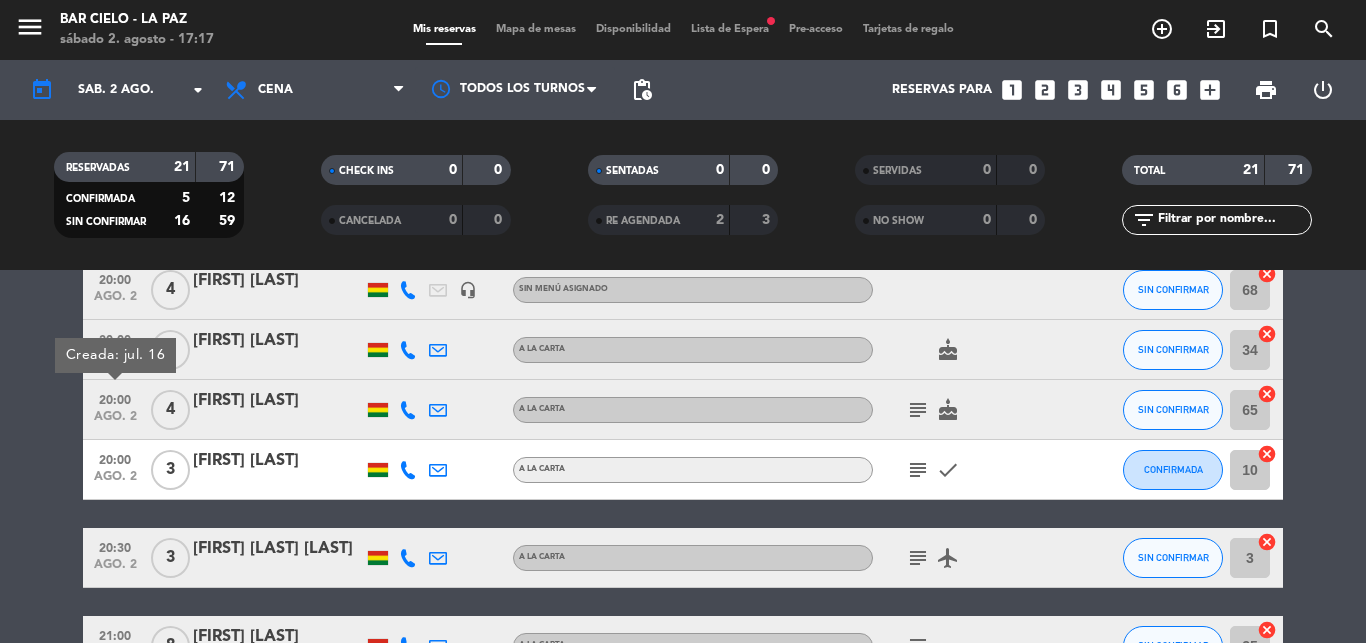 click on "subject" 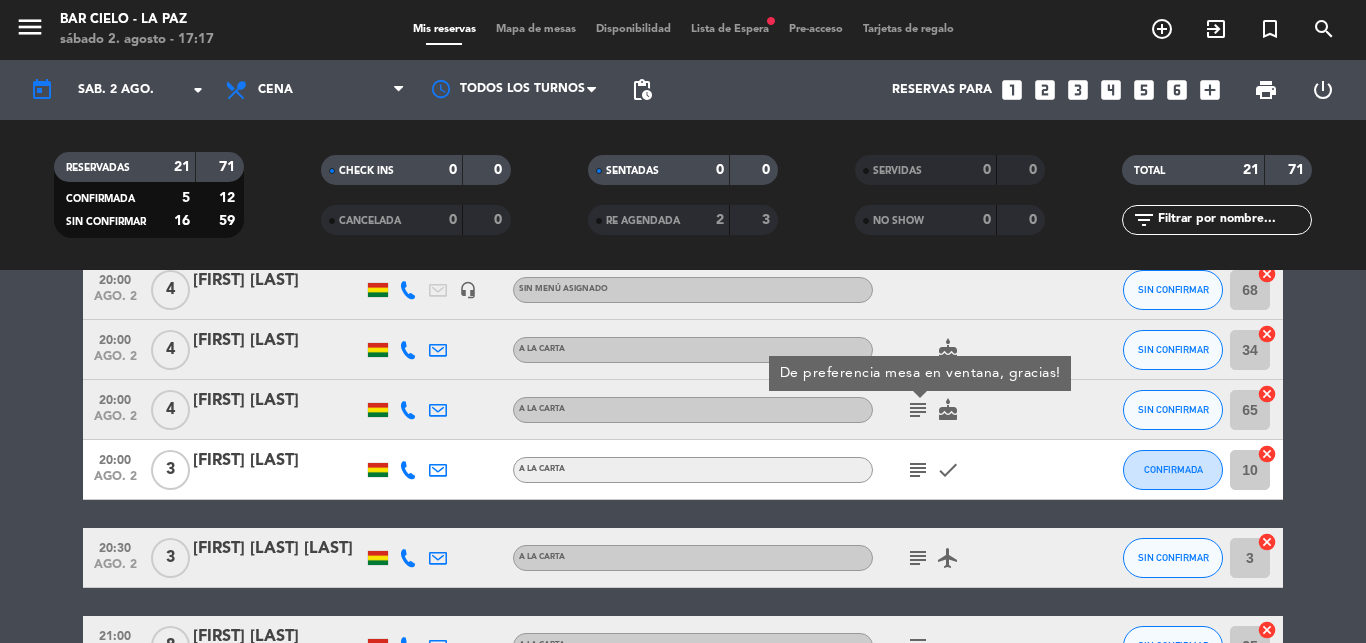 click on "subject" 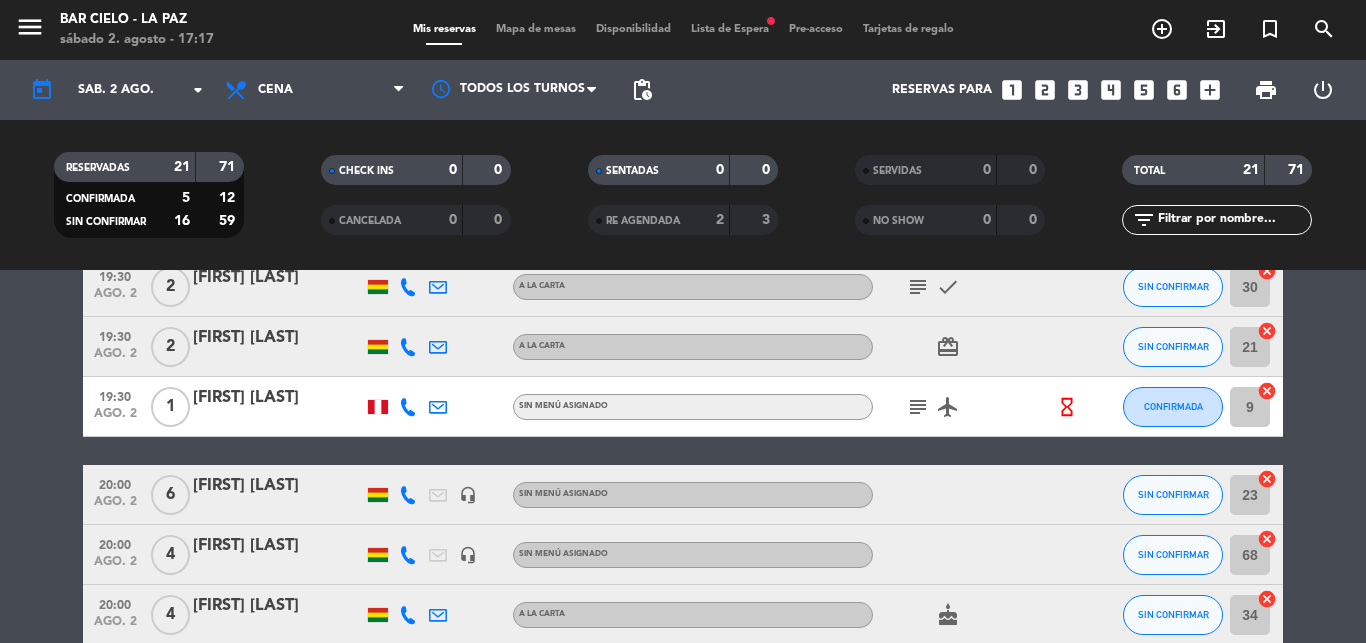 scroll, scrollTop: 487, scrollLeft: 0, axis: vertical 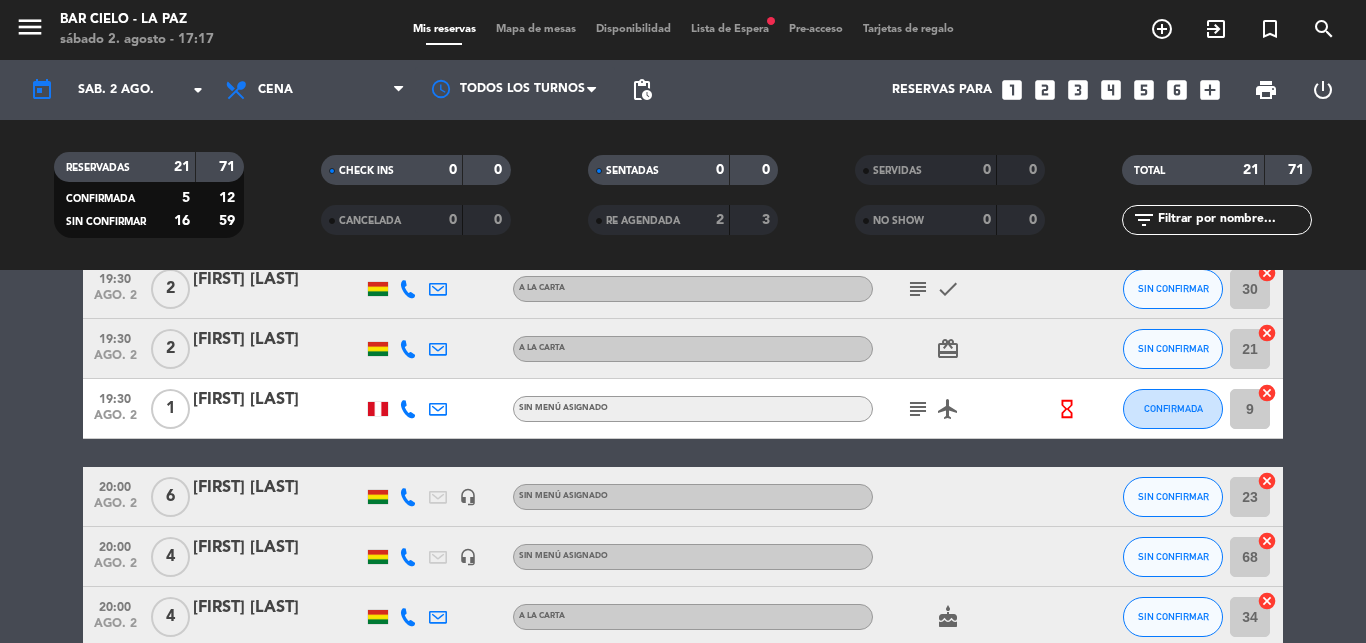 click on "20:00" 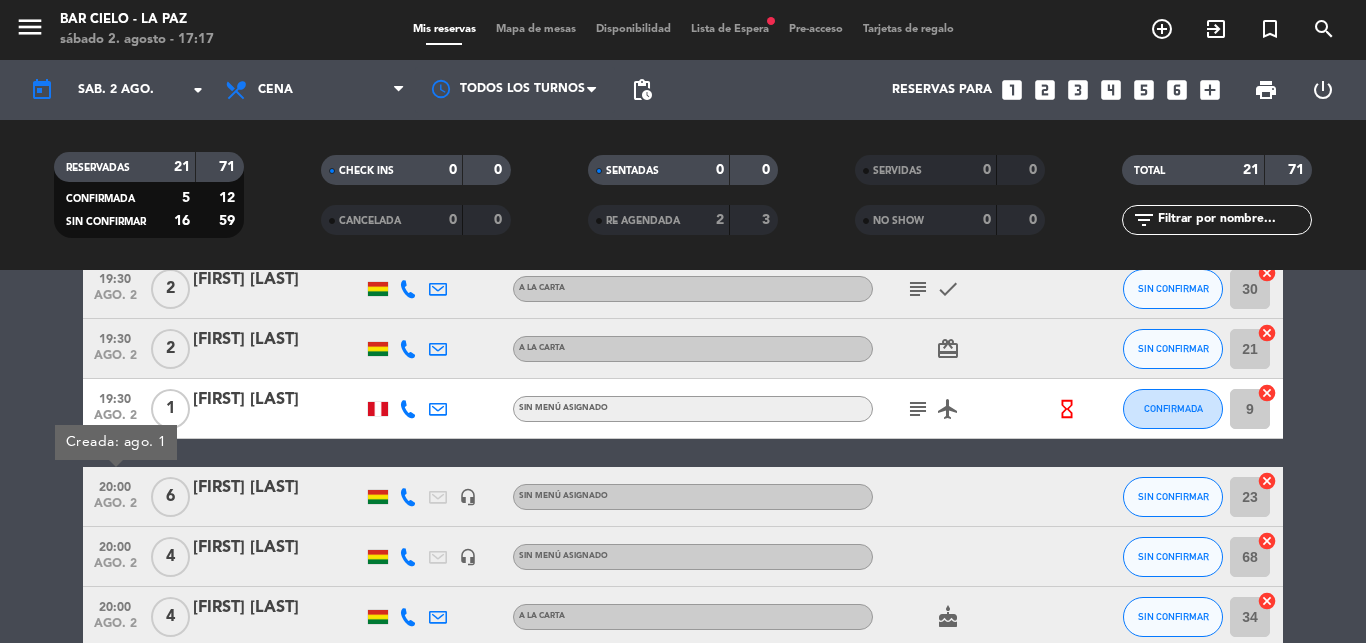 click on "18:00 ago. 2 4 [LAST] [LAST] A la carta subject cake SIN CONFIRMAR 33 cancel 18:00 ago. 2 2 Joui headset_mic Sin menú asignado subject SIN CONFIRMAR 22 cancel 18:00 ago. 2 4 [FIRST] [LAST] [LAST] headset_mic Sin menú asignado subject favorite_border CONFIRMADA 24 cancel 18:30 ago. 2 2 [FIRST] [LAST] [LAST] 1 Visita Sin menú asignado hourglass_empty CONFIRMADA 26 cancel 19:00 ago. 2 5 [FIRST] [LAST] 3 Visitas A la carta SIN CONFIRMAR 32 cancel 19:30 ago. 2 2 [FIRST] [LAST] A la carta subject check SIN CONFIRMAR 30 cancel 19:30 ago. 2 2 [FIRST] [LAST] A la carta card_giftcard SIN CONFIRMAR 21 cancel 19:30 ago. 2 1 [FIRST] [LAST] [LAST] Sin menú asignado subject airplanemode_active hourglass_empty CONFIRMADA 9 cancel 20:00 ago. 2 Creada: ago. 1 6 [FIRST] [LAST] headset_mic Sin menú asignado SIN CONFIRMAR 23 cancel 20:00 ago. 2 4 [FIRST] [LAST] headset_mic SIN CONFIRMAR 3" 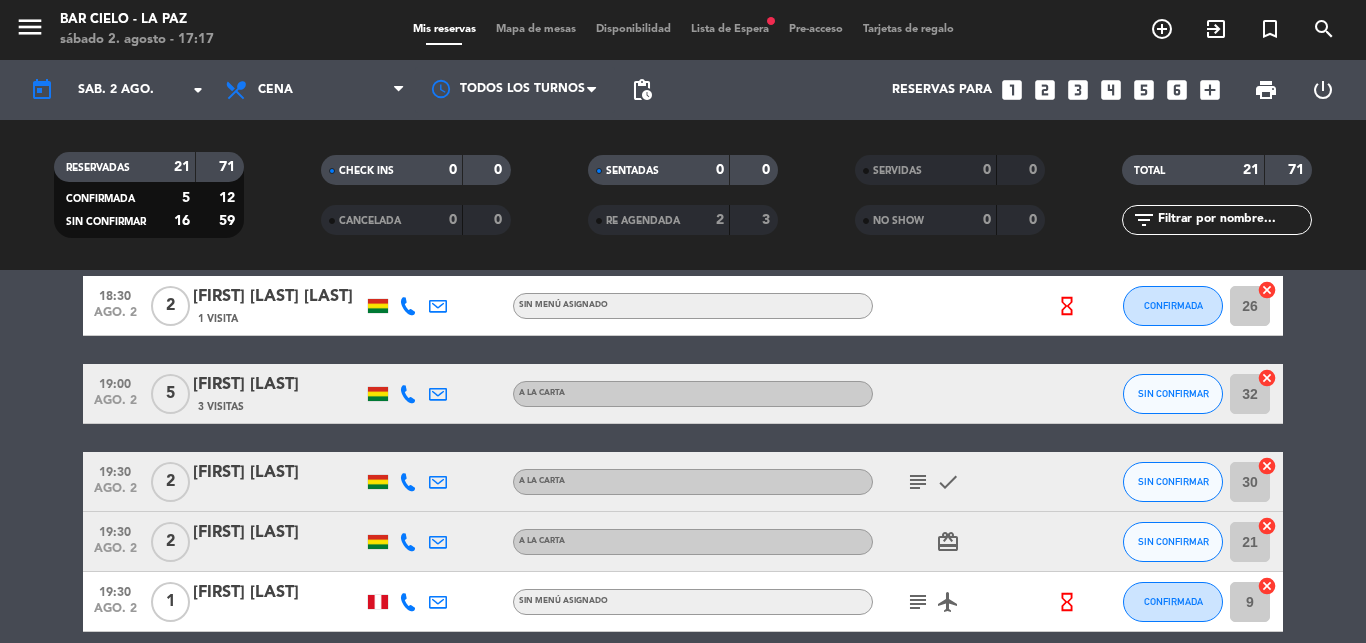scroll, scrollTop: 288, scrollLeft: 0, axis: vertical 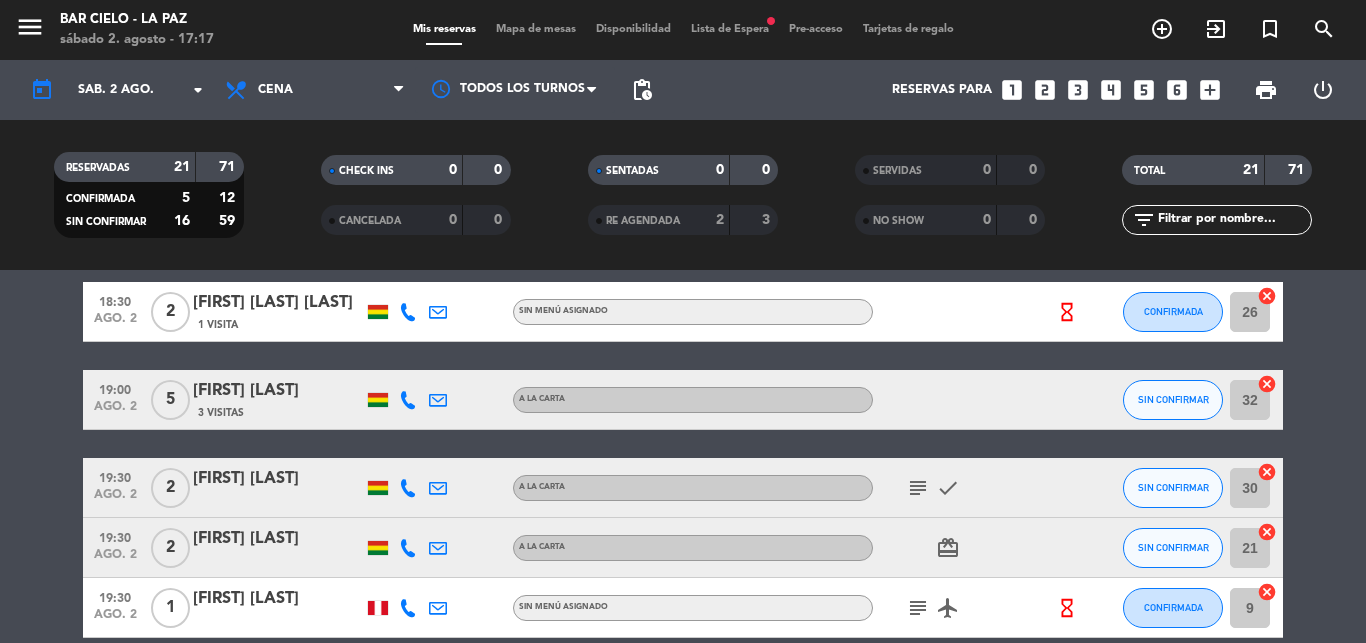 click 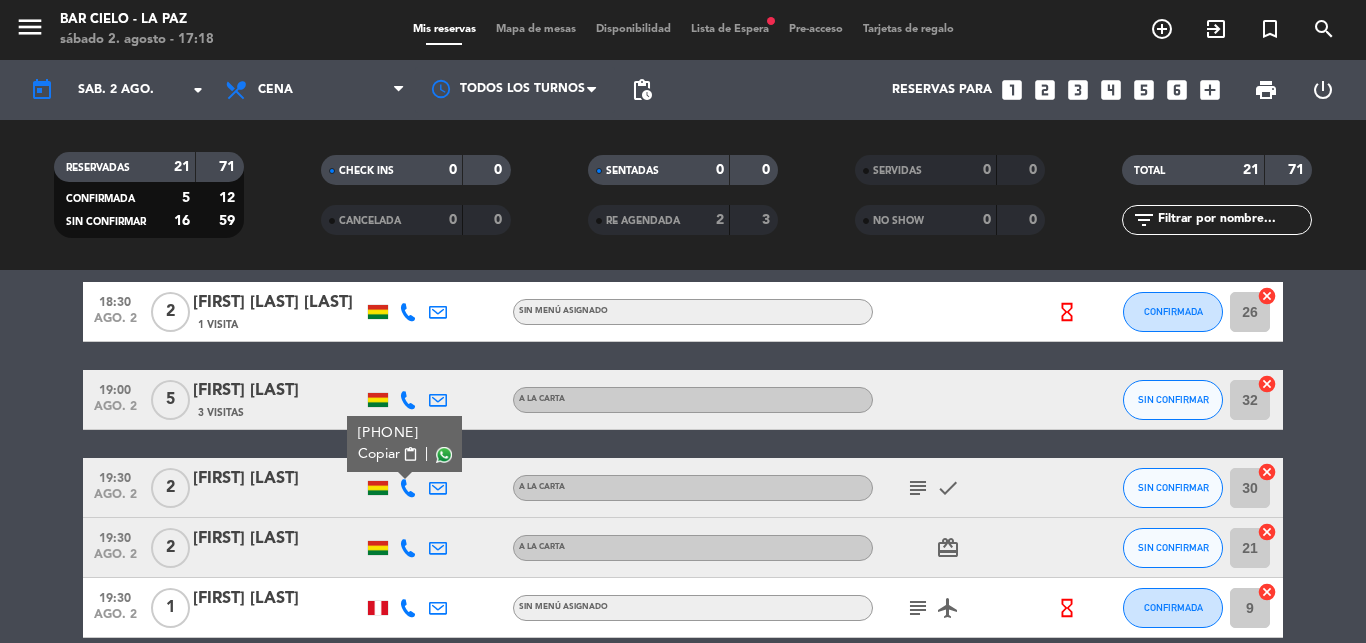 click on "subject" 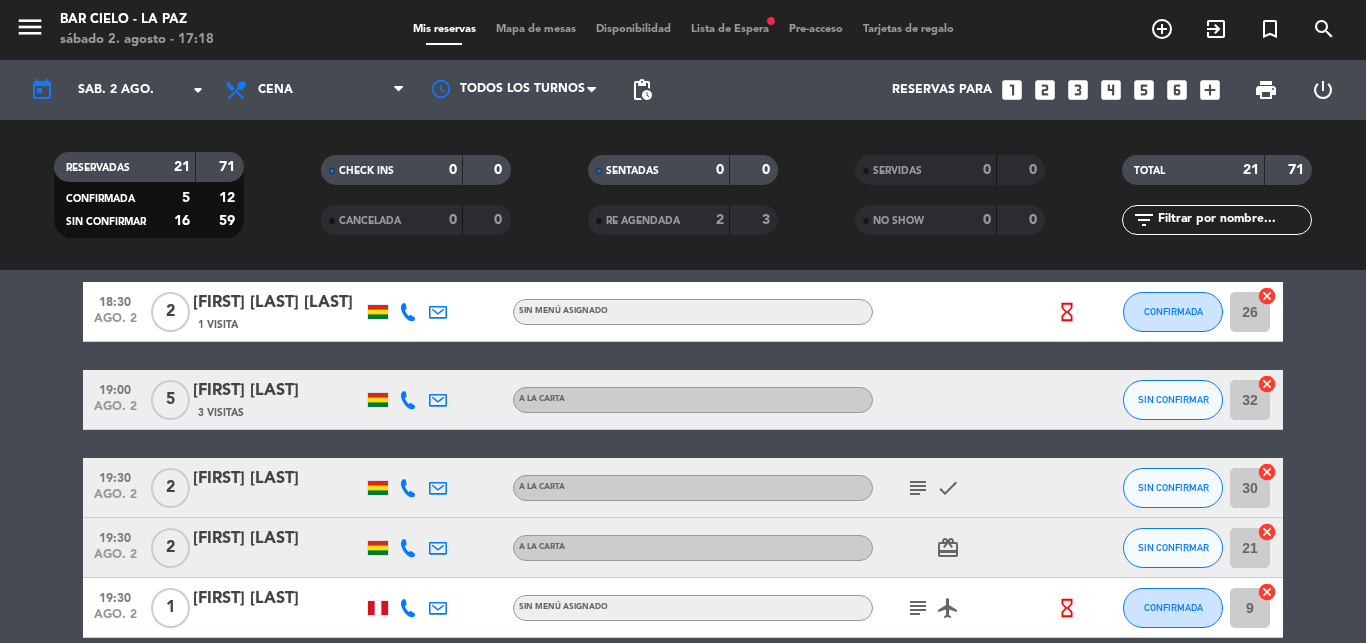 click on "subject" 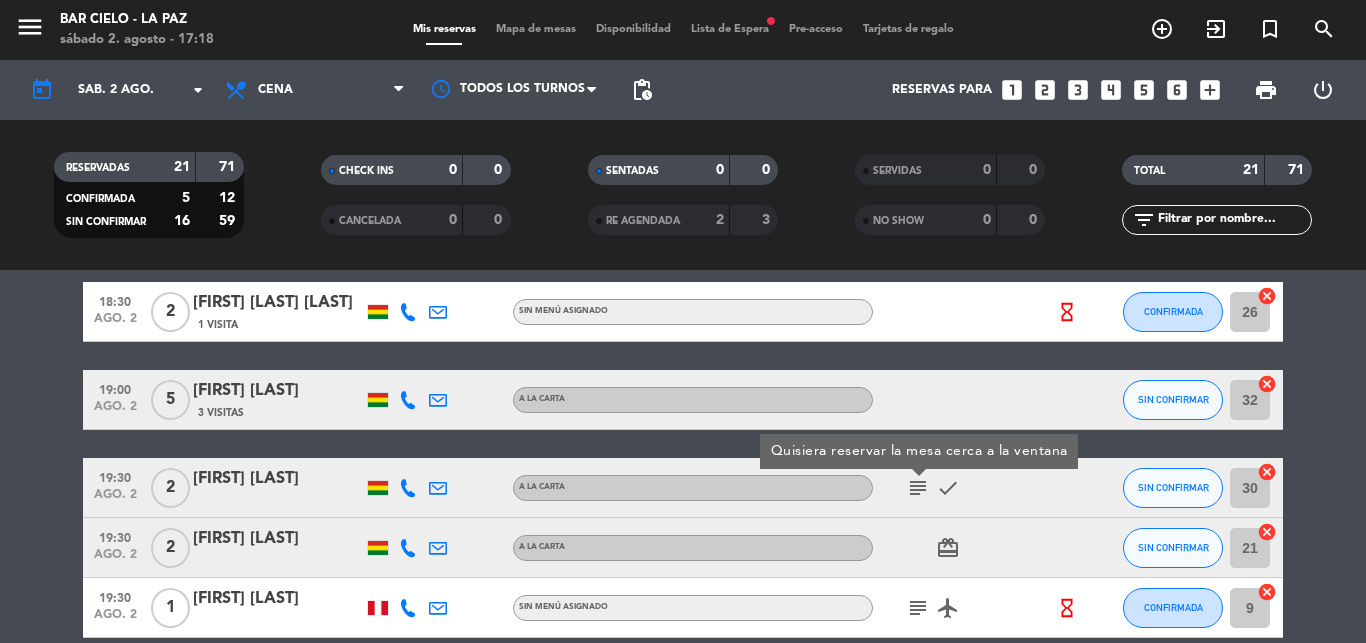 click on "19:30" 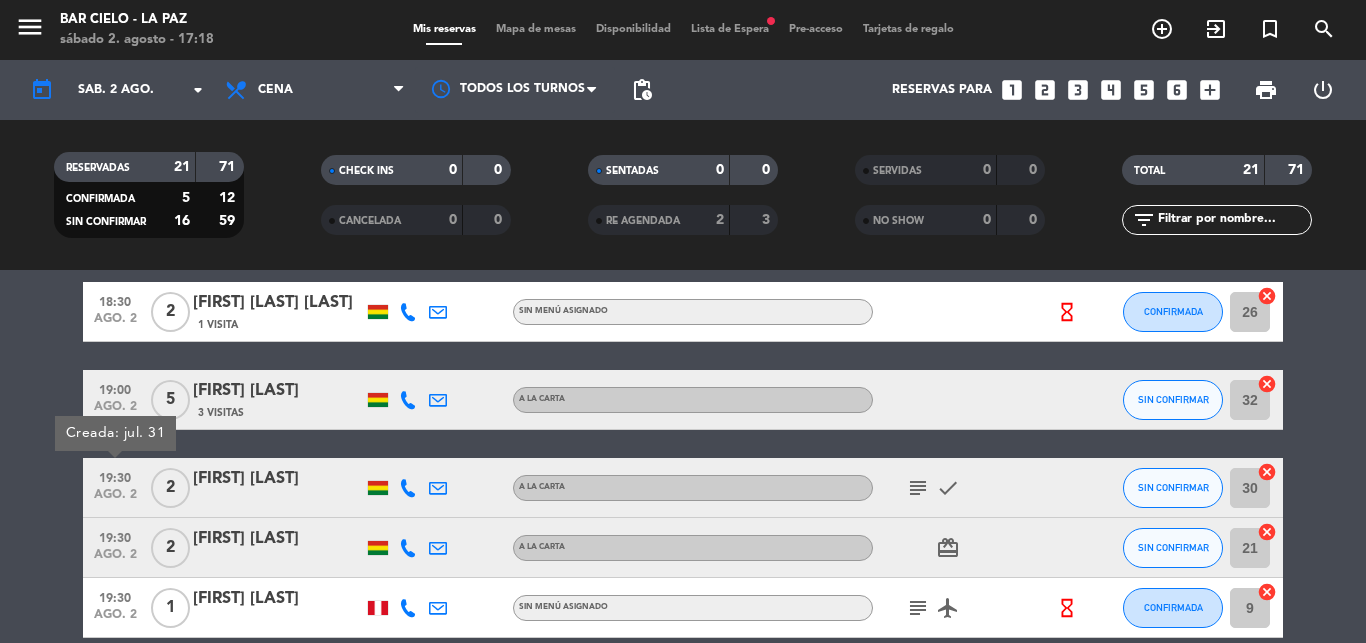 click on "Mapa de mesas" at bounding box center [536, 29] 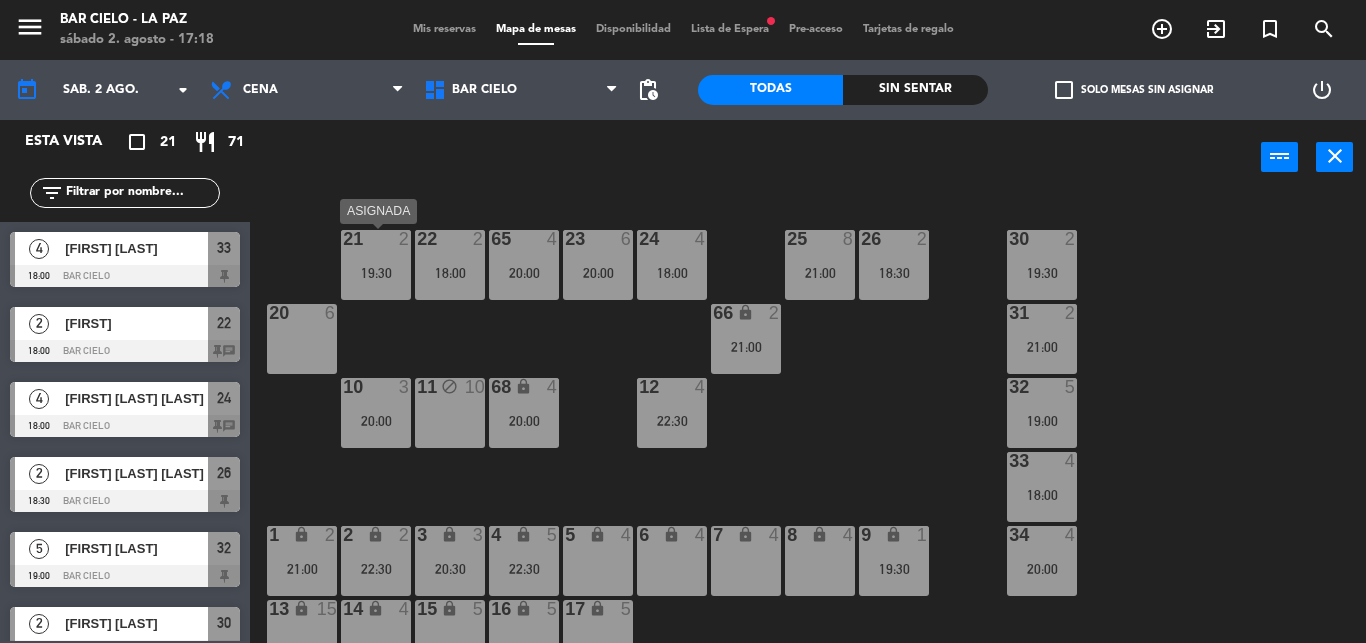click on "21  2   19:30" at bounding box center (376, 265) 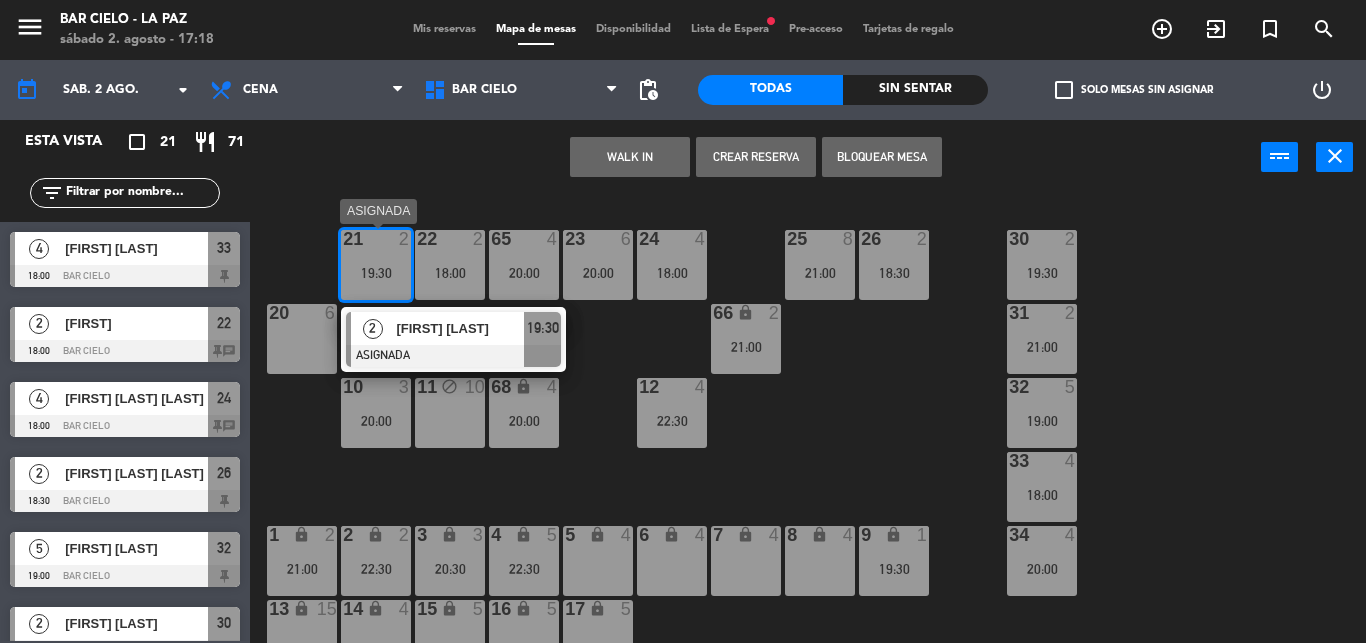 click on "19:30" at bounding box center [543, 328] 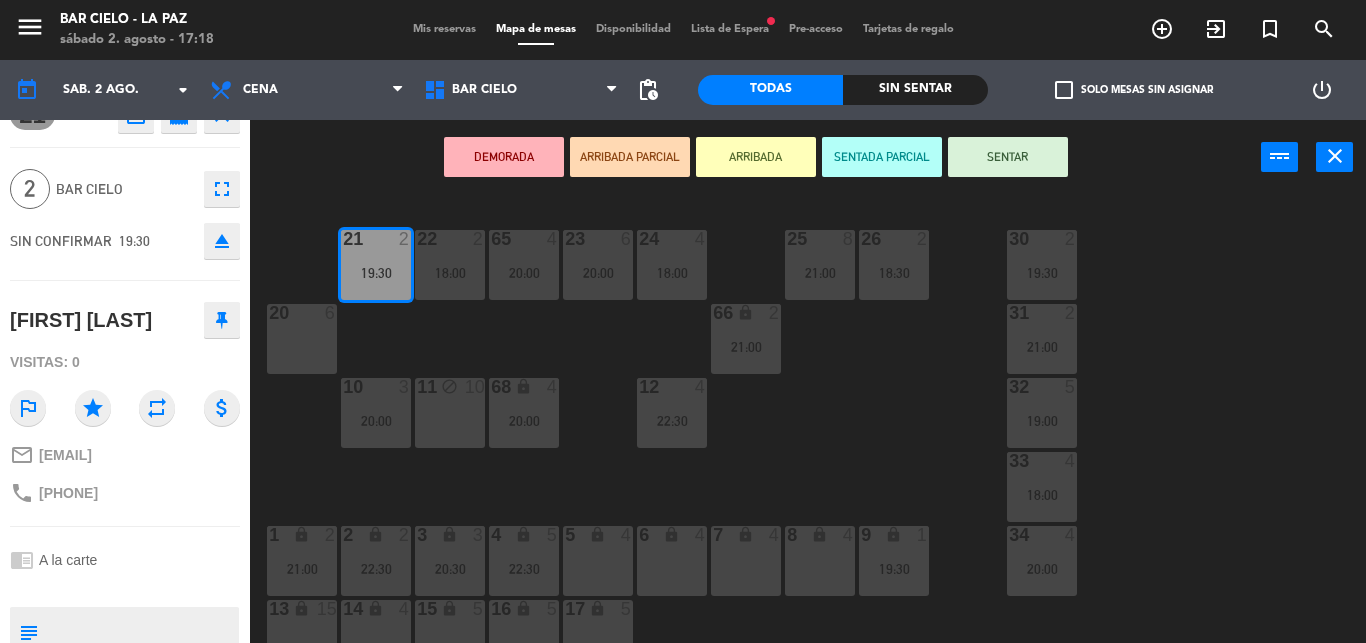 scroll, scrollTop: 158, scrollLeft: 0, axis: vertical 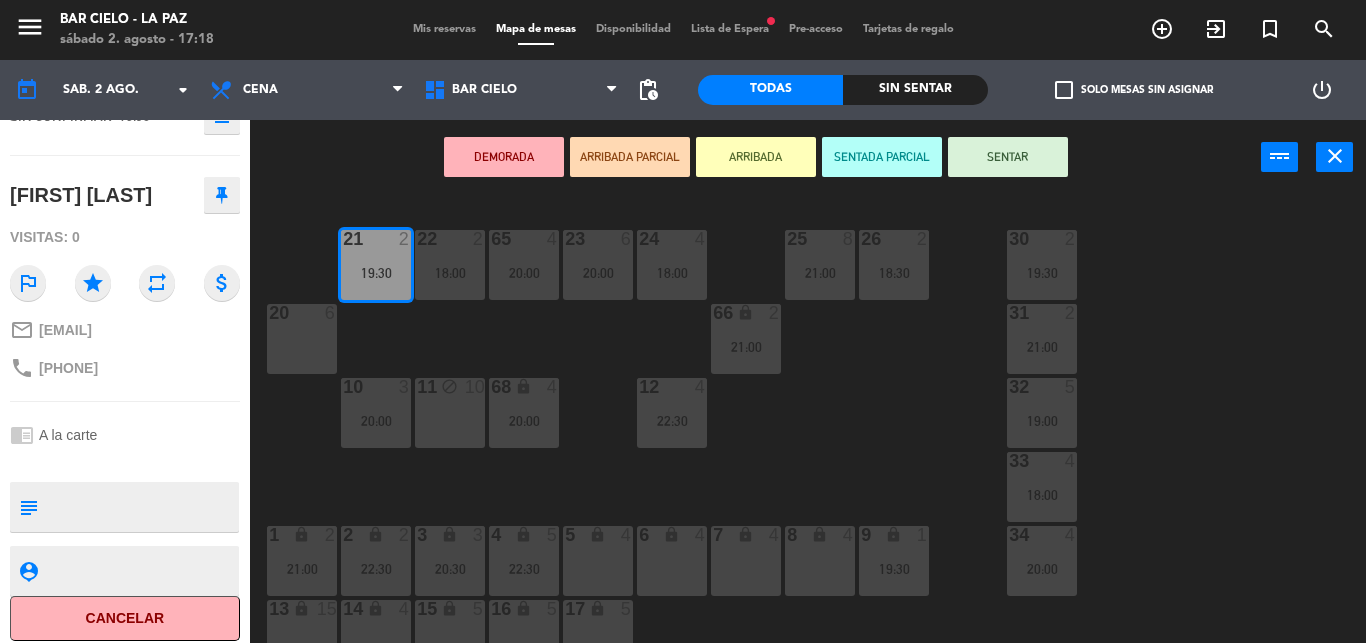click on "DEMORADA   ARRIBADA PARCIAL   ARRIBADA   SENTADA PARCIAL   SENTAR  power_input close" at bounding box center (755, 158) 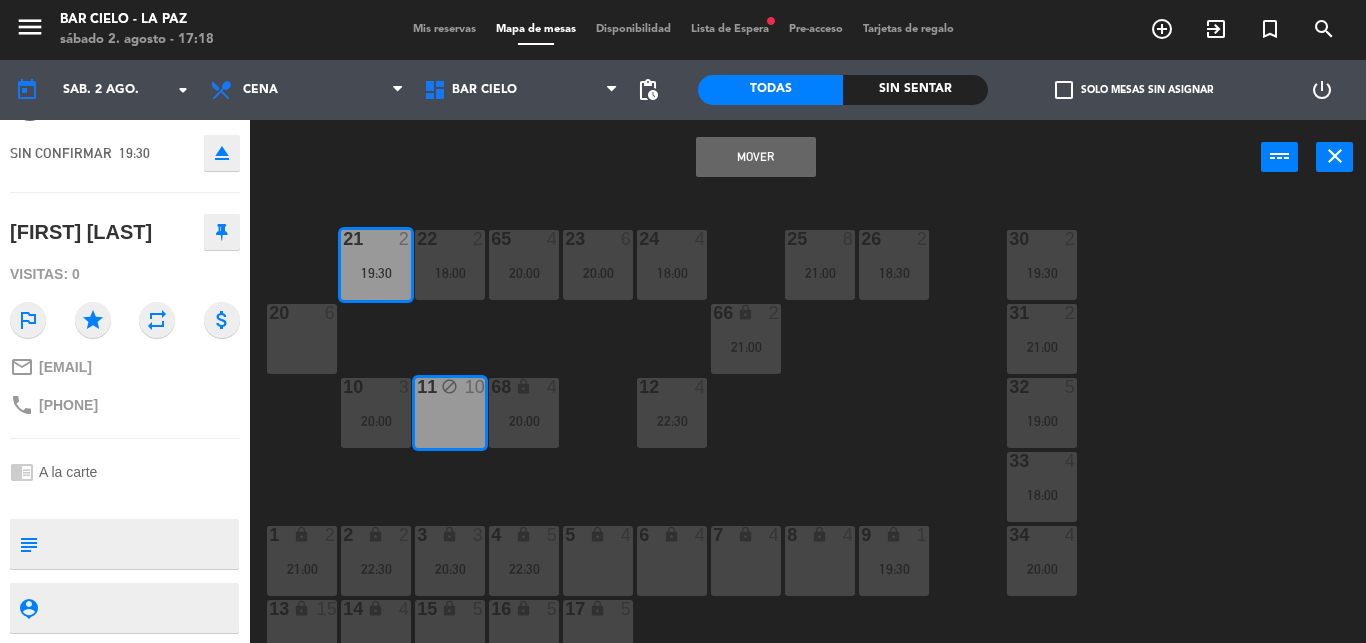 click on "21 2 19:30 22 2 18:00 23 6 20:00 24 4 18:00 25 8 21:00 26 2 18:30 30 2 19:30 65 4 20:00 20 6 31 2 21:00 66 lock 2 21:00 32 5 19:00 10 3 20:00 11 block 10 12 4 22:30 68 lock 4 20:00 33 4 18:00 34 4 20:00 1 lock 2 21:00 2 lock 2 22:30 3 lock 3 20:30 4 lock 5 22:30 5 lock 4 6 lock 4 7 lock 4 8 lock 4 9 lock 1 19:30 13 lock 15 14 lock 4 15 lock 5 16 lock 5 17 lock 5" 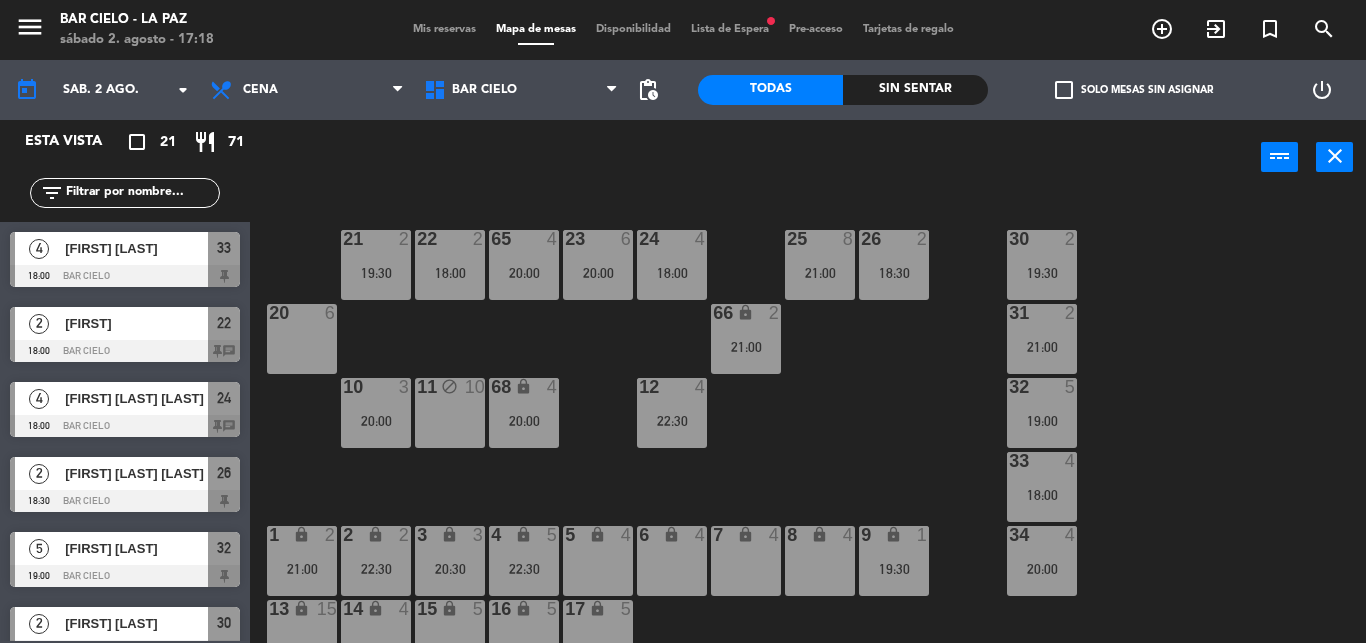 click on "30  2   19:30" at bounding box center [1042, 265] 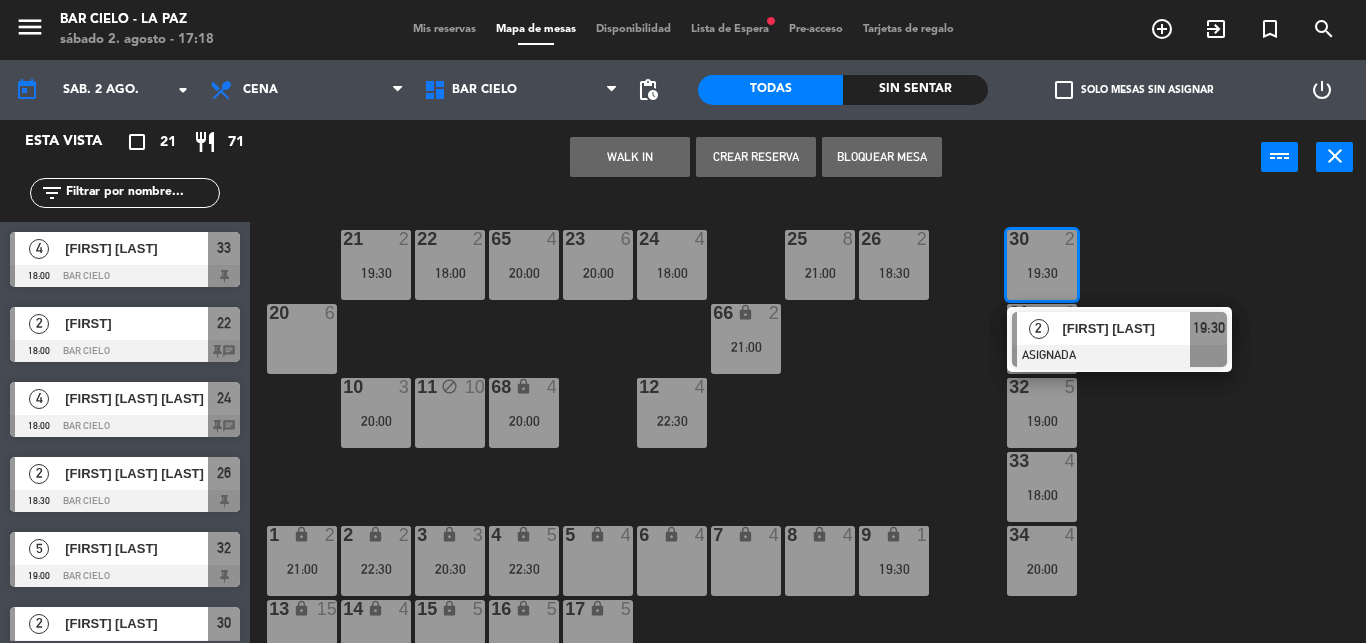 click on "[FIRST] [LAST]" at bounding box center [1126, 328] 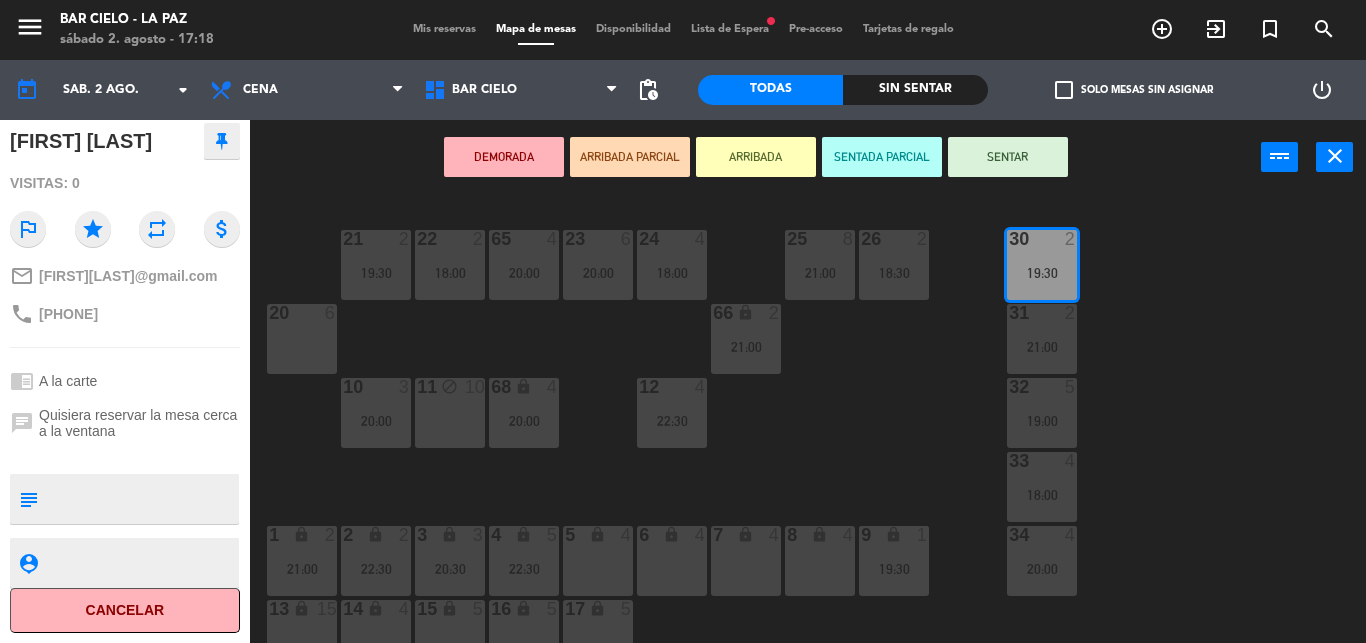 scroll, scrollTop: 197, scrollLeft: 0, axis: vertical 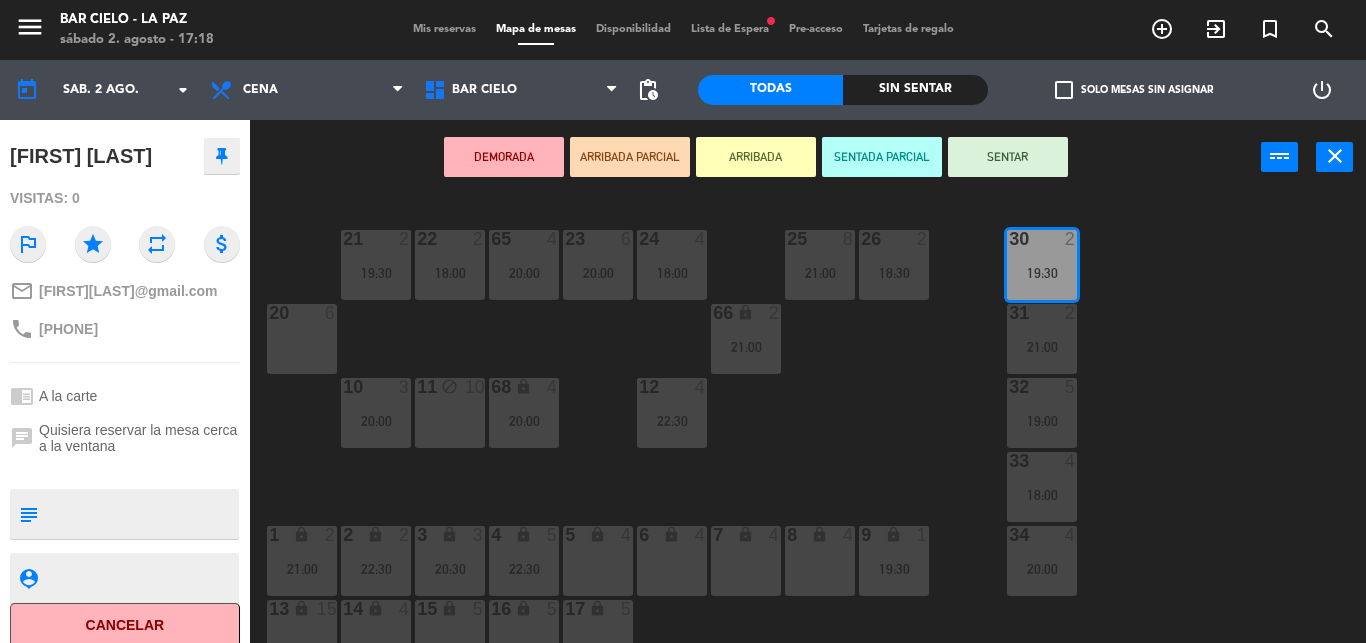 click on "21 2 19:30 22 2 18:00 23 6 20:00 24 4 18:00 25 8 21:00 26 2 18:30 30 2 19:30 65 4 20:00 20 6 31 2 21:00 66 lock 2 21:00 32 5 19:00 10 3 20:00 11 block 10 12 4 22:30 68 lock 4 20:00 33 4 18:00 34 4 20:00 1 lock 2 21:00 2 lock 2 22:30 3 lock 3 20:30 4 lock 5 22:30 5 lock 4 6 lock 4 7 lock 4 8 lock 4 9 lock 1 19:30 13 lock 15 14 lock 4 15 lock 5 16 lock 5 17 lock 5" 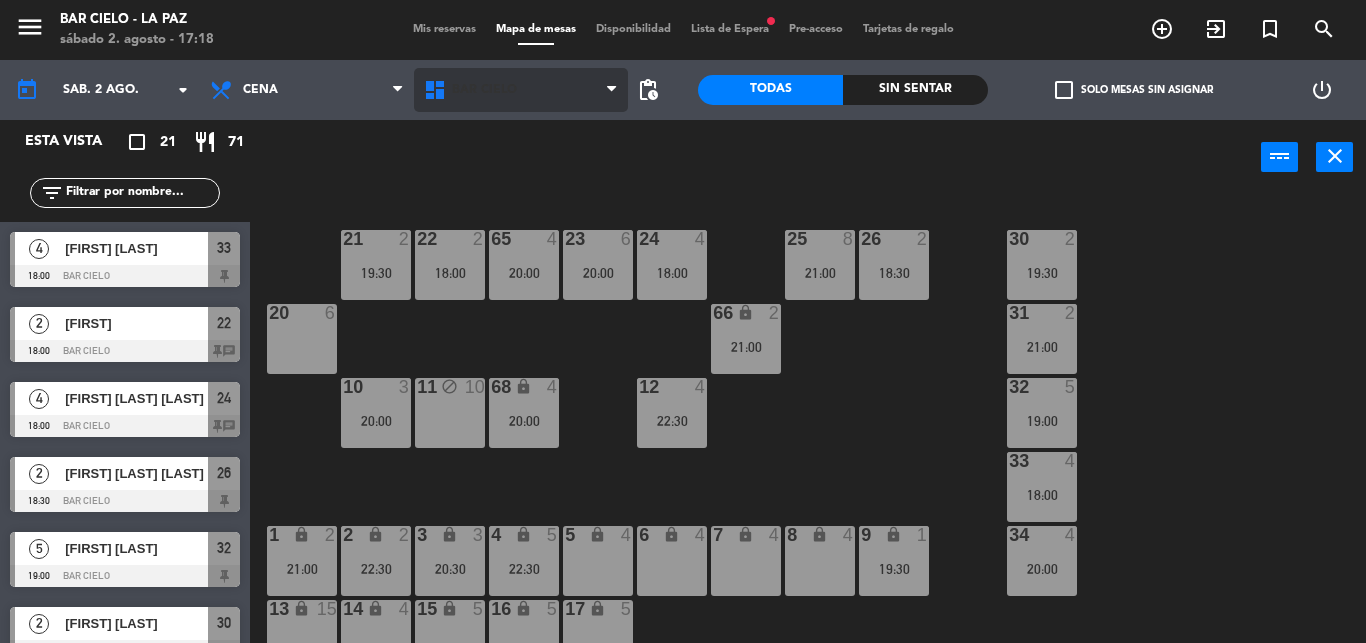 scroll, scrollTop: 0, scrollLeft: 0, axis: both 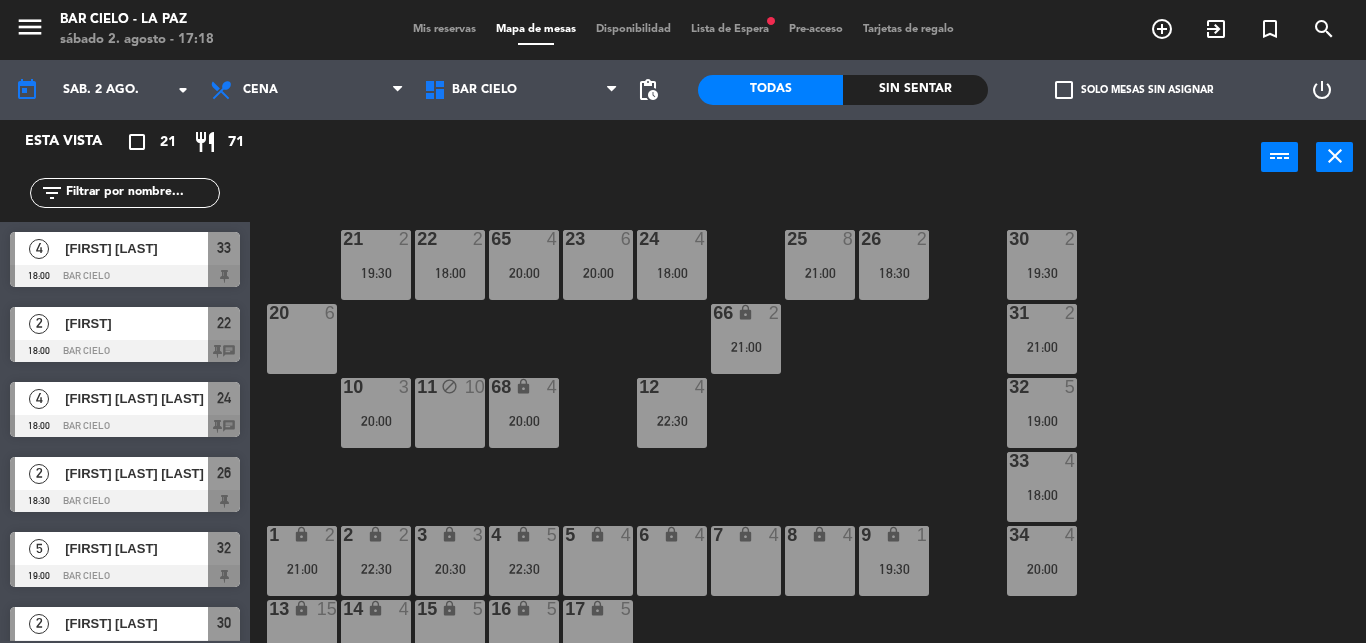 click on "Mis reservas   Mapa de mesas   Disponibilidad   Lista de Espera   fiber_manual_record   Pre-acceso   Tarjetas de regalo" at bounding box center (683, 30) 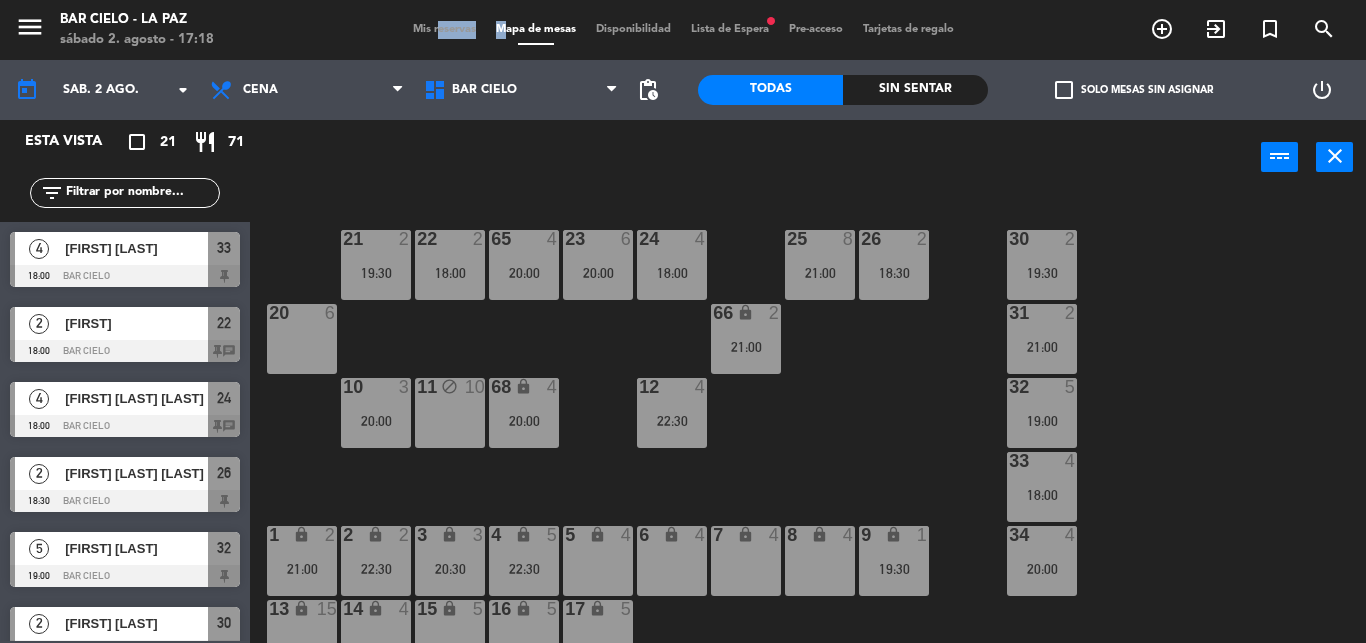 click on "Mis reservas   Mapa de mesas   Disponibilidad   Lista de Espera   fiber_manual_record   Pre-acceso   Tarjetas de regalo" at bounding box center [683, 30] 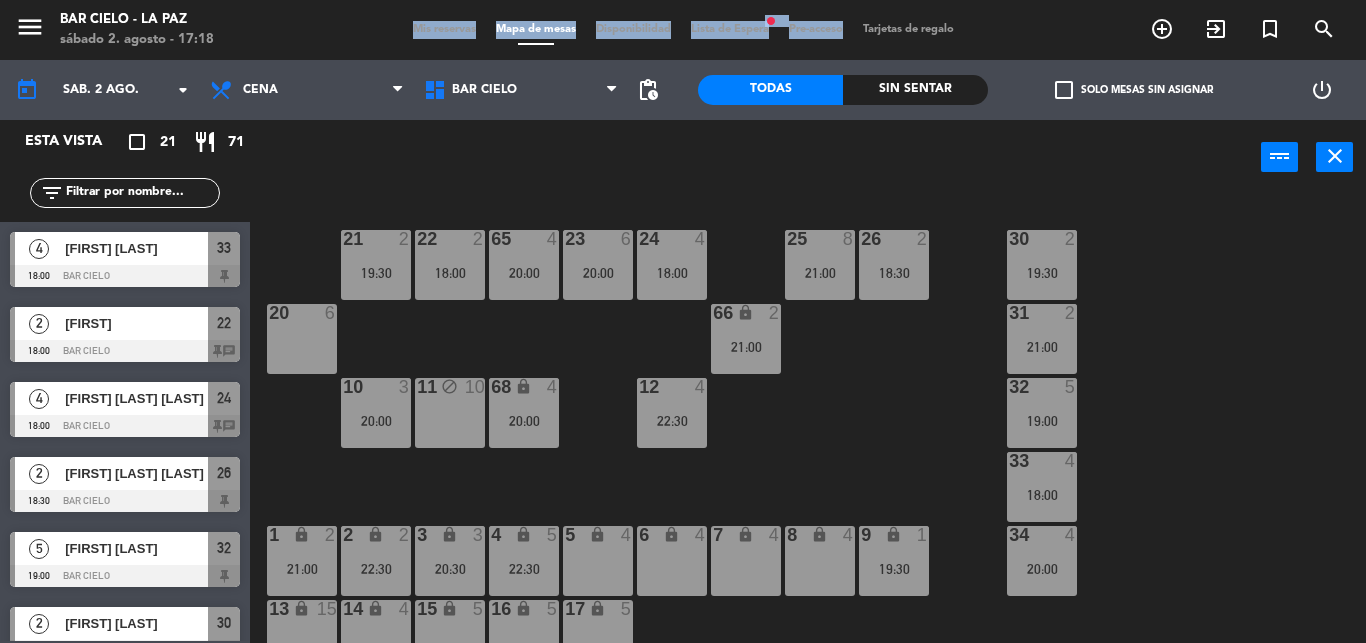 click on "Mis reservas   Mapa de mesas   Disponibilidad   Lista de Espera   fiber_manual_record   Pre-acceso   Tarjetas de regalo" at bounding box center (683, 30) 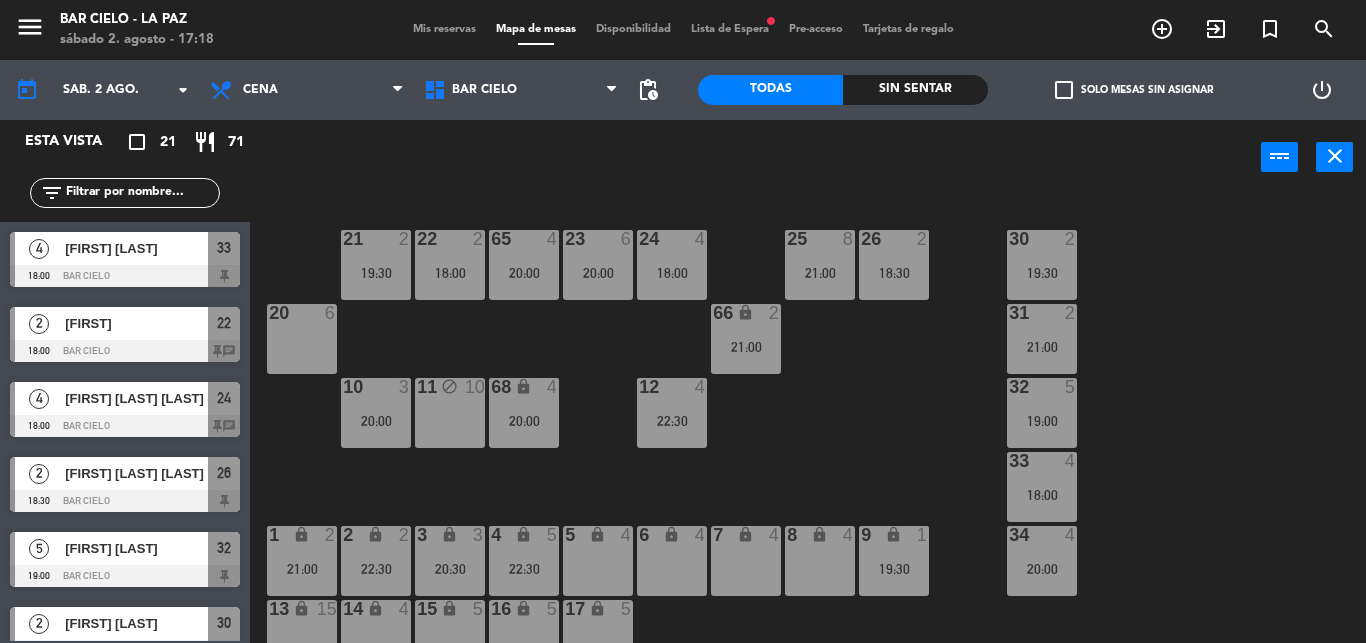click on "menu Bar Cielo - [CITY] - [COUNTRY] sábado 2. 17:18 Mis reservas Mapa de mesas Disponibilidad Lista de Espera fiber_manual_record Pre-acceso Tarjetas de regalo add_circle_outline exit_to_app turned_in_not search" 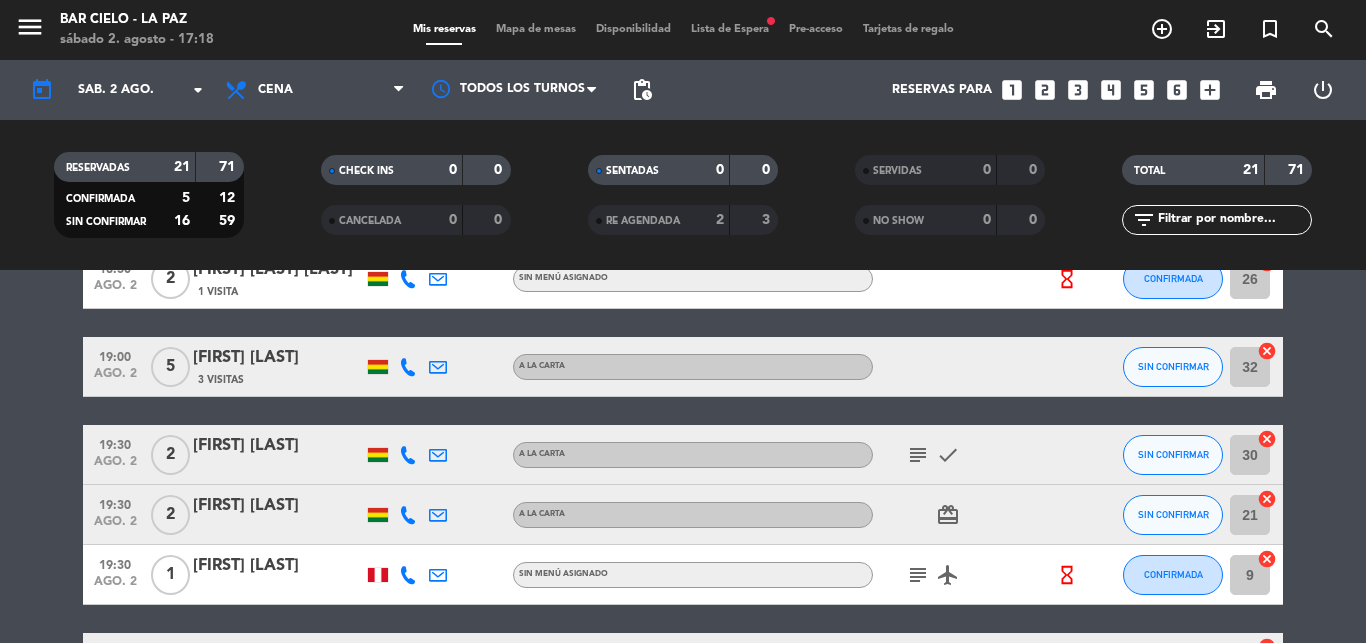 scroll, scrollTop: 286, scrollLeft: 0, axis: vertical 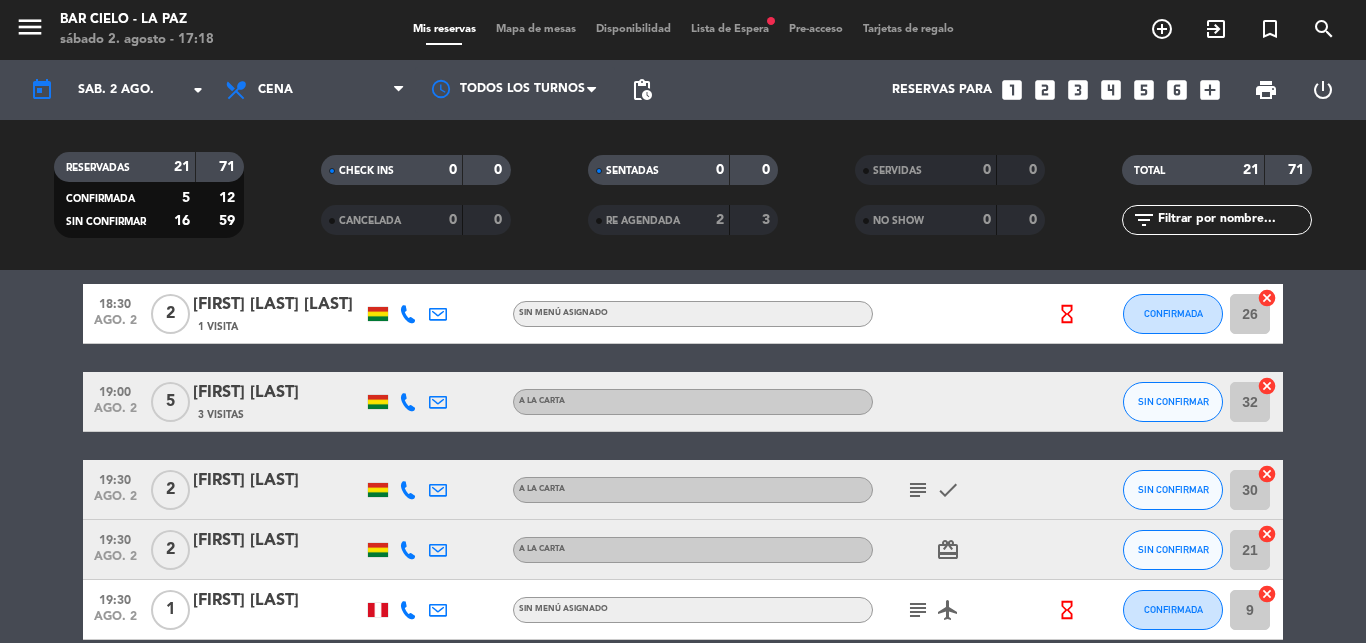 click on "19:30" 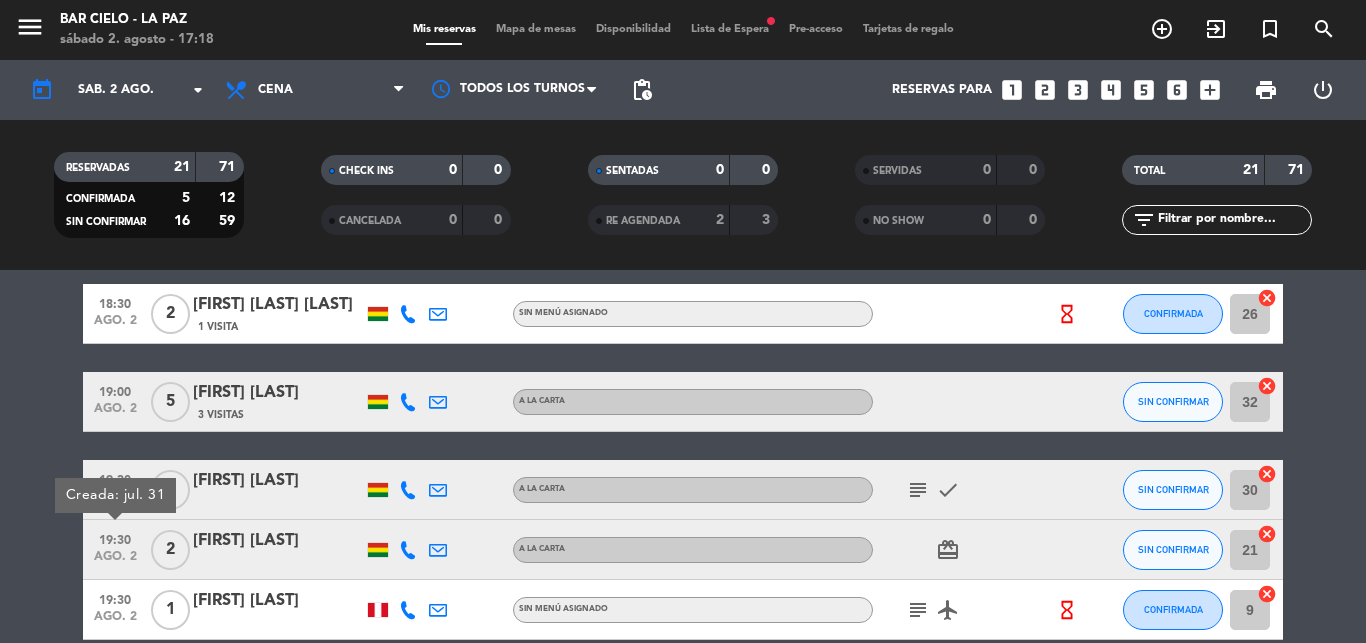 click on "19:30" 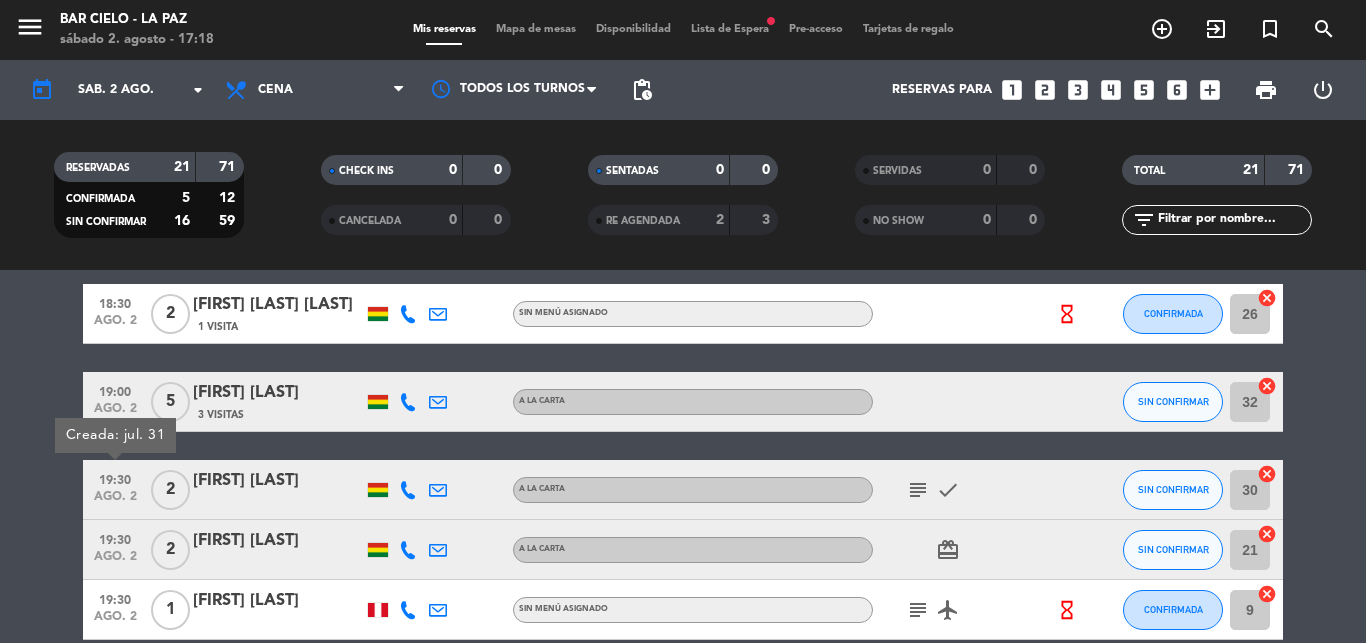 click on "Mapa de mesas" at bounding box center [536, 29] 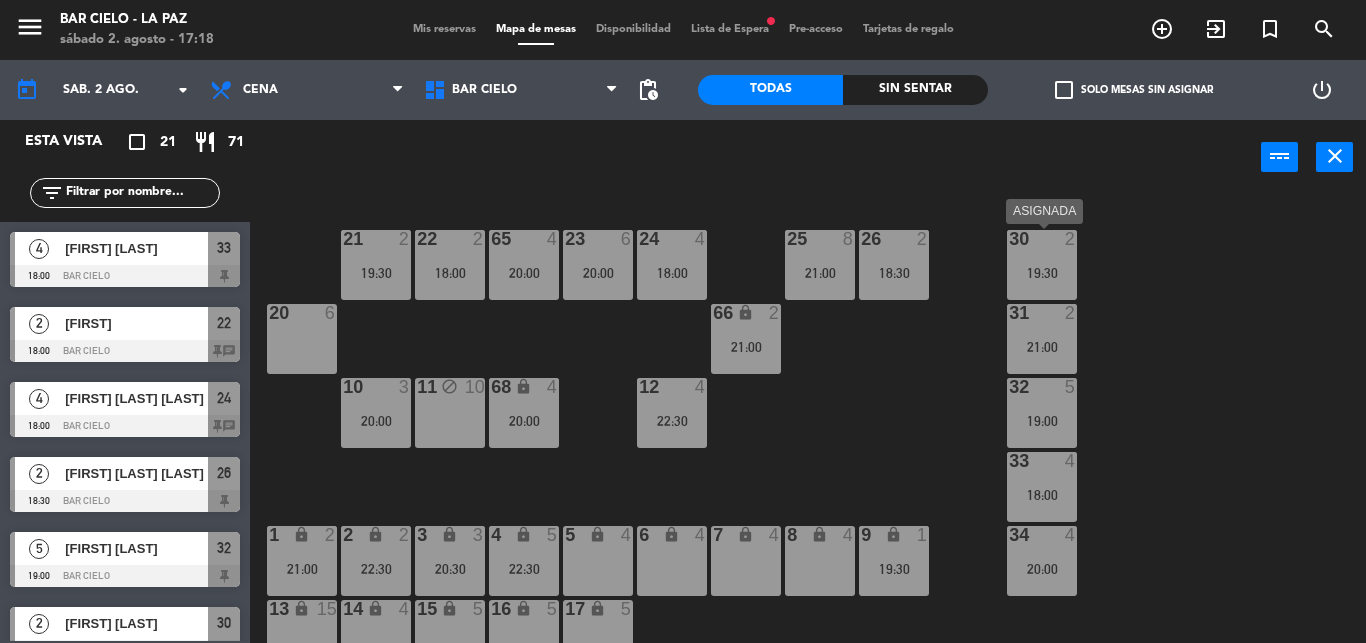 click on "30  2   19:30" at bounding box center [1042, 265] 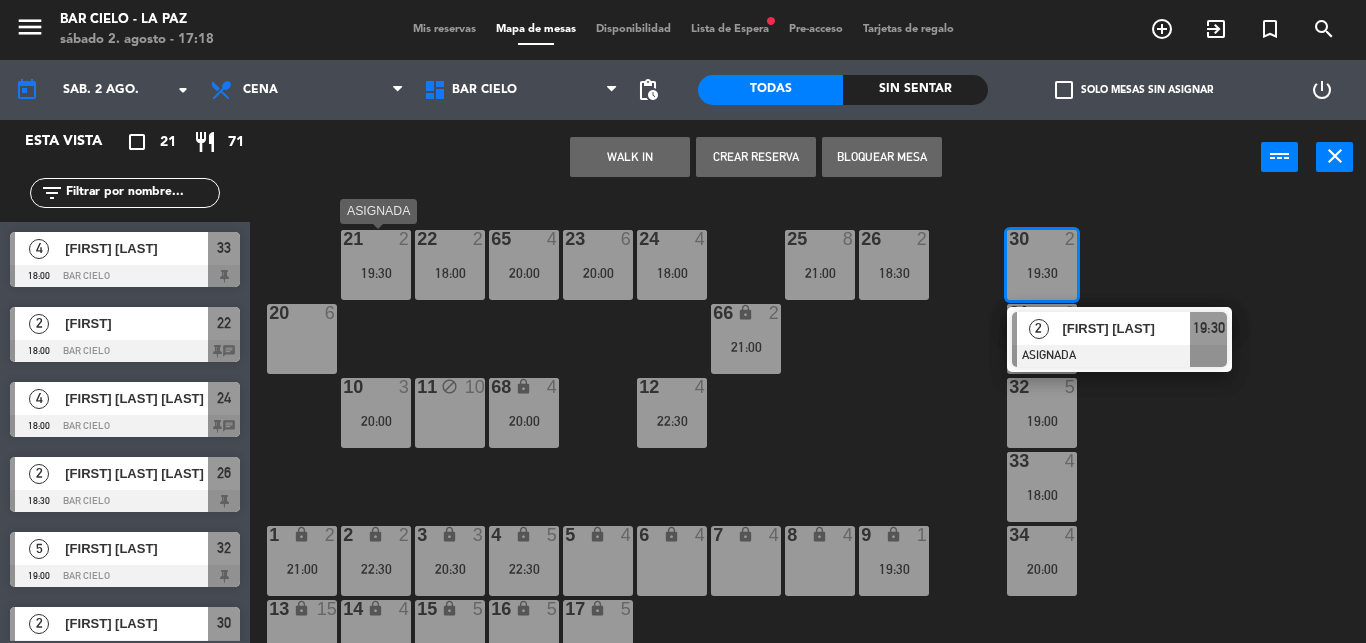 click on "21  2   19:30" at bounding box center (376, 265) 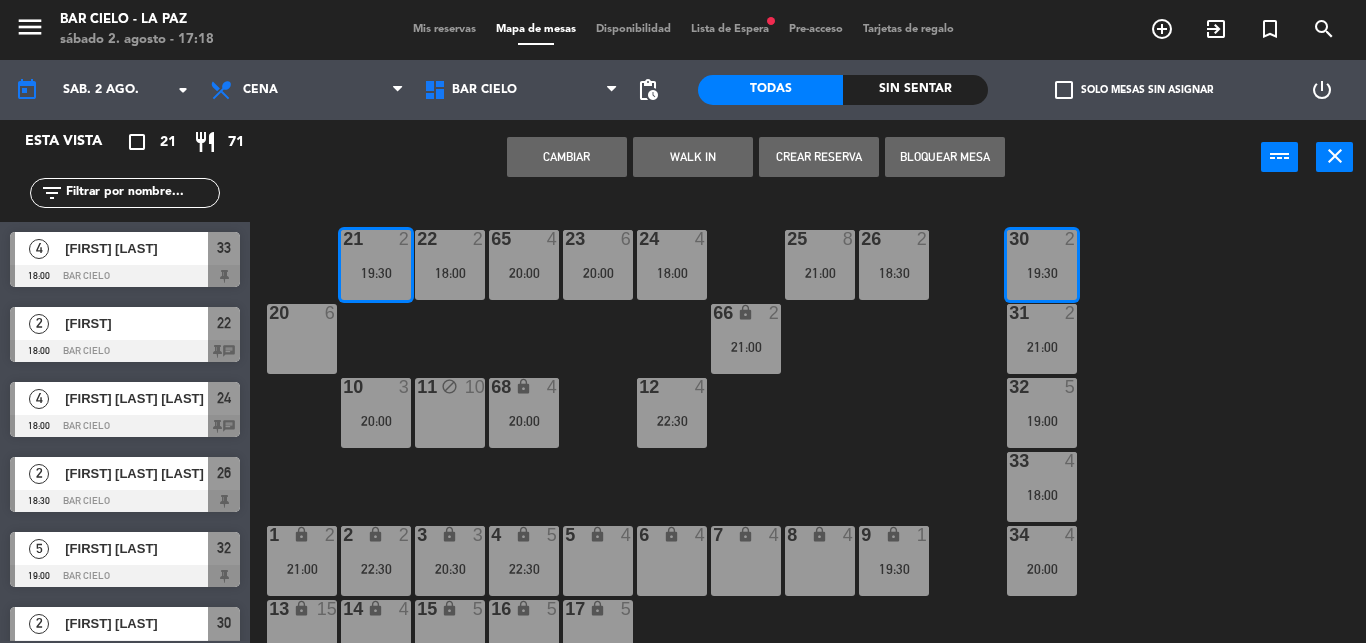 click on "Cambiar" at bounding box center (567, 157) 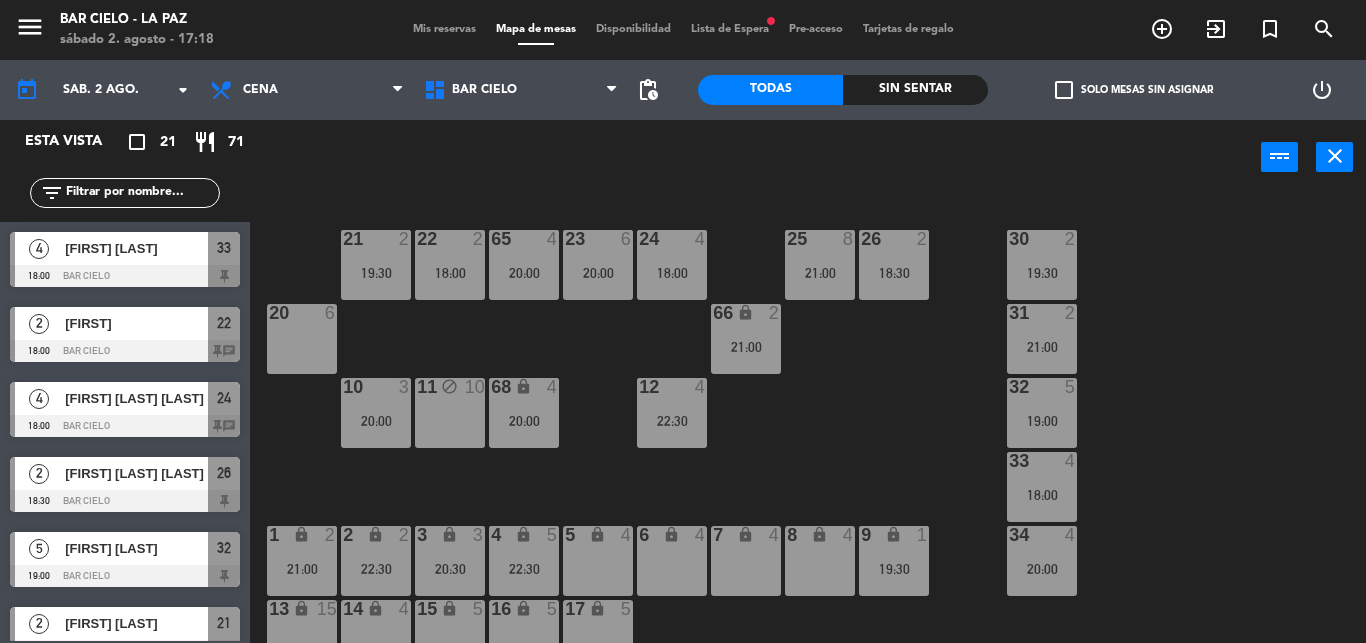 click on "Mis reservas" at bounding box center [444, 29] 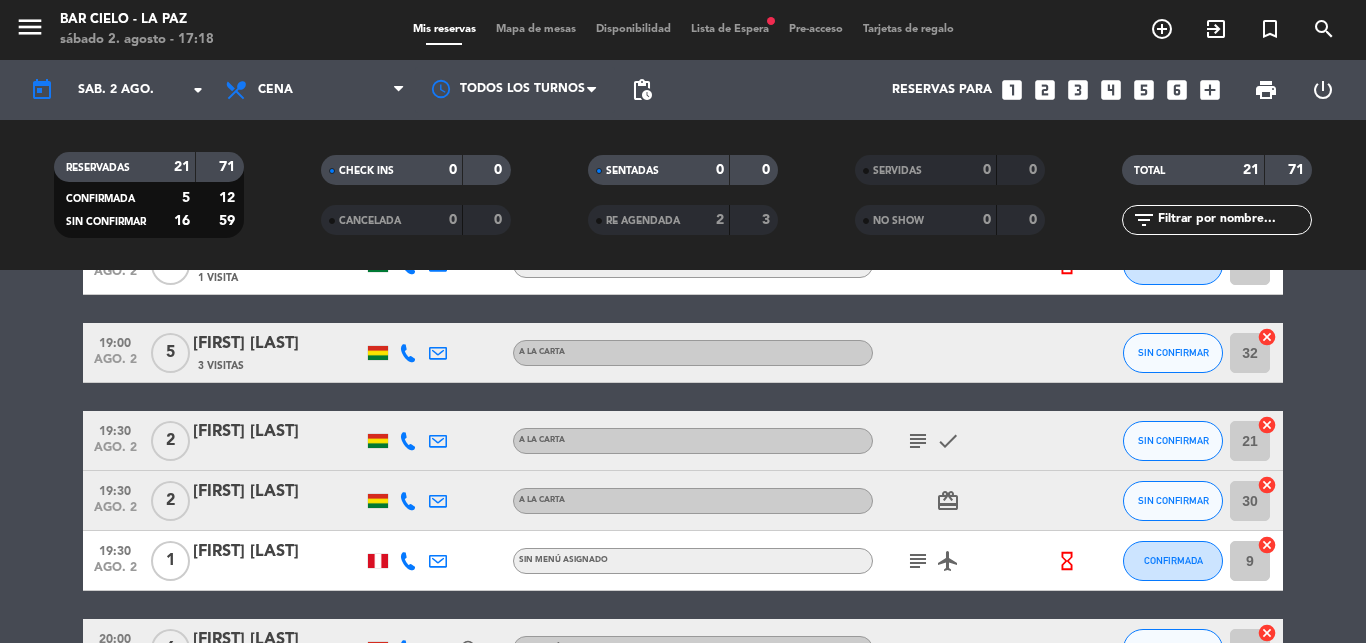 scroll, scrollTop: 334, scrollLeft: 0, axis: vertical 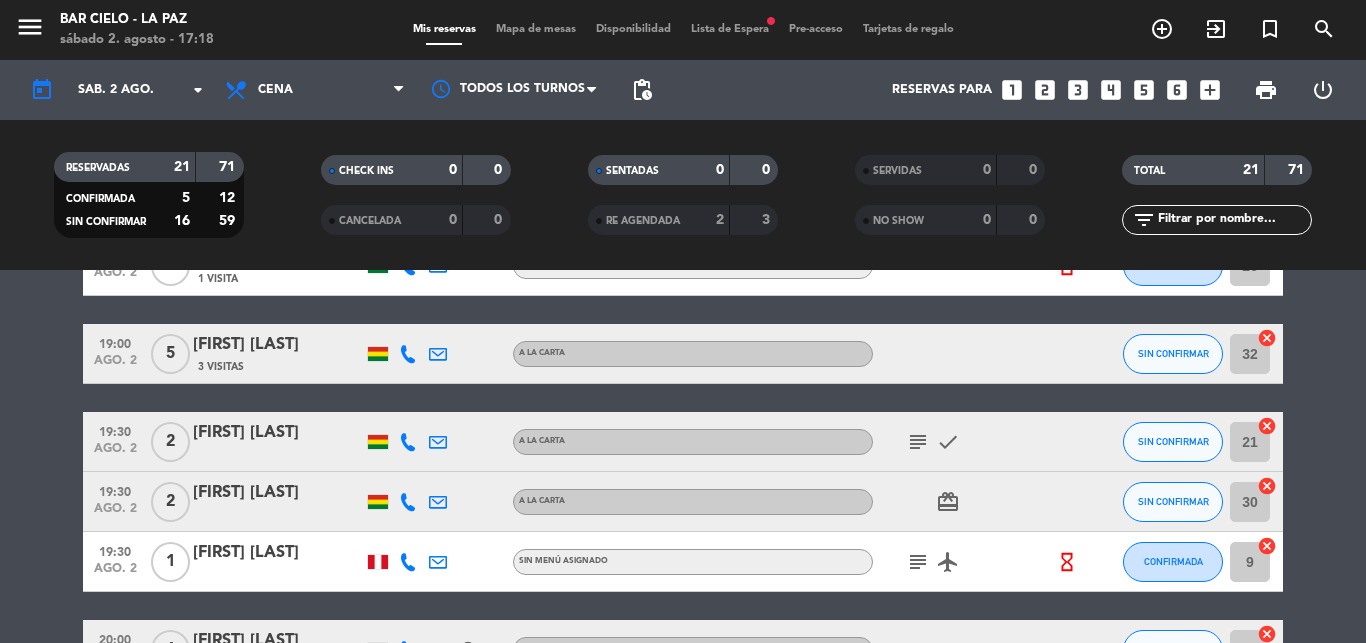 click 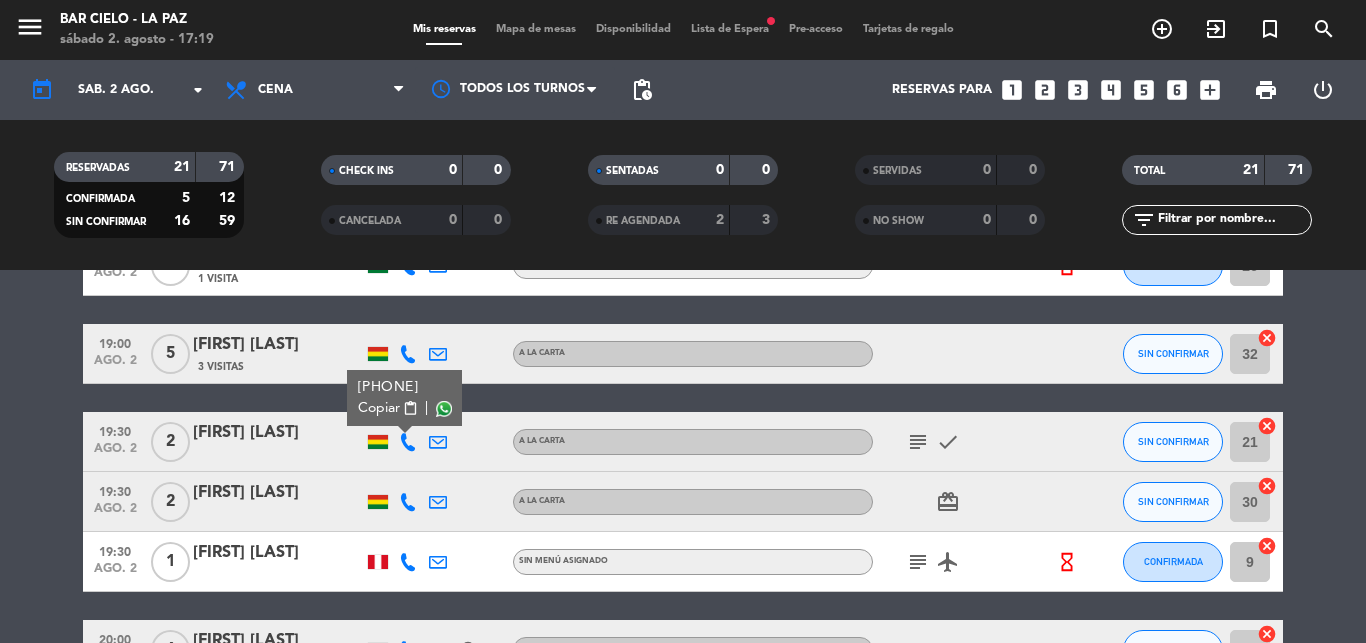 click 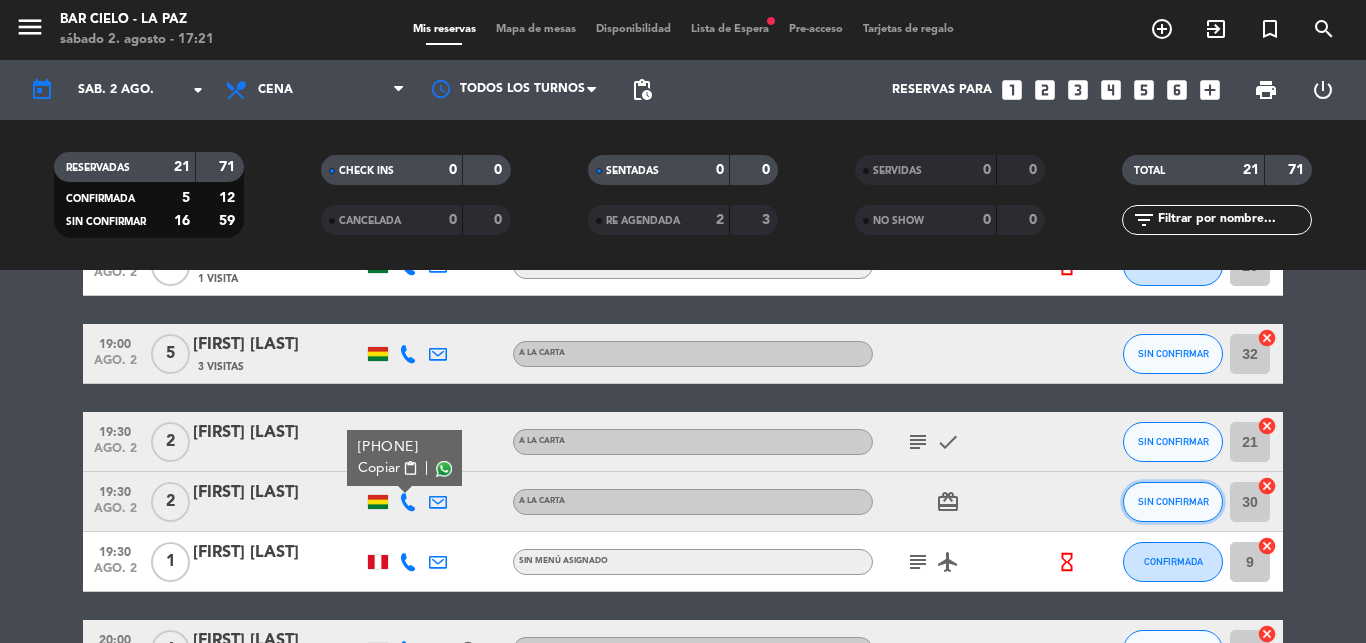 click on "SIN CONFIRMAR" 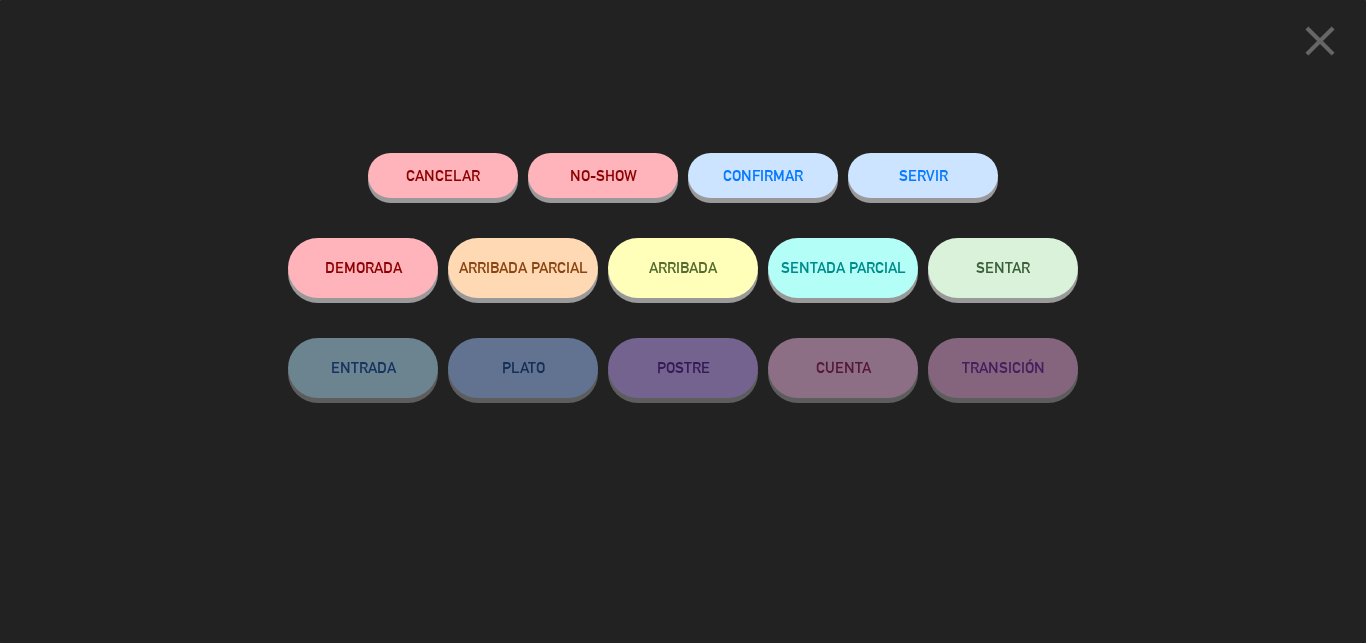 click on "CONFIRMAR" 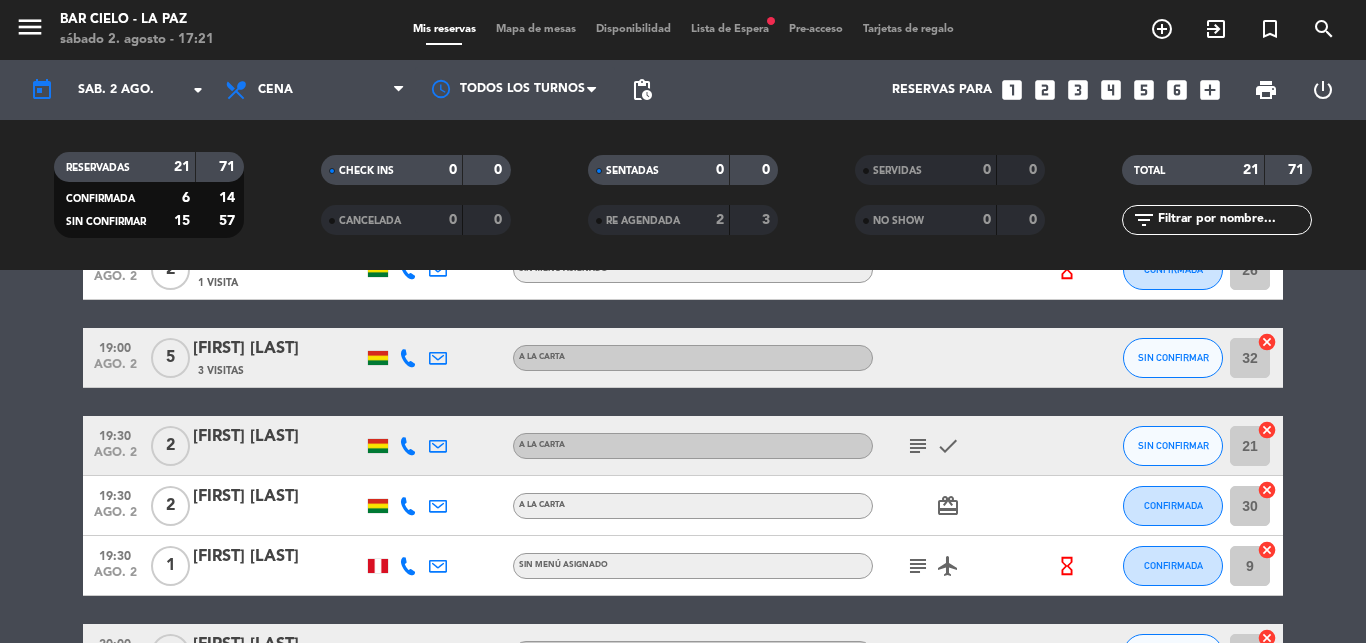 scroll, scrollTop: 328, scrollLeft: 0, axis: vertical 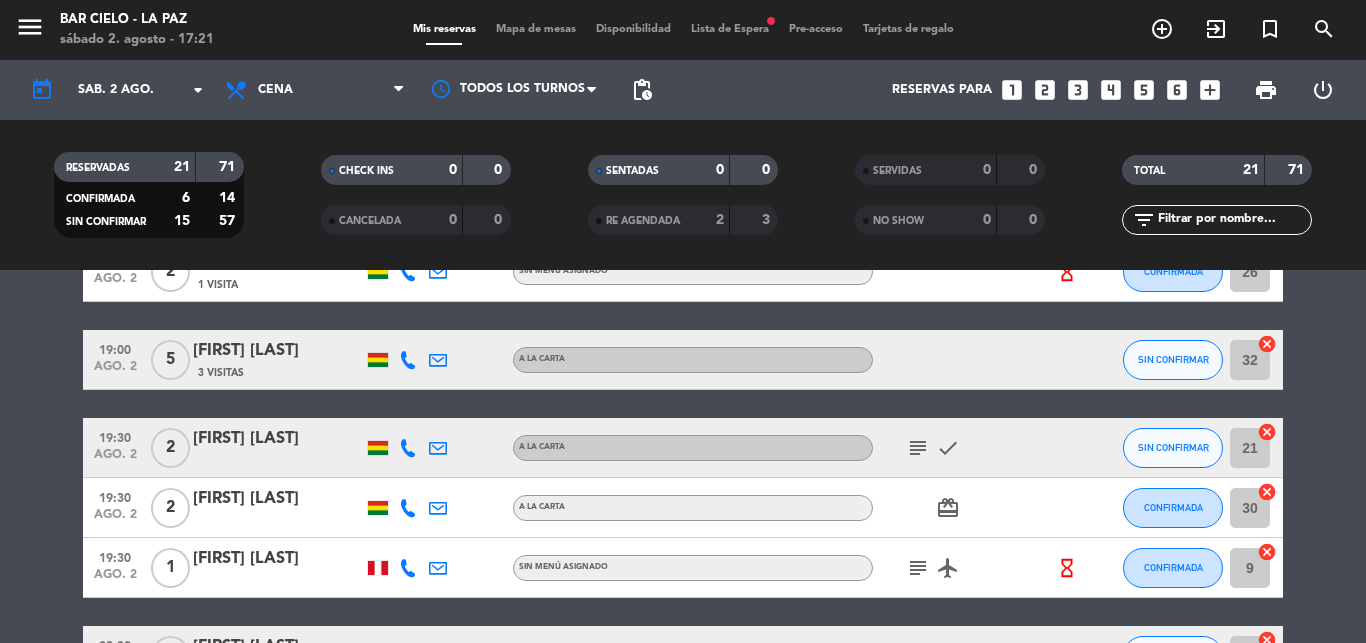 click on "subject" 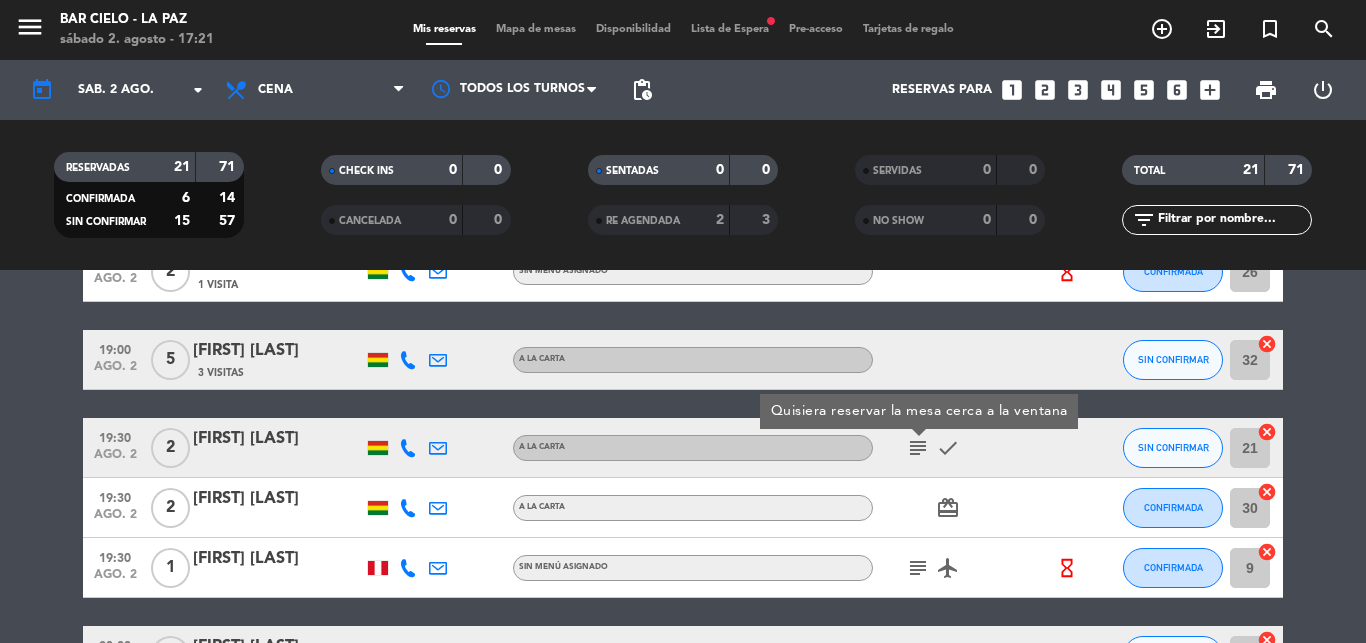 click on "subject" 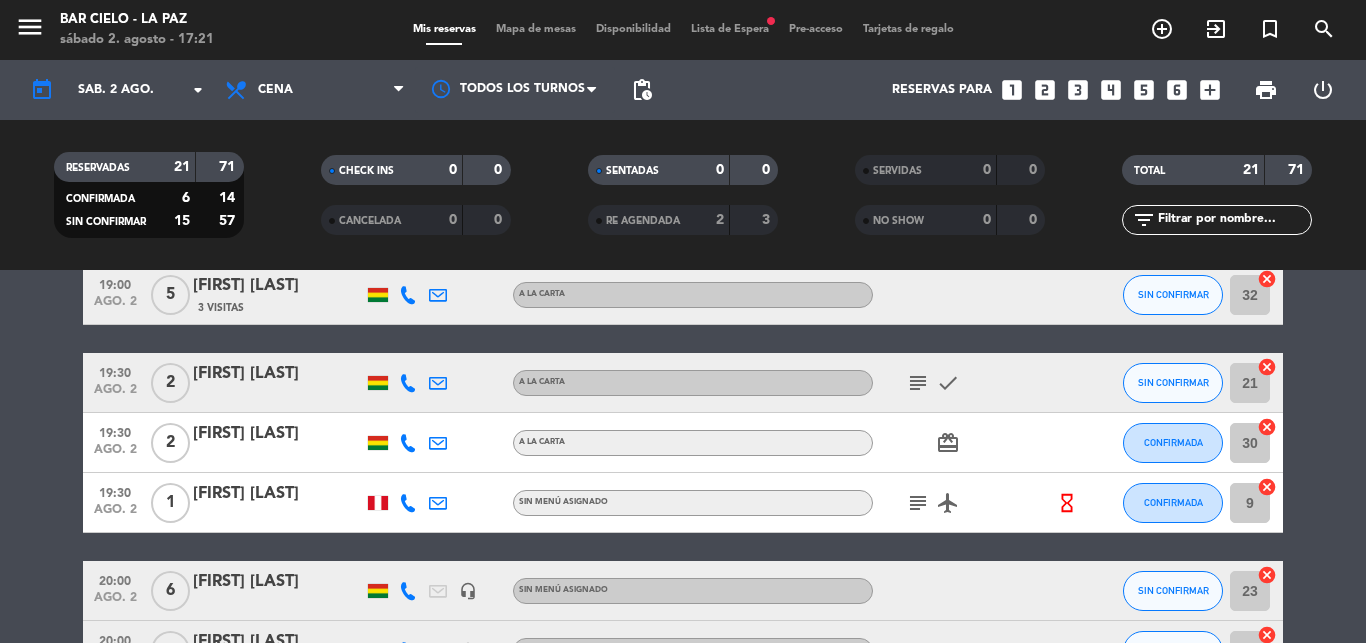 scroll, scrollTop: 395, scrollLeft: 0, axis: vertical 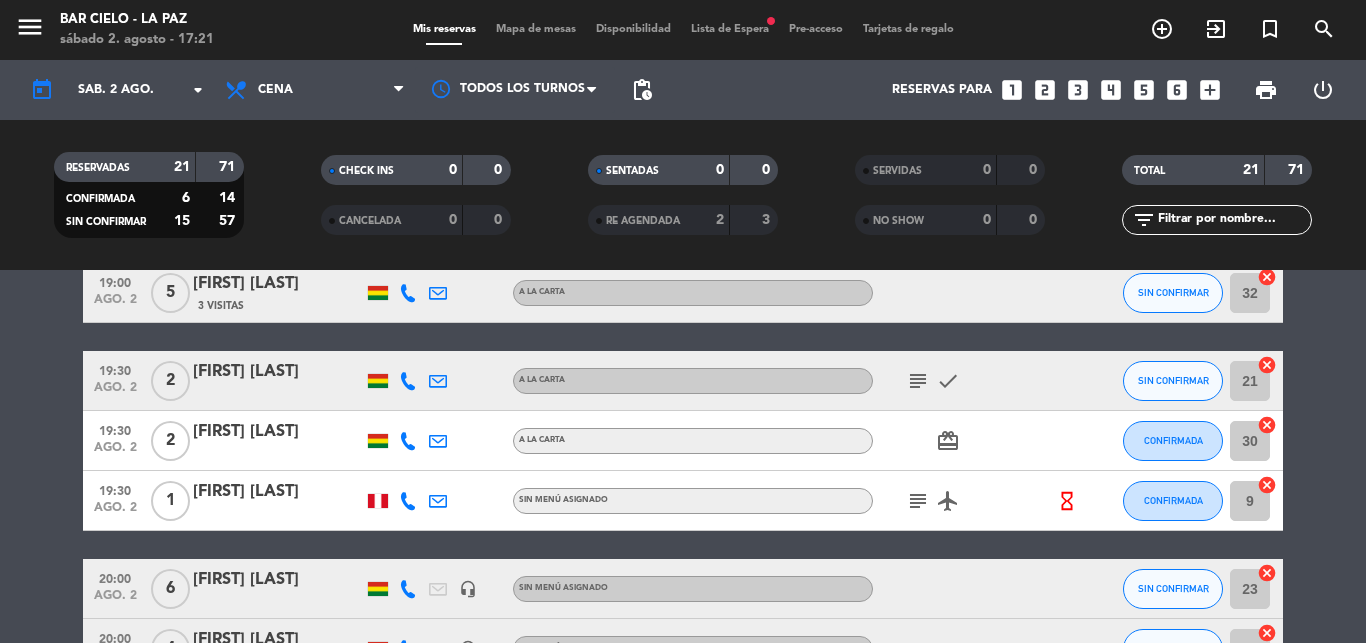 click on "18:00   ago. 2   4   [FIRST] [LAST]   A la carta  subject   cake  SIN CONFIRMAR 33  cancel   18:00   ago. 2   2   Joui   headset_mic  Sin menú asignado  subject  SIN CONFIRMAR 22  cancel   18:00   ago. 2   4   [FIRST] [LAST]   headset_mic  Sin menú asignado  subject   favorite_border  CONFIRMADA 24  cancel   18:30   ago. 2   2   [FIRST] [LAST] [LAST]   1 Visita  Sin menú asignado  hourglass_empty  CONFIRMADA 26  cancel   19:00   ago. 2   5   [FIRST] [LAST]   3 Visitas   A la carta SIN CONFIRMAR 32  cancel   19:30   ago. 2   2   [FIRST] [LAST]   A la carta  subject   check  SIN CONFIRMAR 21  cancel   19:30   ago. 2   2   [FIRST] [LAST]   A la carta  card_giftcard  CONFIRMADA 30  cancel   19:30   ago. 2   1   [FIRST] [LAST] [LAST]  Sin menú asignado  subject   airplanemode_active   hourglass_empty  CONFIRMADA 9  cancel   20:00   ago. 2   6   [FIRST] [LAST]   headset_mic  Sin menú asignado SIN CONFIRMAR 23  cancel   20:00   ago. 2   4   [FIRST] [LAST]   headset_mic  Sin menú asignado SIN CONFIRMAR" 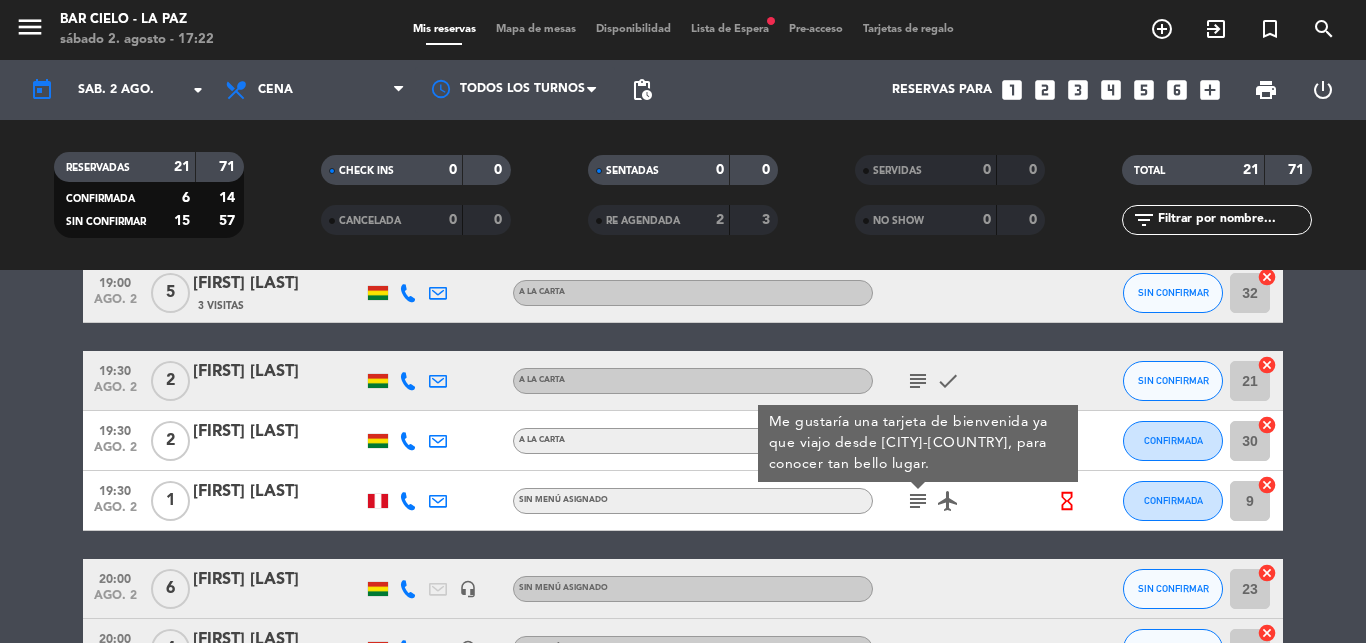 click on "18:00 ago. 2 4 [LAST] [LAST] A la carta subject cake SIN CONFIRMAR 33 cancel 18:00 ago. 2 2 Joui headset_mic Sin menú asignado subject SIN CONFIRMAR 22 cancel 18:00 ago. 2 4 [FIRST] [LAST] [LAST] headset_mic Sin menú asignado subject favorite_border CONFIRMADA 24 cancel 18:30 ago. 2 2 [FIRST] [LAST] [LAST] 1 Visita Sin menú asignado hourglass_empty CONFIRMADA 26 cancel 19:00 ago. 2 5 [FIRST] [LAST] 3 Visitas A la carta SIN CONFIRMAR 32 cancel 19:30 ago. 2 2 [FIRST] [LAST] A la carta subject check SIN CONFIRMAR 21 cancel 19:30 ago. 2 2 [FIRST] [LAST] A la carta card_giftcard SIN CONFIRMAR 30 cancel 19:30 ago. 2 1 [FIRST] [LAST] [LAST] Sin menú asignado subject airplanemode_active hourglass_empty CONFIRMADA 9 cancel 20:00 ago. 2 6 [FIRST] [LAST] headset_mic Sin menú asignado 23 4 68" 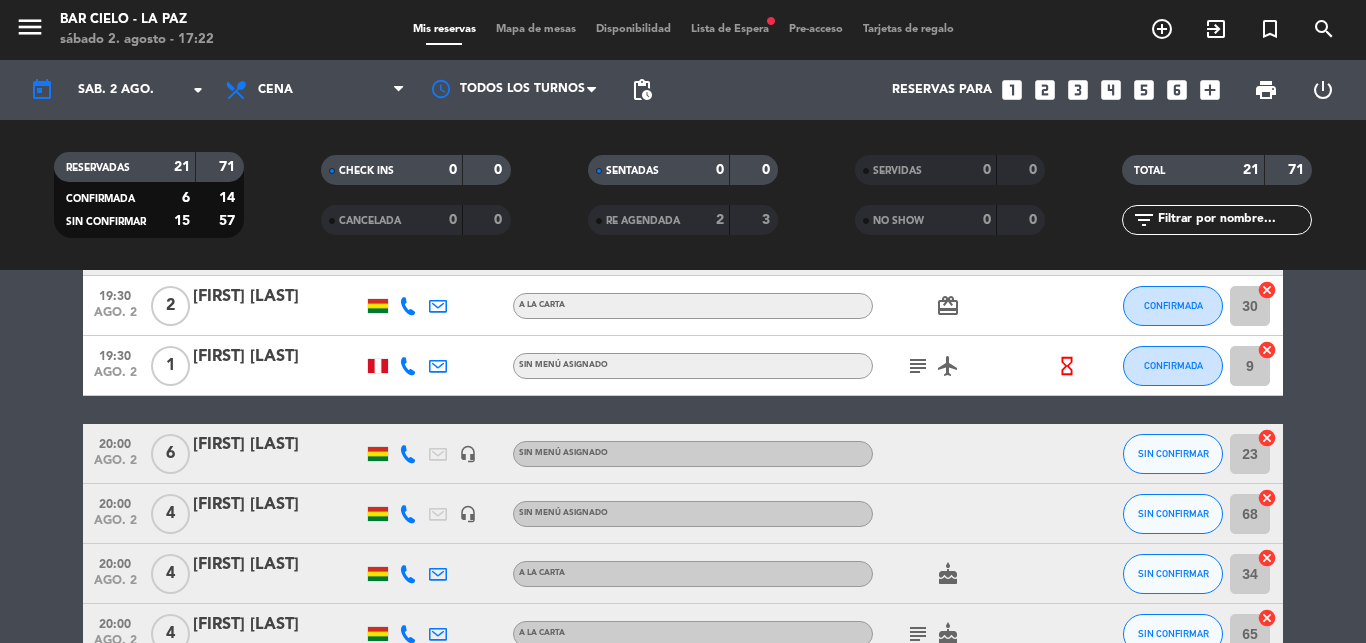scroll, scrollTop: 529, scrollLeft: 0, axis: vertical 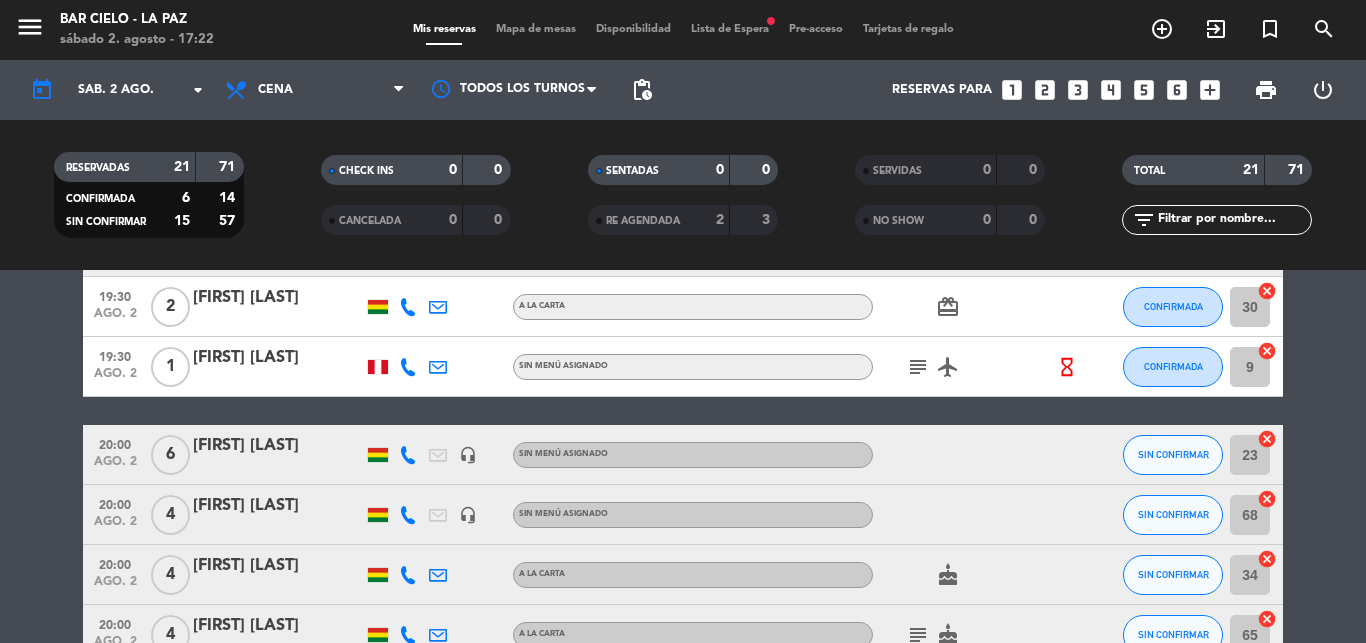 click 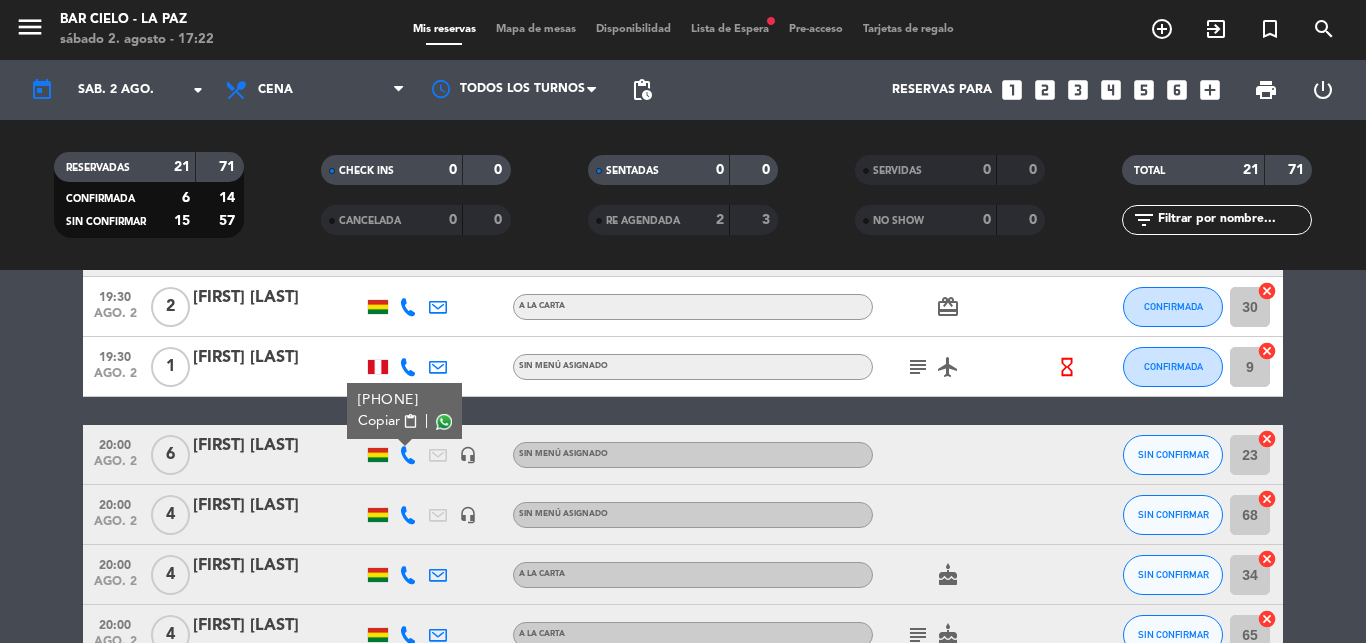 click 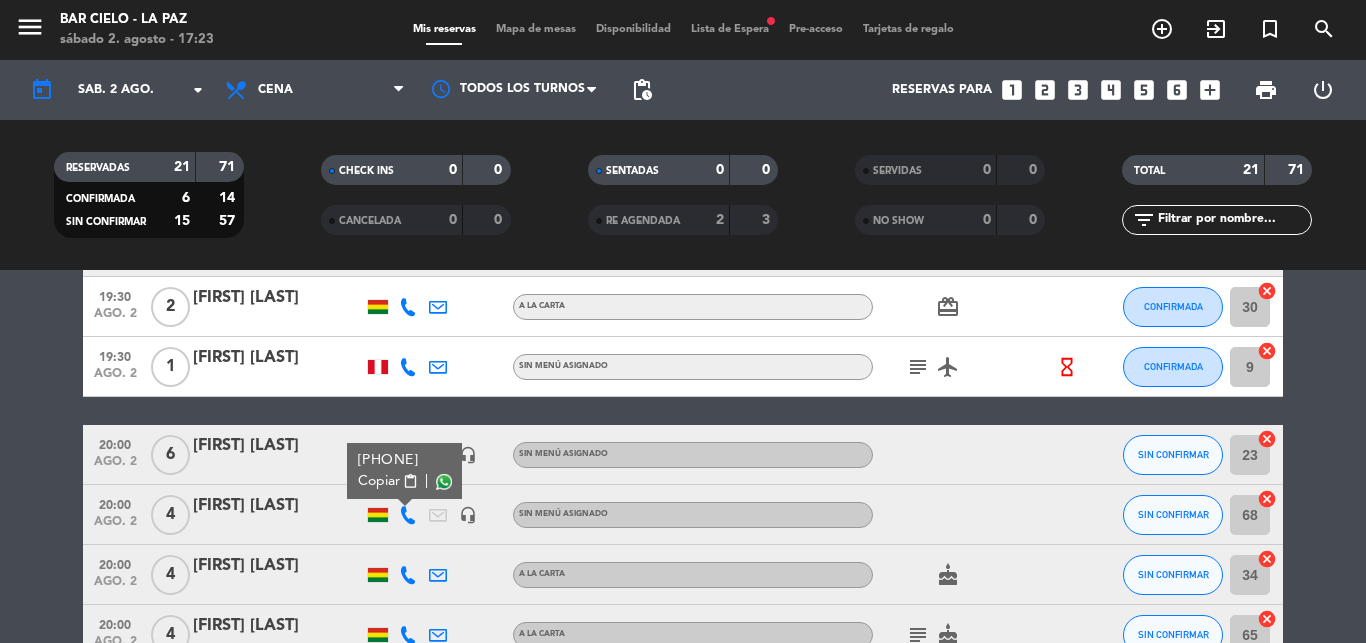 click 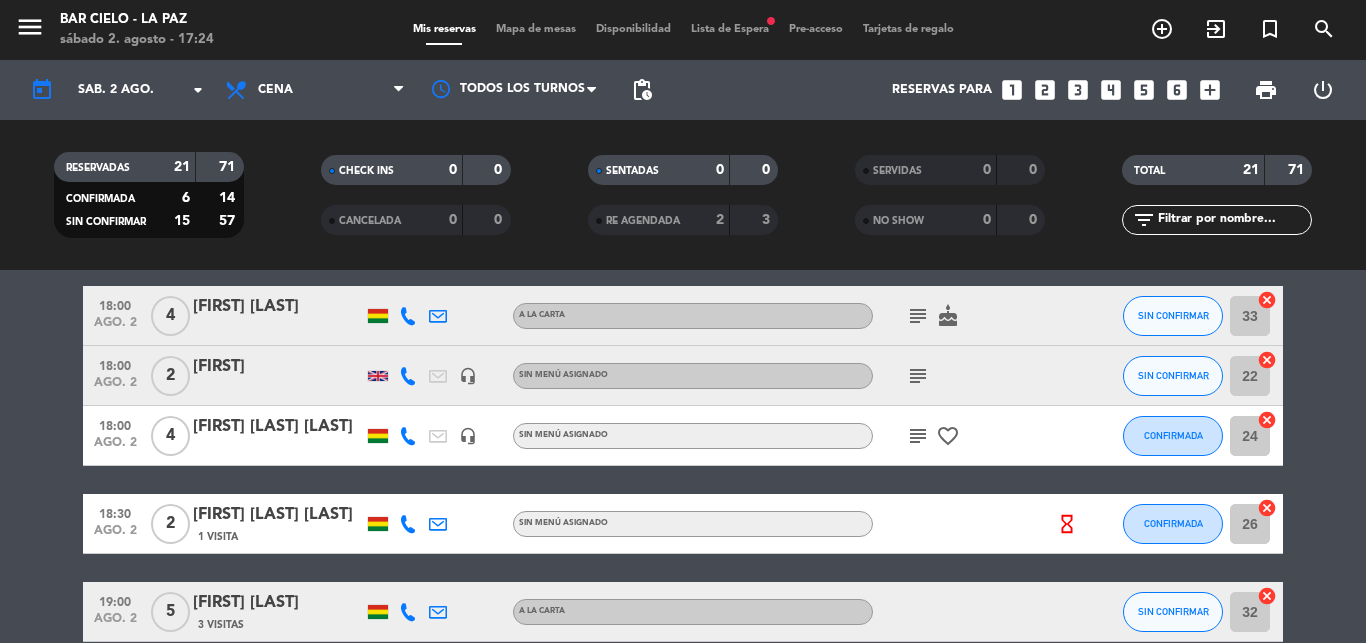 scroll, scrollTop: 75, scrollLeft: 0, axis: vertical 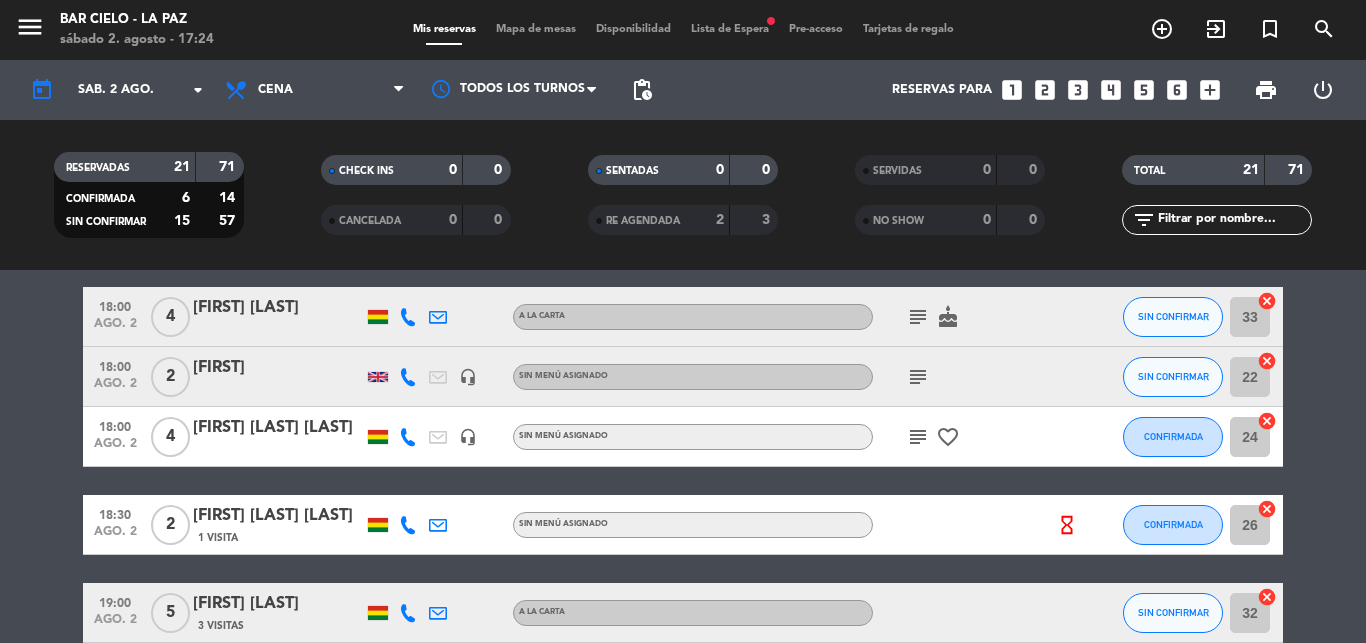 click on "18:00   ago. 2   4   [FIRST] [LAST]   A la carta  subject   cake  SIN CONFIRMAR 33  cancel   18:00   ago. 2   2   Joui   headset_mic  Sin menú asignado  subject  SIN CONFIRMAR 22  cancel   18:00   ago. 2   4   [FIRST] [LAST]   headset_mic  Sin menú asignado  subject   favorite_border  CONFIRMADA 24  cancel   18:30   ago. 2   2   [FIRST] [LAST] [LAST]   1 Visita  Sin menú asignado  hourglass_empty  CONFIRMADA 26  cancel   19:00   ago. 2   5   [FIRST] [LAST]   3 Visitas   A la carta SIN CONFIRMAR 32  cancel   19:30   ago. 2   2   [FIRST] [LAST]   A la carta  subject   check  SIN CONFIRMAR 21  cancel   19:30   ago. 2   2   [FIRST] [LAST]   A la carta  card_giftcard  CONFIRMADA 30  cancel   19:30   ago. 2   1   [FIRST] [LAST] [LAST]  Sin menú asignado  subject   airplanemode_active   hourglass_empty  CONFIRMADA 9  cancel   20:00   ago. 2   6   [FIRST] [LAST]   headset_mic  Sin menú asignado SIN CONFIRMAR 23  cancel   20:00   ago. 2   4   [FIRST] [LAST]   headset_mic  Sin menú asignado SIN CONFIRMAR" 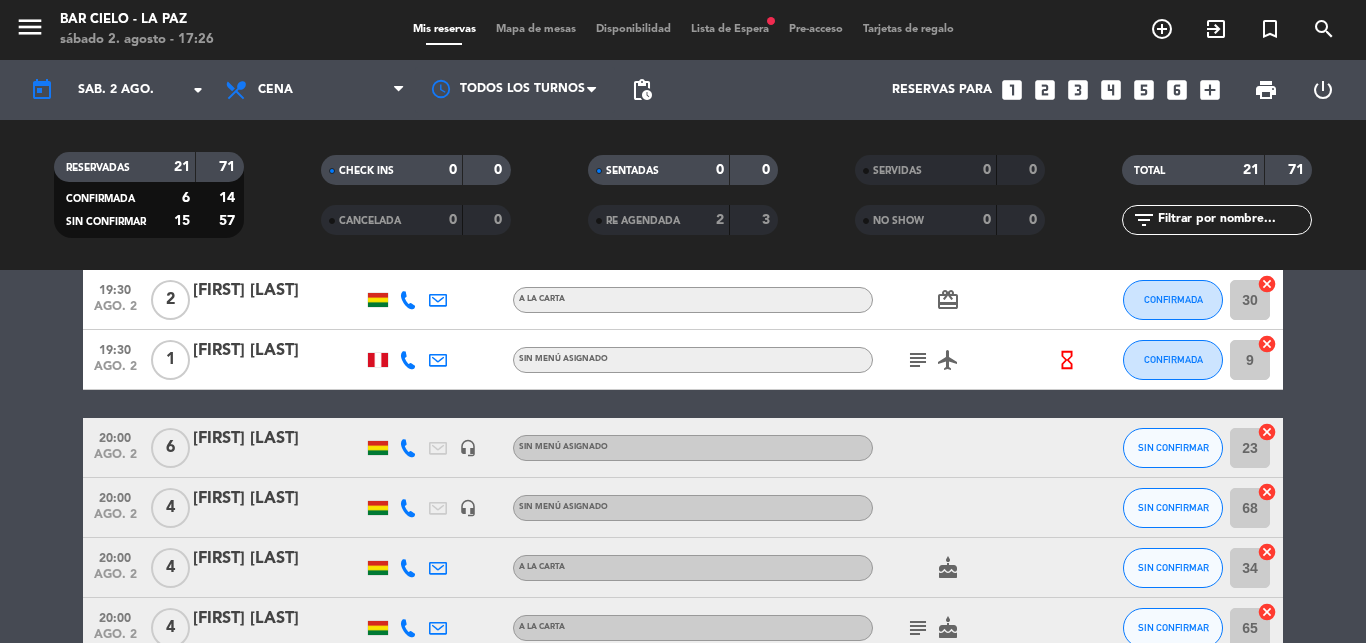 scroll, scrollTop: 528, scrollLeft: 0, axis: vertical 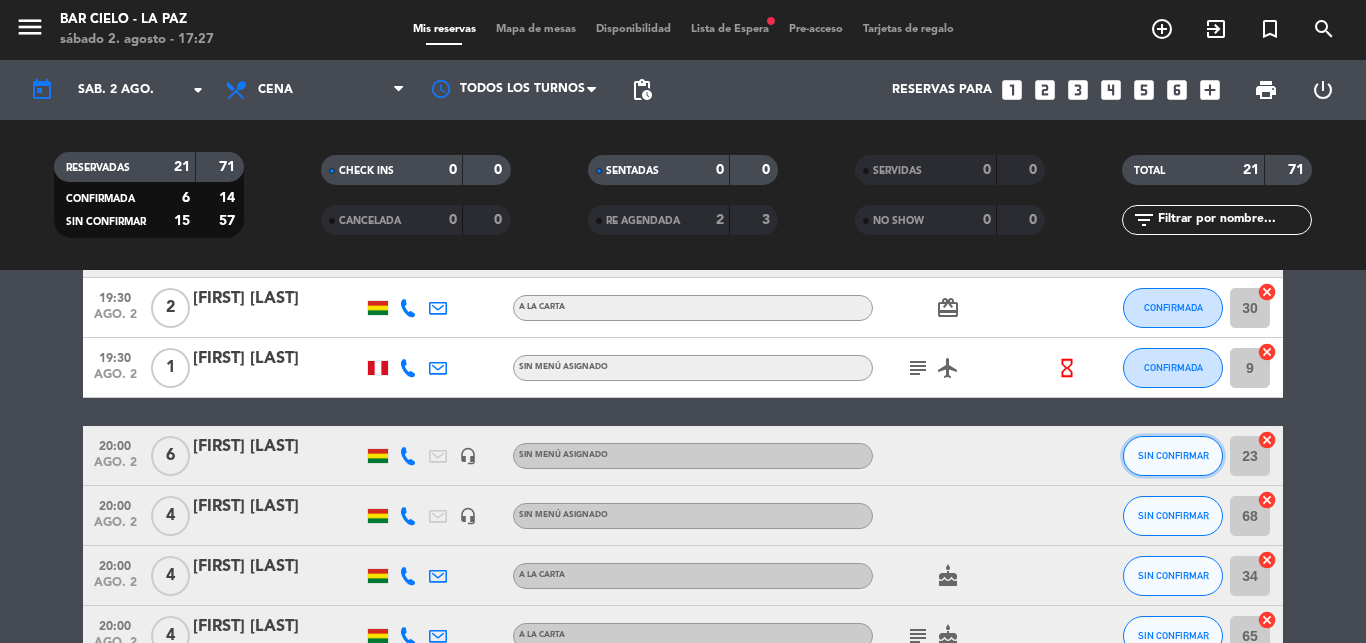 click on "SIN CONFIRMAR" 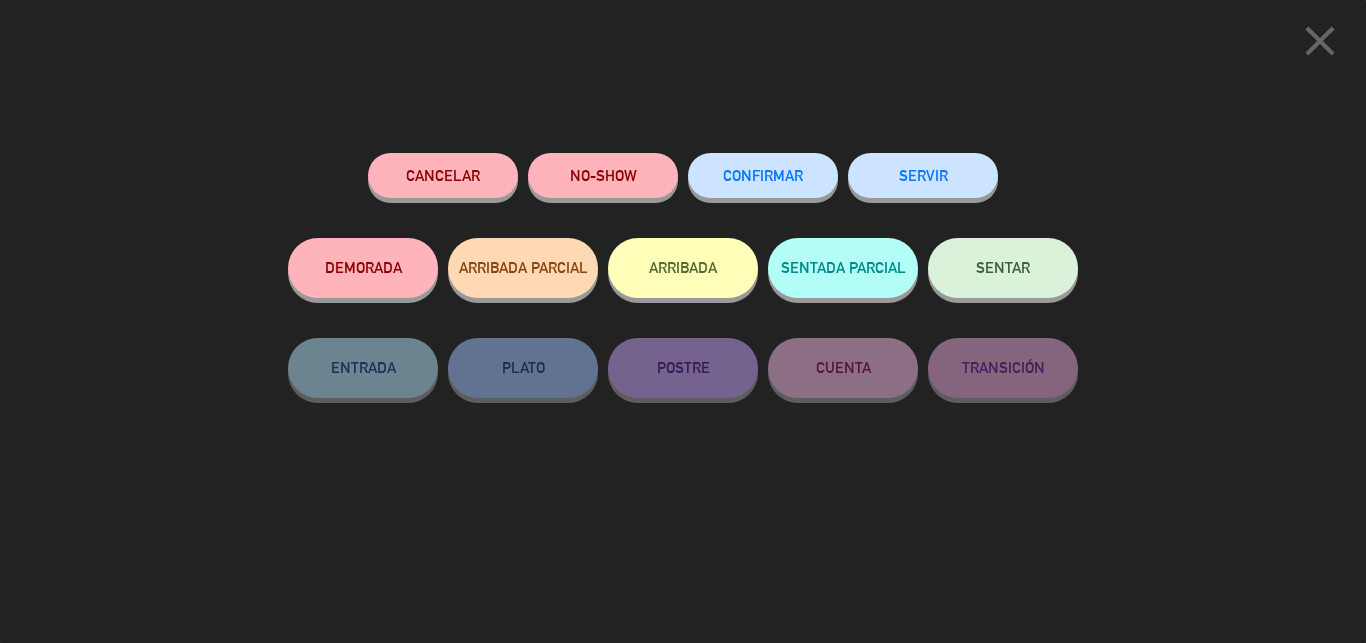 click on "CONFIRMAR" 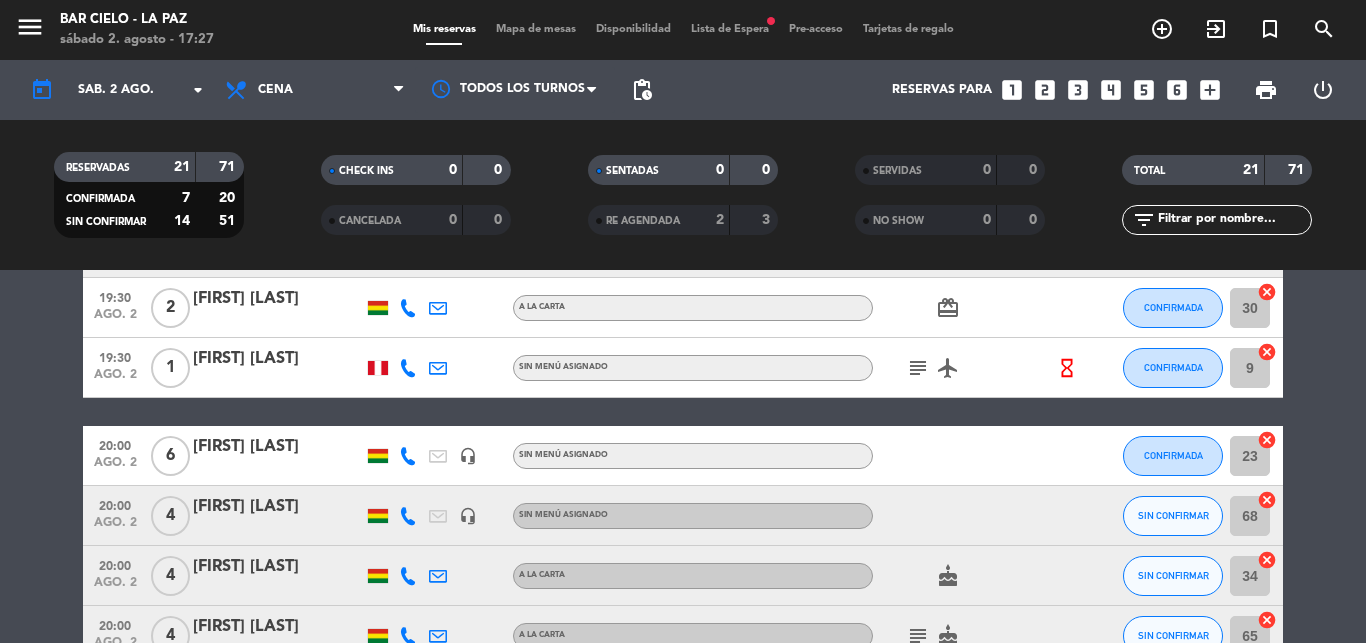 click on "headset_mic" 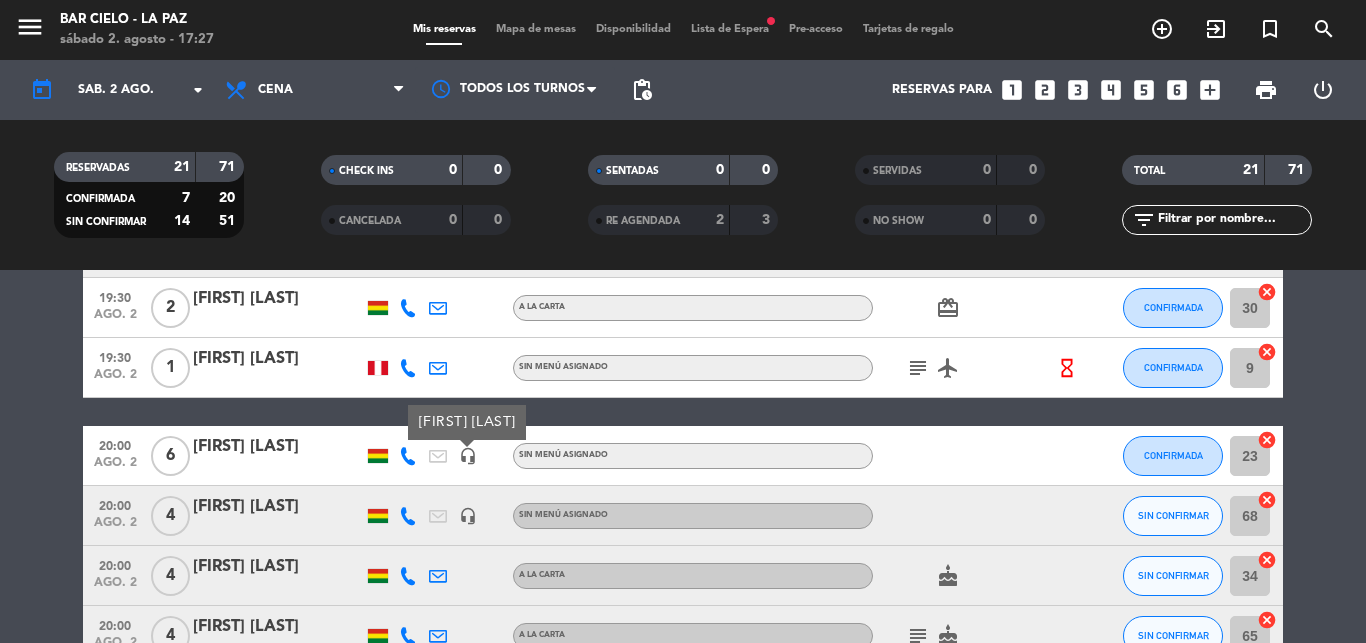 click 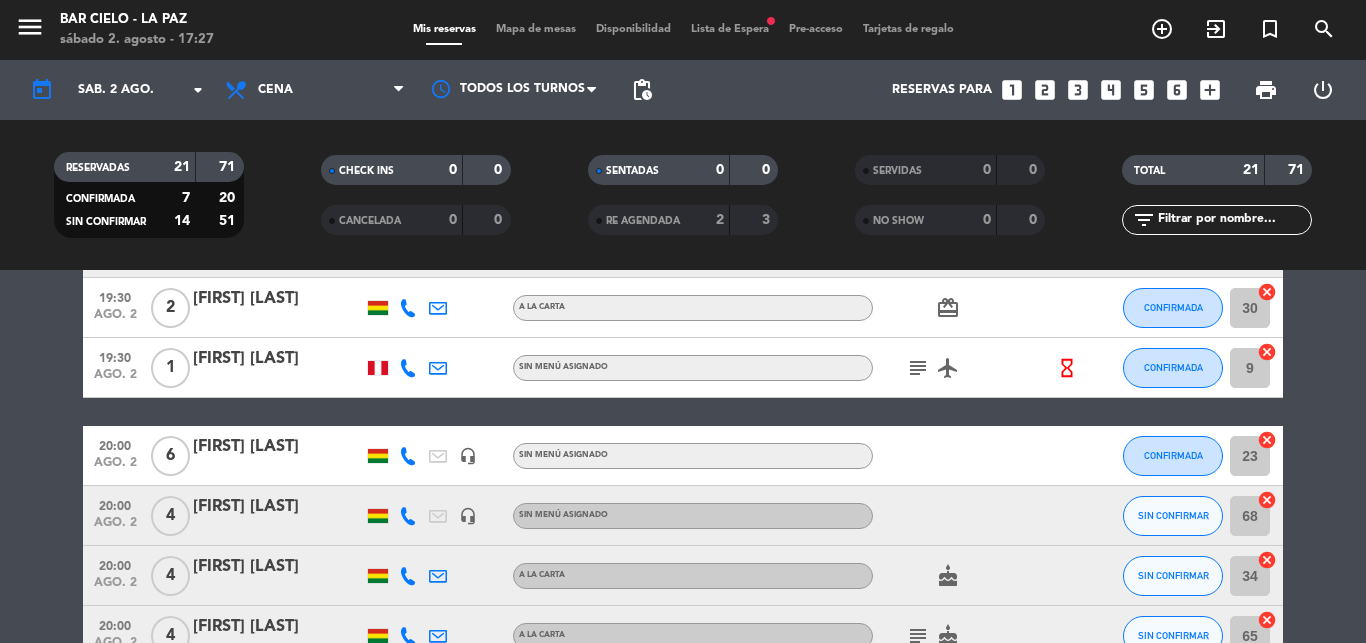 click 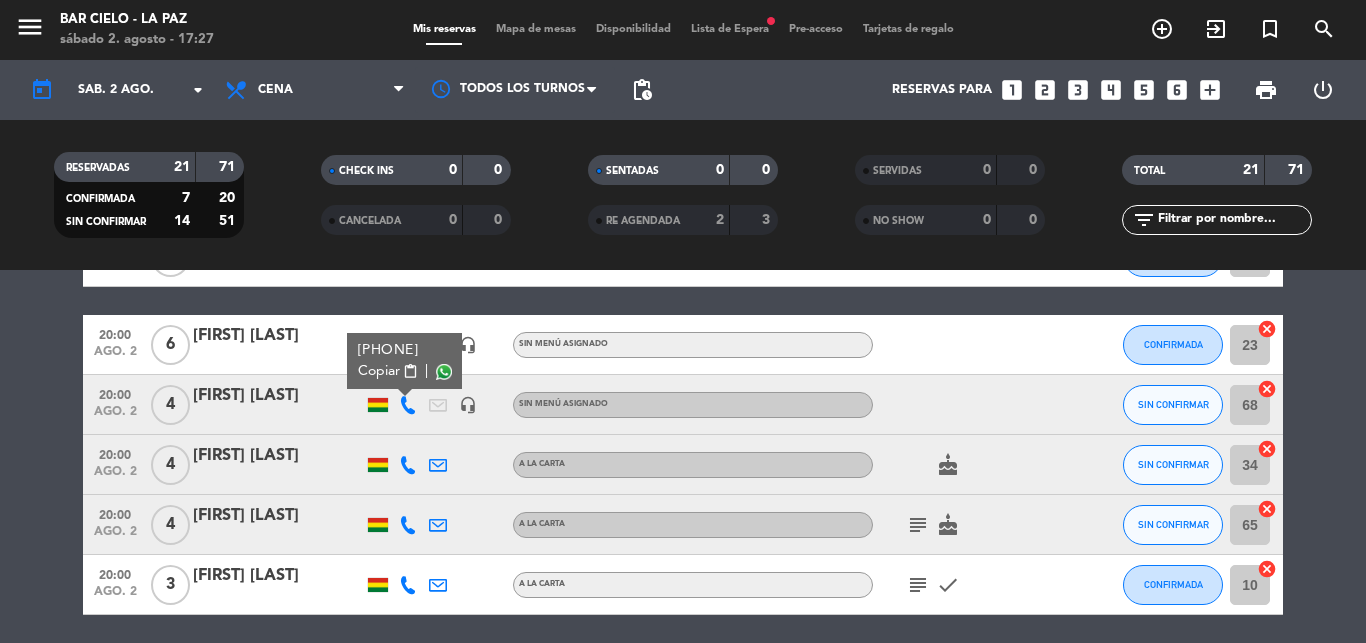 scroll, scrollTop: 644, scrollLeft: 0, axis: vertical 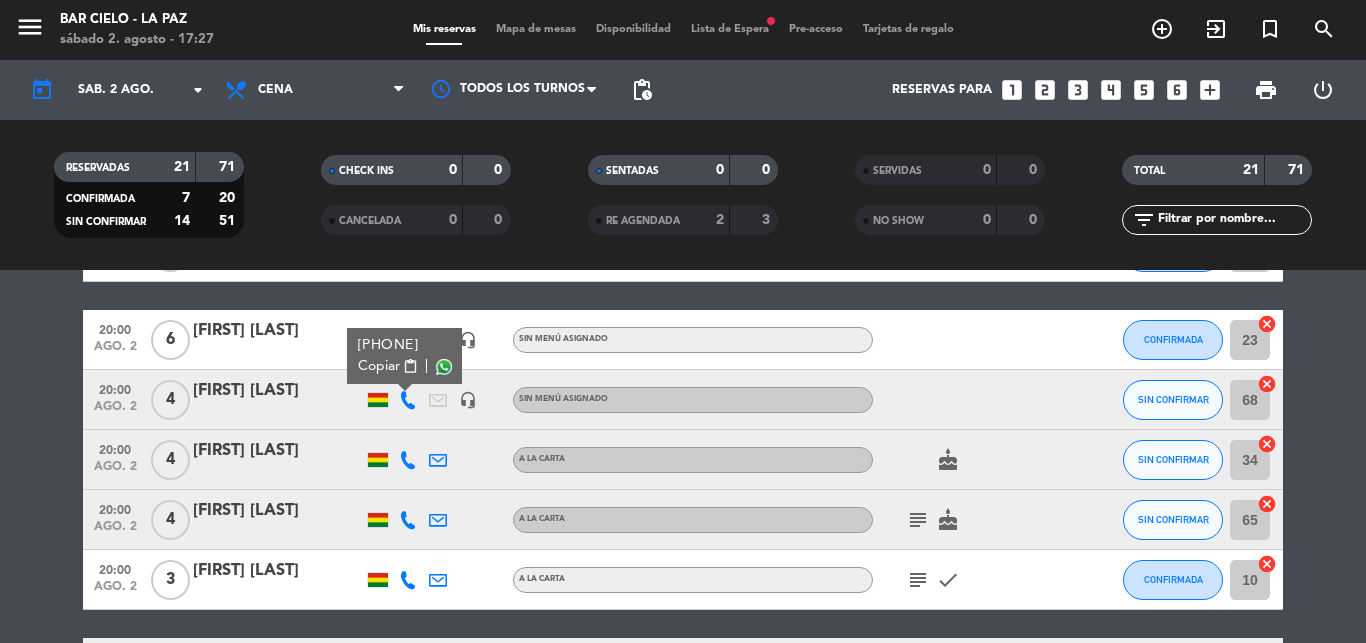 click 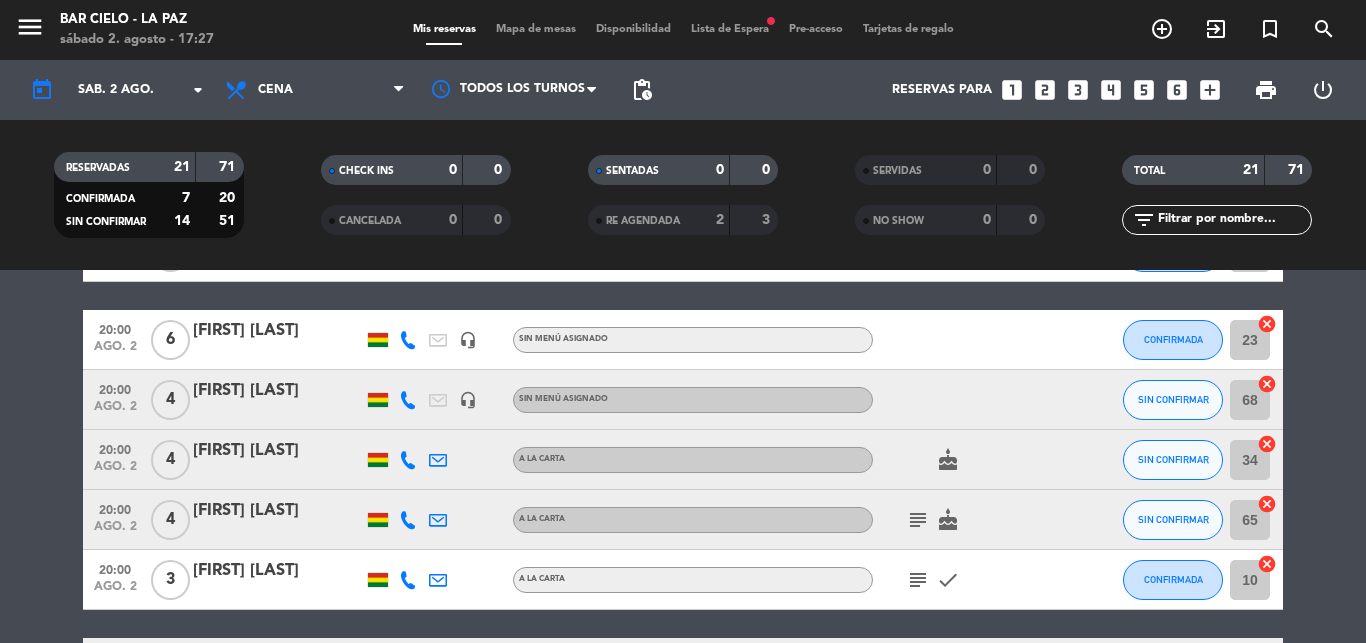 click 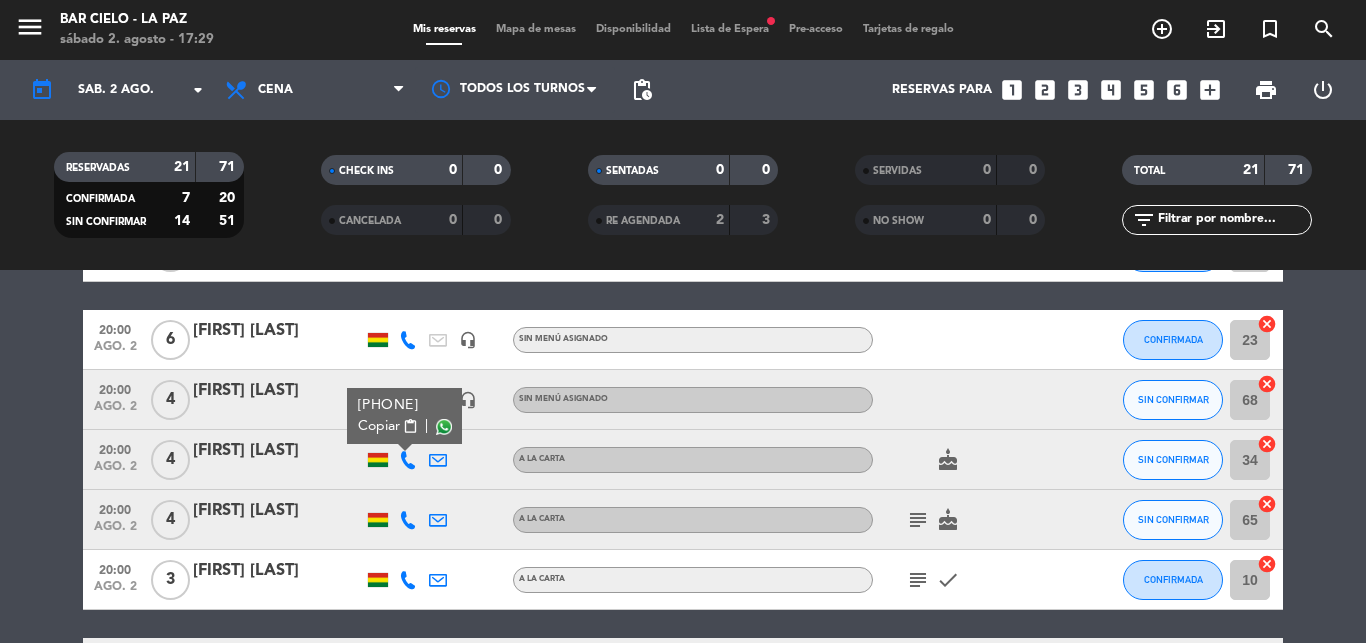 click 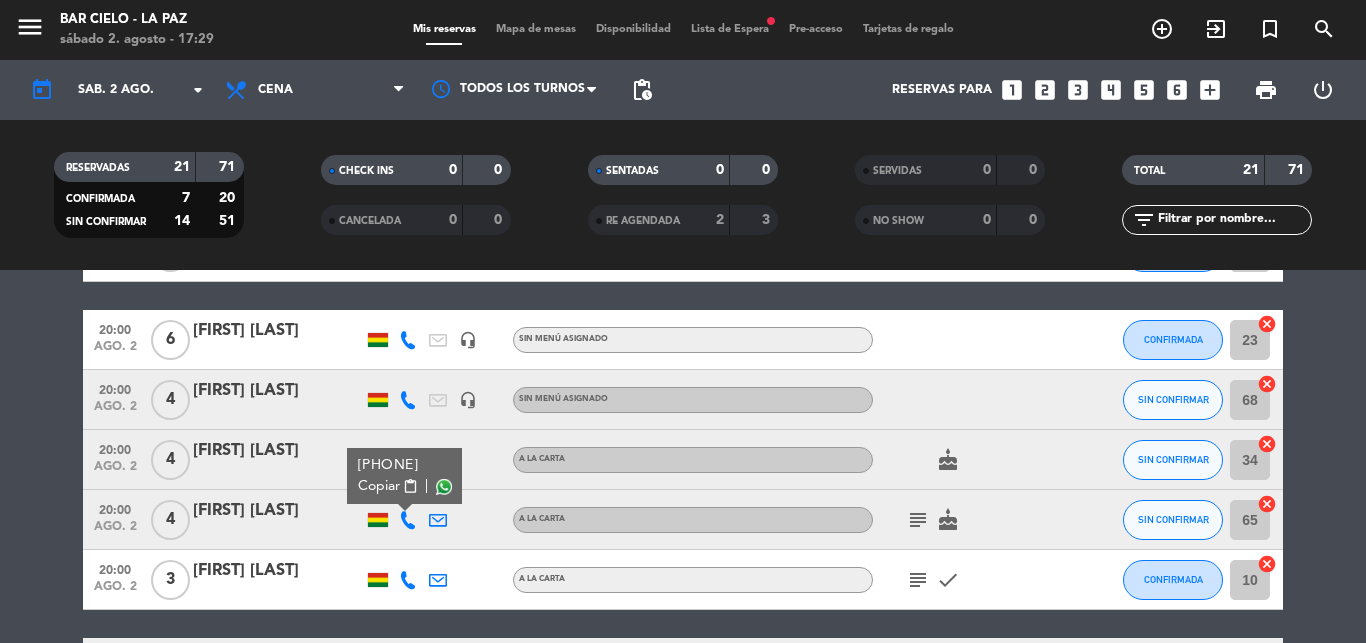 click on "[FIRST] [LAST]" 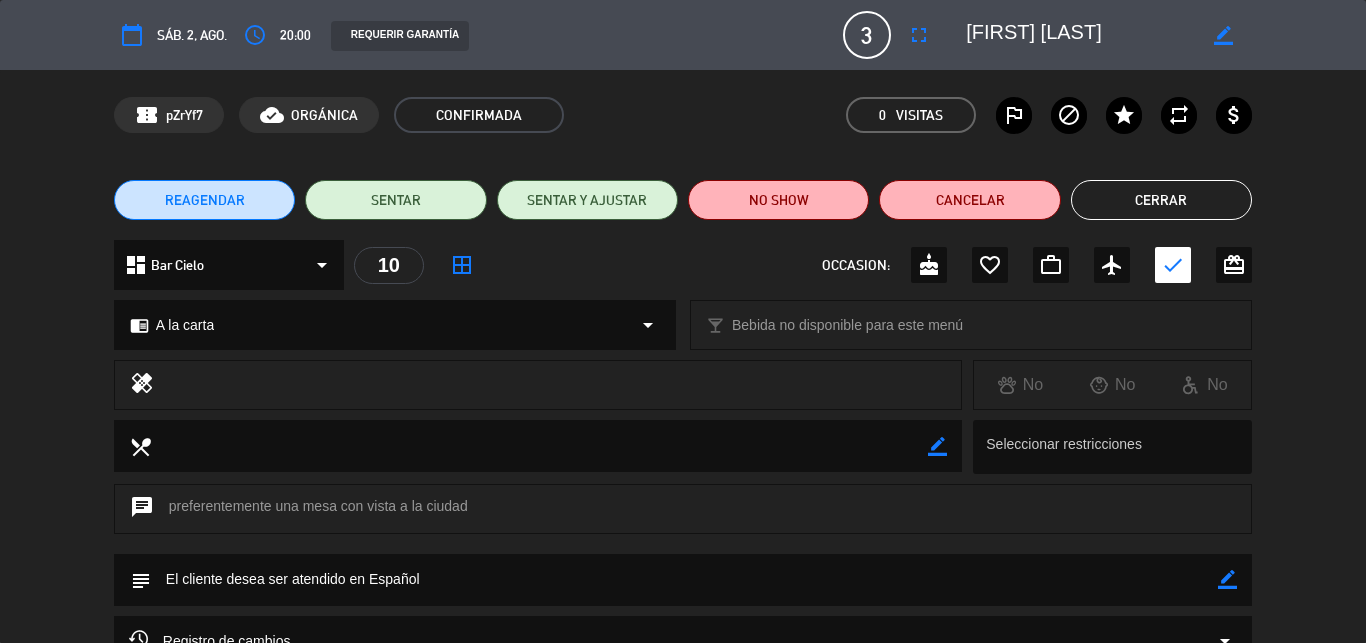 click on "border_color" 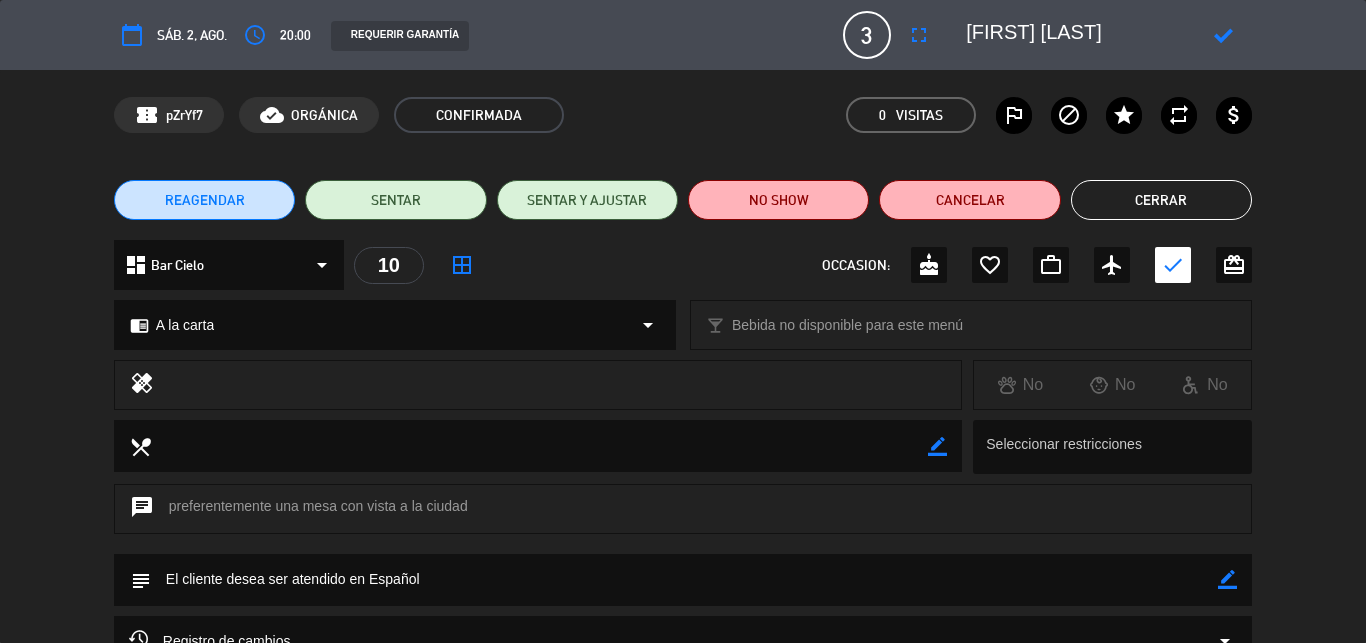 click 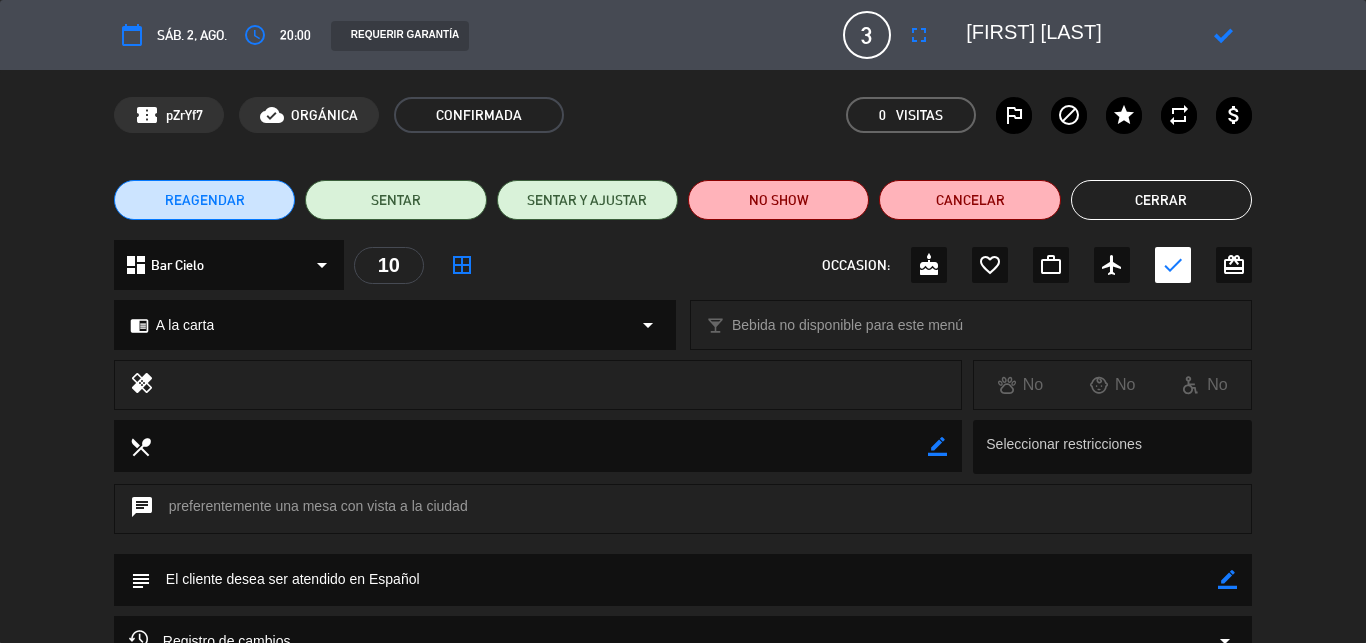 type on "[FIRST] [LAST]" 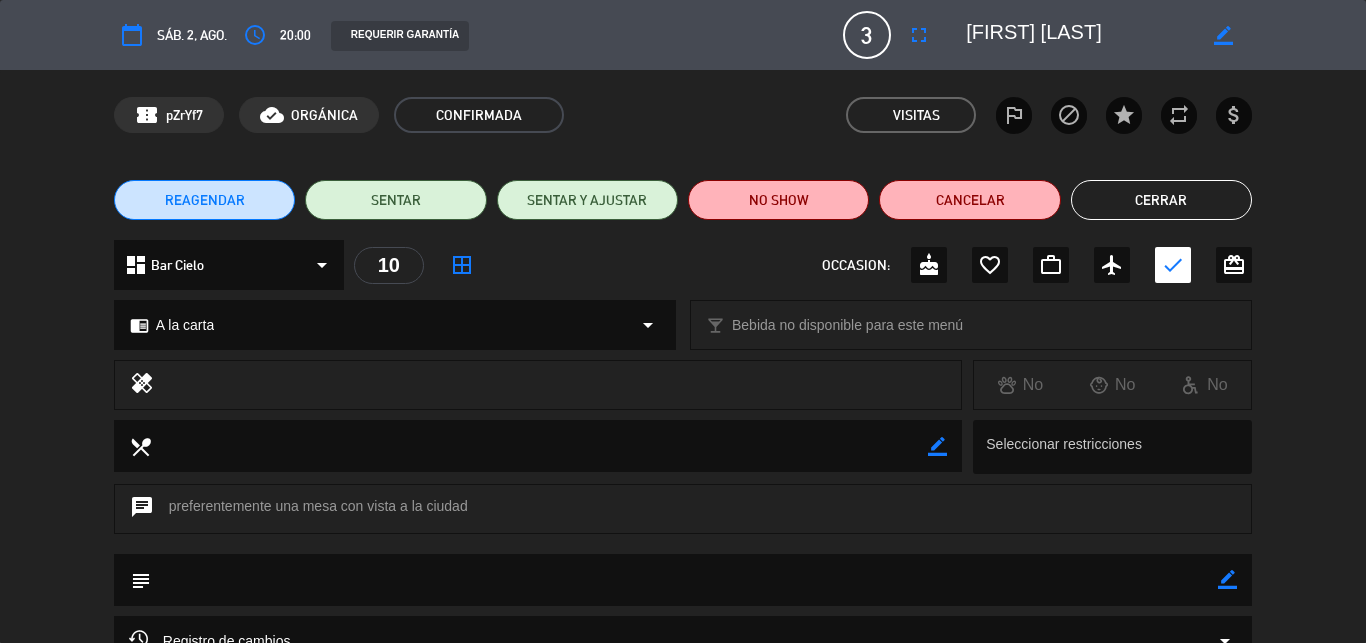 click on "Cerrar" 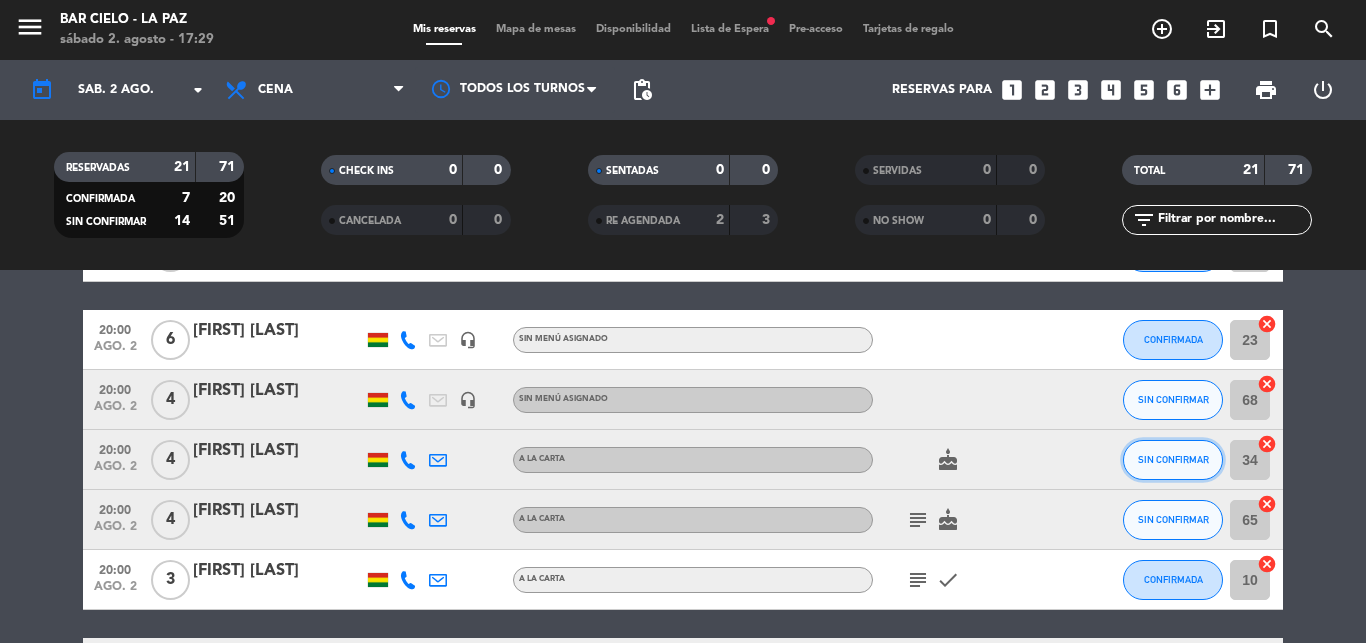 click on "SIN CONFIRMAR" 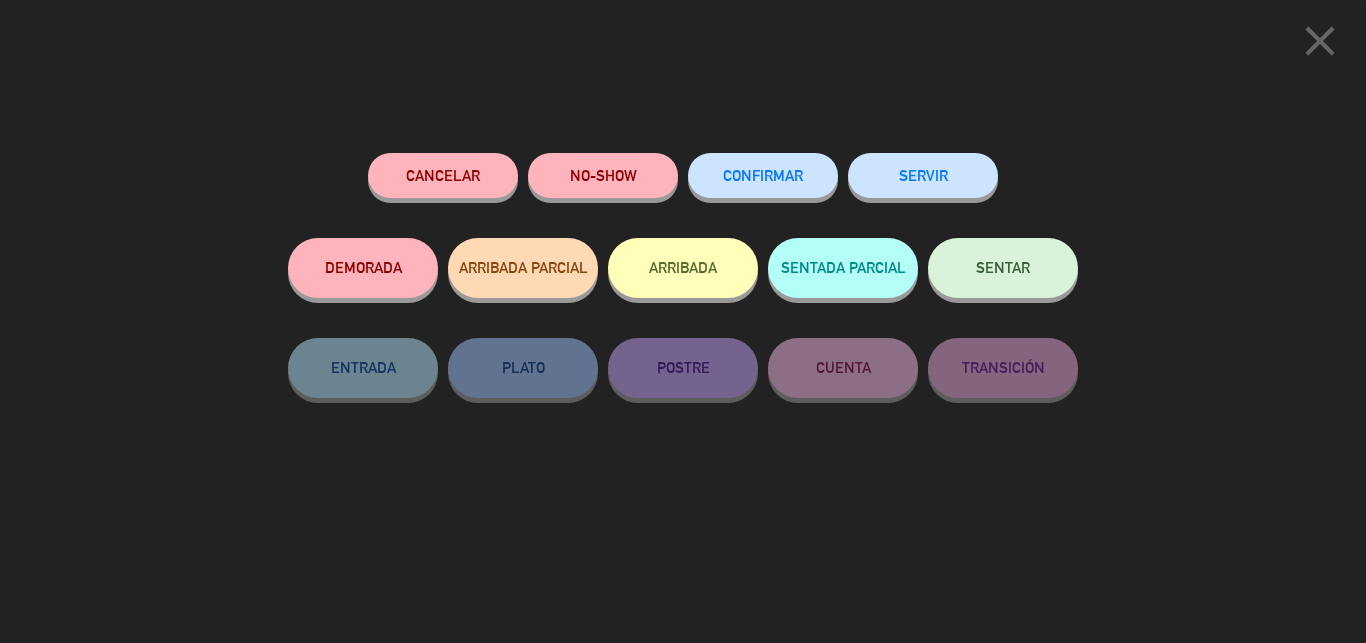 click on "CONFIRMAR" 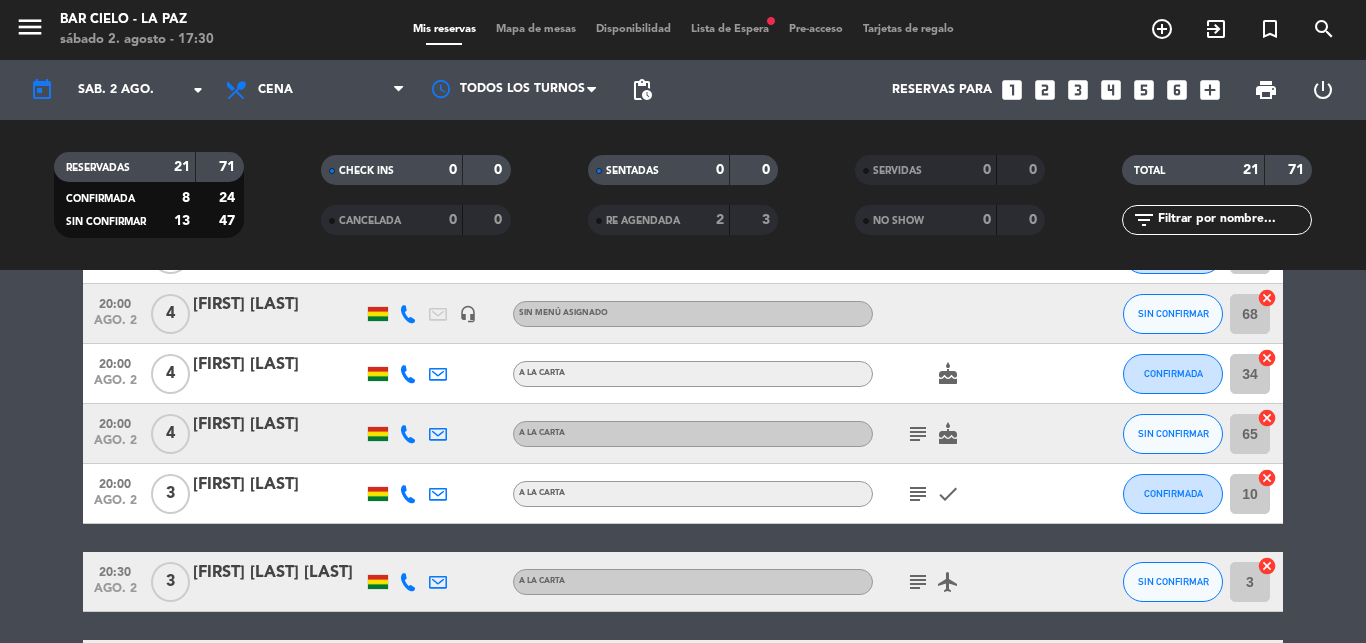 scroll, scrollTop: 730, scrollLeft: 0, axis: vertical 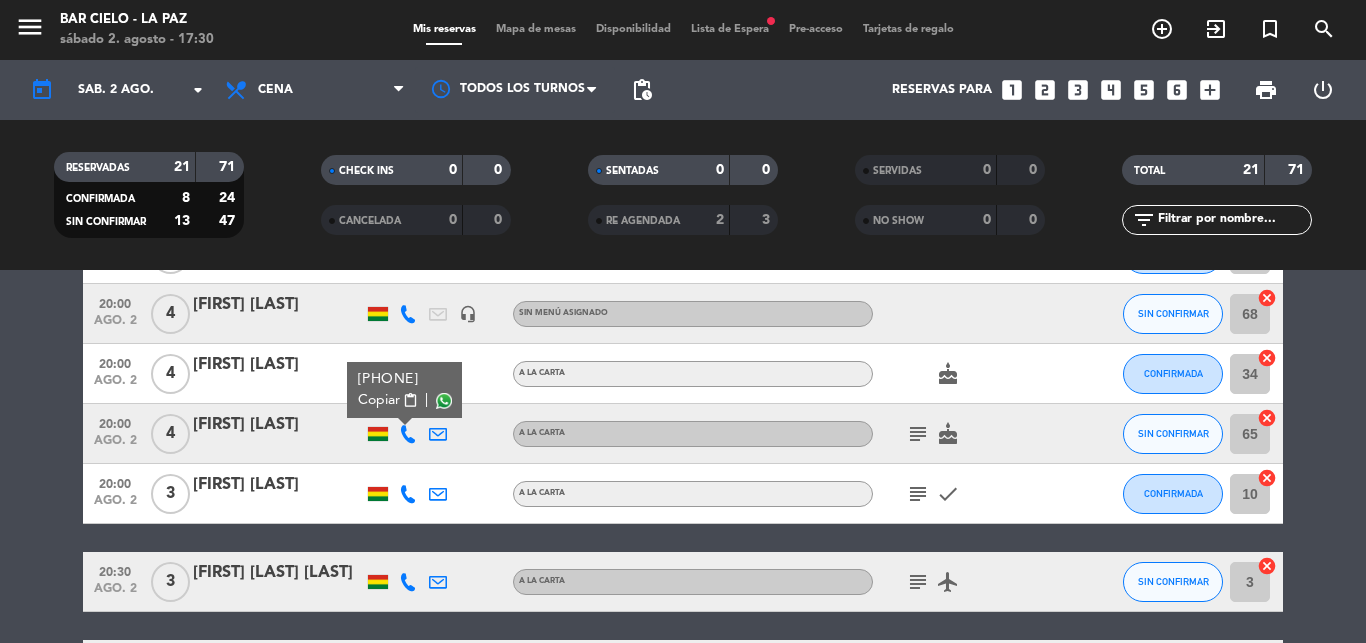 click 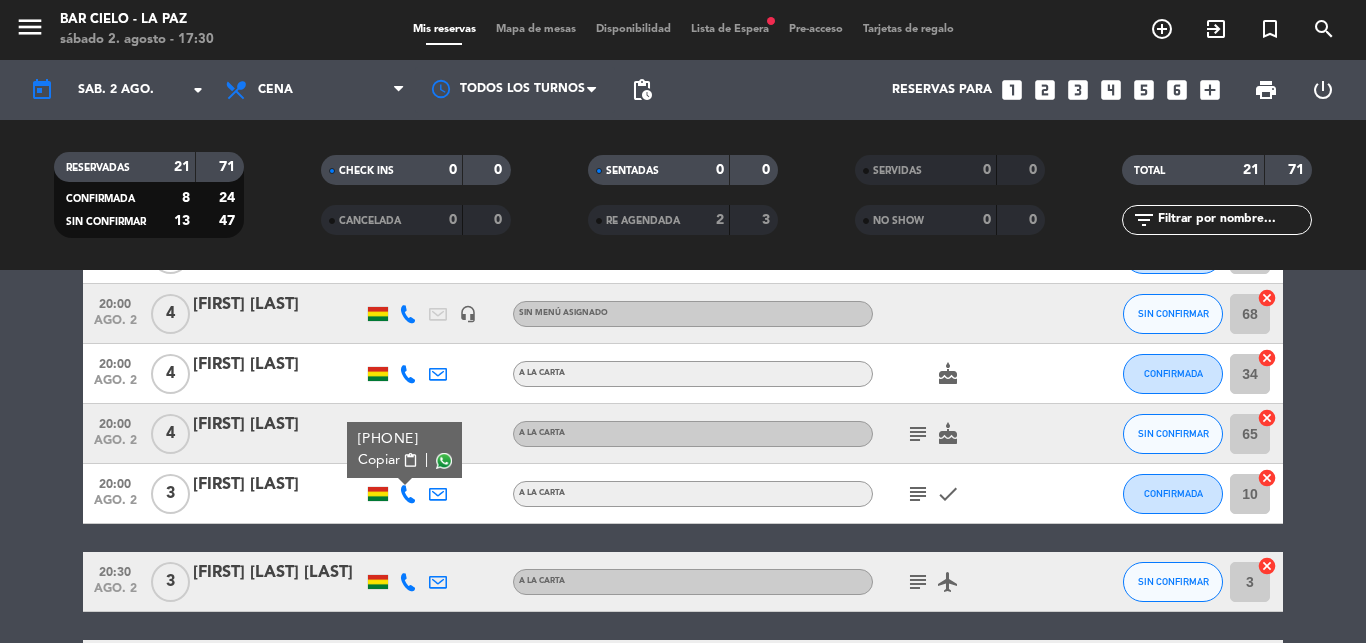 click 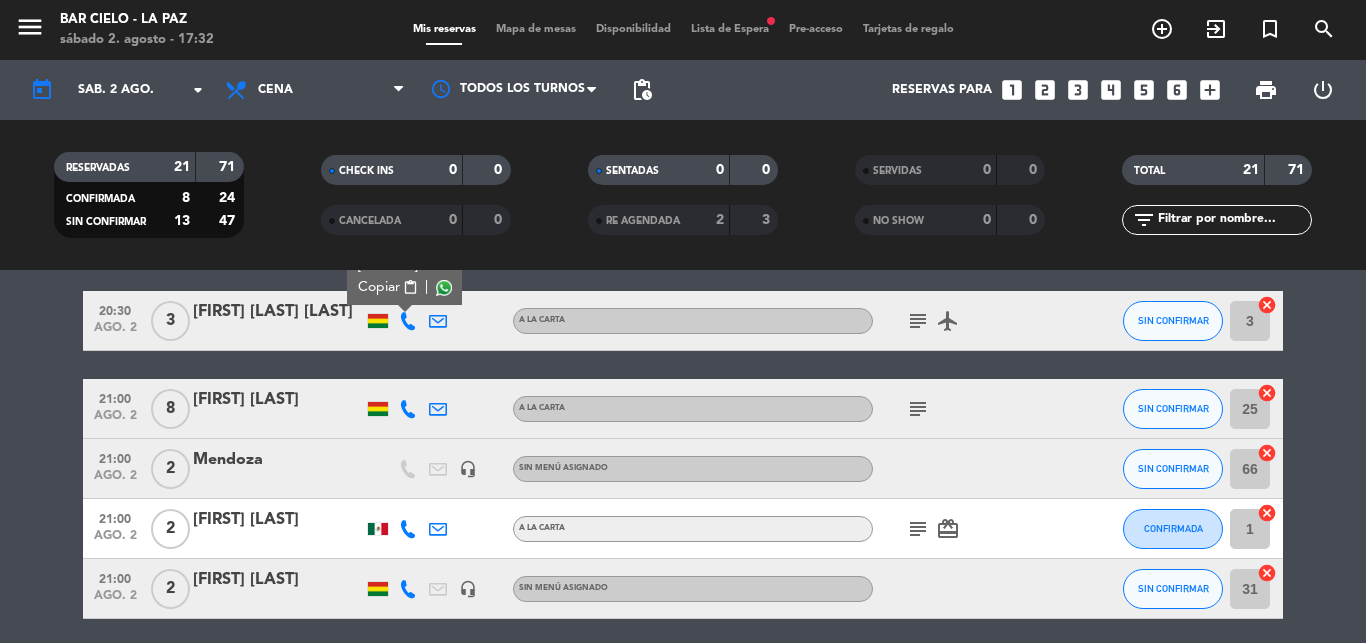 scroll, scrollTop: 1004, scrollLeft: 0, axis: vertical 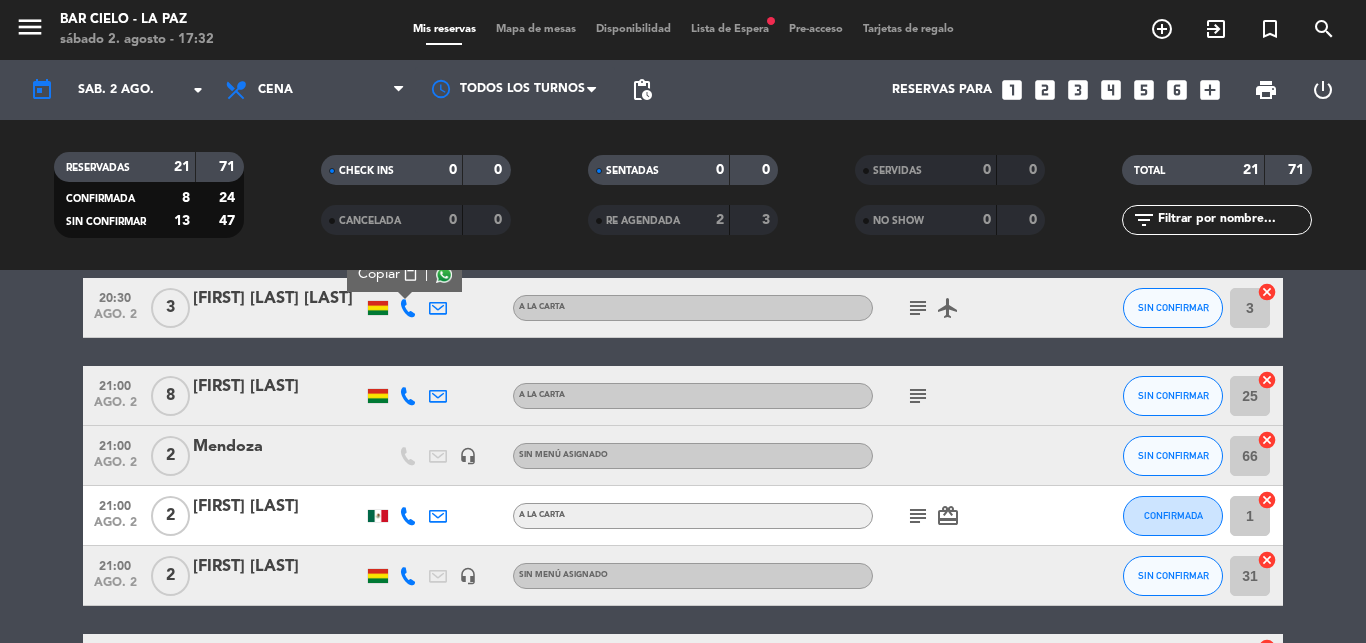 click 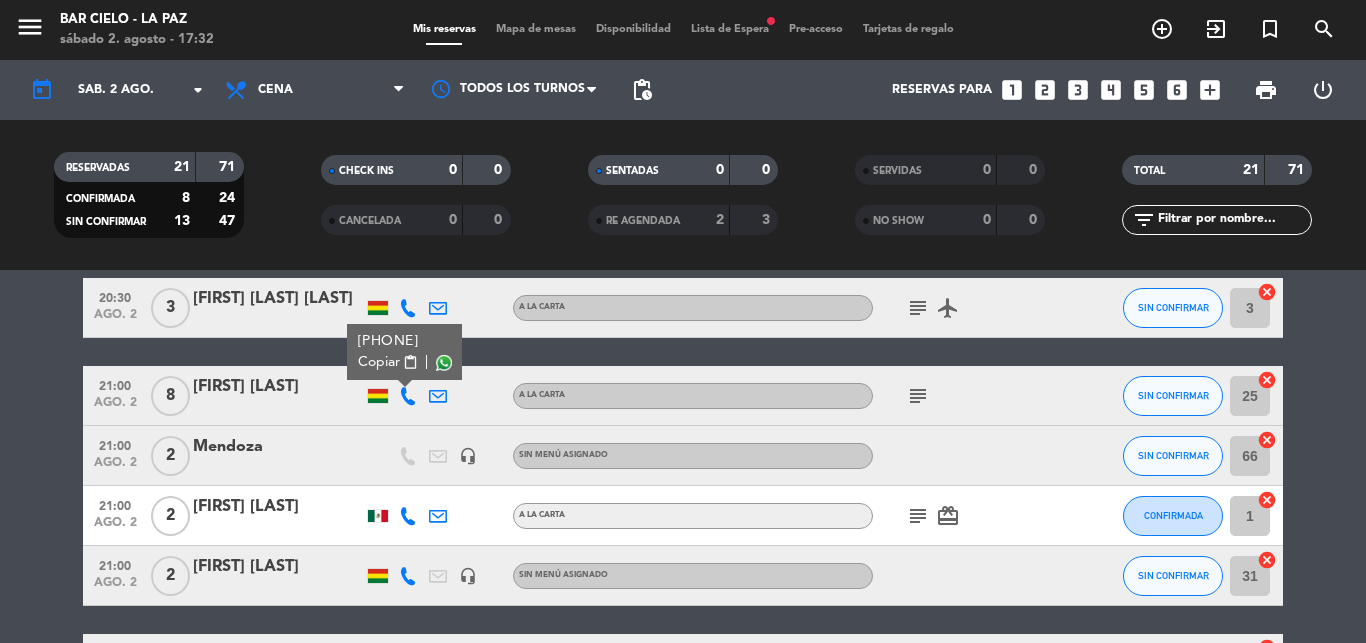 click 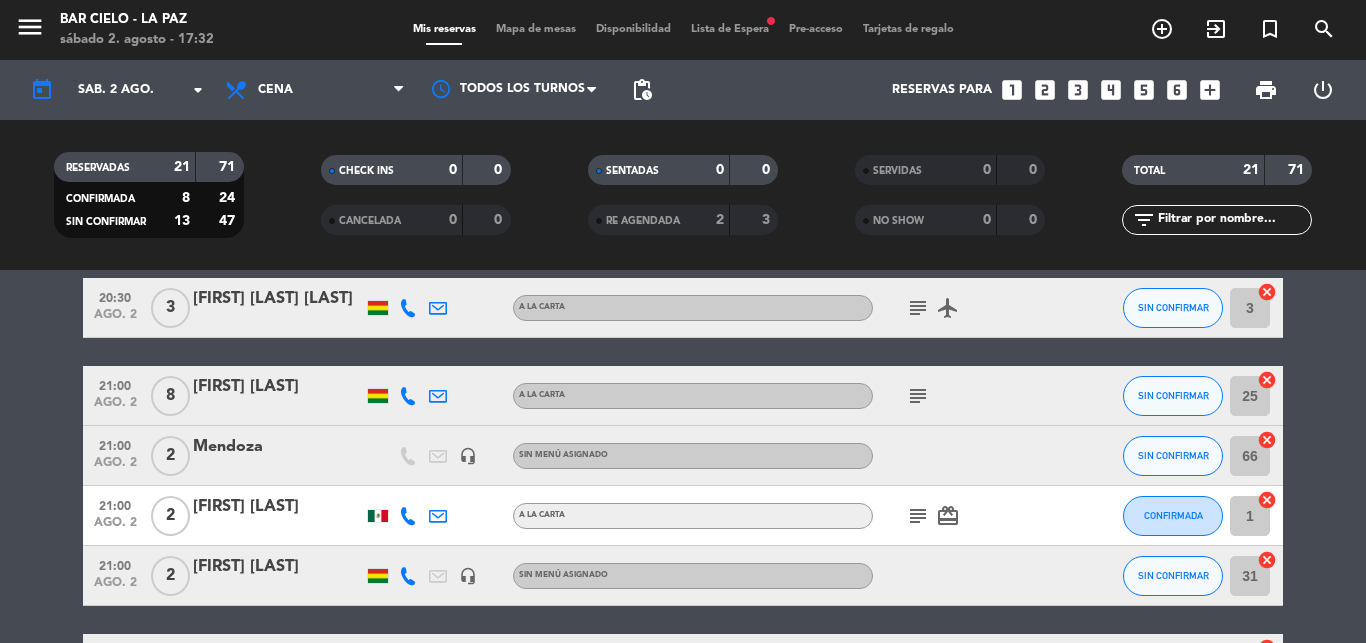 click on "headset_mic" 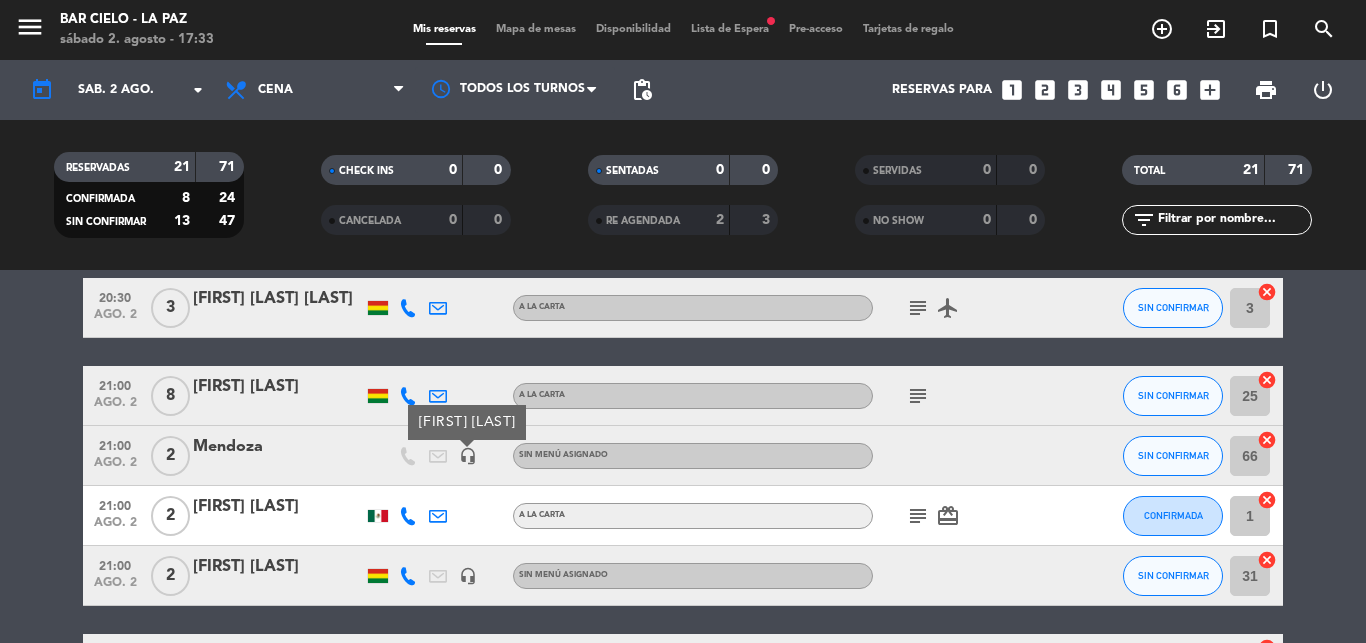 click on "Mendoza" 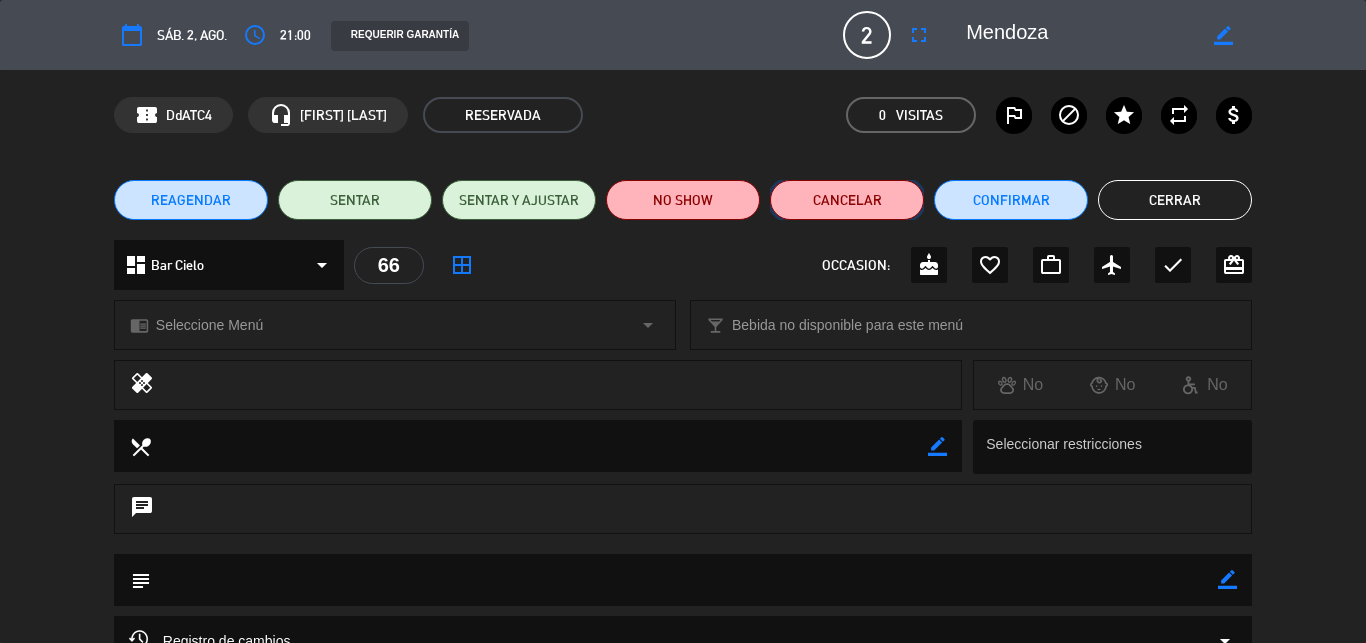 click on "Cancelar" 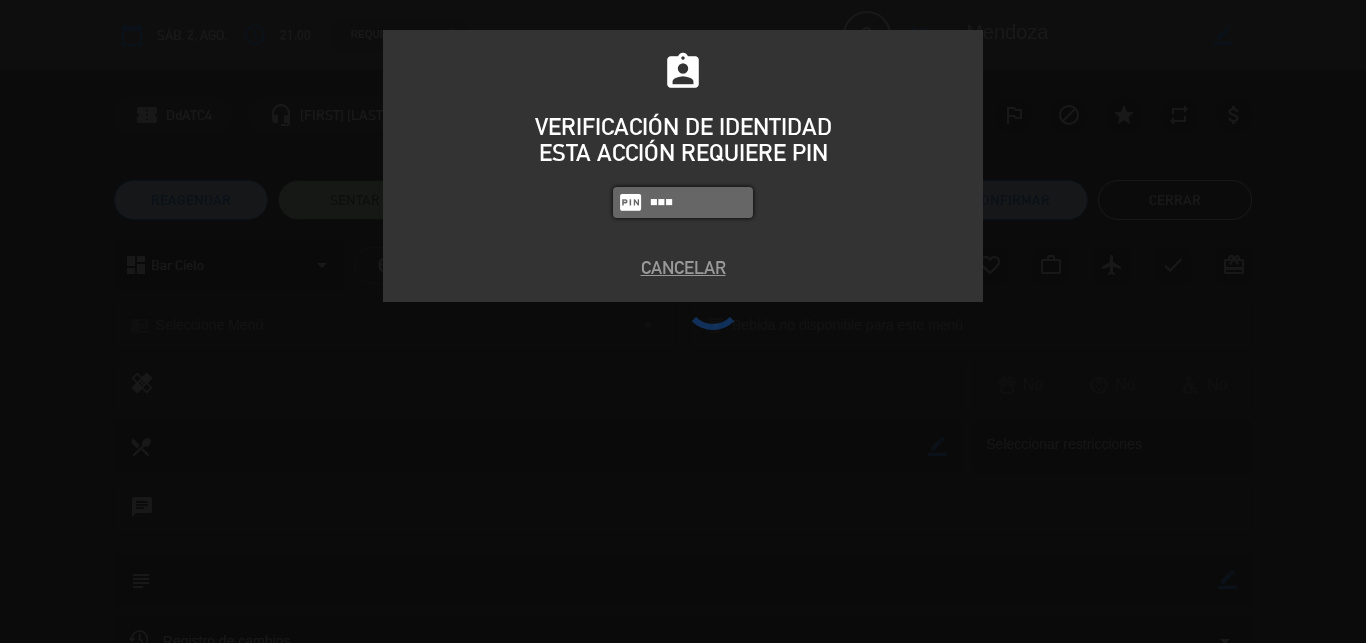 type on "5433" 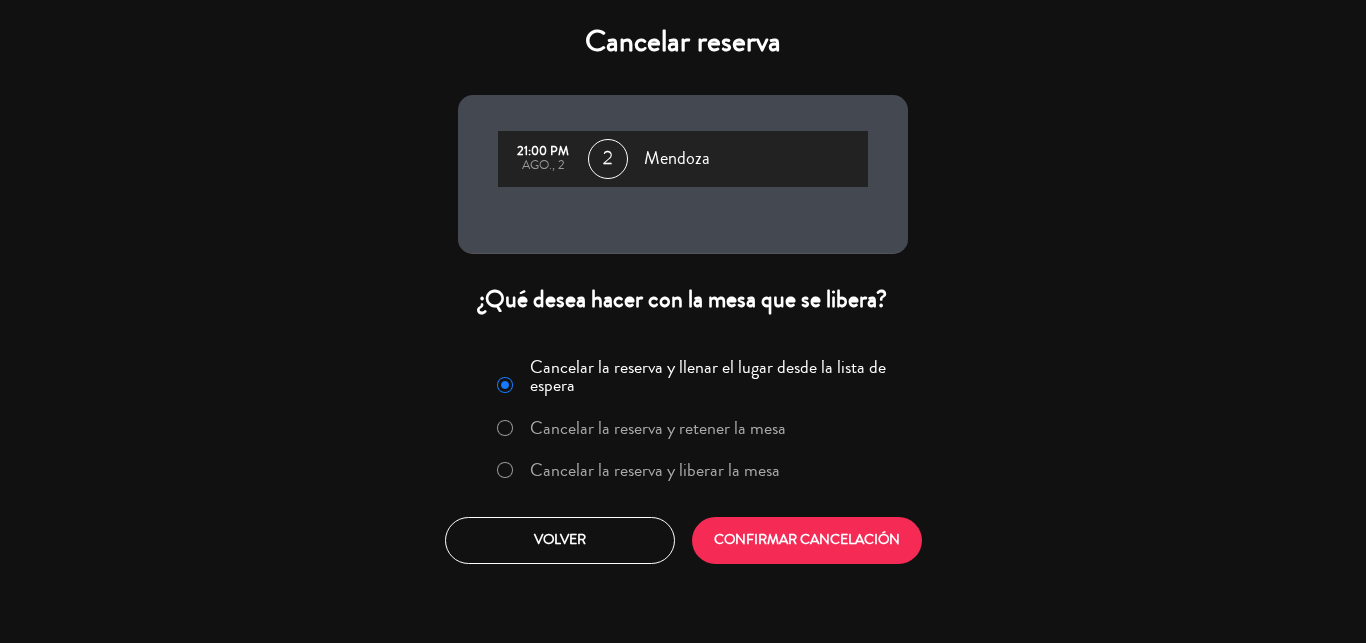 click on "Cancelar la reserva y liberar la mesa" 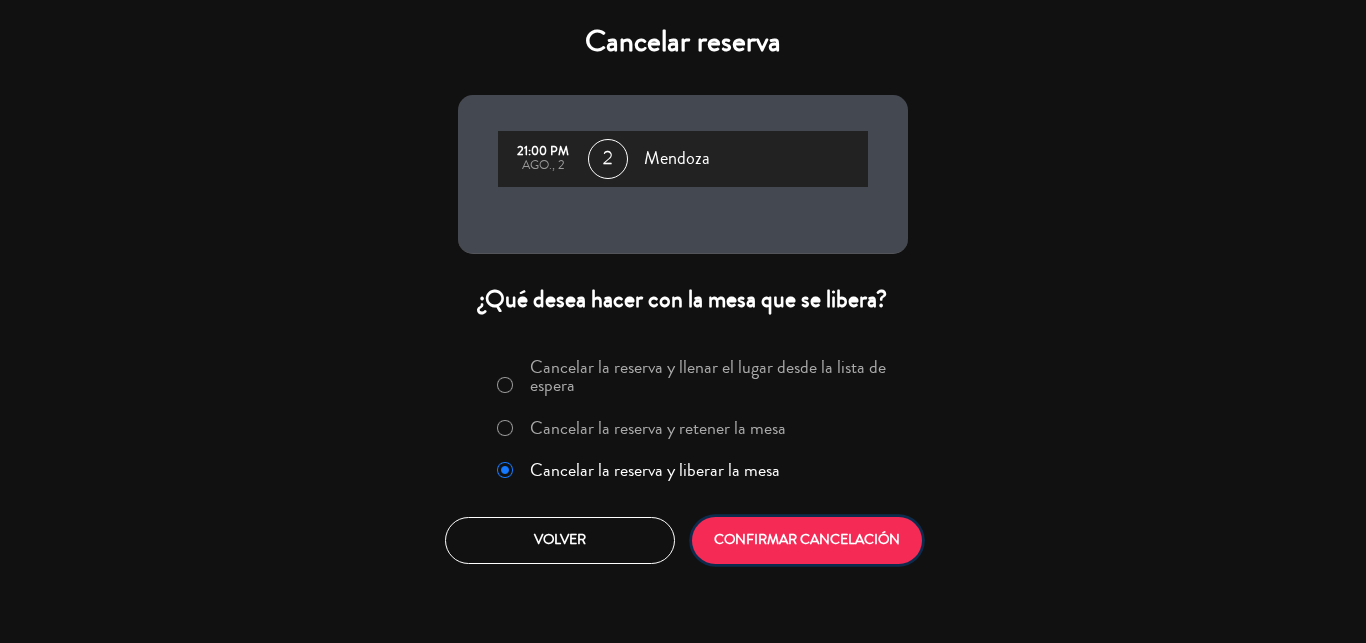 click on "CONFIRMAR CANCELACIÓN" 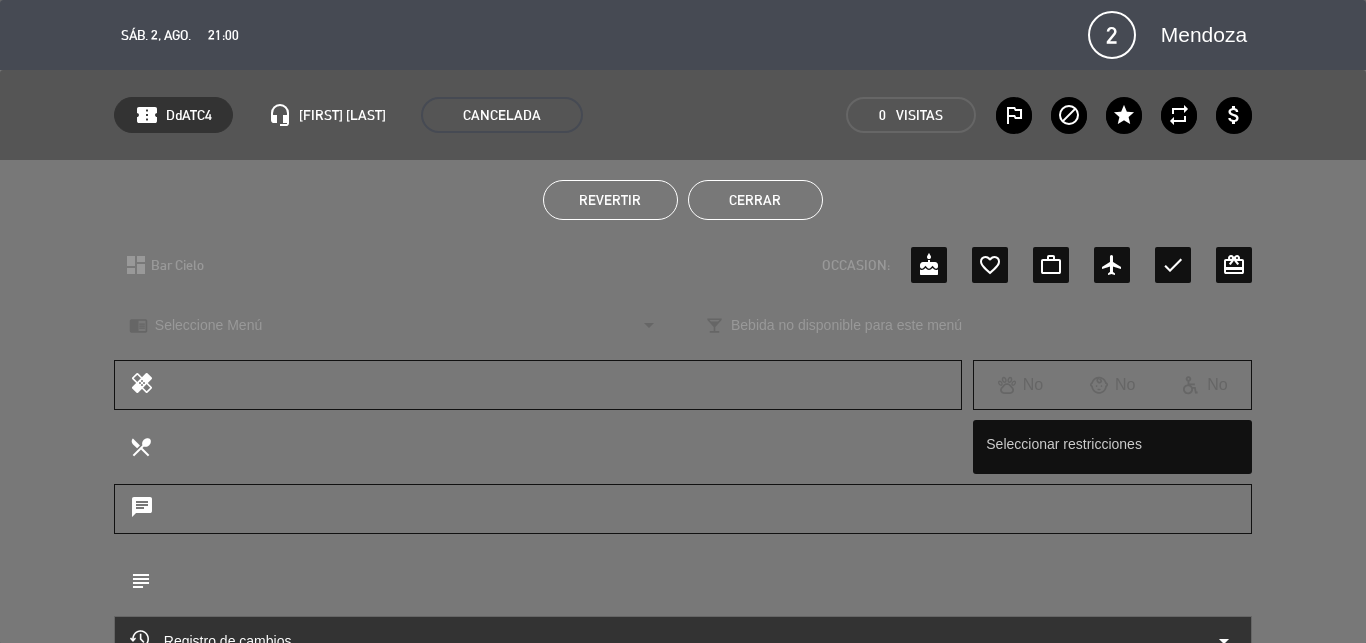 click on "Cerrar" 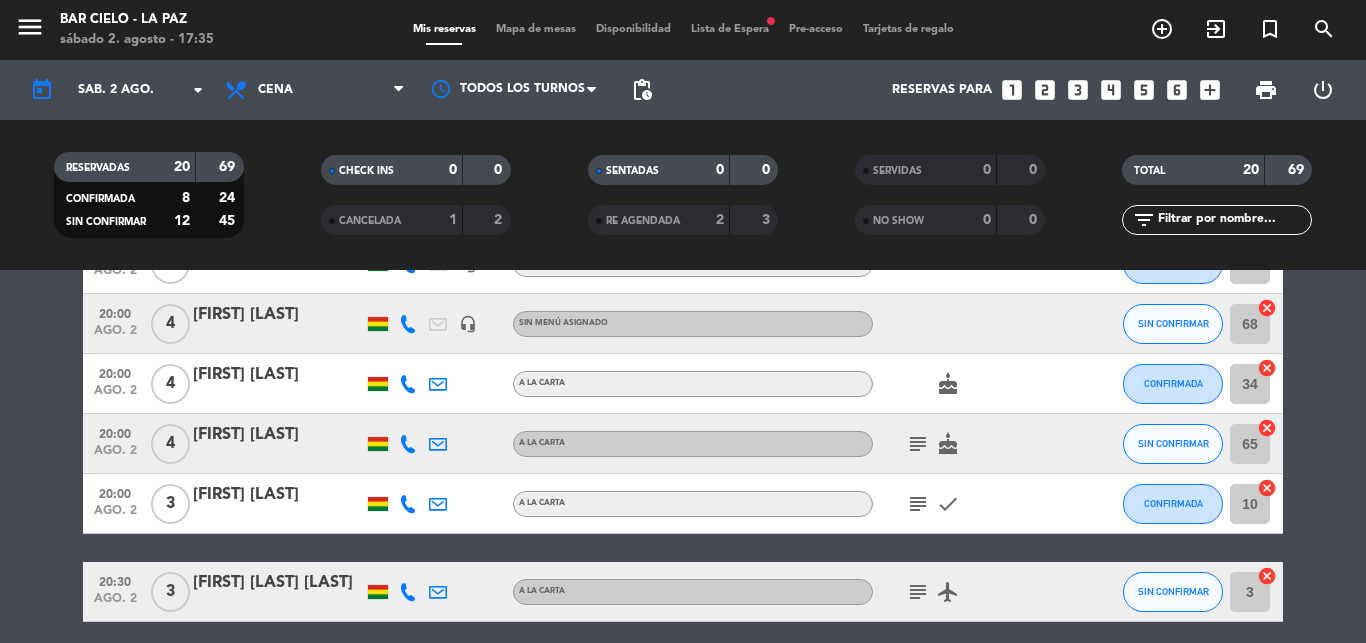 scroll, scrollTop: 619, scrollLeft: 0, axis: vertical 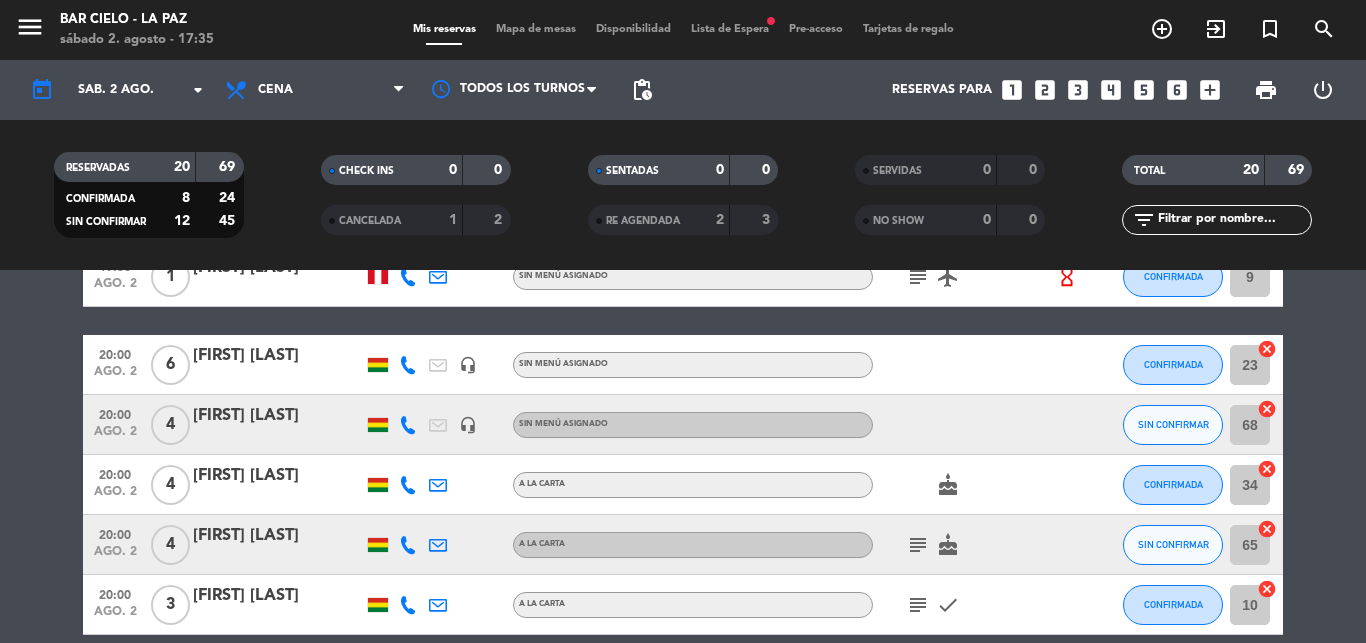 click 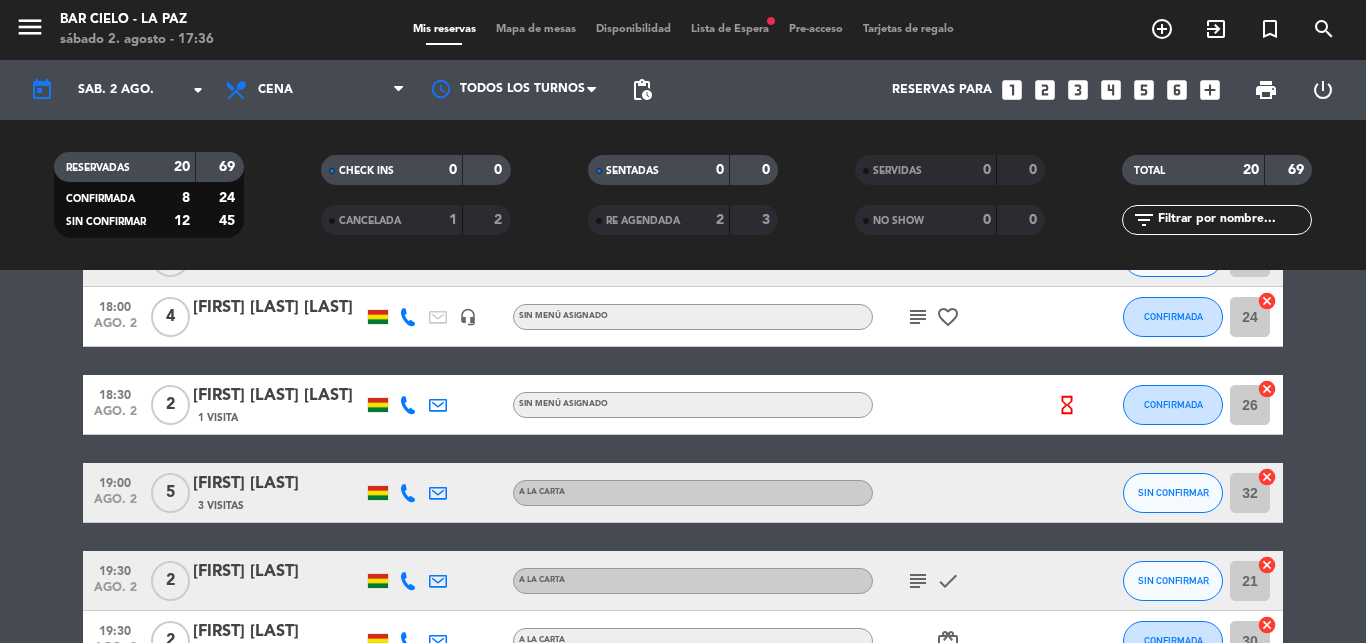 scroll, scrollTop: 129, scrollLeft: 0, axis: vertical 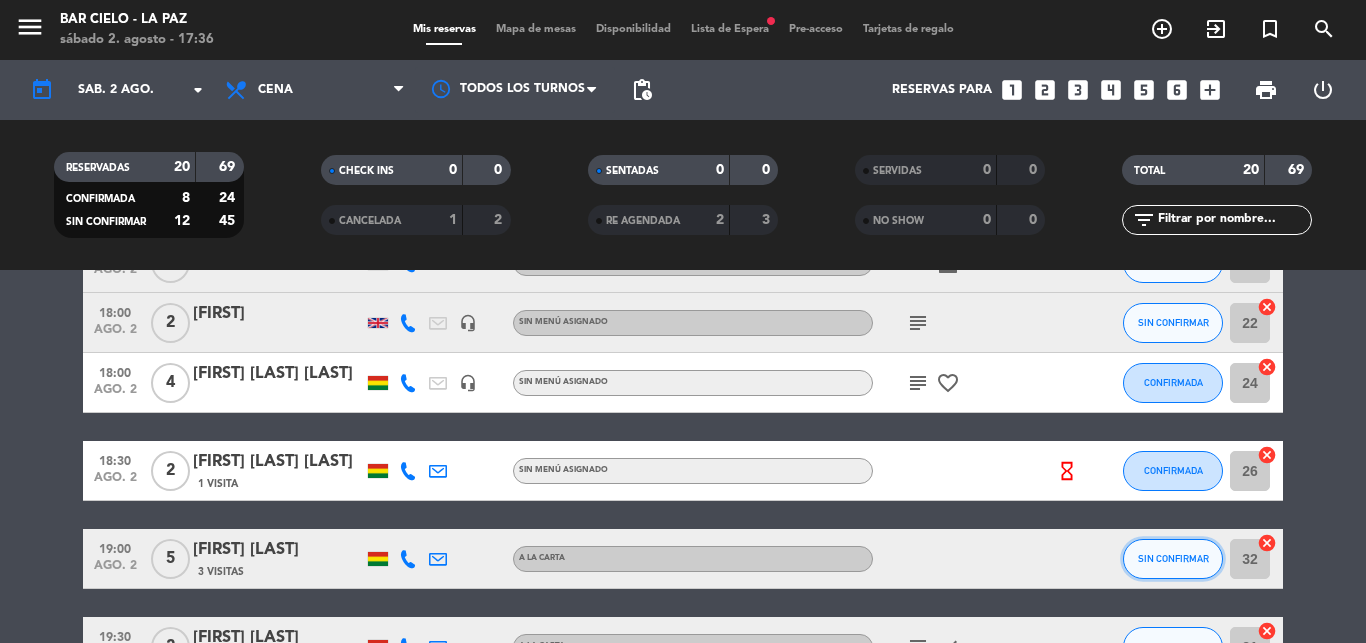 click on "SIN CONFIRMAR" 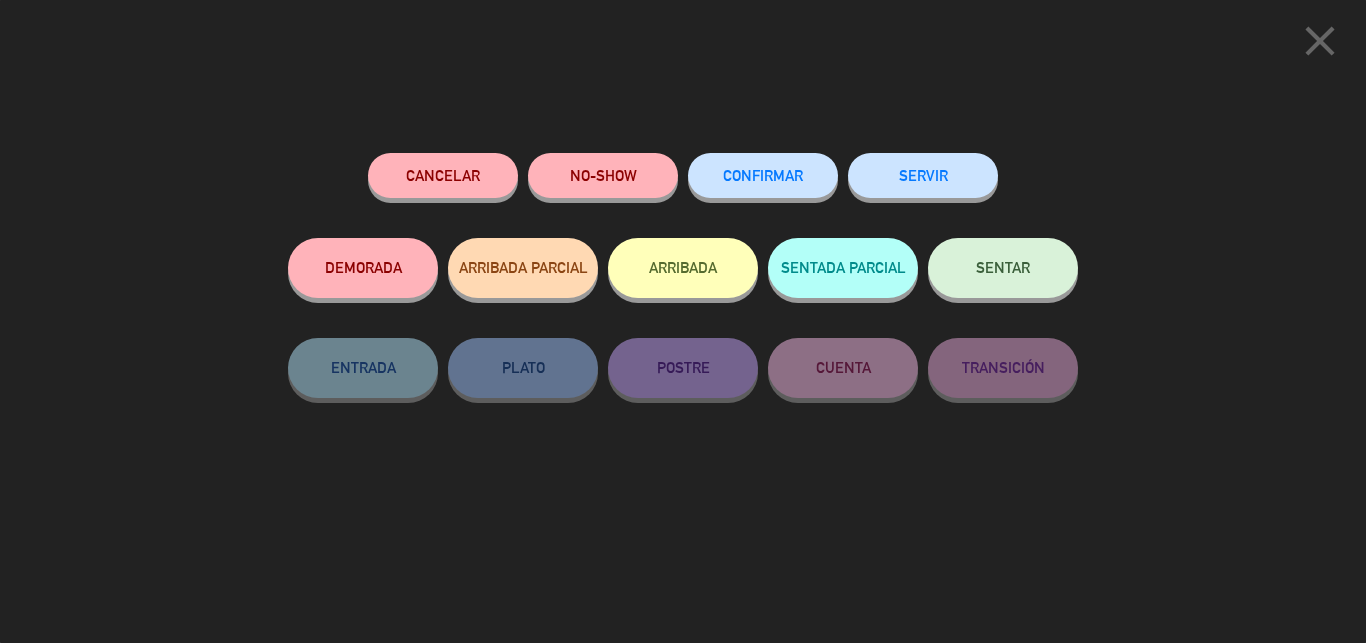 click on "CONFIRMAR" 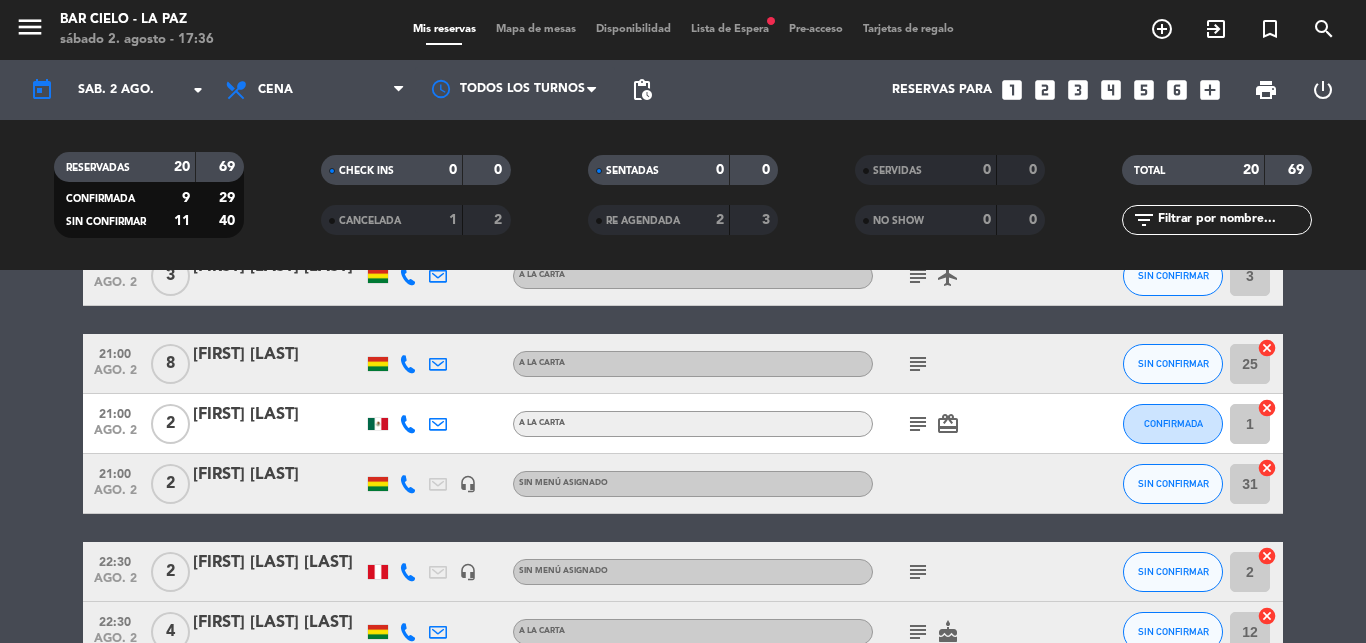 scroll, scrollTop: 1064, scrollLeft: 0, axis: vertical 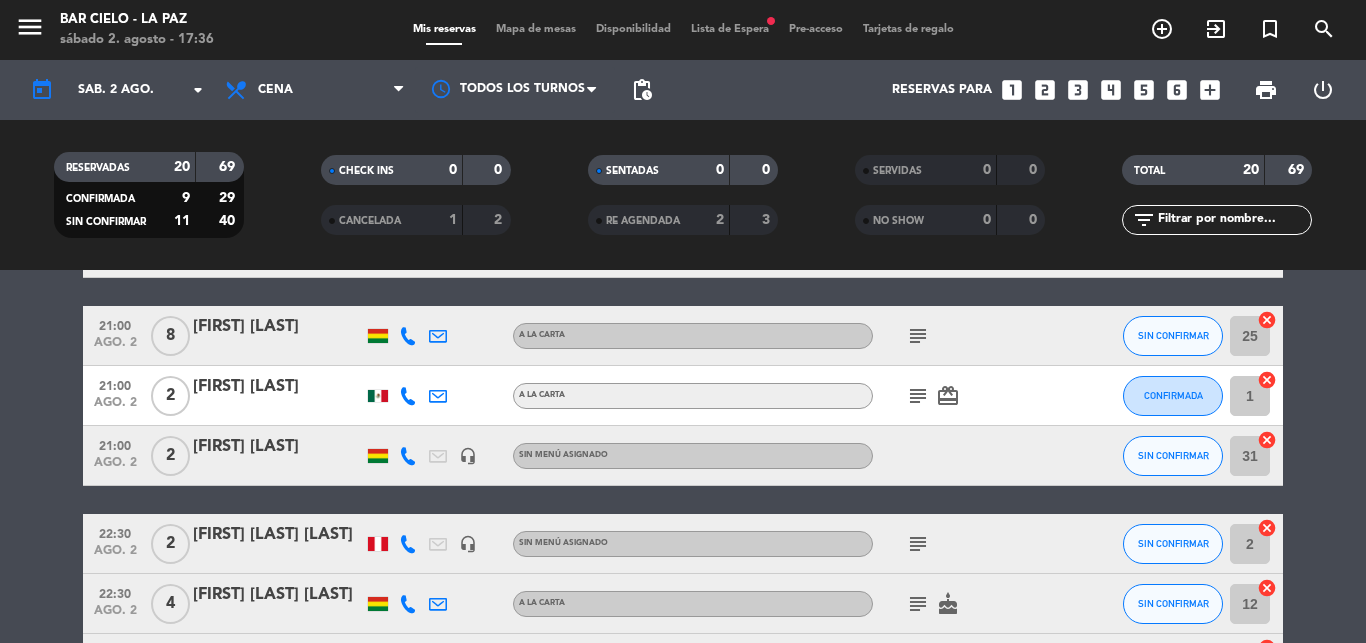 click on "subject" 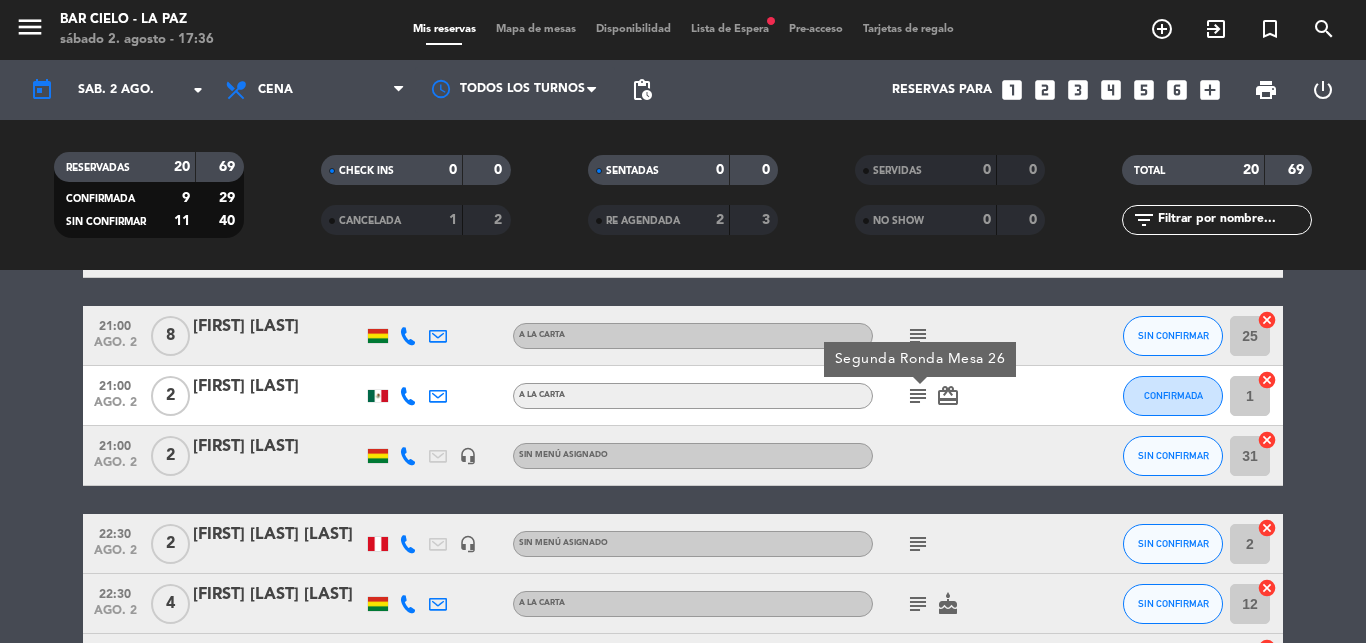 click 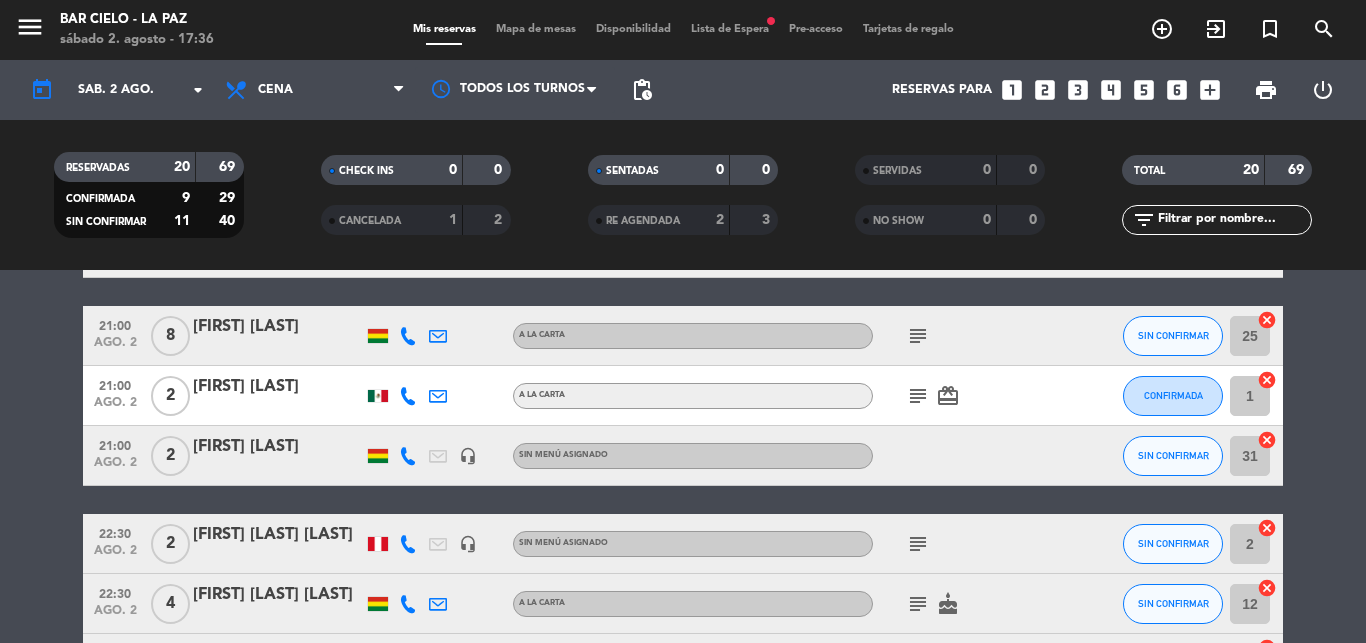 click 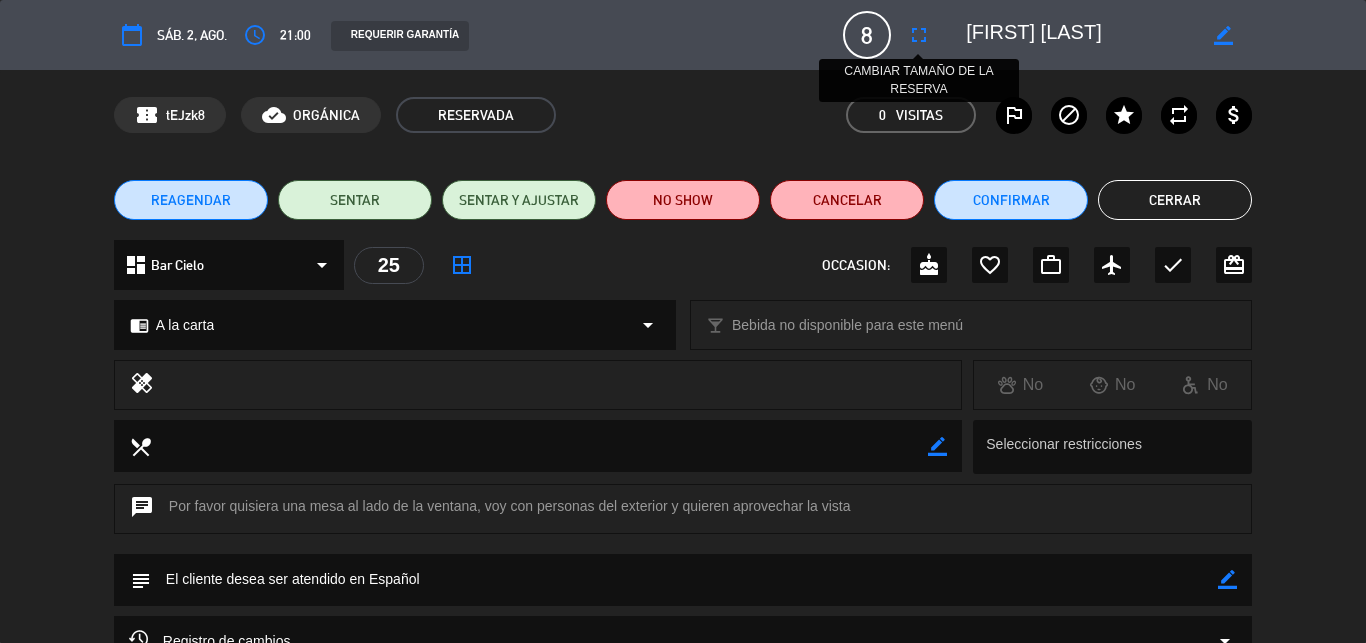 click on "fullscreen" at bounding box center [919, 35] 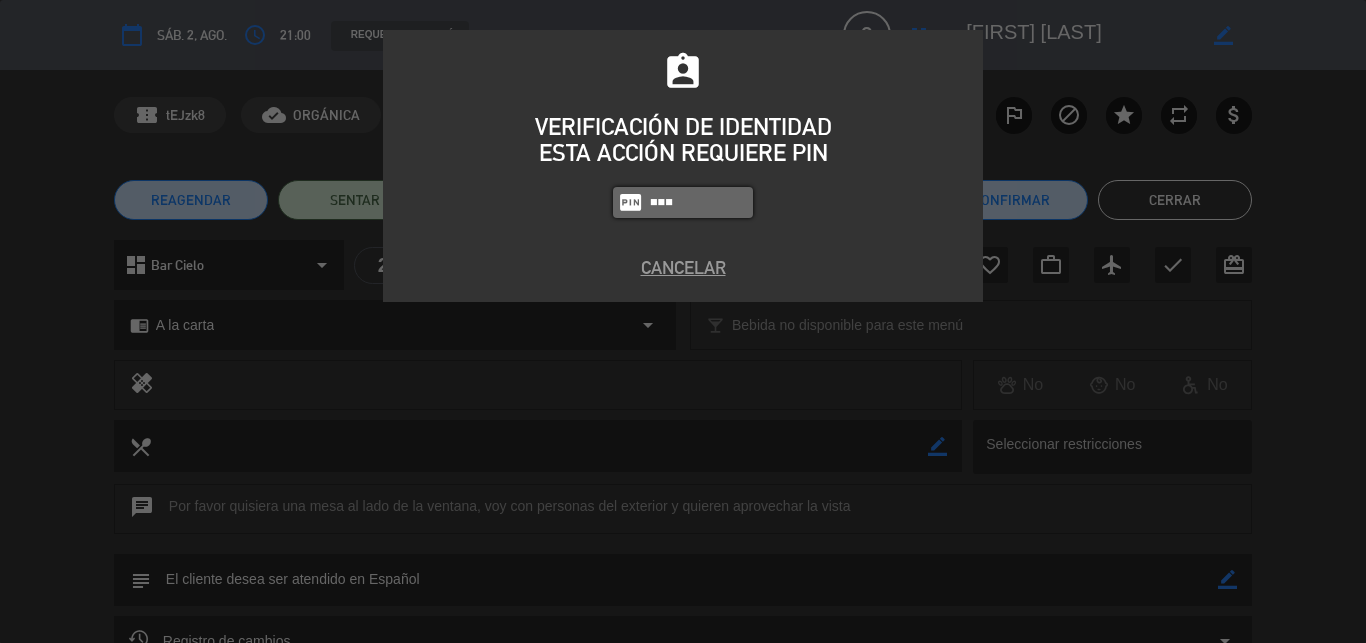 type on "5433" 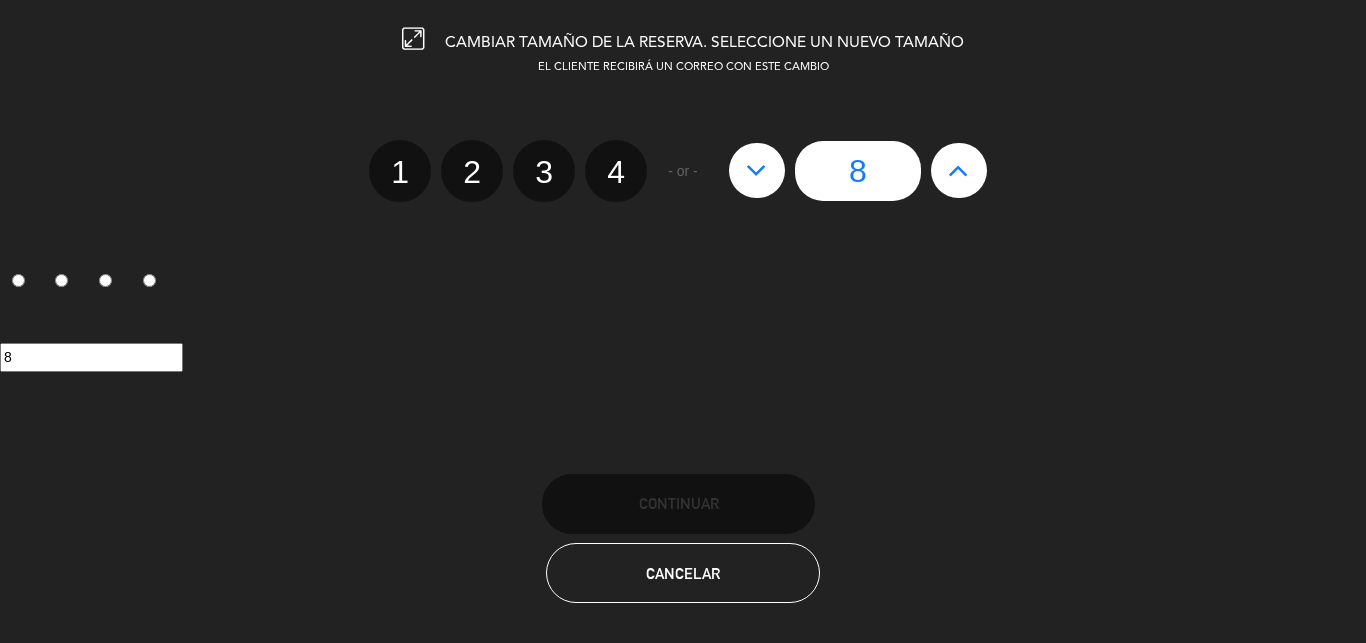 click 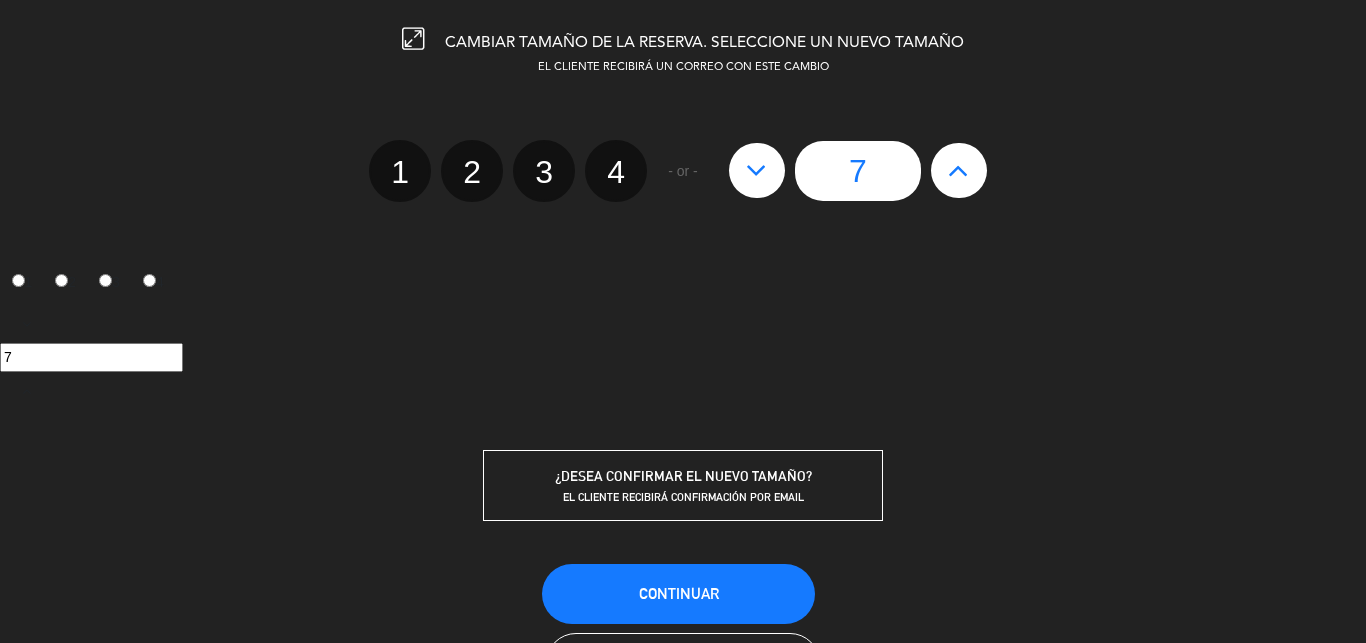 click 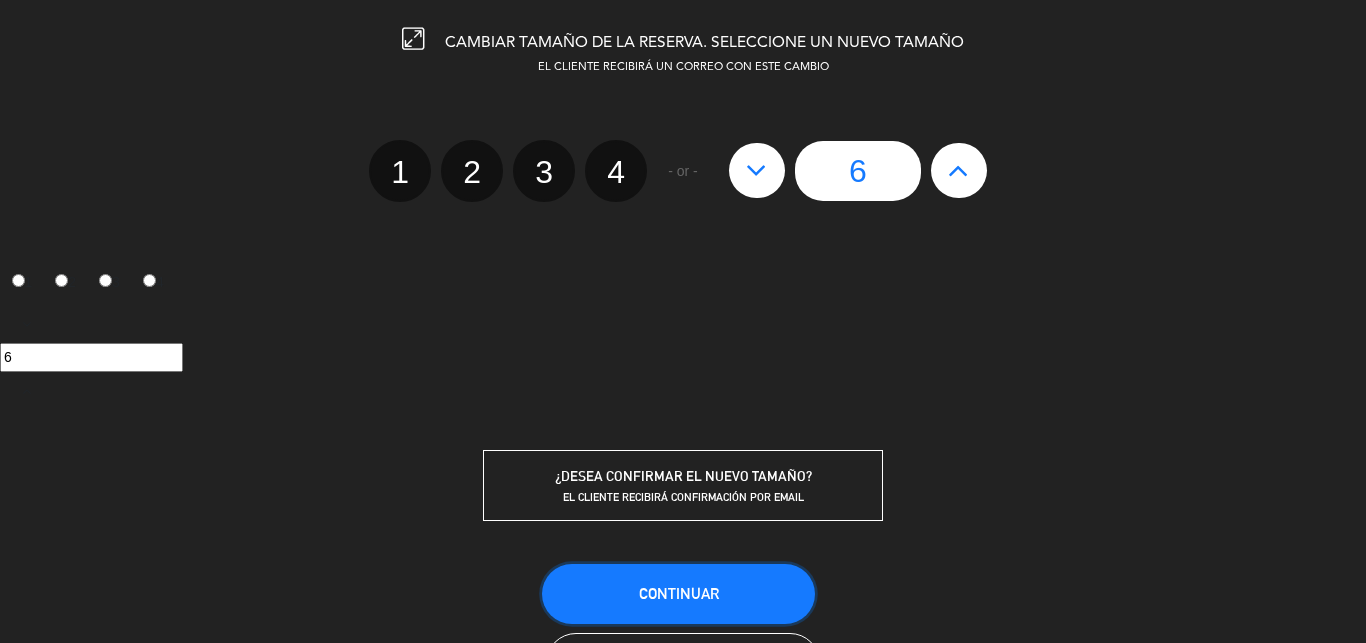 click on "Continuar" at bounding box center [678, 594] 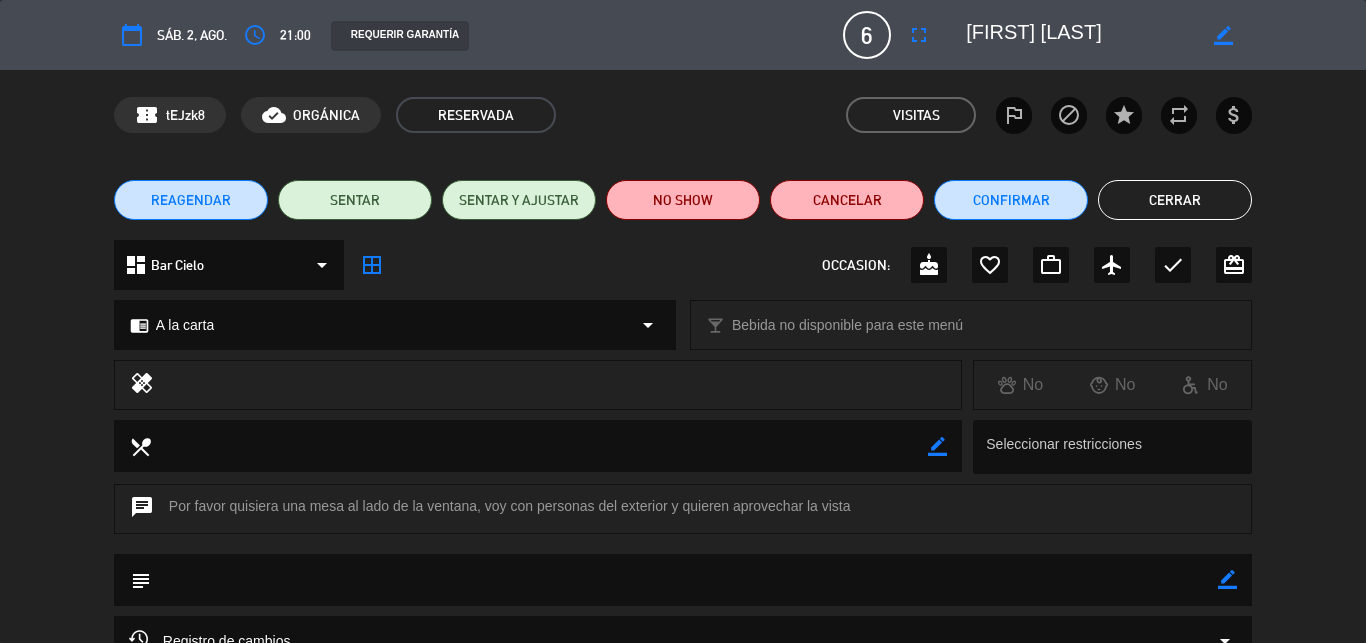 click on "Cerrar" 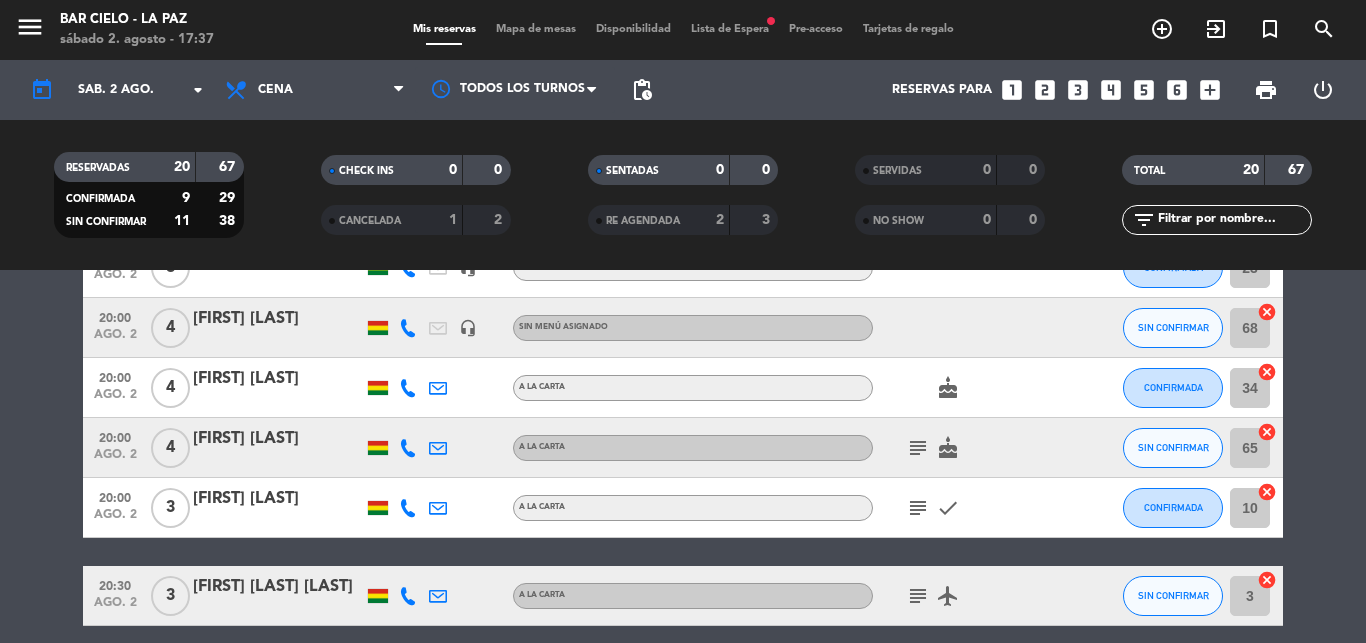 scroll, scrollTop: 693, scrollLeft: 0, axis: vertical 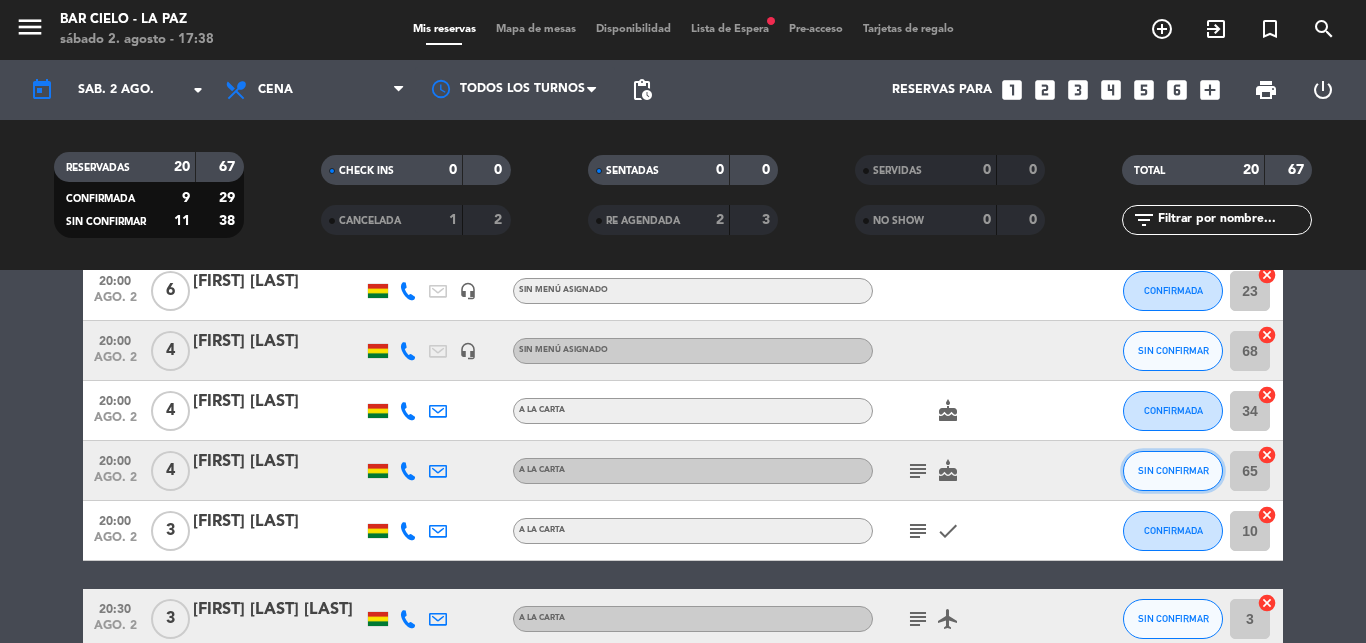 click on "SIN CONFIRMAR" 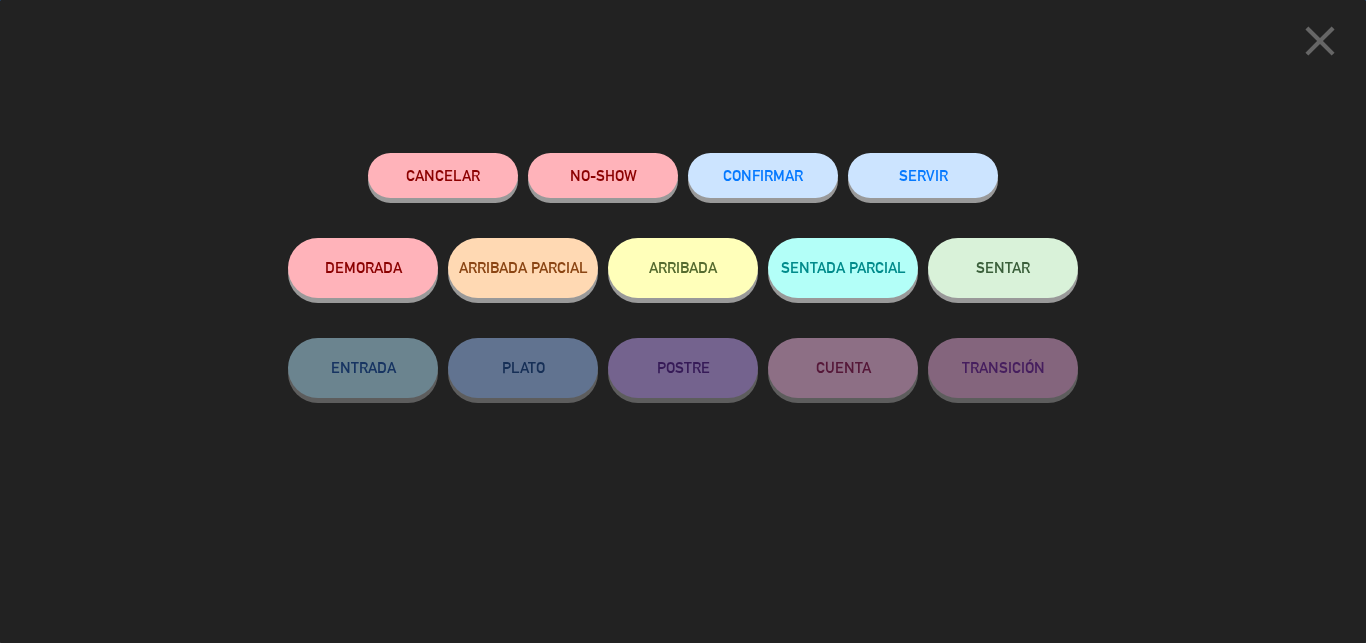 click on "Cancelar   NO-SHOW   CONFIRMAR   SERVIR   DEMORADA   ARRIBADA PARCIAL   ARRIBADA   SENTADA PARCIAL   SENTAR   ENTRADA   PLATO   POSTRE   CUENTA   TRANSICIÓN" 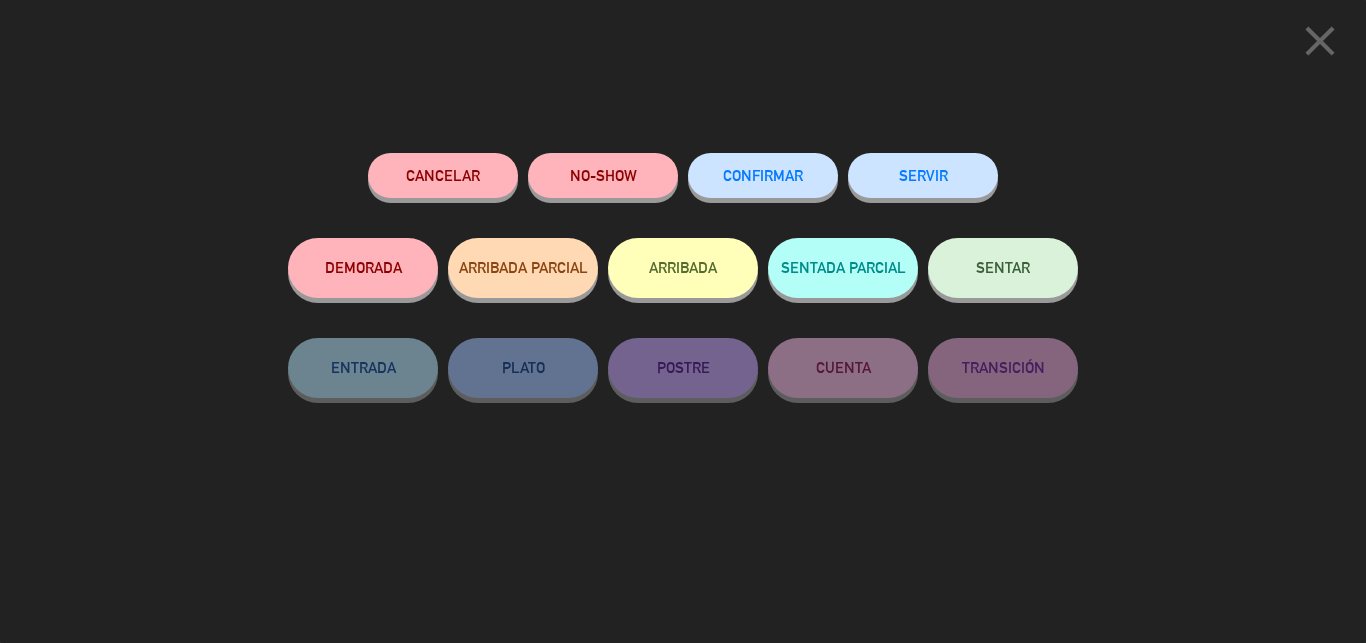 click on "Cancelar" 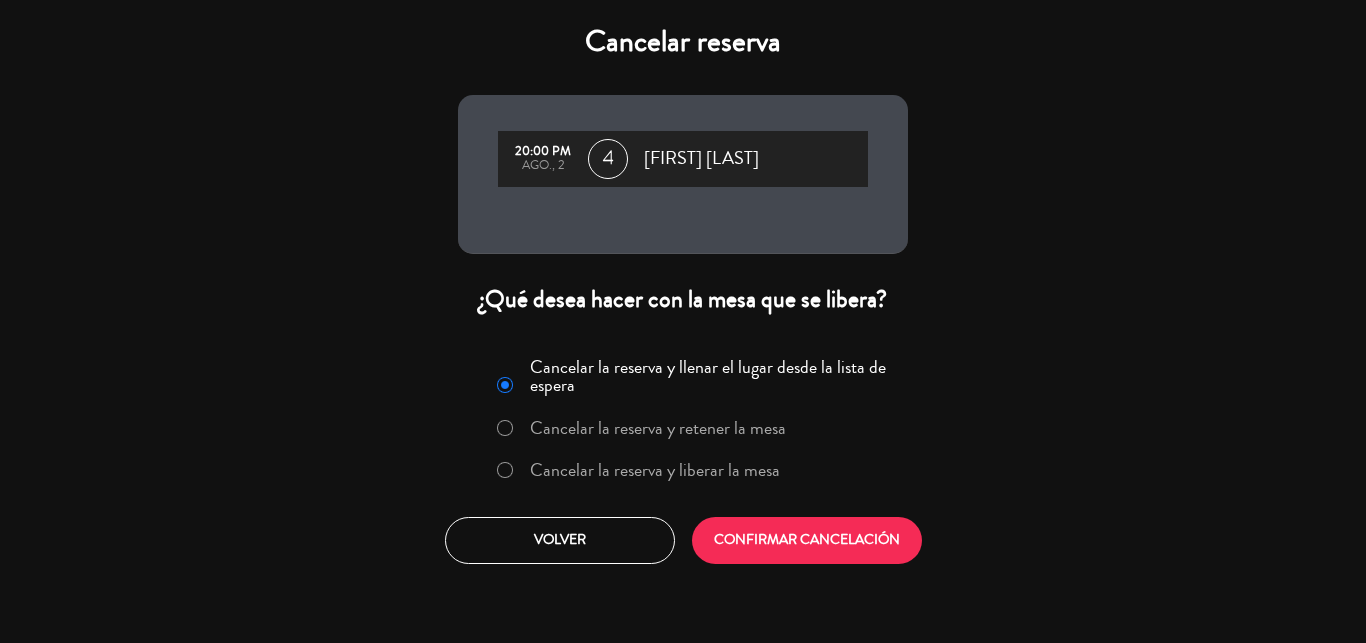 click on "Cancelar la reserva y liberar la mesa" 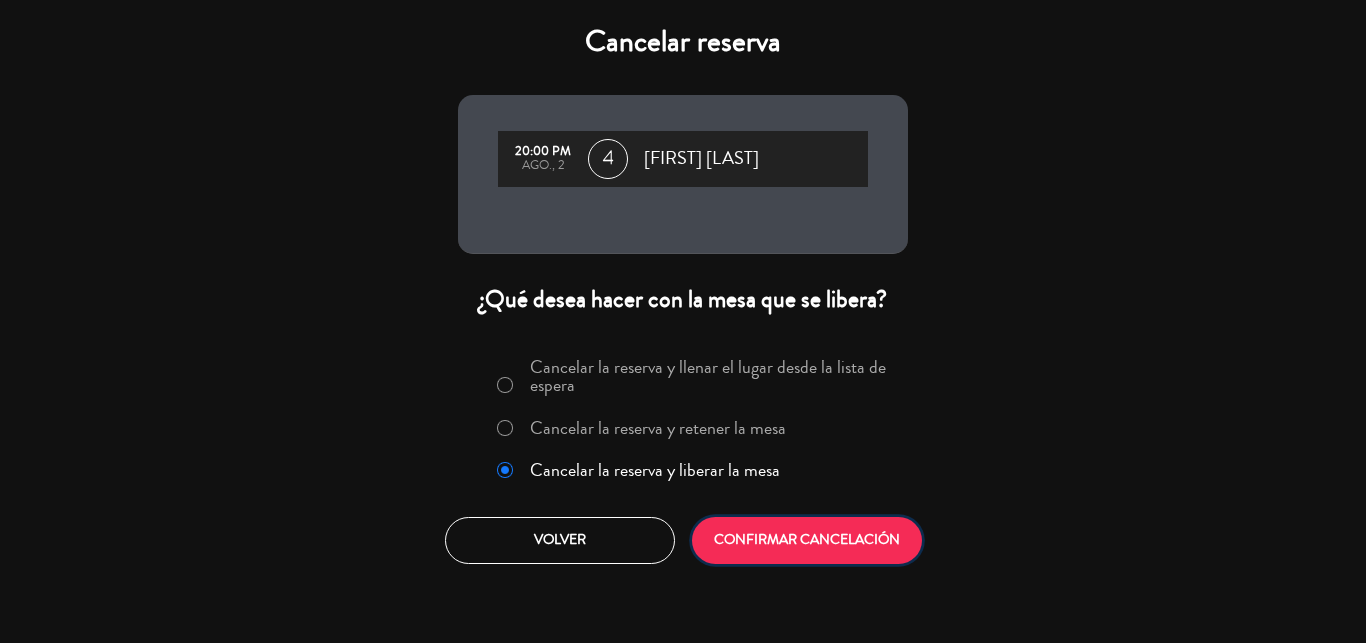 click on "CONFIRMAR CANCELACIÓN" 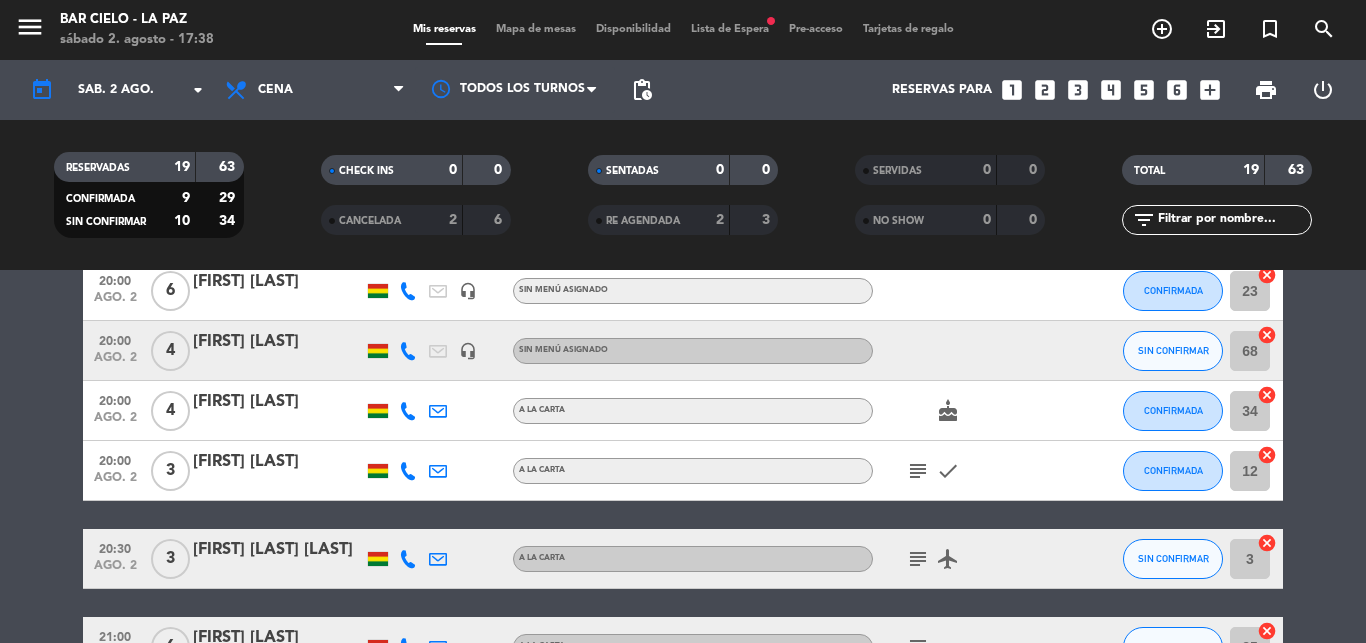 click on "Mapa de mesas" at bounding box center (536, 29) 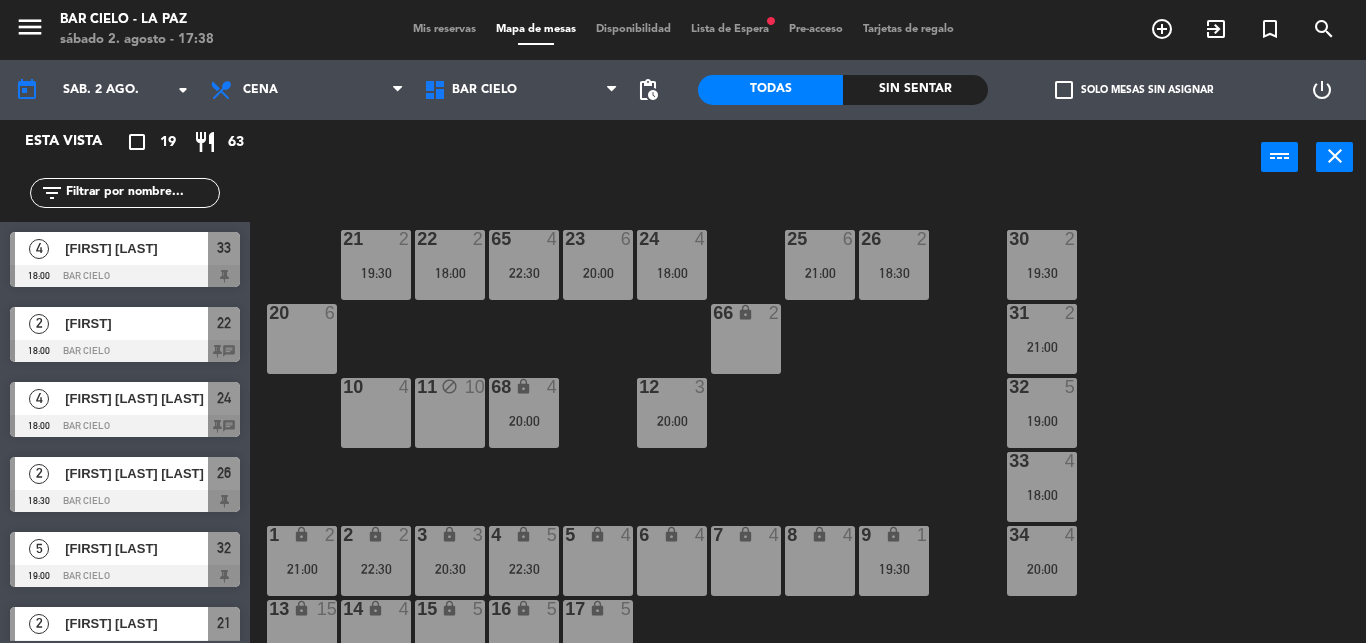 click on "power_input close" at bounding box center [755, 158] 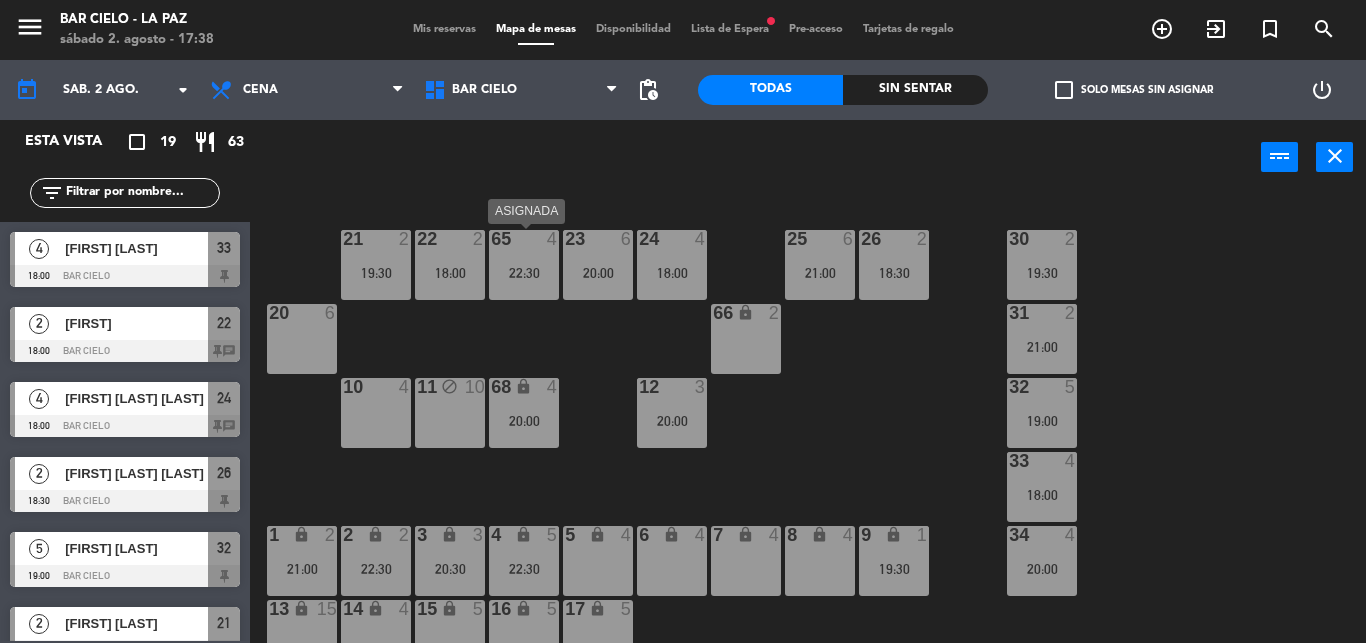 click on "22:30" at bounding box center (524, 273) 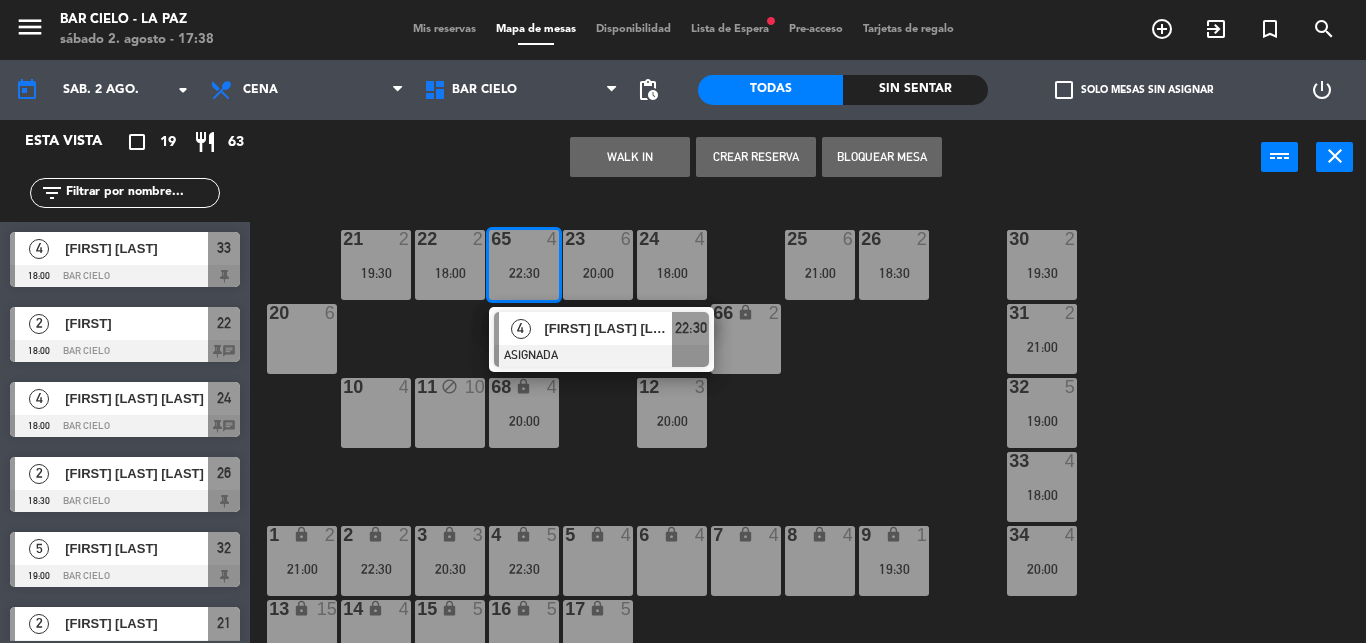 click on "5 lock  4" at bounding box center (598, 561) 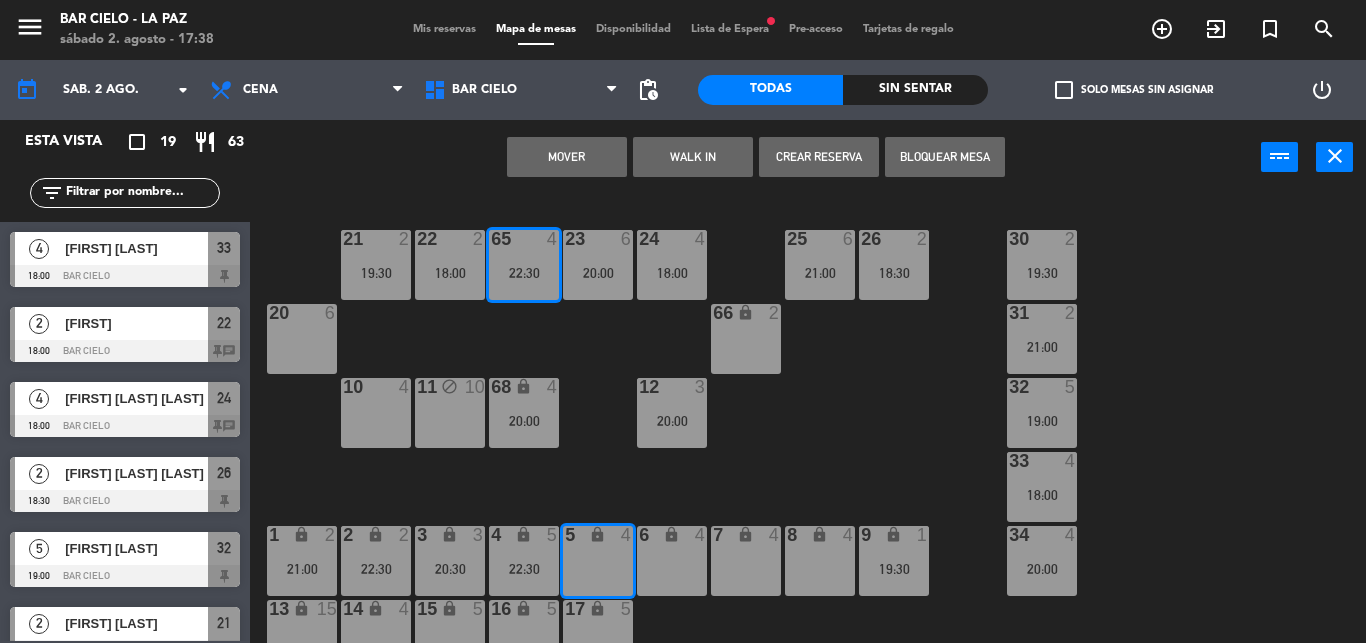 click on "21  2   19:30  22  2   18:00  23  6   20:00  24  4   18:00  25  6   21:00  26  2   18:30  30  2   19:30  65  4   22:30  20  6  31  2   21:00  66 lock  2  32  5   19:00  10  4  11 block  10  12  3   20:00  68 lock  4   20:00  33  4   18:00  34  4   20:00  1 lock  2   21:00  2 lock  2   22:30  3 lock  3   20:30  4 lock  5   22:30  5 lock  4  6 lock  4  7 lock  4  8 lock  4  9 lock  1   19:30  13 lock  15  14 lock  4  15 lock  5  16 lock  5  17 lock  5" 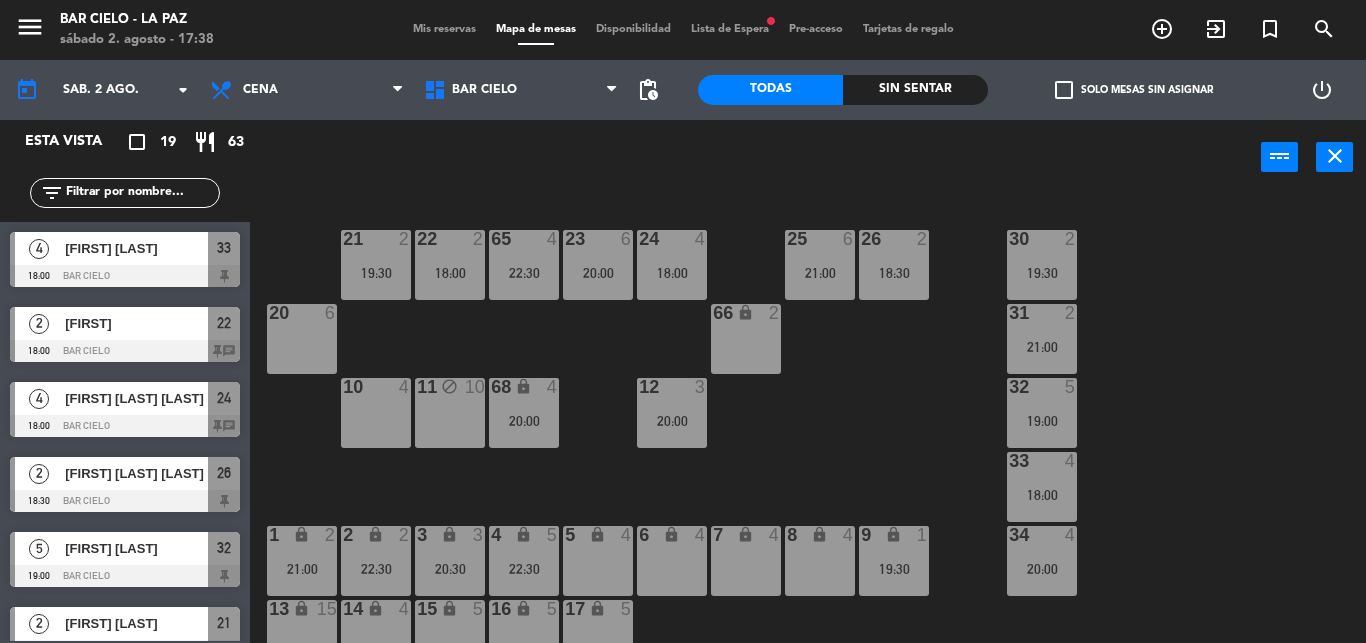 click on "20:00" at bounding box center (672, 421) 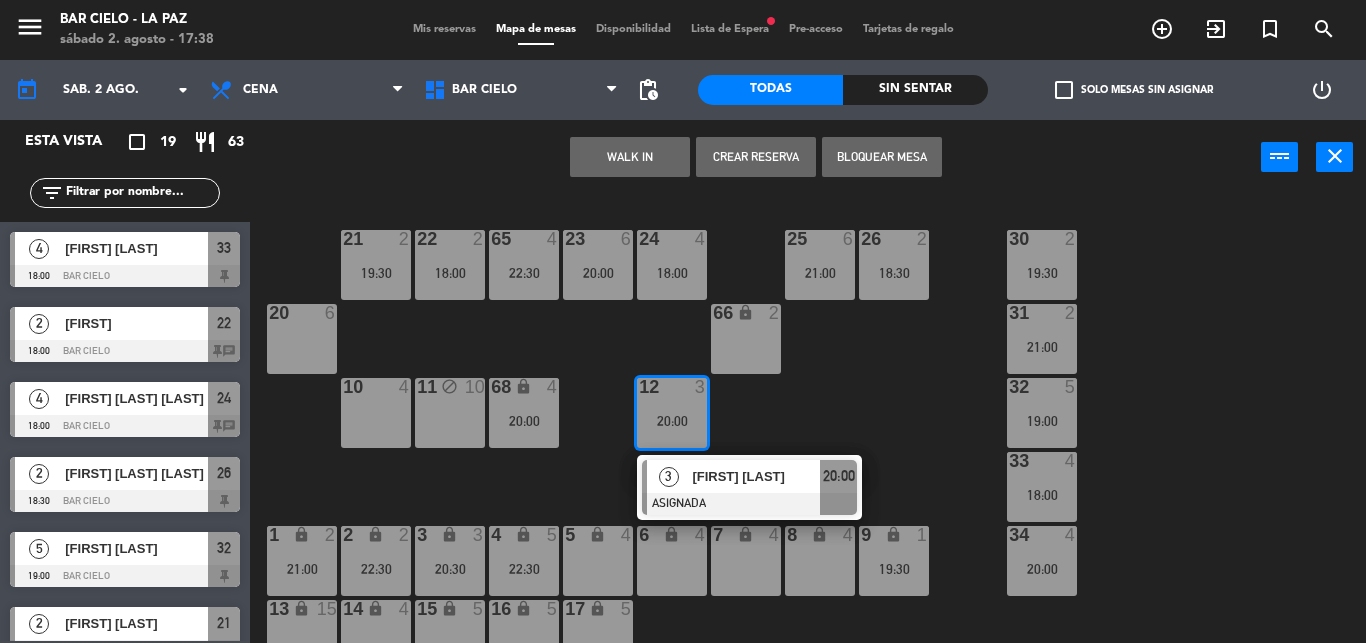 click on "10  4" at bounding box center [376, 413] 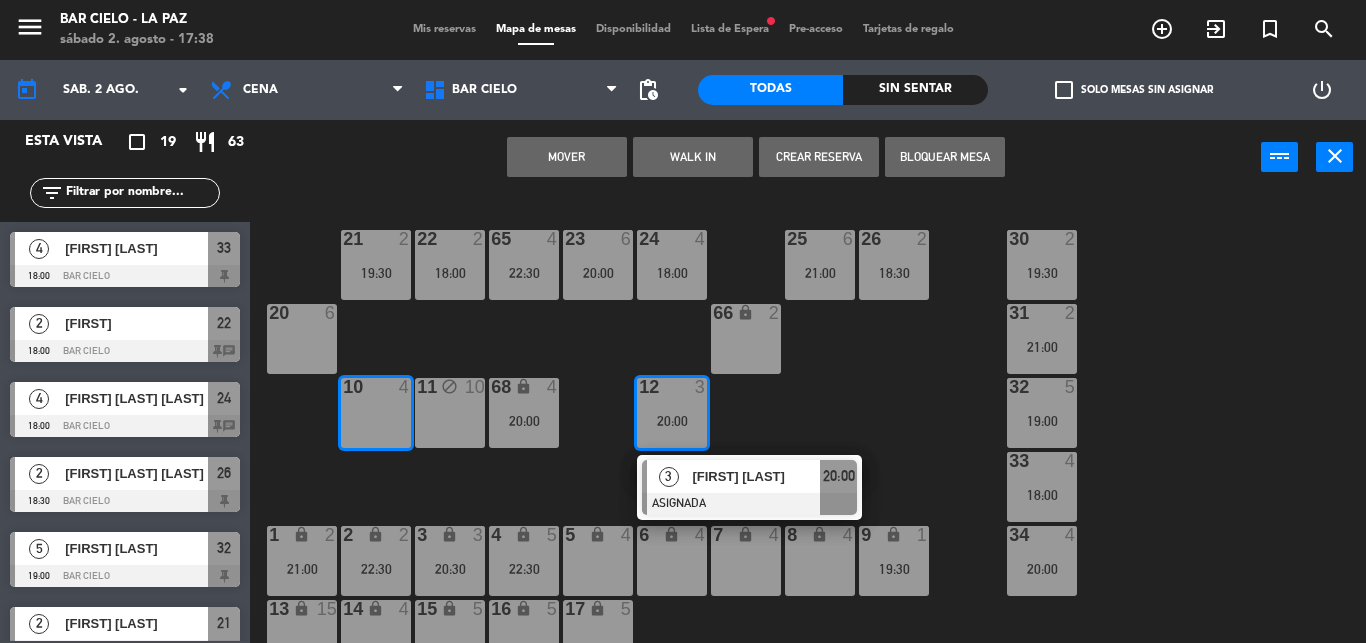 click on "Mover" at bounding box center [567, 157] 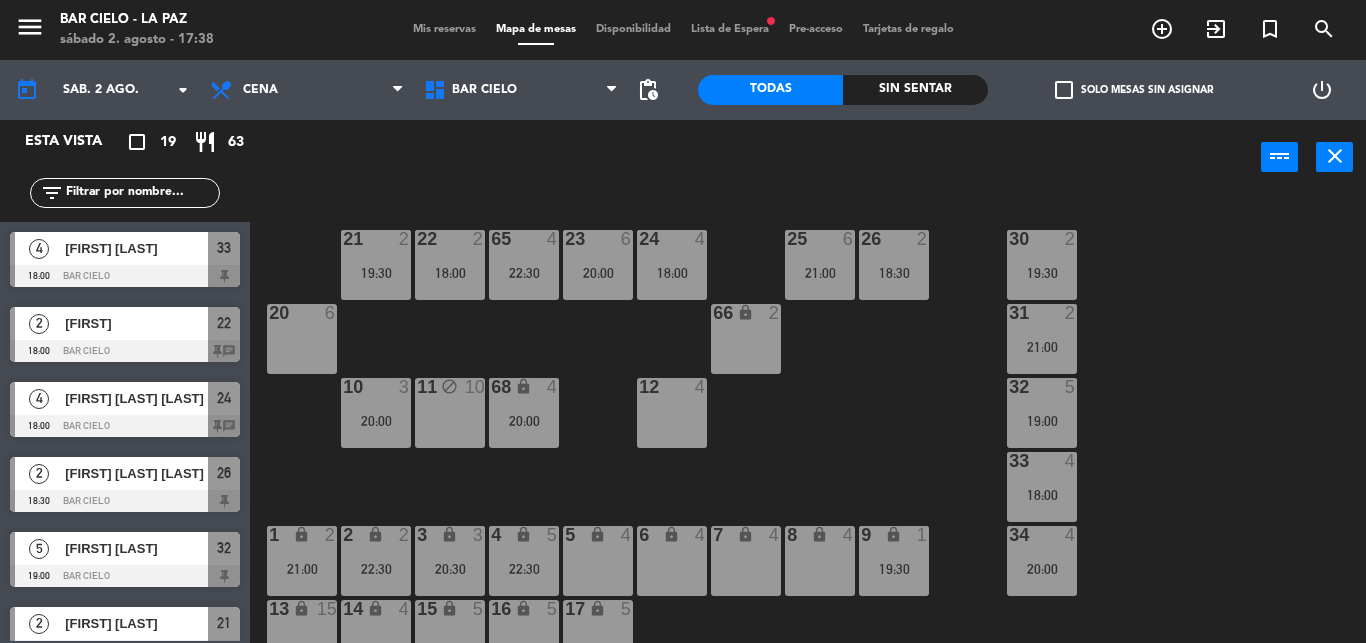 click on "65  4   22:30" at bounding box center [524, 265] 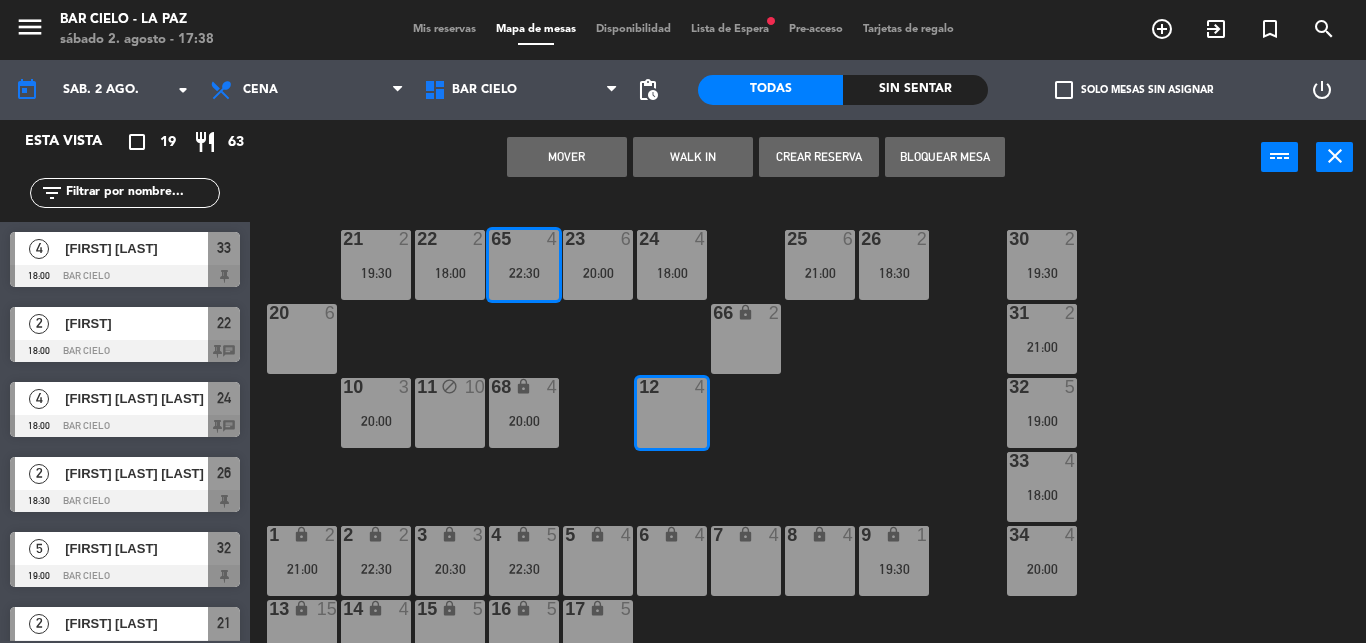 click on "Mover" at bounding box center [567, 157] 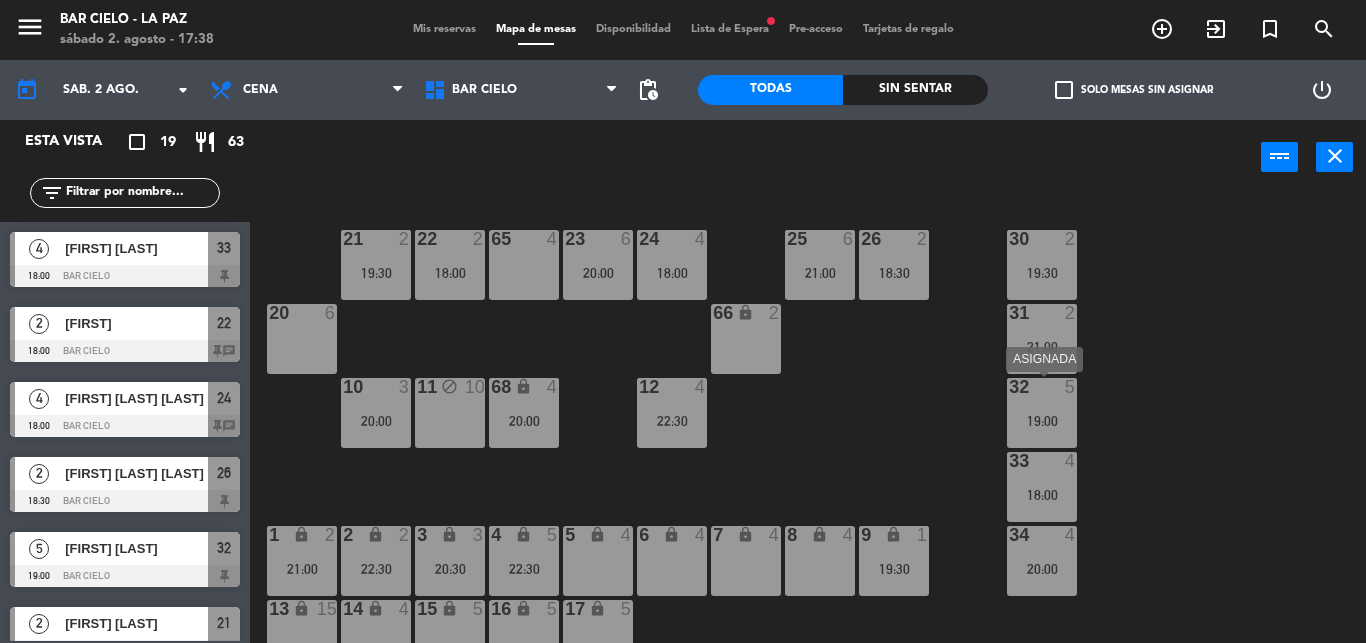 click on "32  5   19:00" at bounding box center [1042, 413] 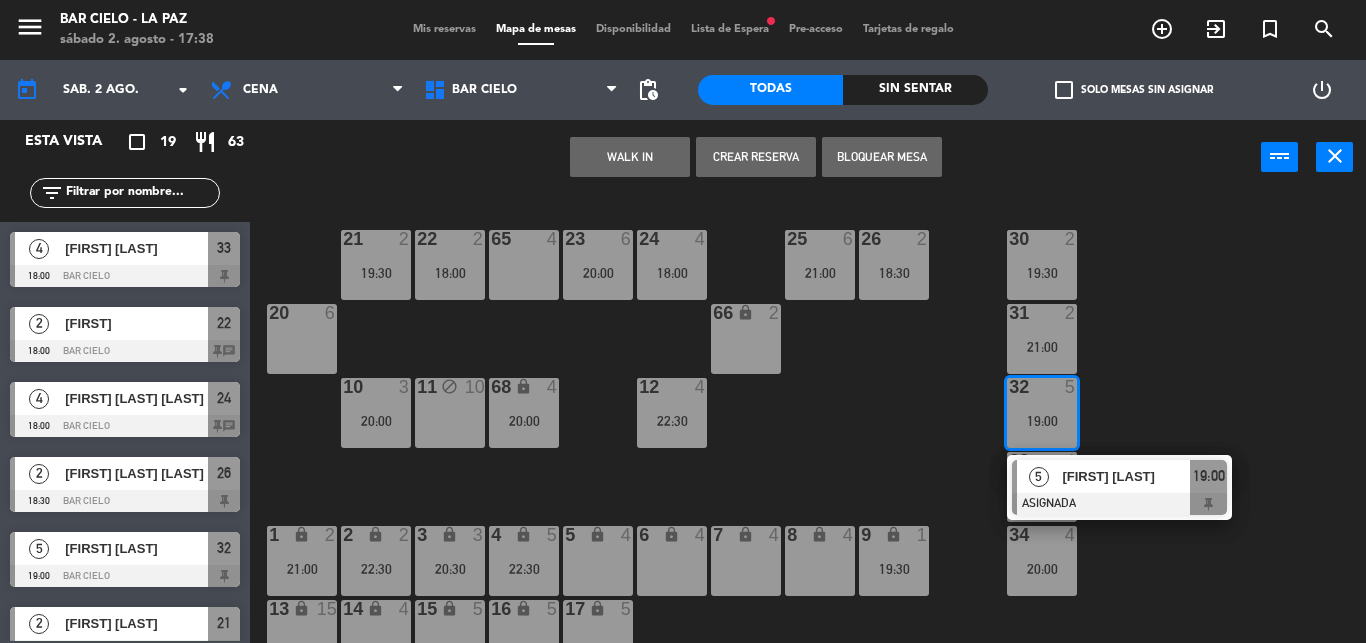 click on "65  4" at bounding box center [524, 265] 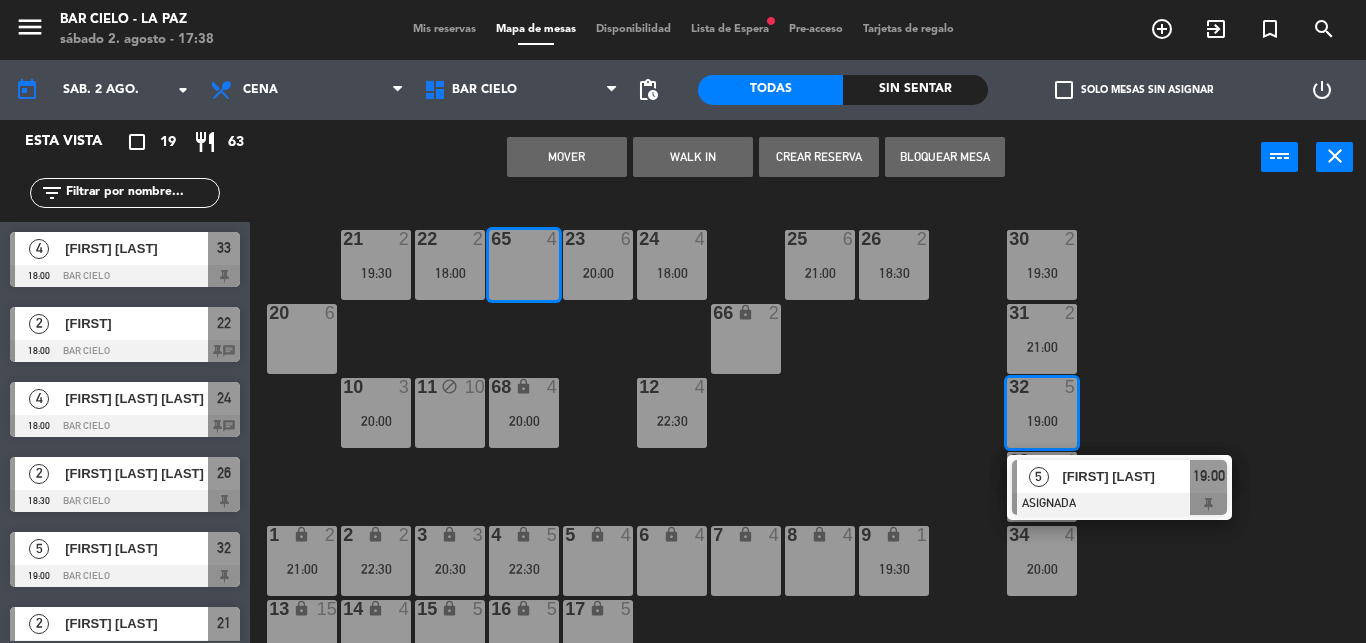 click on "Mover" at bounding box center [567, 157] 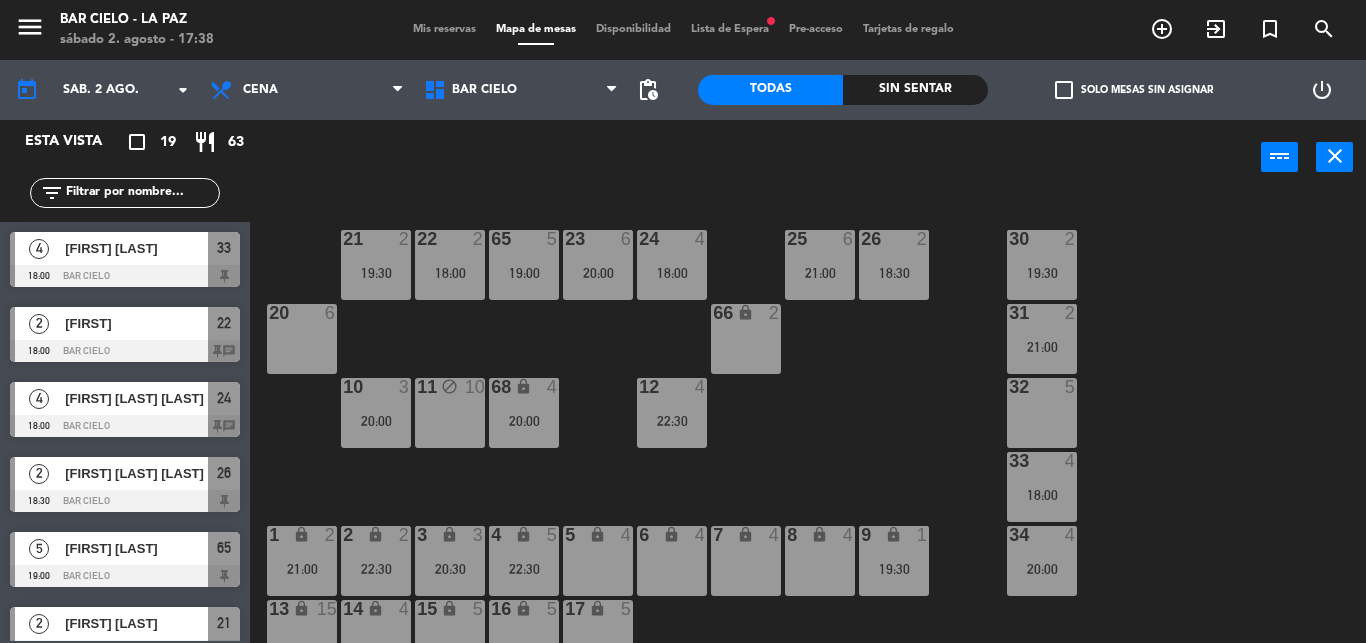 click on "12  4   22:30" at bounding box center (672, 413) 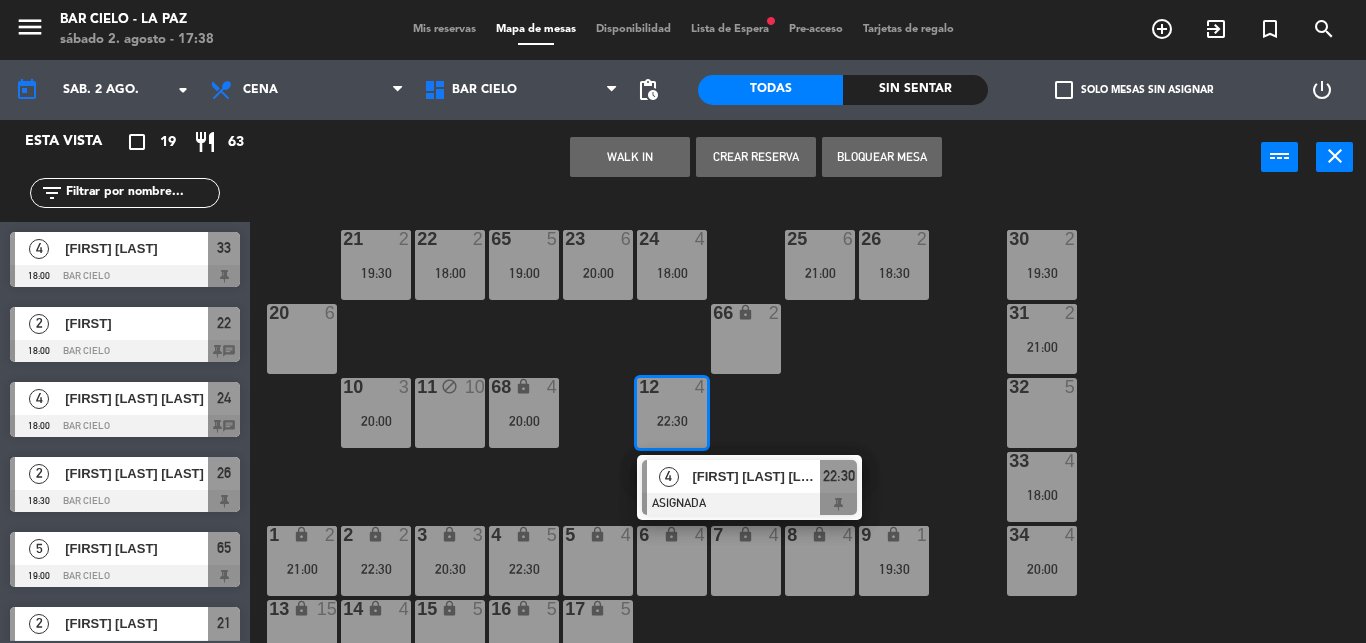 click on "lock" at bounding box center [597, 534] 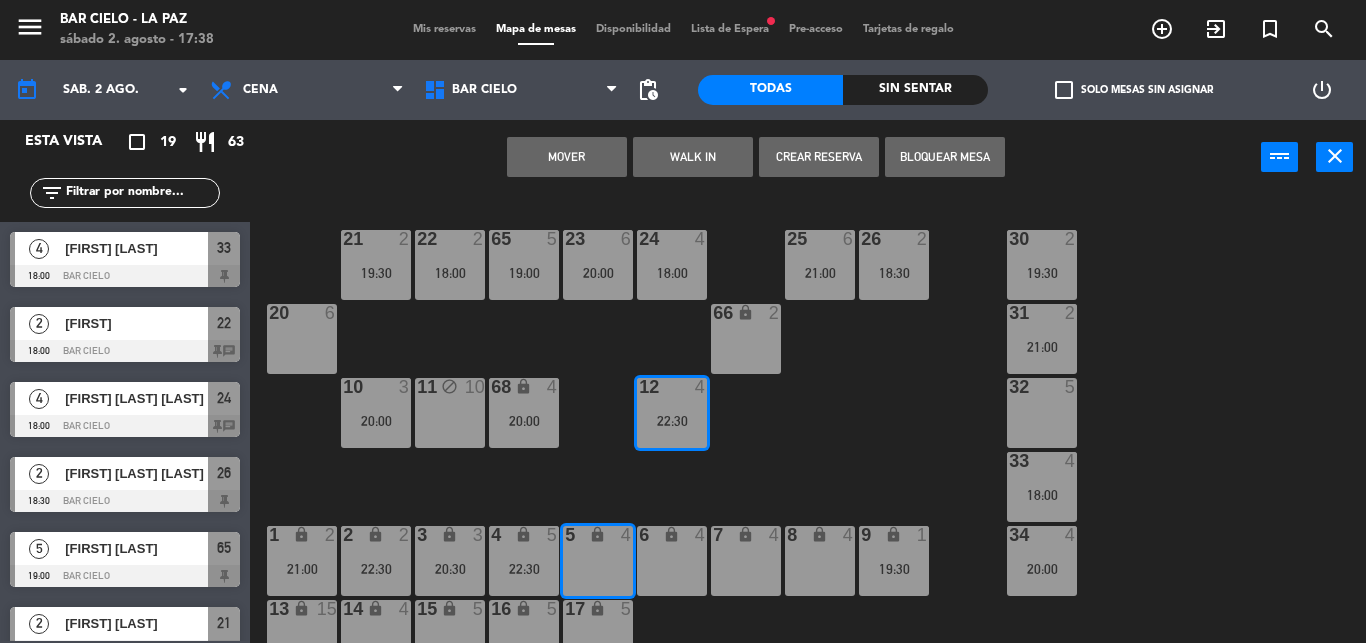 click on "Mover" at bounding box center [567, 157] 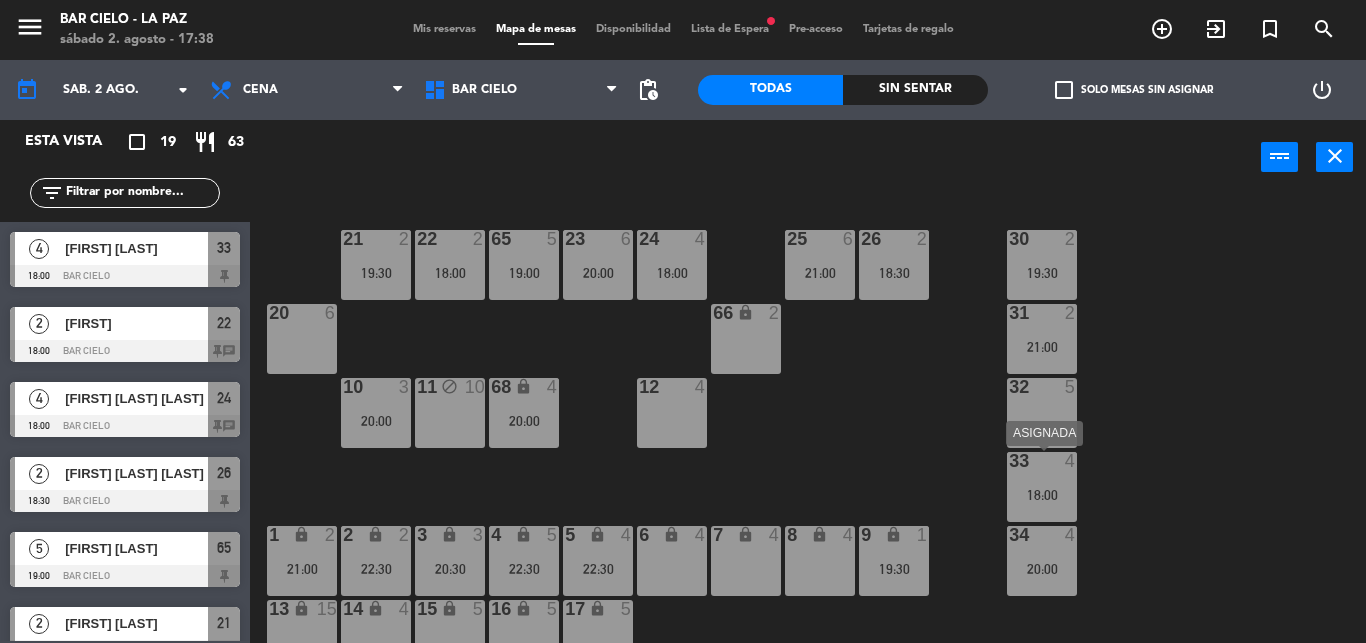 click on "33  4   18:00" at bounding box center [1042, 487] 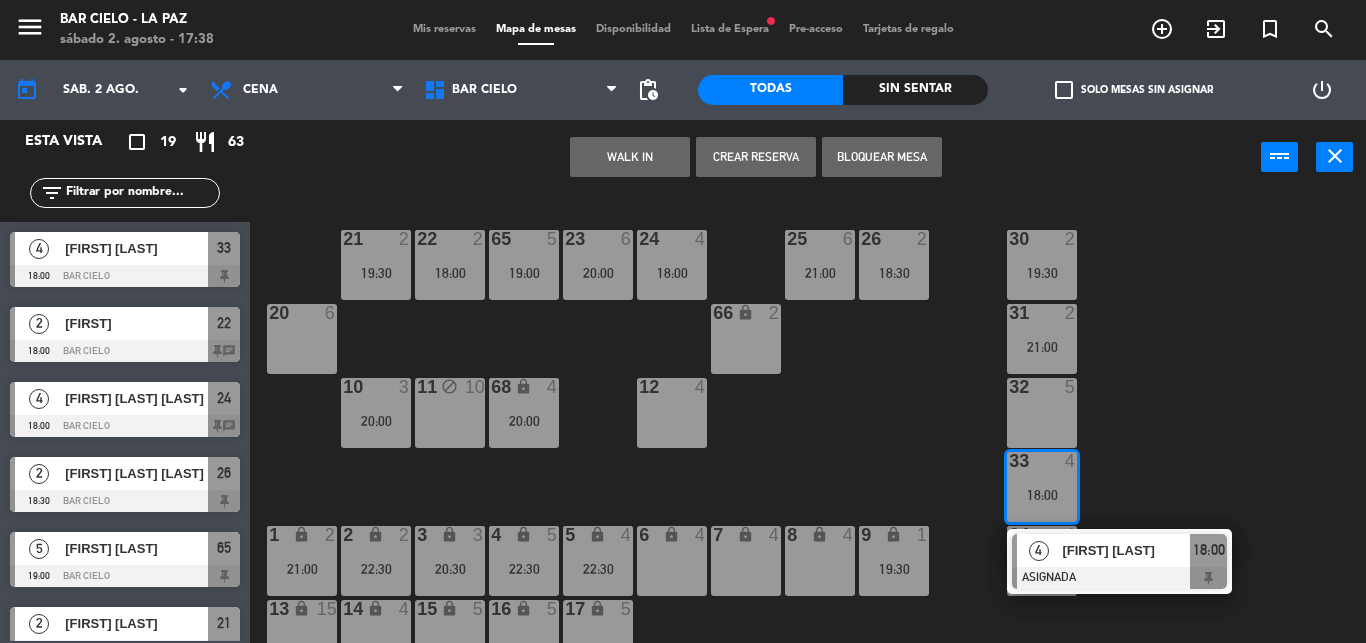 click on "32  5" at bounding box center [1042, 413] 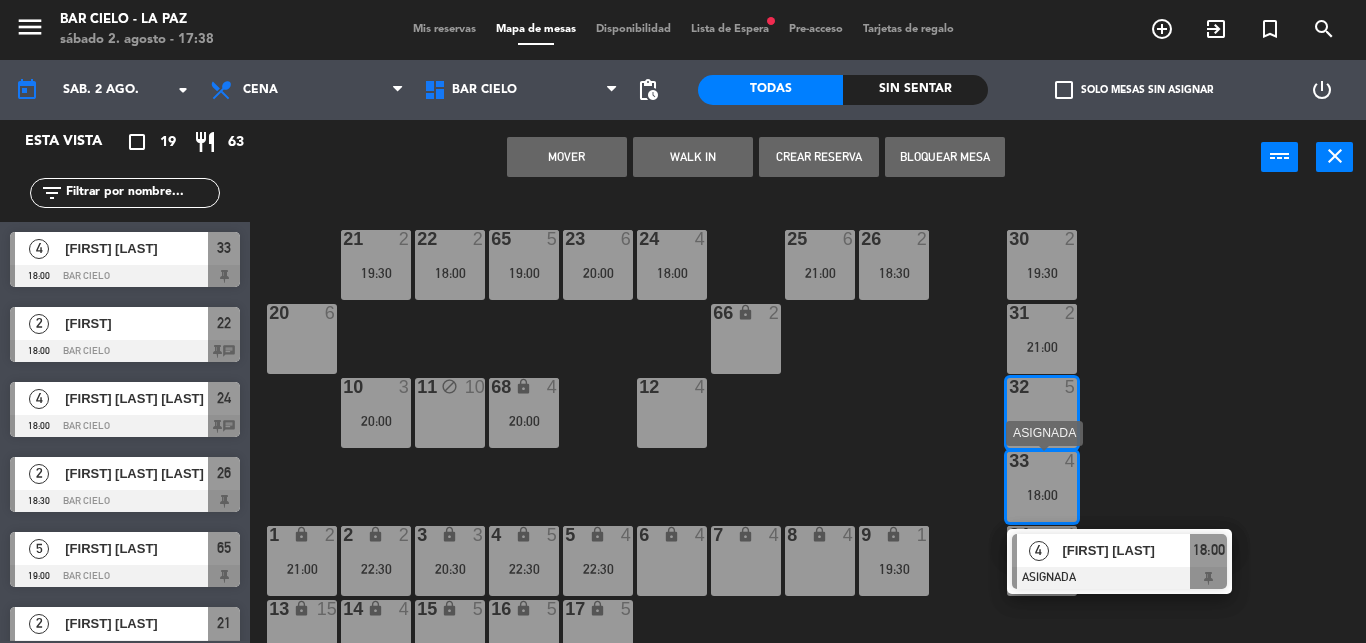 click at bounding box center [1041, 461] 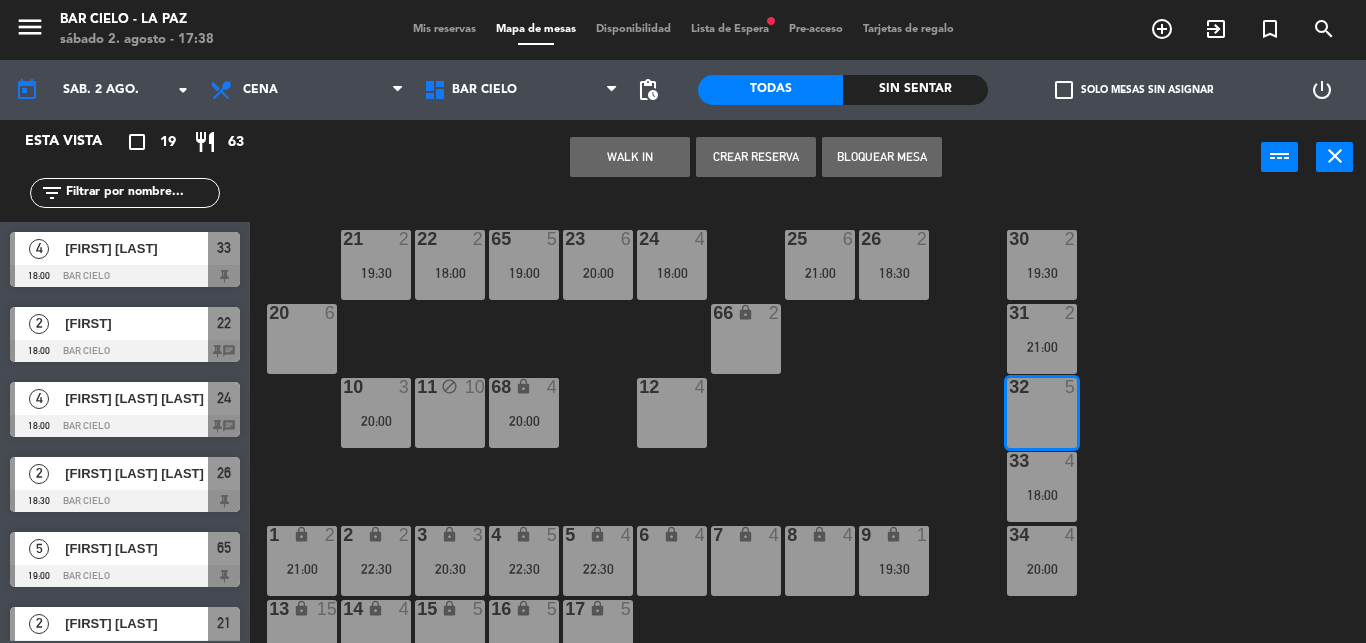 click at bounding box center [1041, 461] 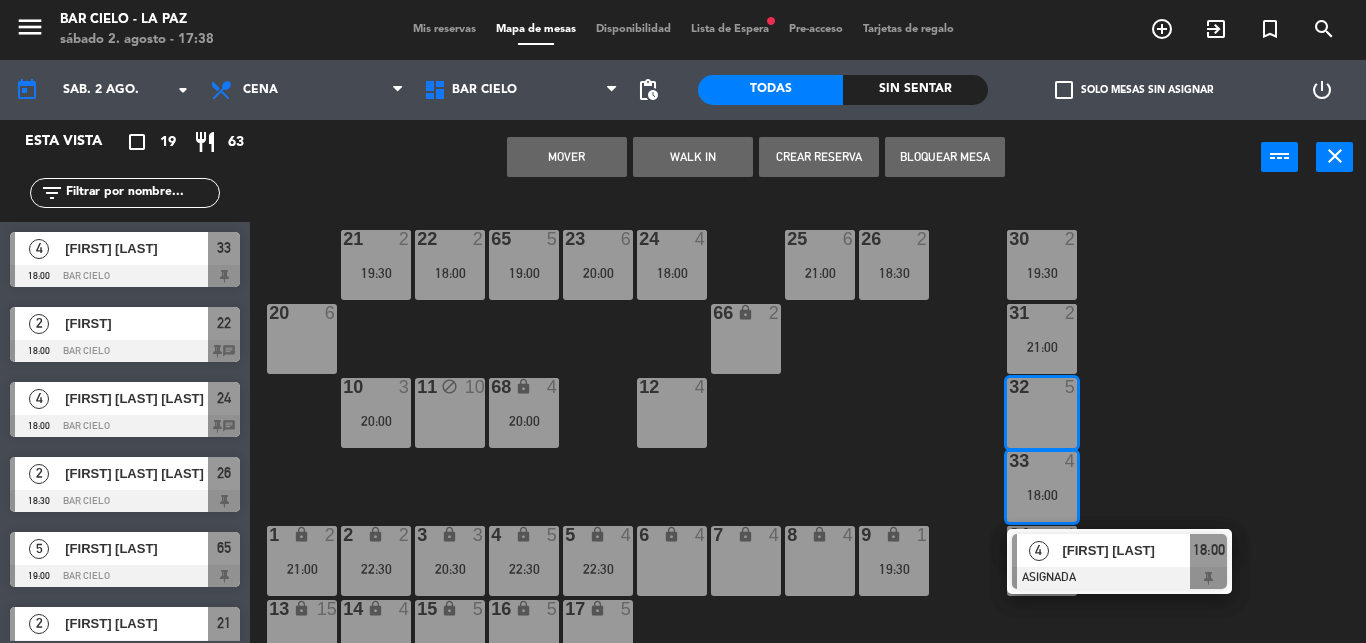 click at bounding box center [1041, 461] 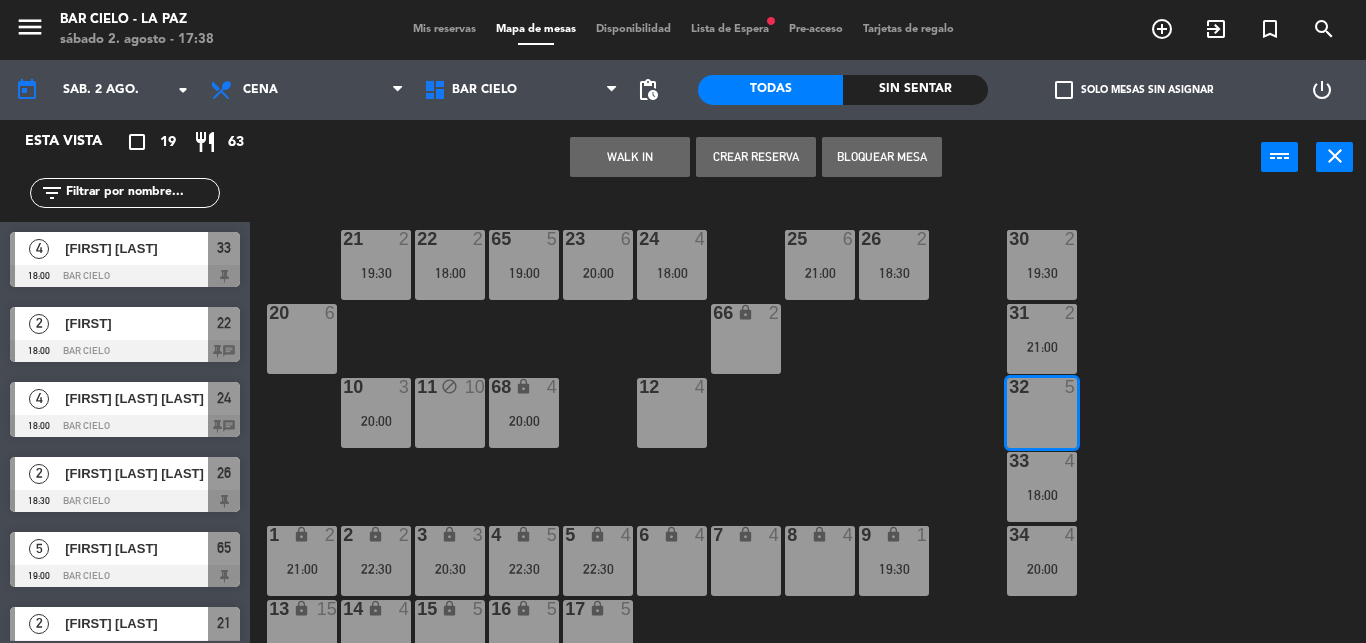 click on "32  5" at bounding box center [1042, 413] 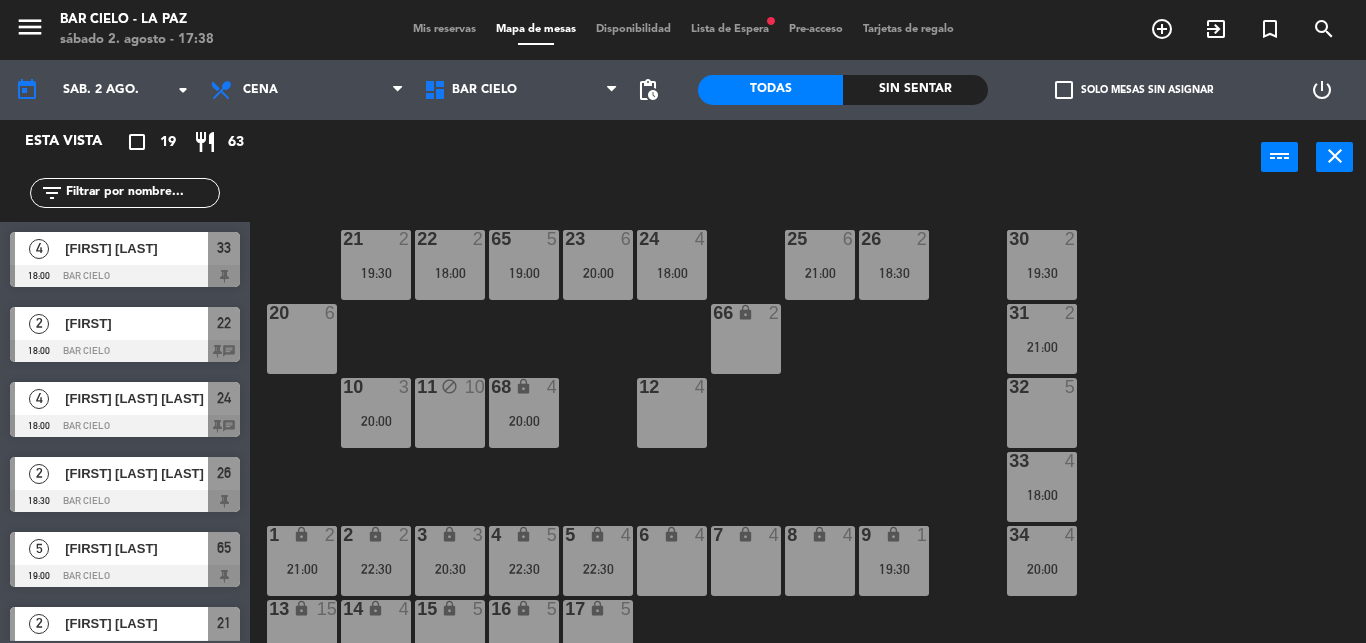 click at bounding box center (1041, 461) 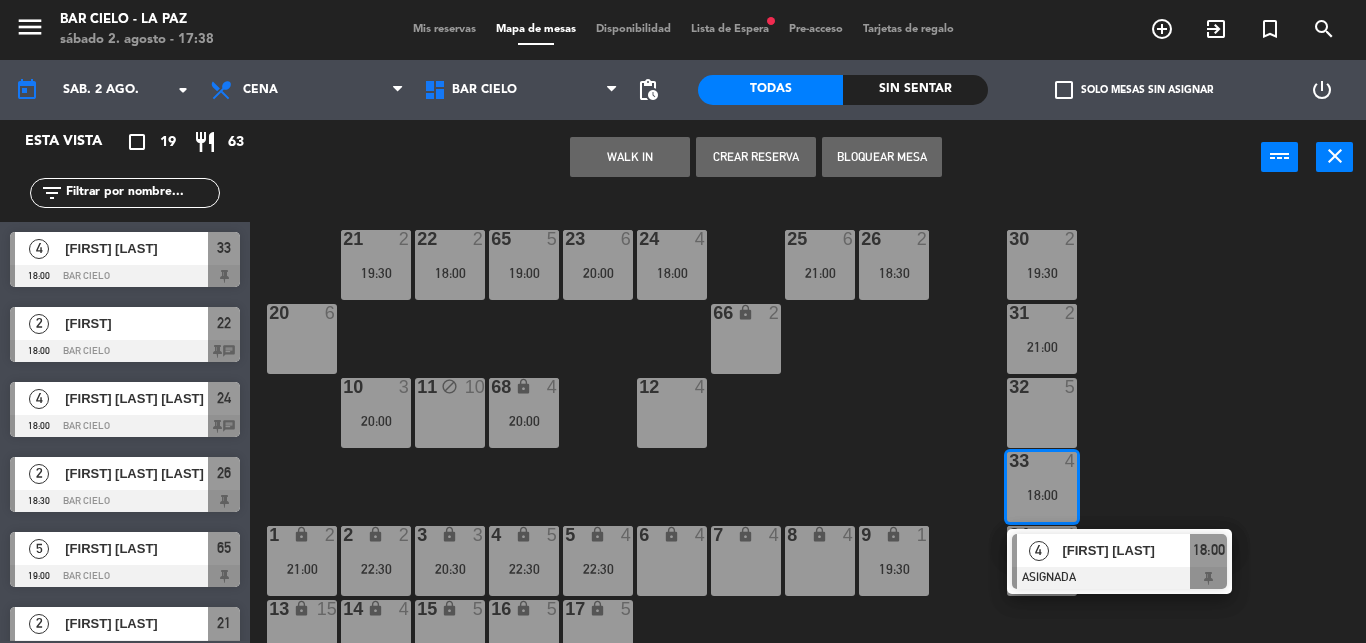 click on "12  4" at bounding box center (672, 413) 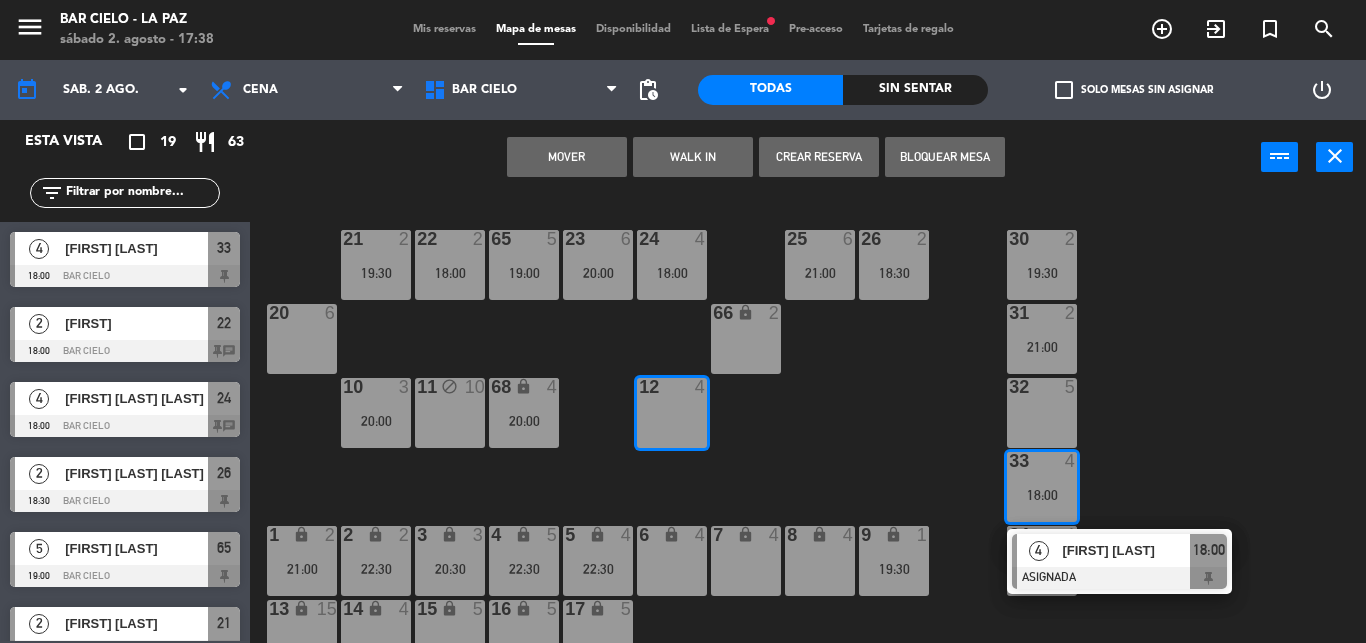 click on "Mover" at bounding box center (567, 157) 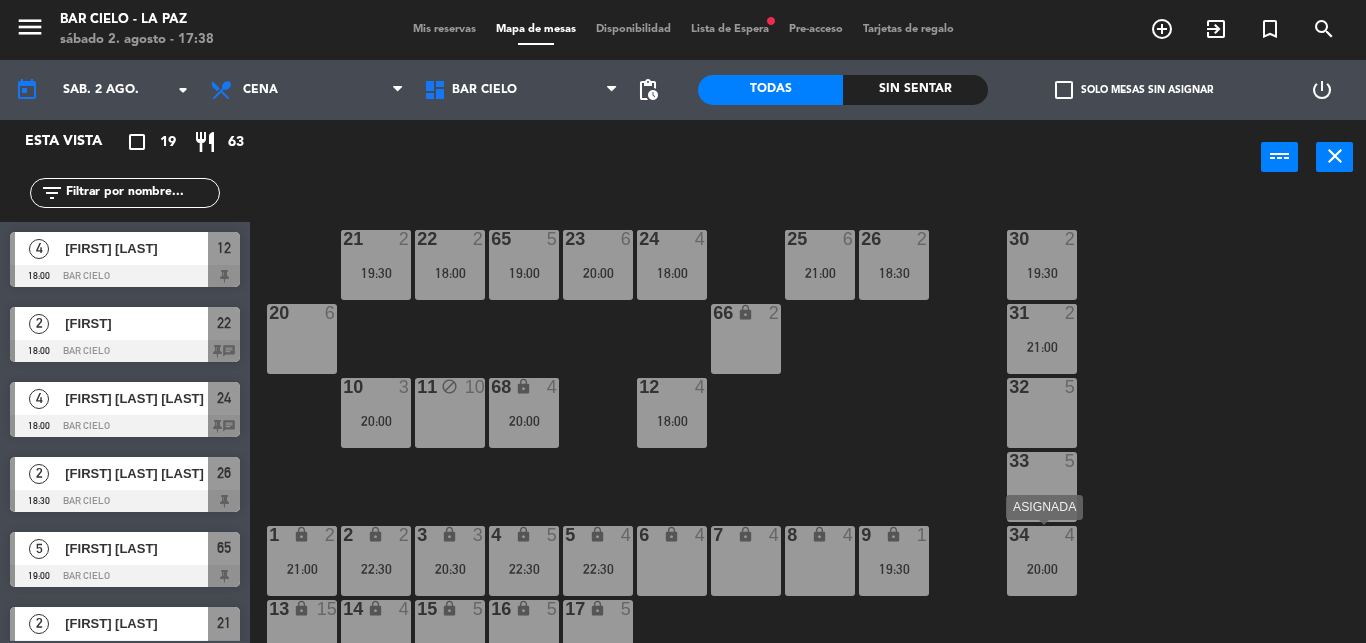 click on "20:00" at bounding box center (1042, 569) 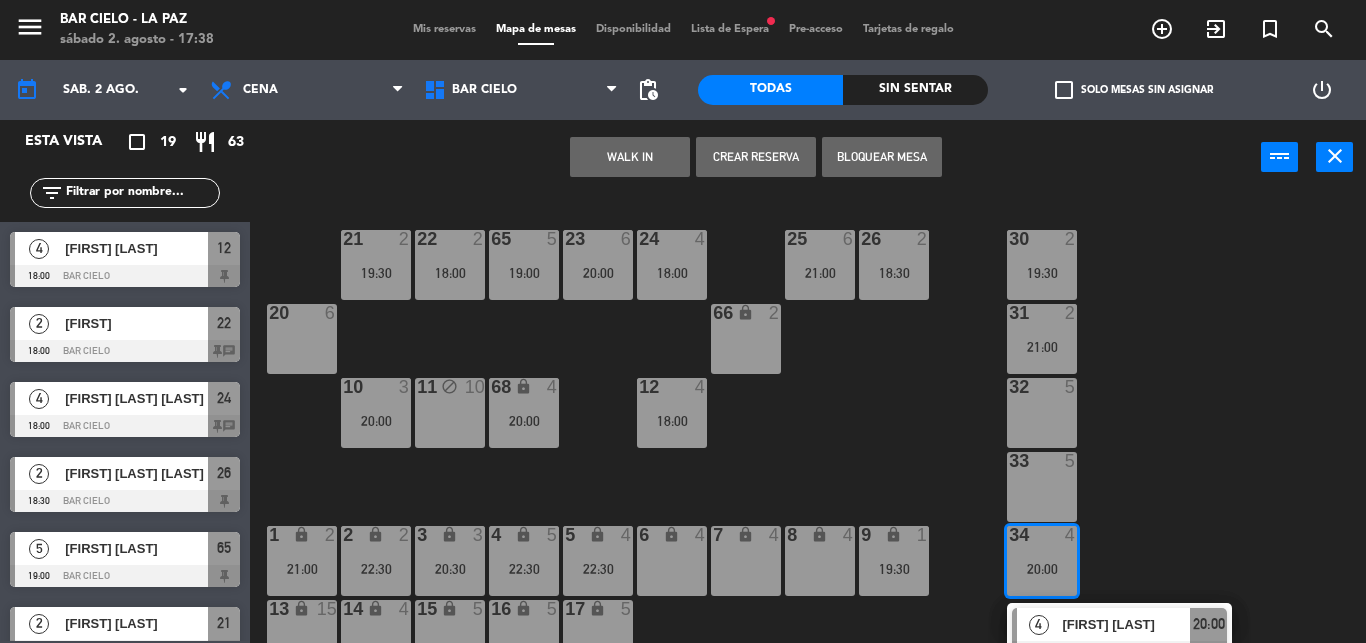 click on "32  5" at bounding box center [1042, 413] 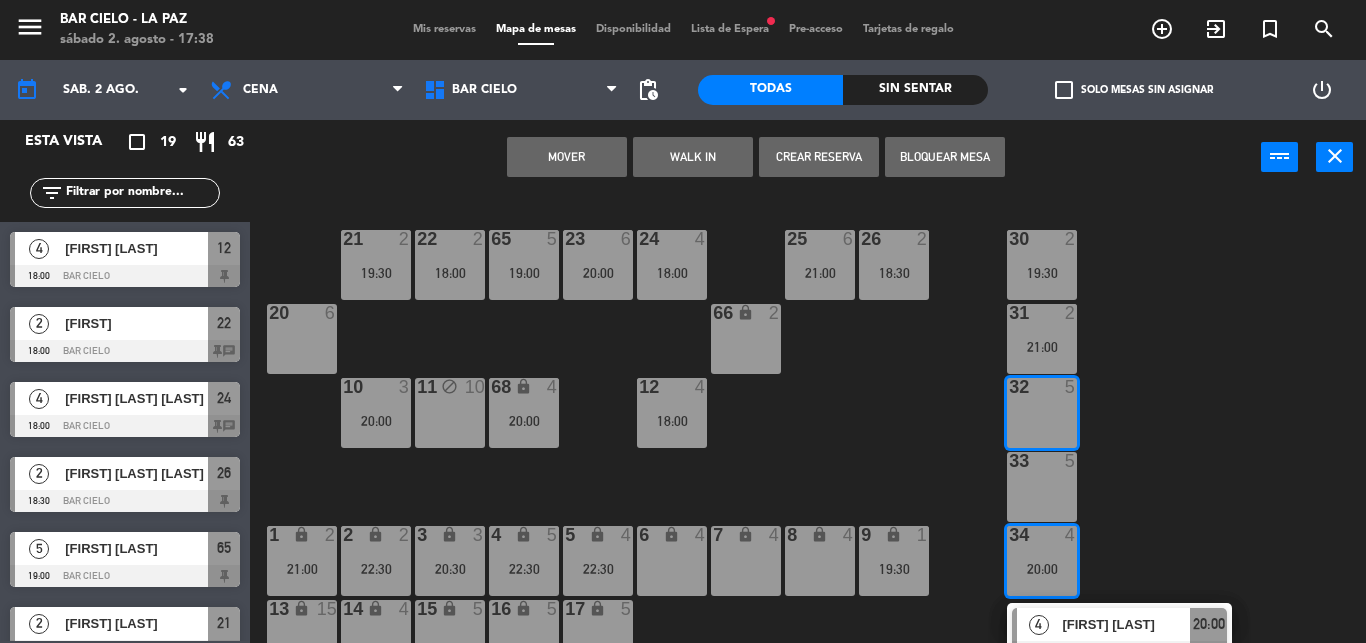 click on "Mover" at bounding box center [567, 157] 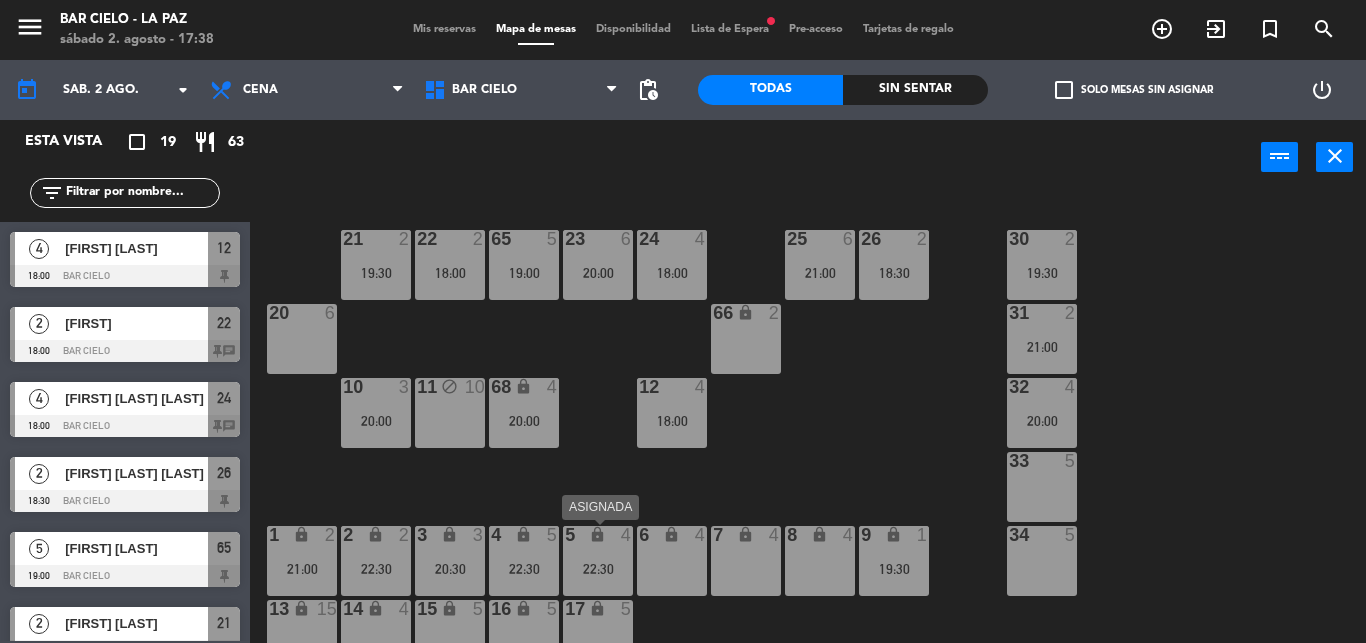 click on "5 lock  4   22:30" at bounding box center (598, 561) 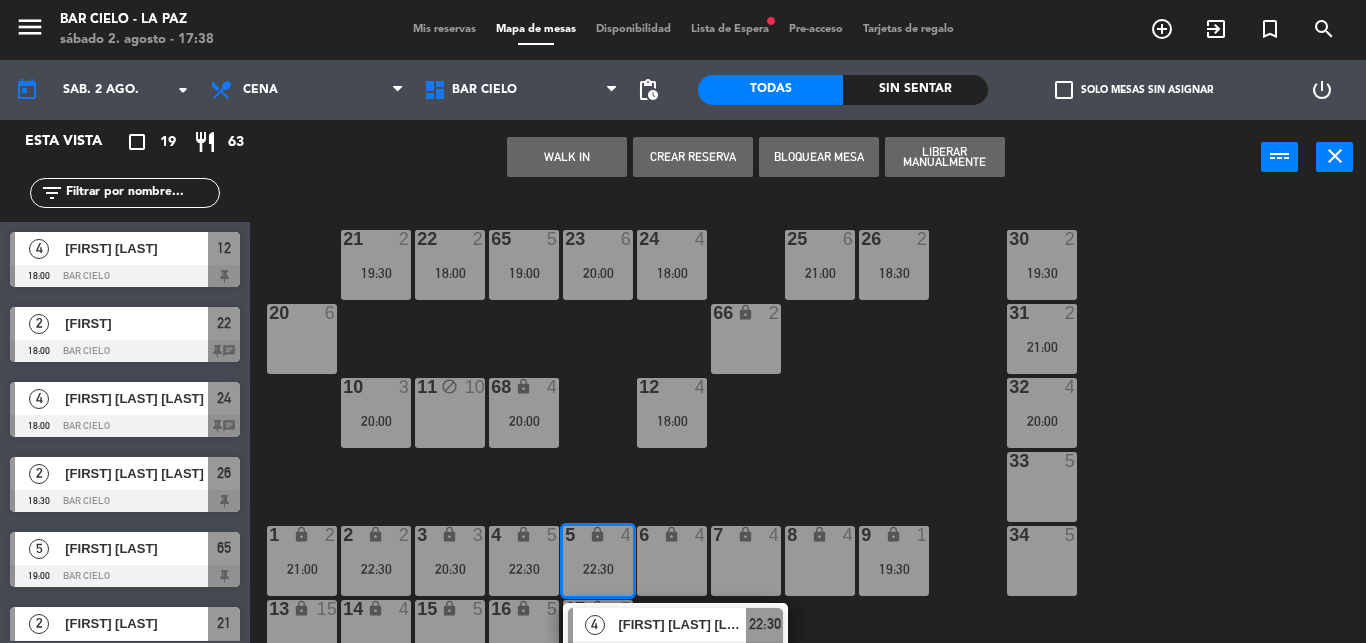 click on "5 lock  4   22:30" at bounding box center (598, 561) 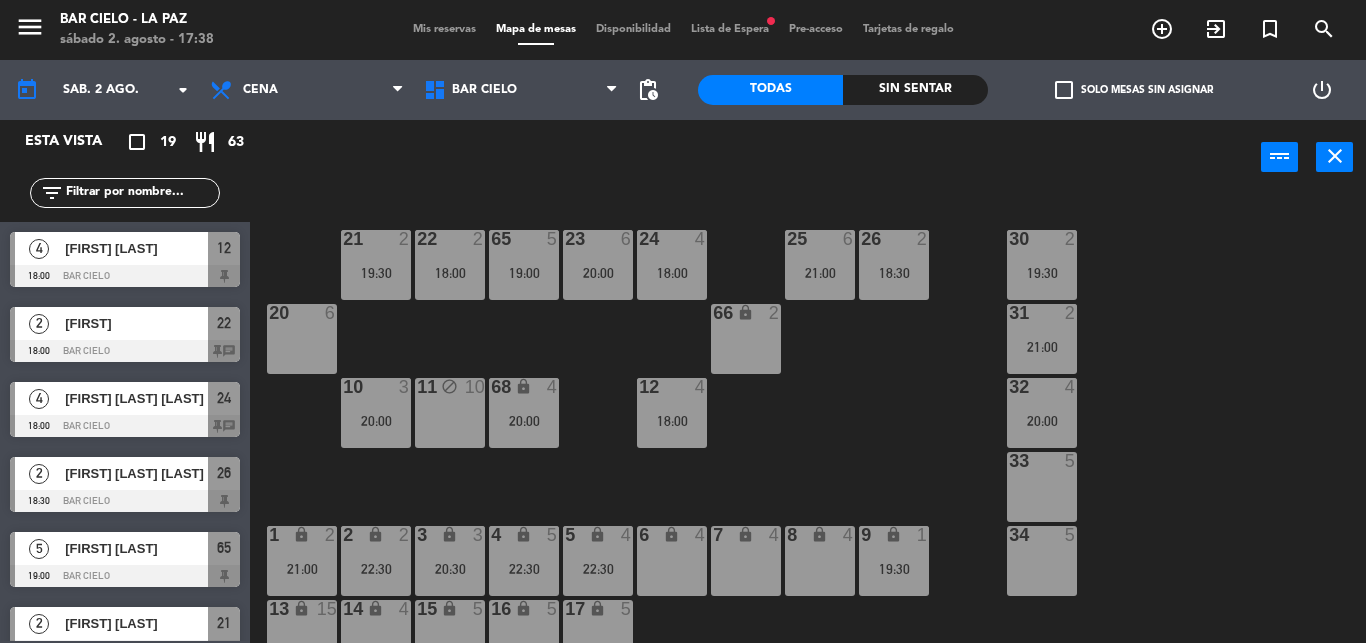click on "5 lock  4   22:30" at bounding box center (598, 561) 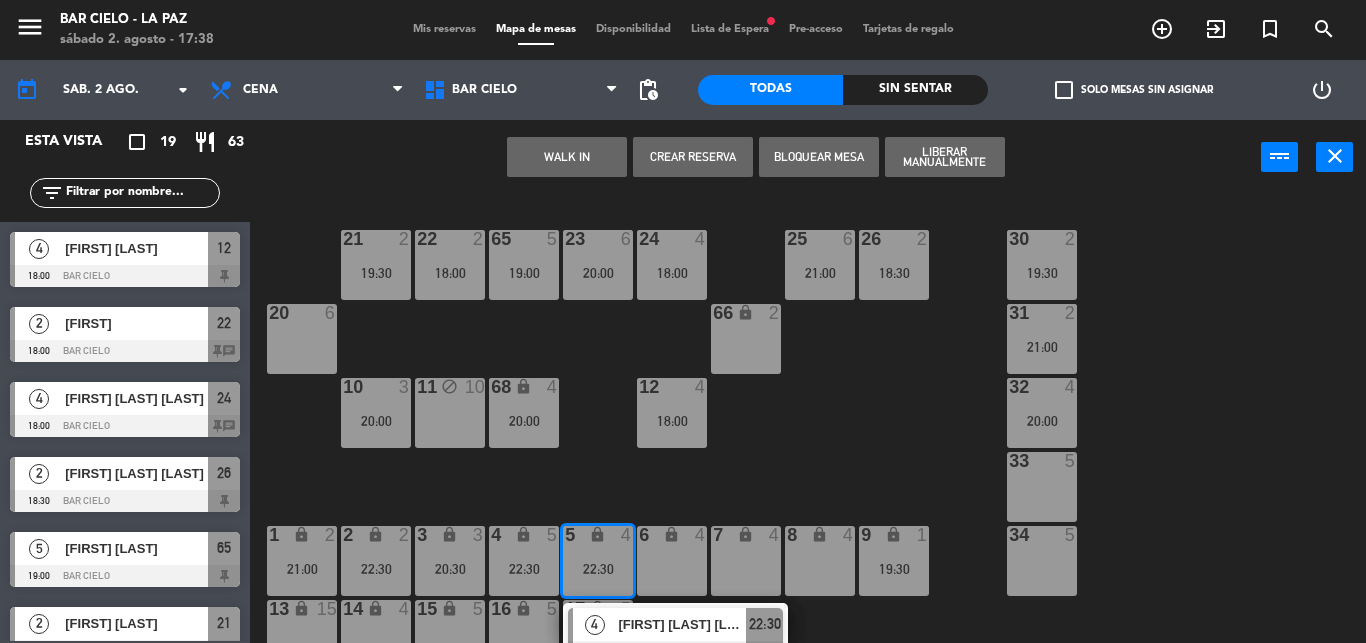 click on "WALK IN   Crear Reserva   Bloquear Mesa   Liberar Manualmente  power_input close" at bounding box center [755, 158] 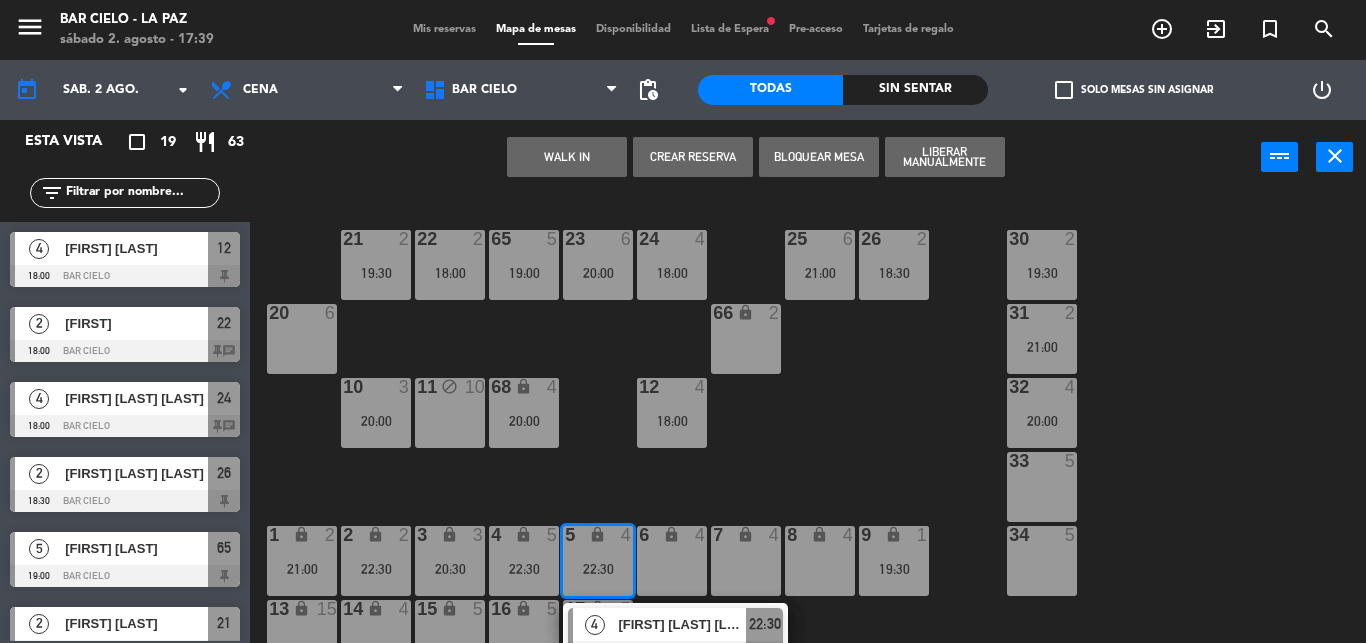 click on "21 2 19:30 22 2 18:00 23 6 20:00 24 4 18:00 25 6 21:00 26 2 18:30 30 2 19:30 65 5 19:00 20 6 31 2 21:00 66 lock 2 32 4 20:00 10 3 20:00 11 block 10 12 4 18:00 68 lock 4 20:00 33 5 34 5 1 lock 2 21:00 2 lock 2 22:30 3 lock 3 20:30 4 lock 5 22:30 5 lock 4 22:30 6 lock 4 7 lock 4 8 lock 4 9 lock 1 19:30 13 lock 15 14 lock 4 15 lock 5 16 lock 5 17 lock 5" 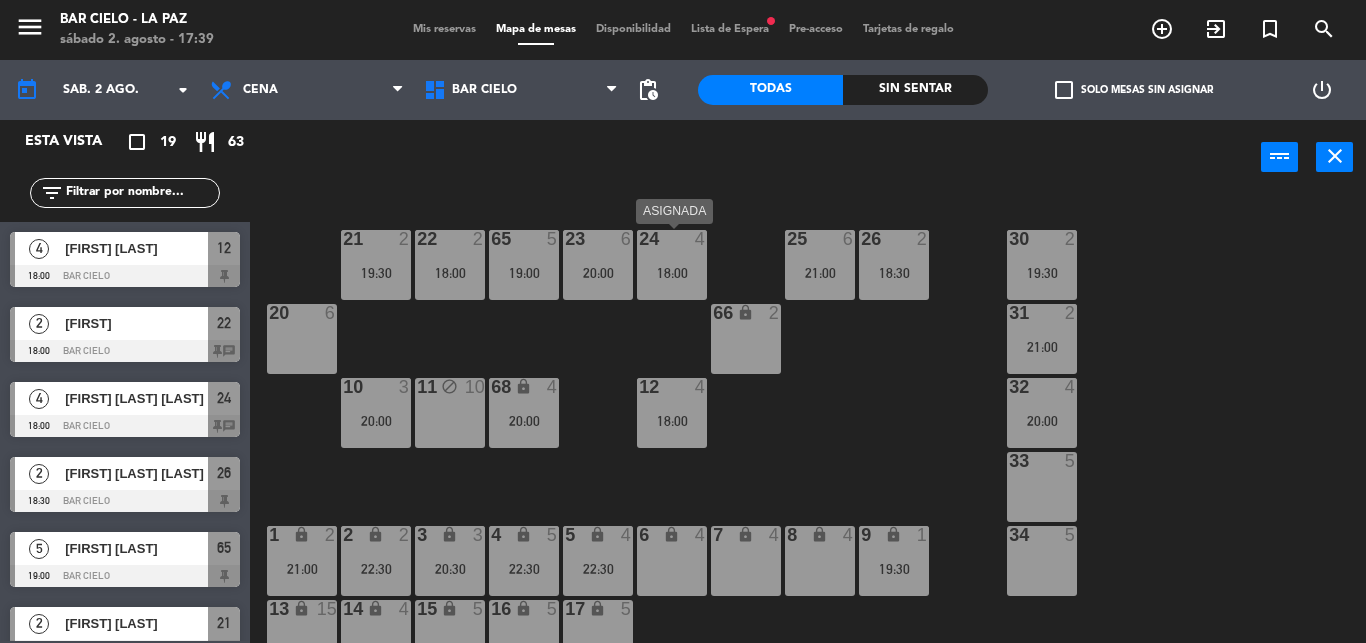 click on "24  4   18:00" at bounding box center [672, 265] 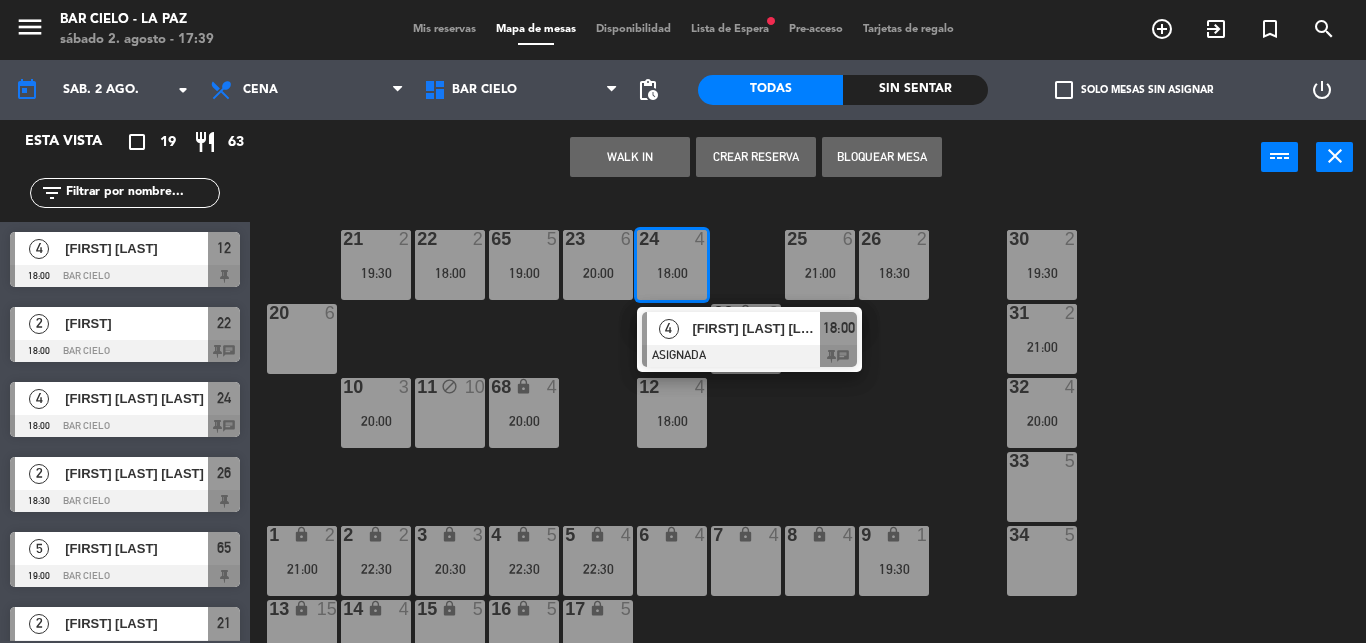 click on "21  2   19:30  22  2   18:00  23  6   20:00  24  4   18:00   4   [FIRST] [LAST]   ASIGNADA  18:00 chat 25  6   21:00  26  2   18:30  30  2   19:30  65  5   19:00  20  6  31  2   21:00  66 lock  2  32  4   20:00  10  3   20:00  11 block  10  12  4   18:00  68 lock  4   20:00  33  5  34  5  1 lock  2   21:00  2 lock  2   22:30  3 lock  3   20:30  4 lock  5   22:30  5 lock  4   22:30  6 lock  4  7 lock  4  8 lock  4  9 lock  1   19:30  13 lock  15  14 lock  4  15 lock  5  16 lock  5  17 lock  5" 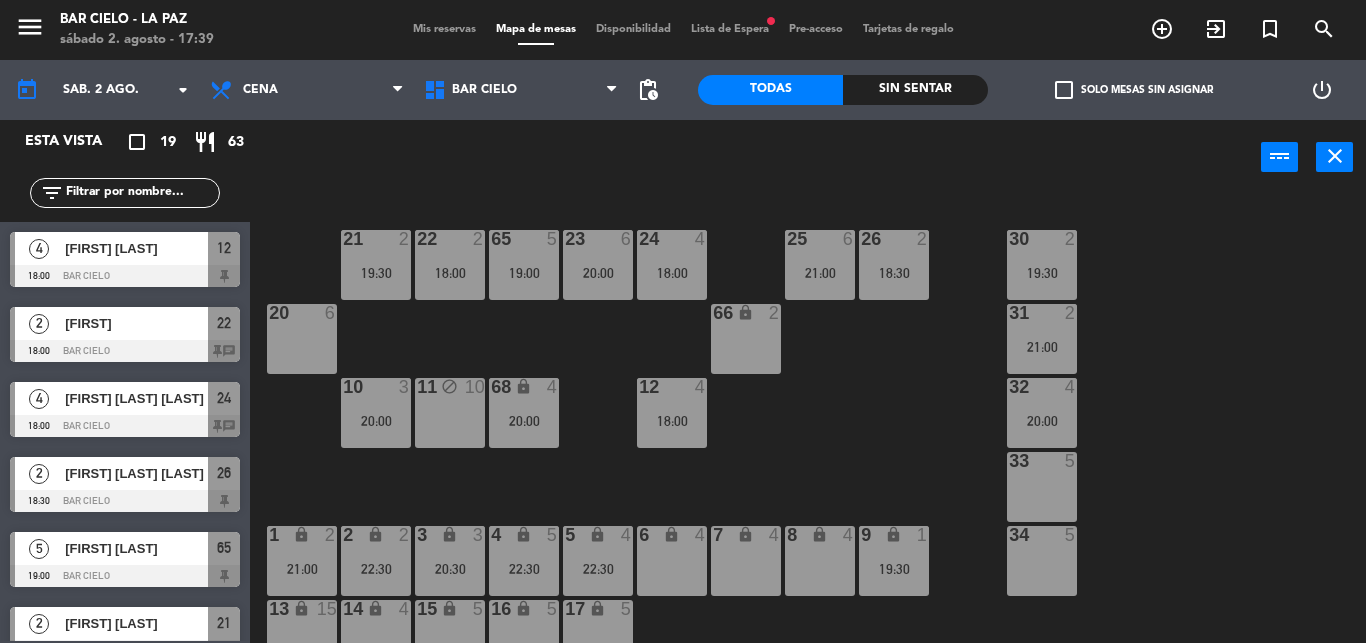 click on "power_input close" at bounding box center (755, 158) 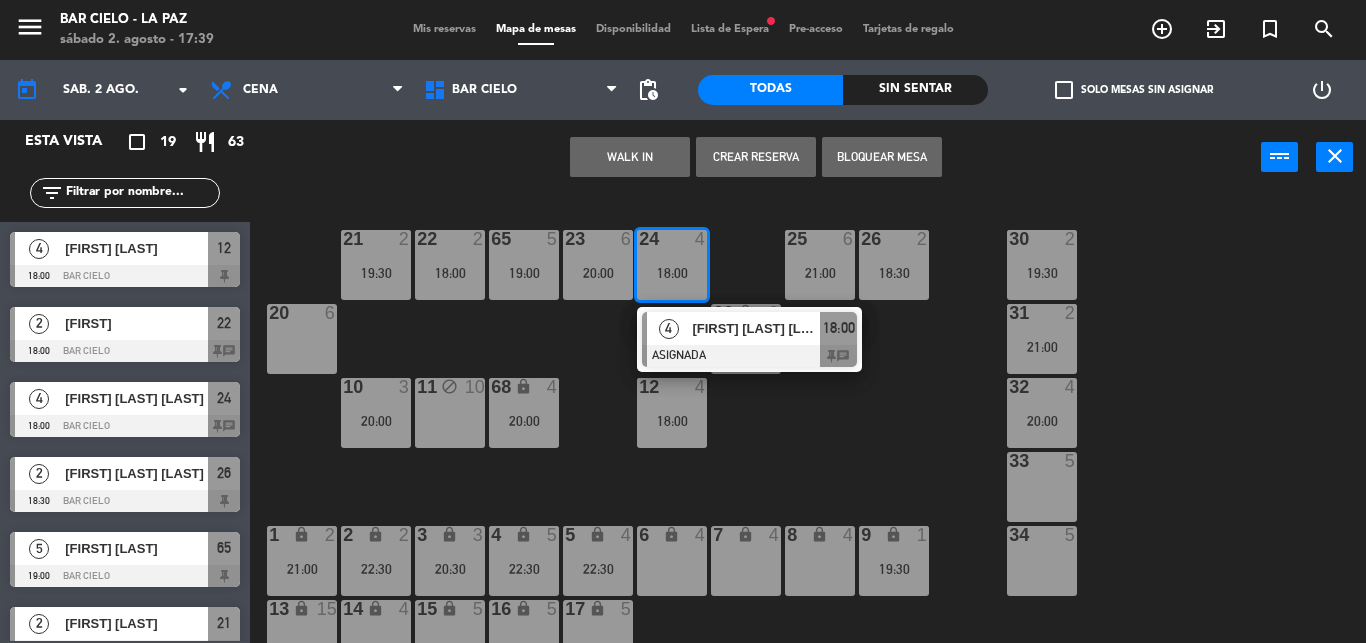 click on "65" at bounding box center (491, 239) 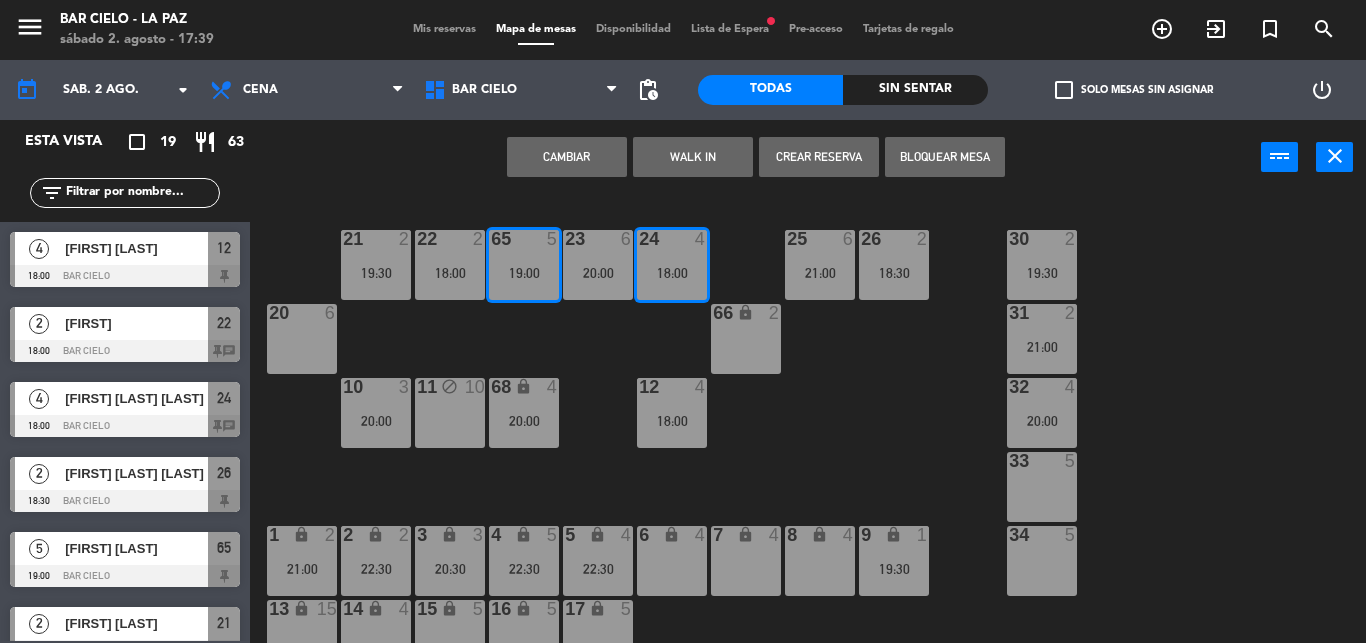 click on "Cambiar" at bounding box center (567, 157) 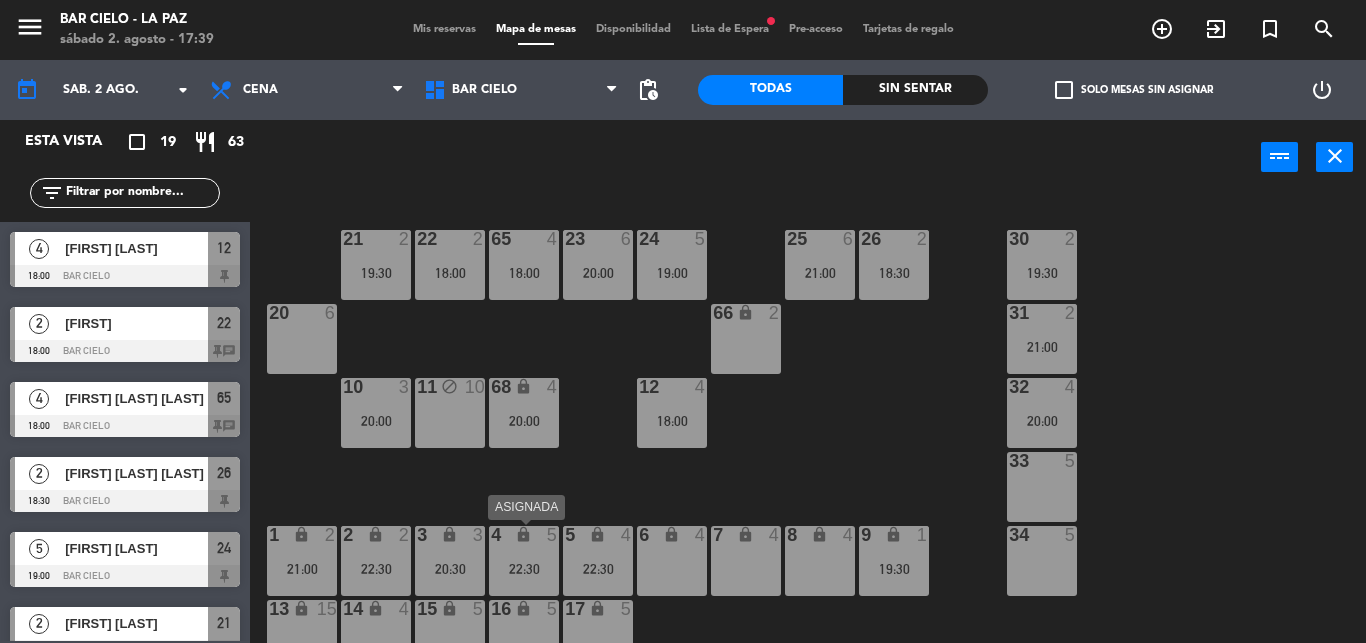 click on "22:30" at bounding box center [524, 569] 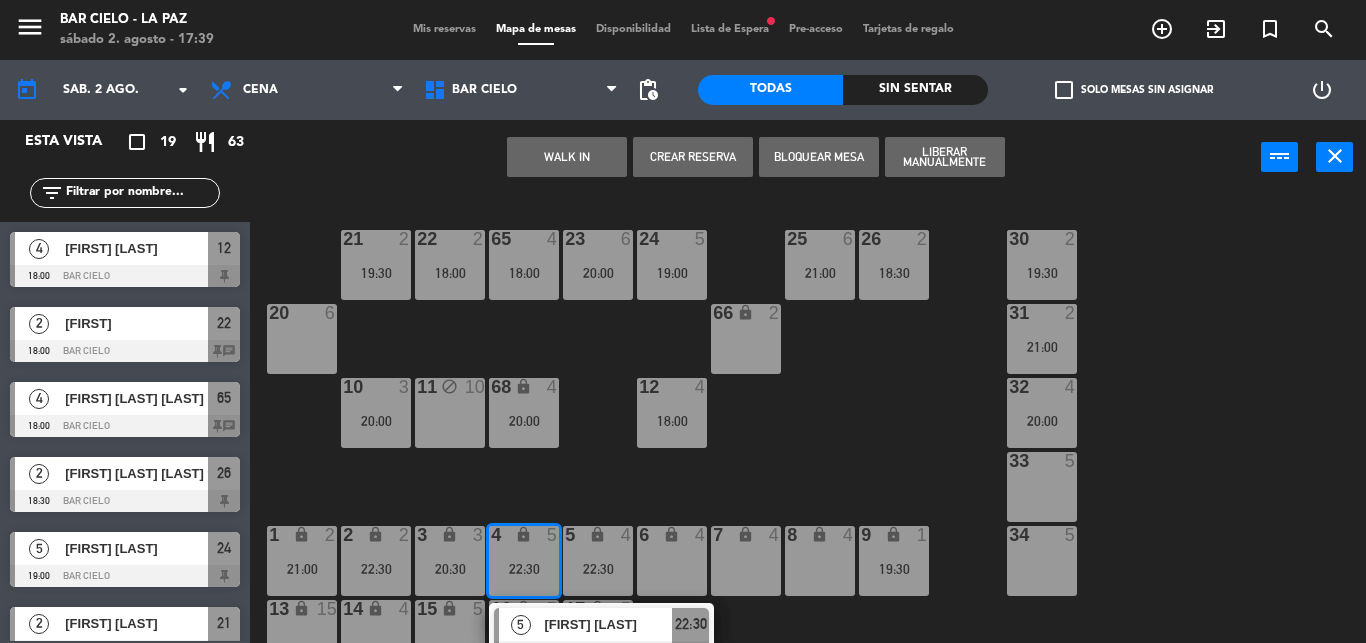 scroll, scrollTop: 27, scrollLeft: 0, axis: vertical 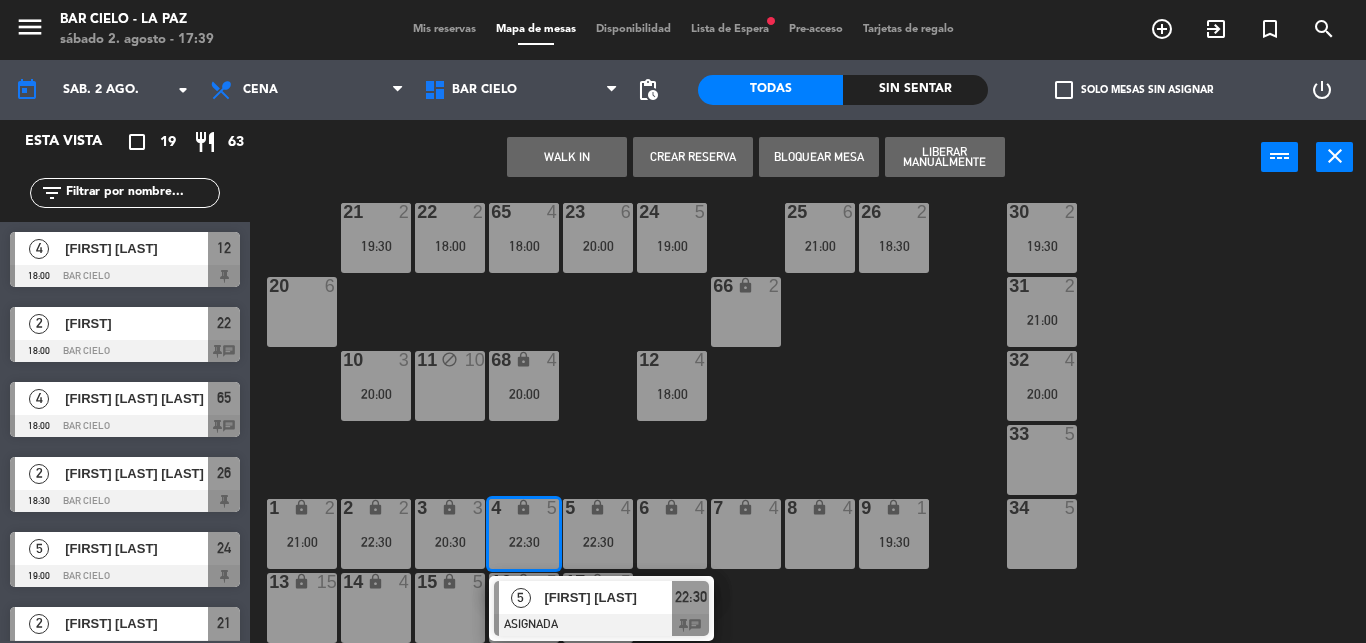 click on "21 2 19:30 22 2 18:00 23 6 20:00 24 5 19:00 25 6 21:00 26 2 18:30 30 2 19:30 65 4 18:00 20 6 31 2 21:00 66 lock 2 32 4 20:00 10 3 20:00 11 block 10 12 4 22:30 3 lock 3 20:30 4 lock 5 22:30 5 lock 4 22:30 6 lock 4 7 lock 4 8 lock 4 9 lock 1 19:30 13 lock 15 14 lock 4 15 lock 5 16 lock 5 17 lock 5" 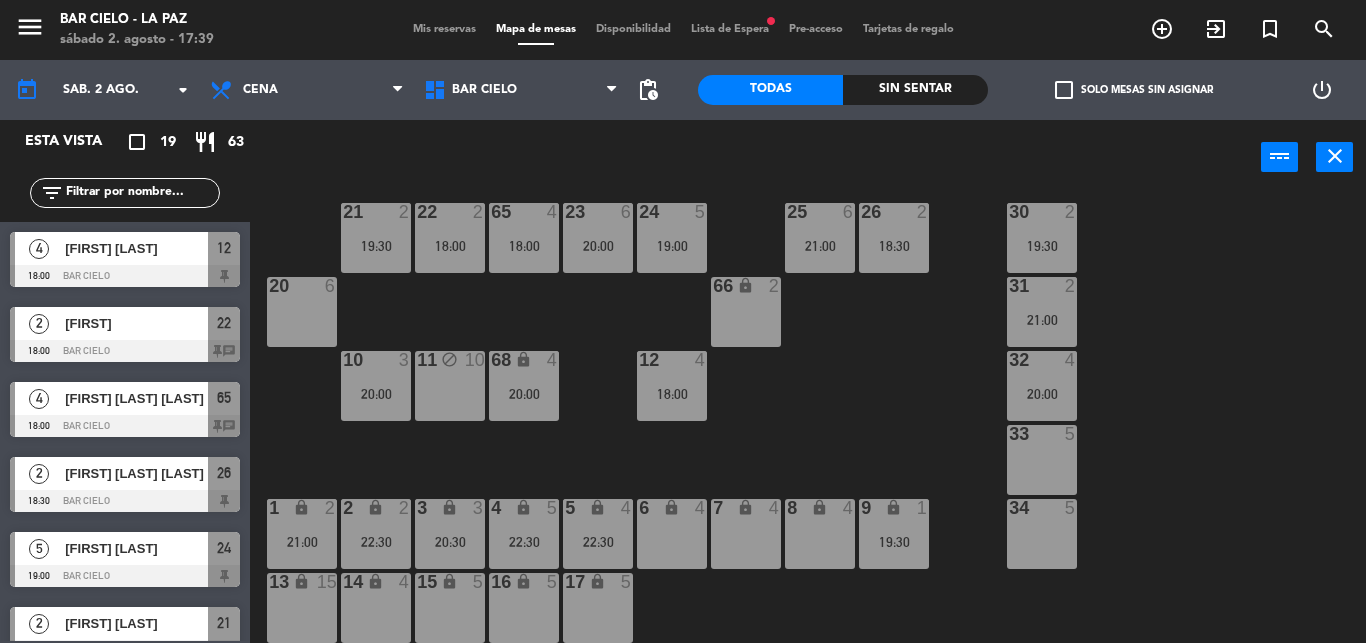 click on "power_input close" at bounding box center (755, 158) 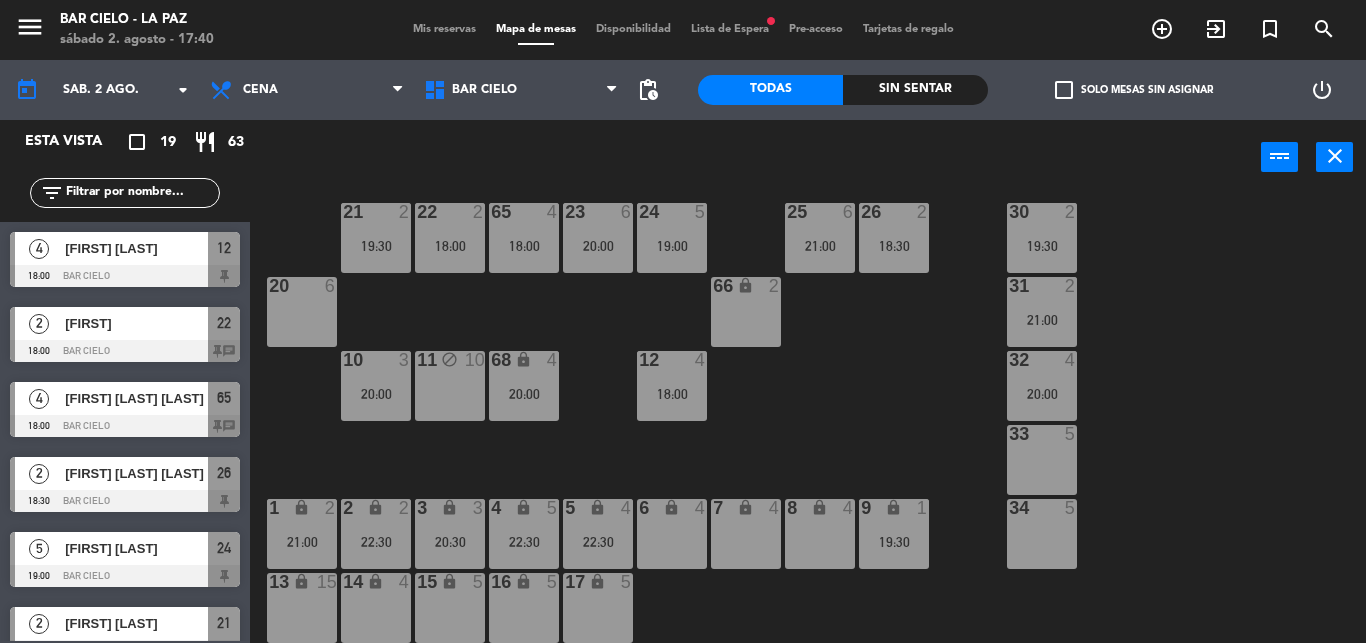 click on "power_input close" at bounding box center (755, 158) 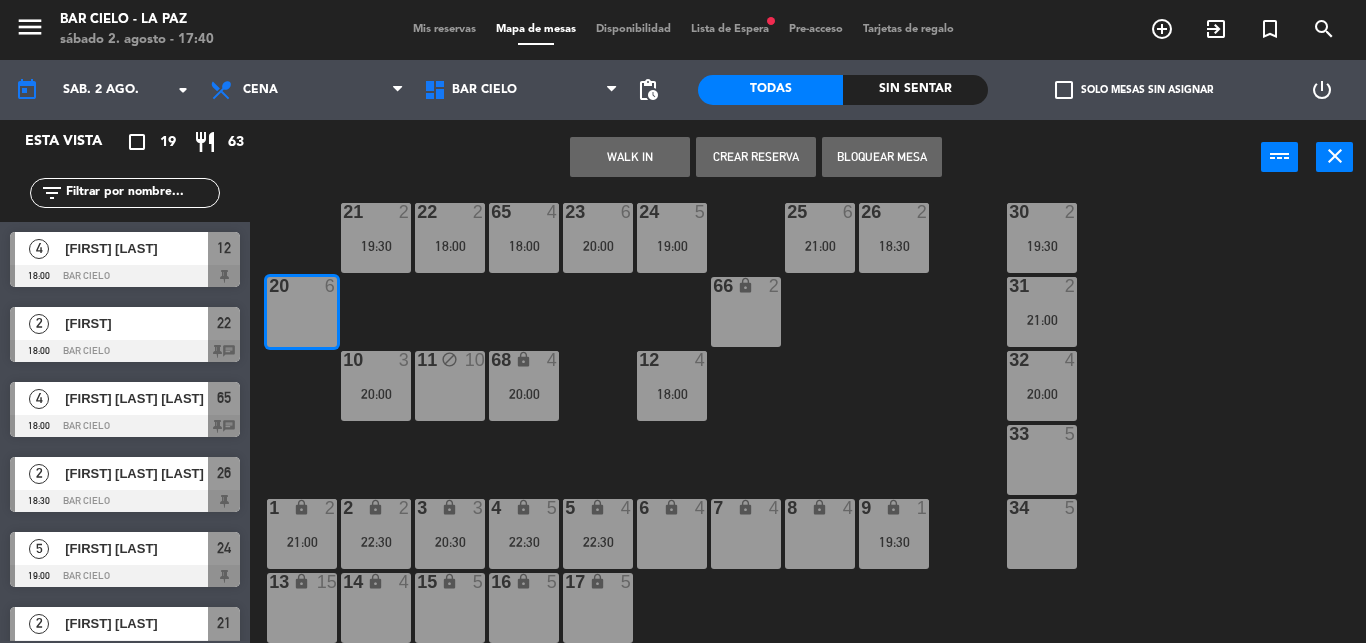 click on "21 2 19:30 22 2 18:00 23 6 20:00 24 5 19:00 25 6 21:00 26 2 18:30 30 2 19:30 65 4 18:00 20 6 31 2 21:00 66 lock 2 32 4 20:00 10 3 20:00 11 block 10 12 4 18:00 68 lock 4 20:00 33 5 34 5 1 lock 2 21:00 2 lock 2 22:30 3 lock 3 20:30 4 lock 5 22:30 5 lock 4 22:30 6 lock 4 7 lock 4 8 lock 4 9 lock 1 19:30 13 lock 15 14 lock 4 15 lock 5 16 lock 5 17 lock 5" 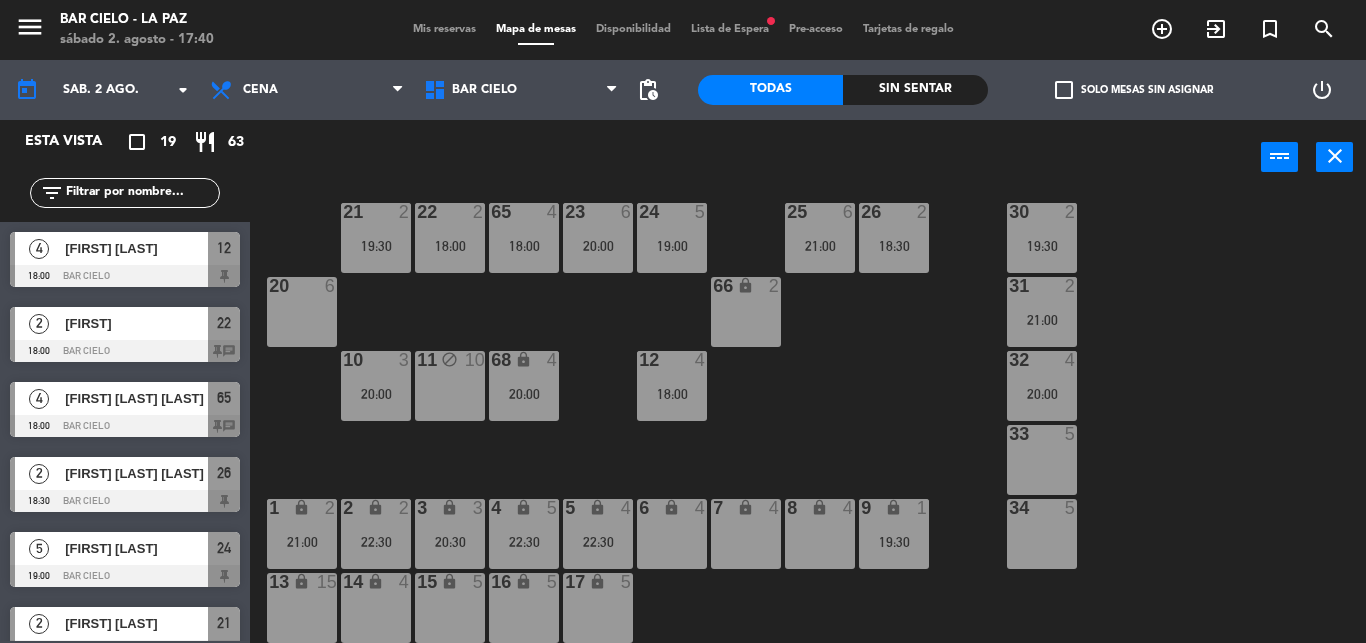 click on "Mis reservas" at bounding box center [444, 29] 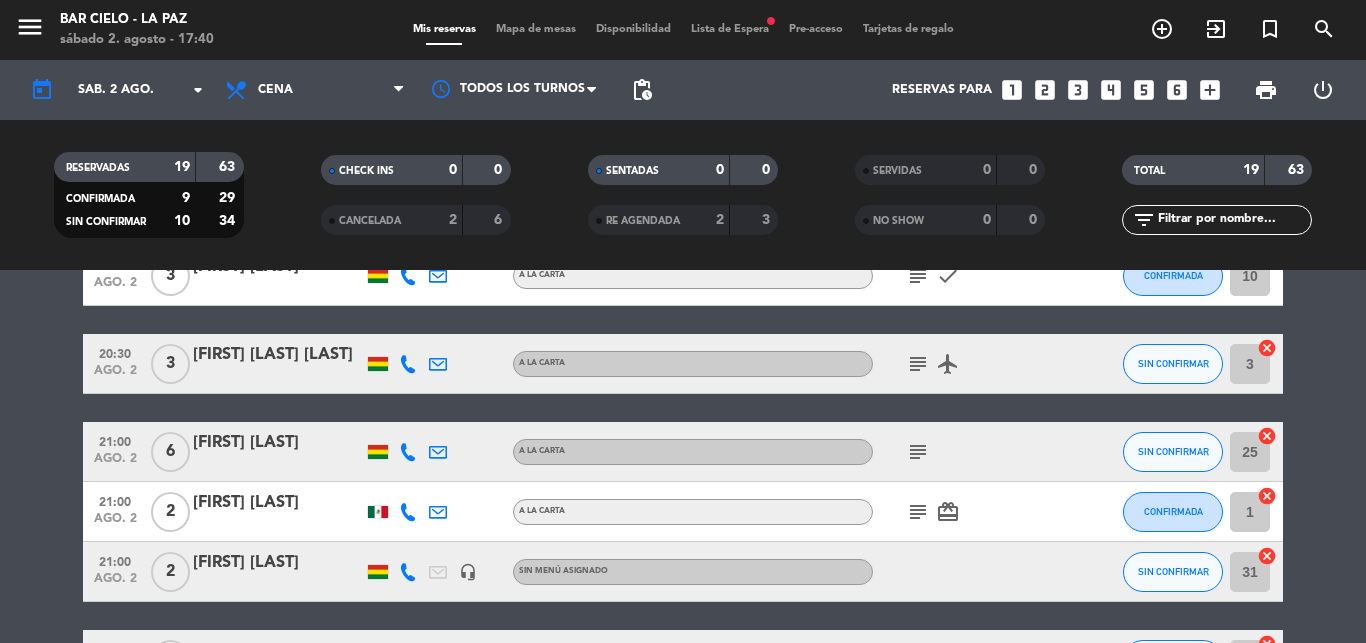 scroll, scrollTop: 881, scrollLeft: 0, axis: vertical 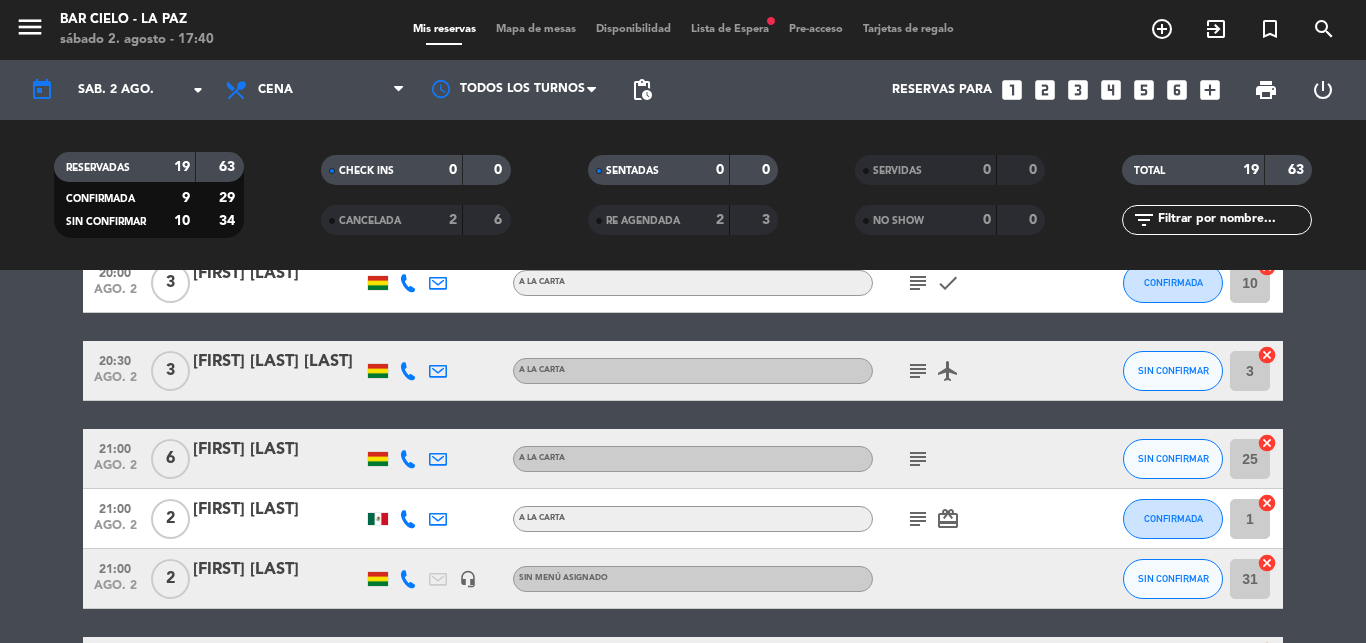 click 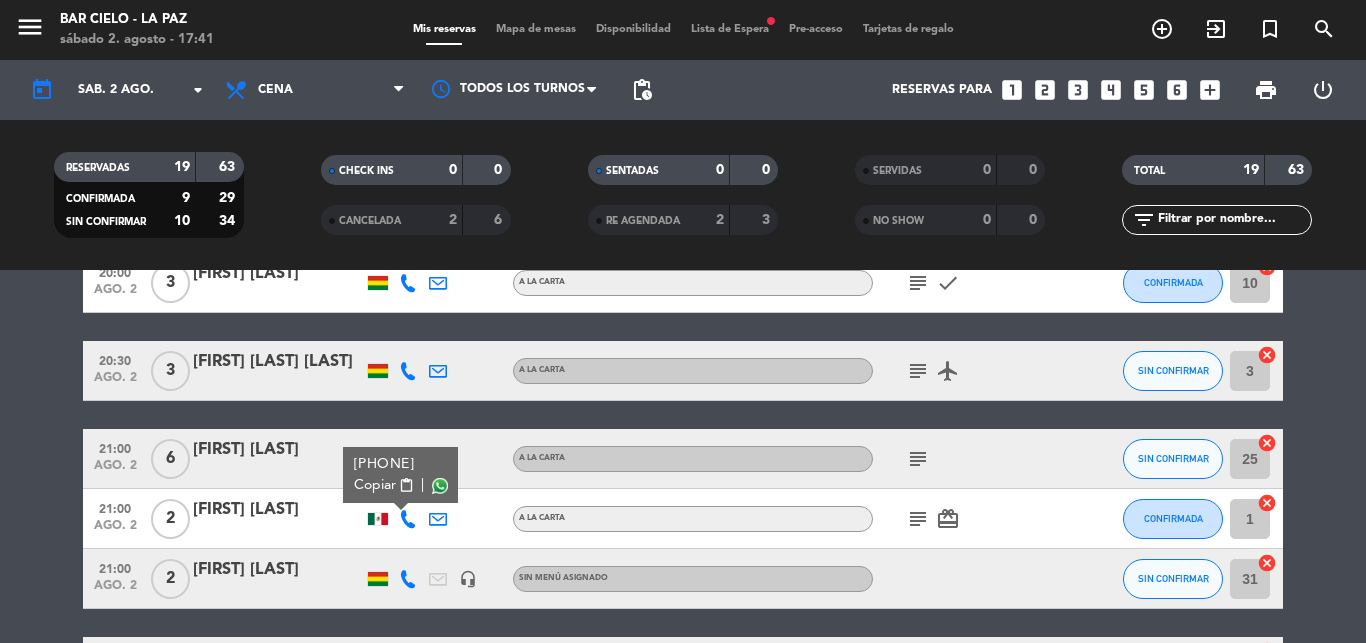 click 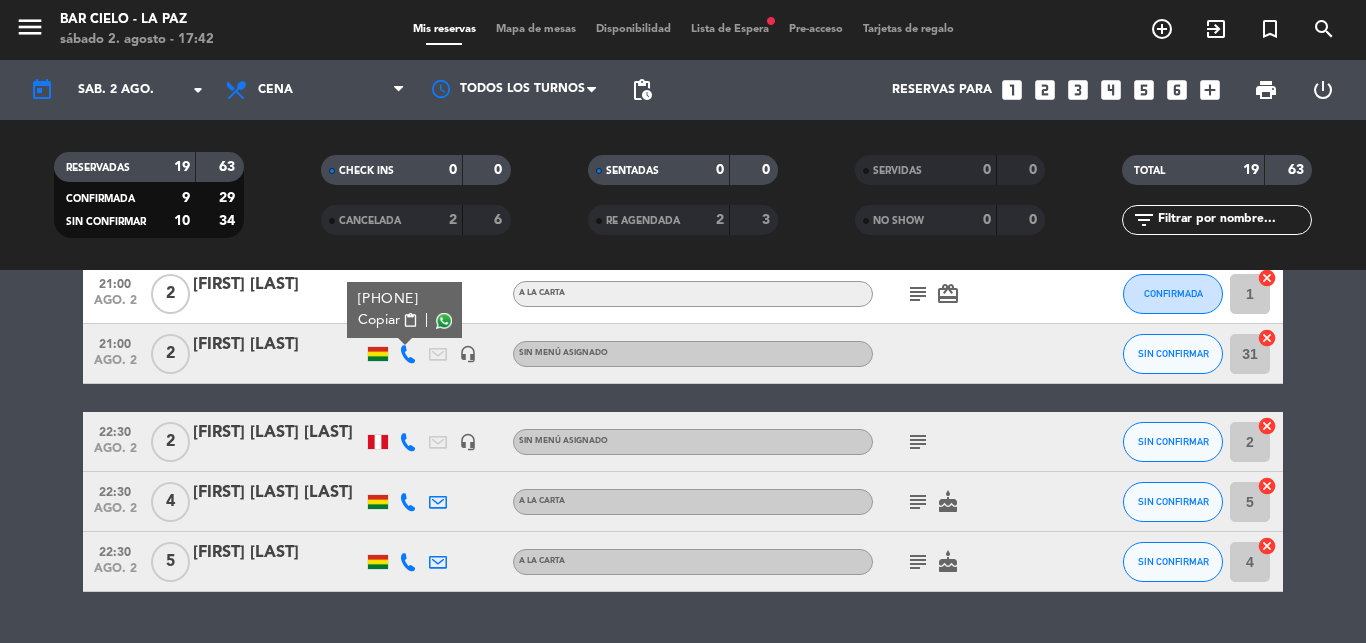 scroll, scrollTop: 1155, scrollLeft: 0, axis: vertical 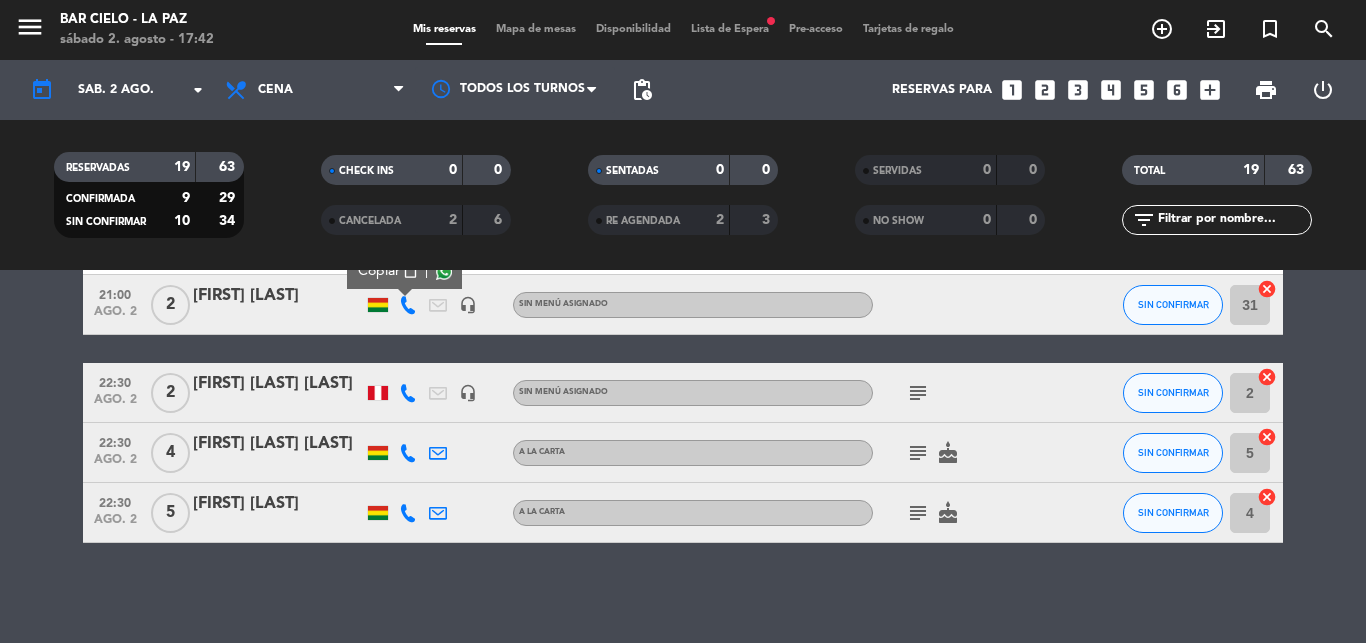 click 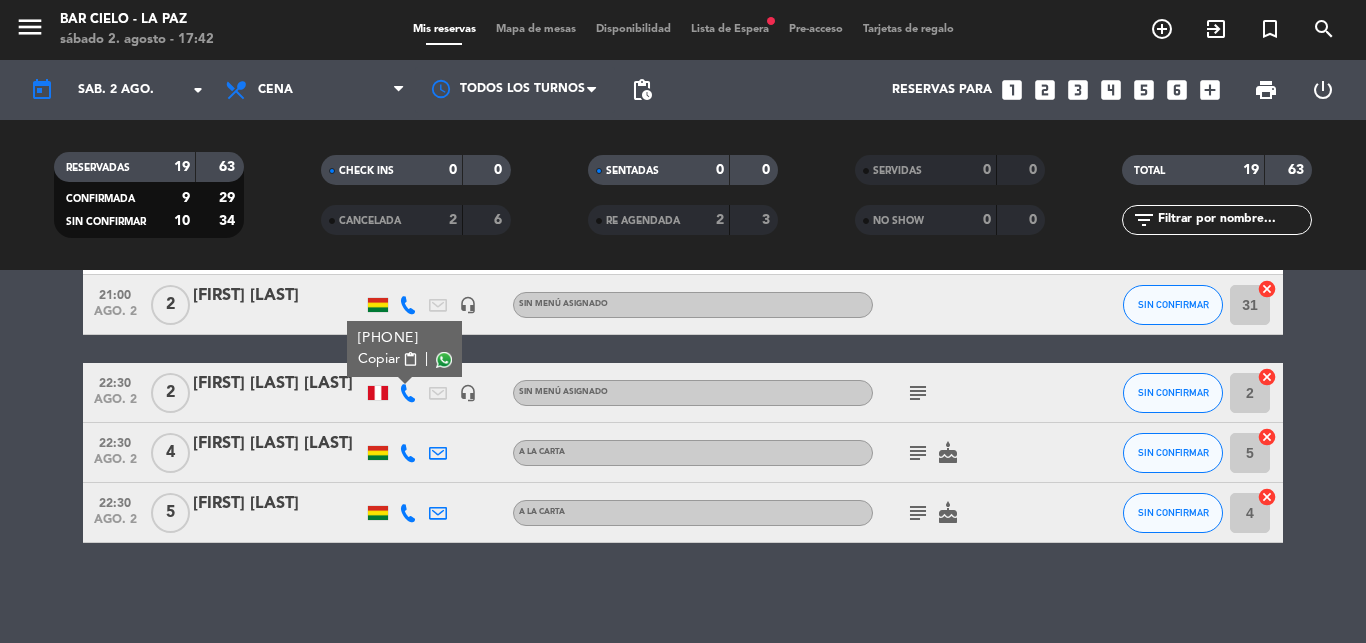 click on "subject" 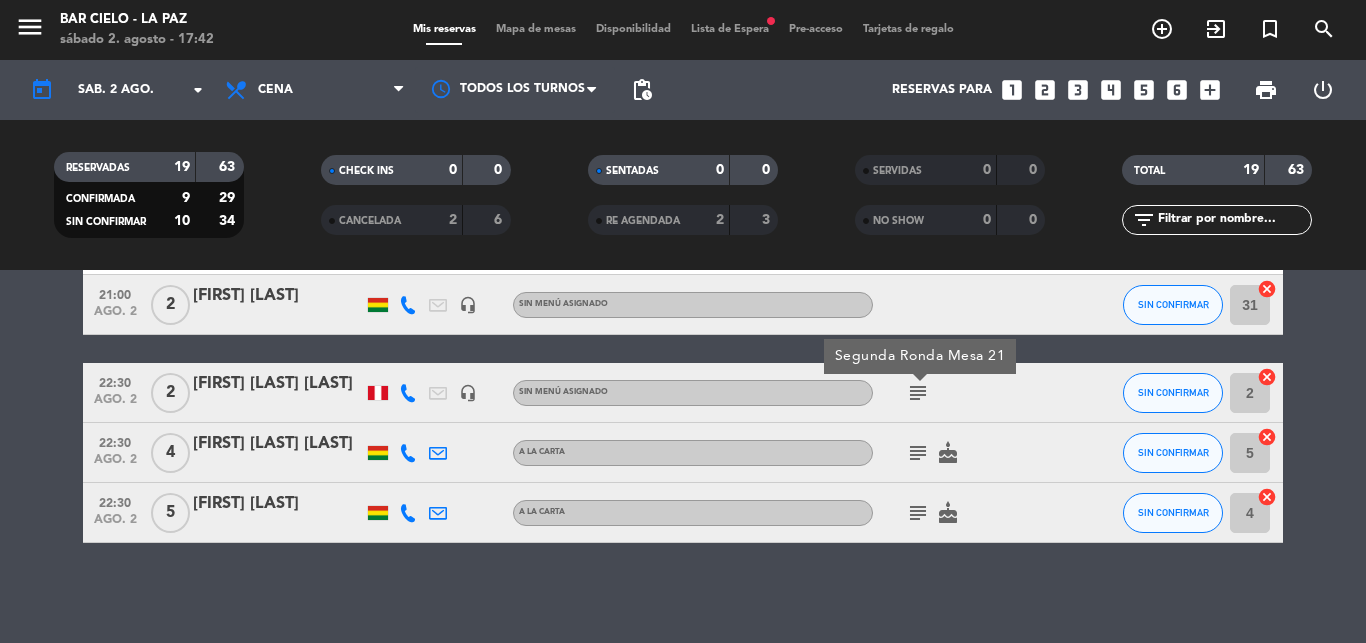click on "No hay notas para este servicio. Haz clic para agregar una   18:00   ago. 2   4   [FIRST] [LAST]   A la carta  subject   cake  SIN CONFIRMAR 12  cancel   18:00   ago. 2   2   Joui   headset_mic  Sin menú asignado  subject  SIN CONFIRMAR 22  cancel   18:00   ago. 2   4   [FIRST] [LAST]   headset_mic  Sin menú asignado  subject   favorite_border  CONFIRMADA 65  cancel   18:30   ago. 2   2   [FIRST] [LAST]   1 Visita  Sin menú asignado  hourglass_empty  CONFIRMADA 26  cancel   19:00   ago. 2   5   [FIRST] [LAST]   3 Visitas   A la carta CONFIRMADA 24  cancel   19:30   ago. 2   2   [FIRST] [LAST]   A la carta  subject   check  SIN CONFIRMAR 21  cancel   19:30   ago. 2   2   [FIRST] [LAST]   A la carta  card_giftcard  CONFIRMADA 30  cancel   19:30   ago. 2   1   [FIRST] [LAST]  Sin menú asignado  subject   airplanemode_active   hourglass_empty  CONFIRMADA 9  cancel   20:00   ago. 2   6   [FIRST] [LAST]   headset_mic  Sin menú asignado CONFIRMADA 23  cancel   20:00   ago. 2   4  68  cancel" 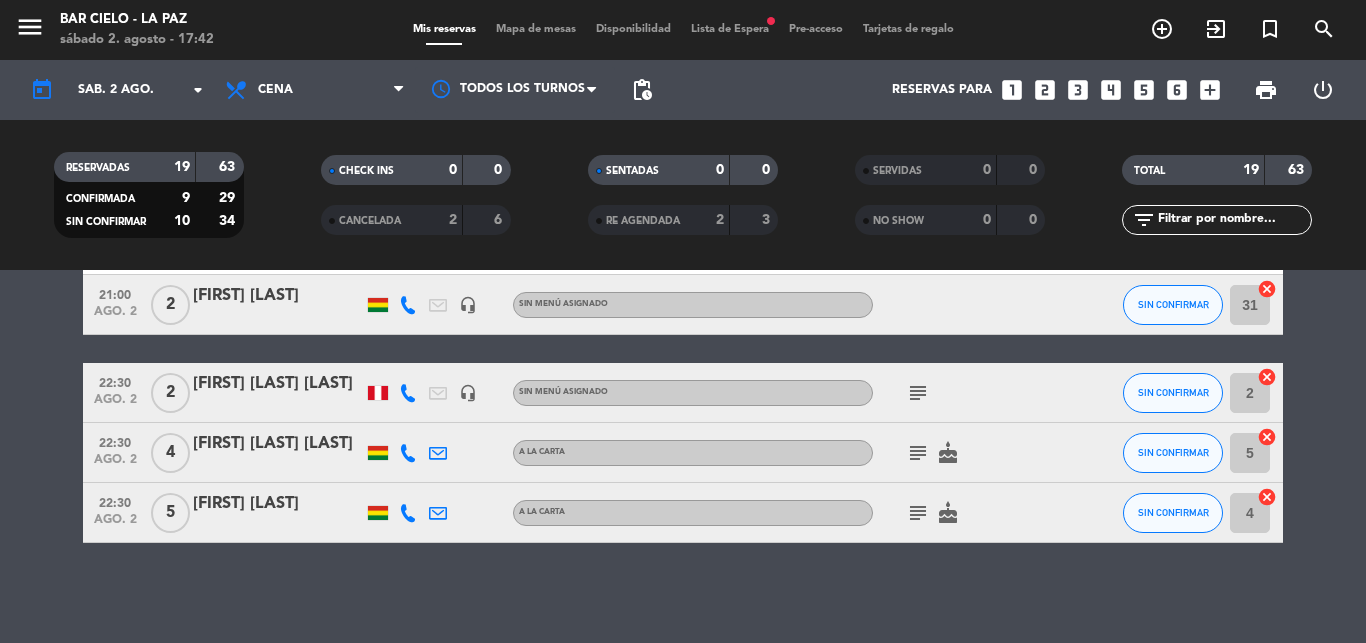 click 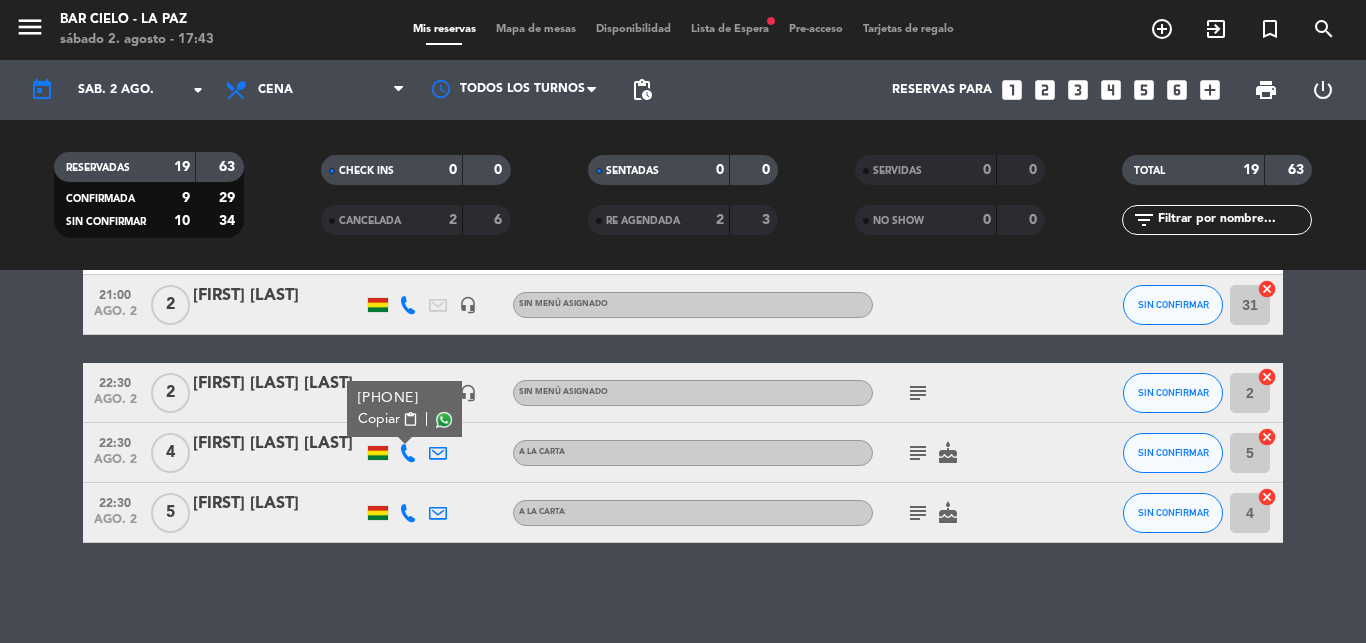 click 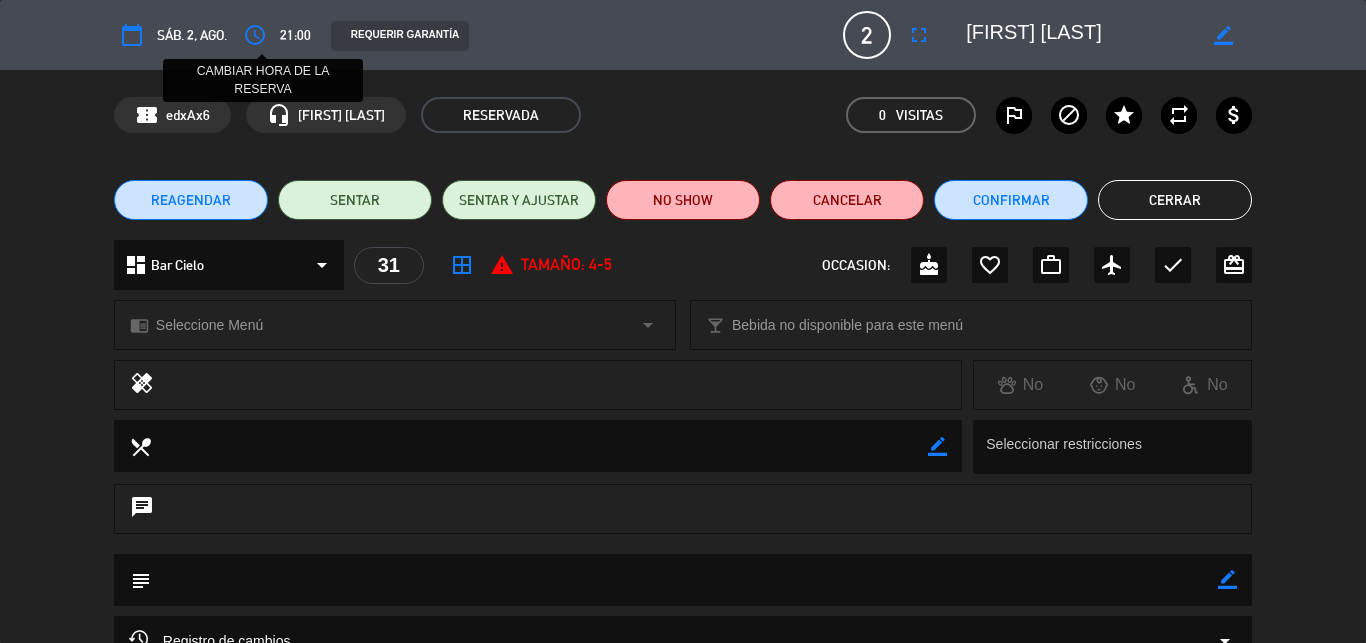 click on "access_time" at bounding box center [255, 35] 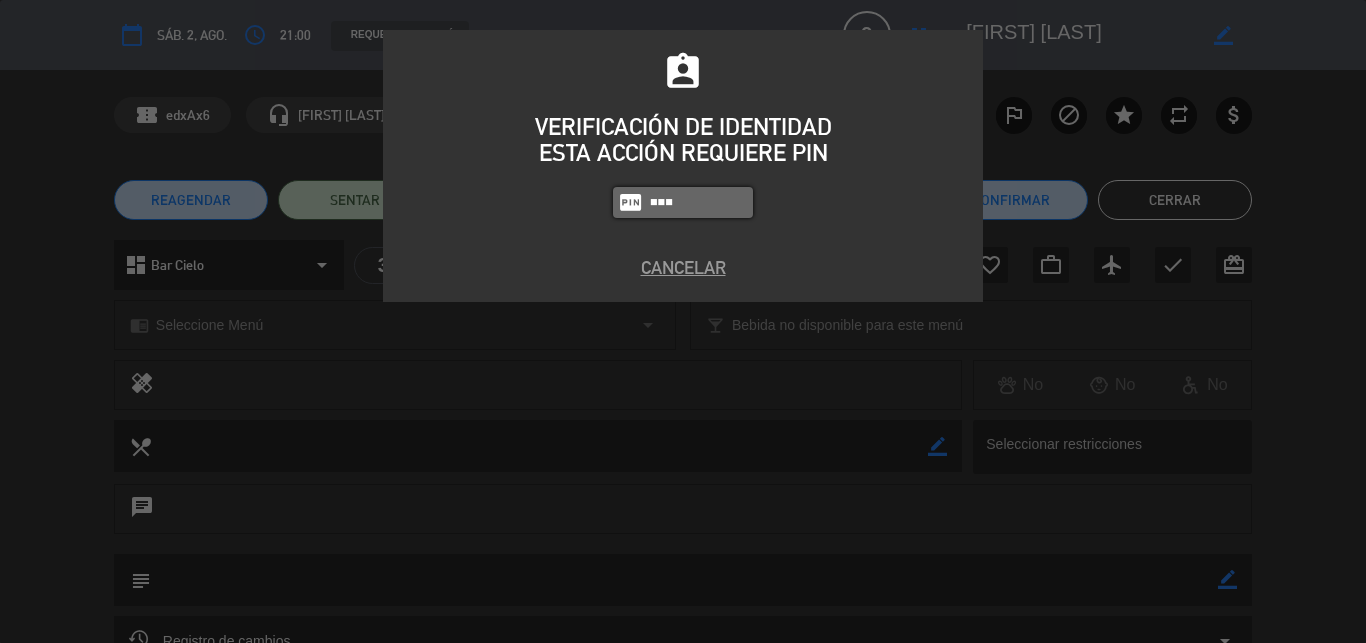 type on "5433" 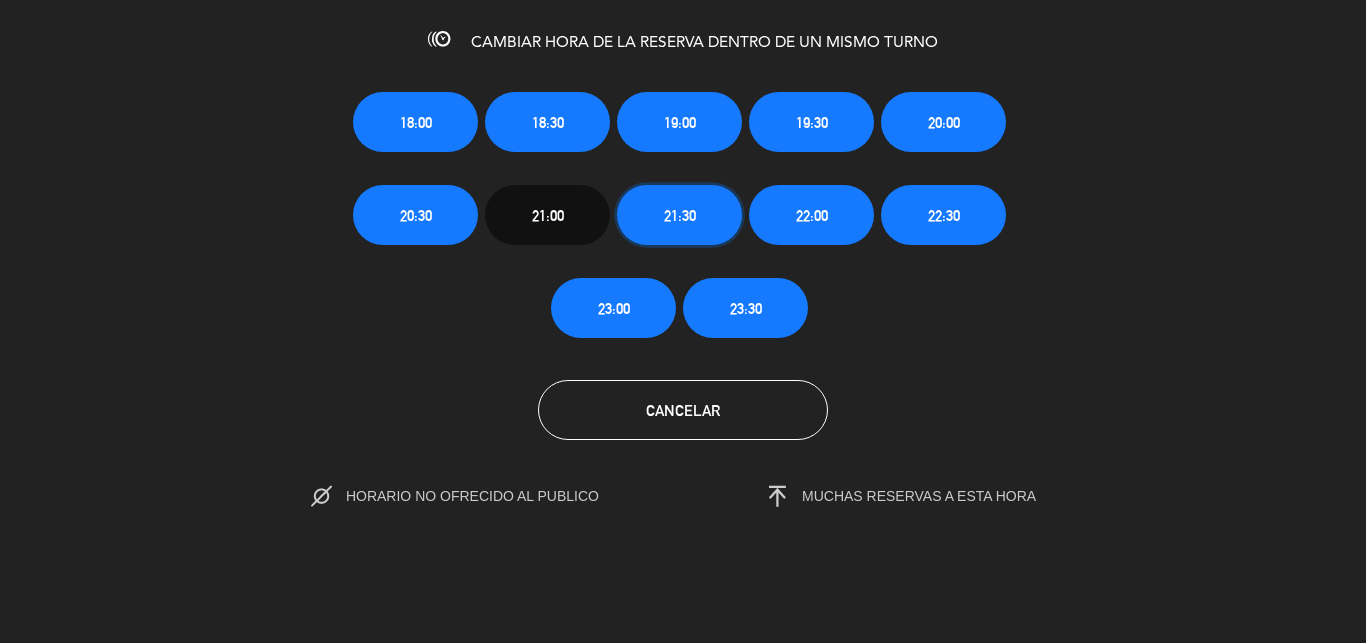 click on "21:30" 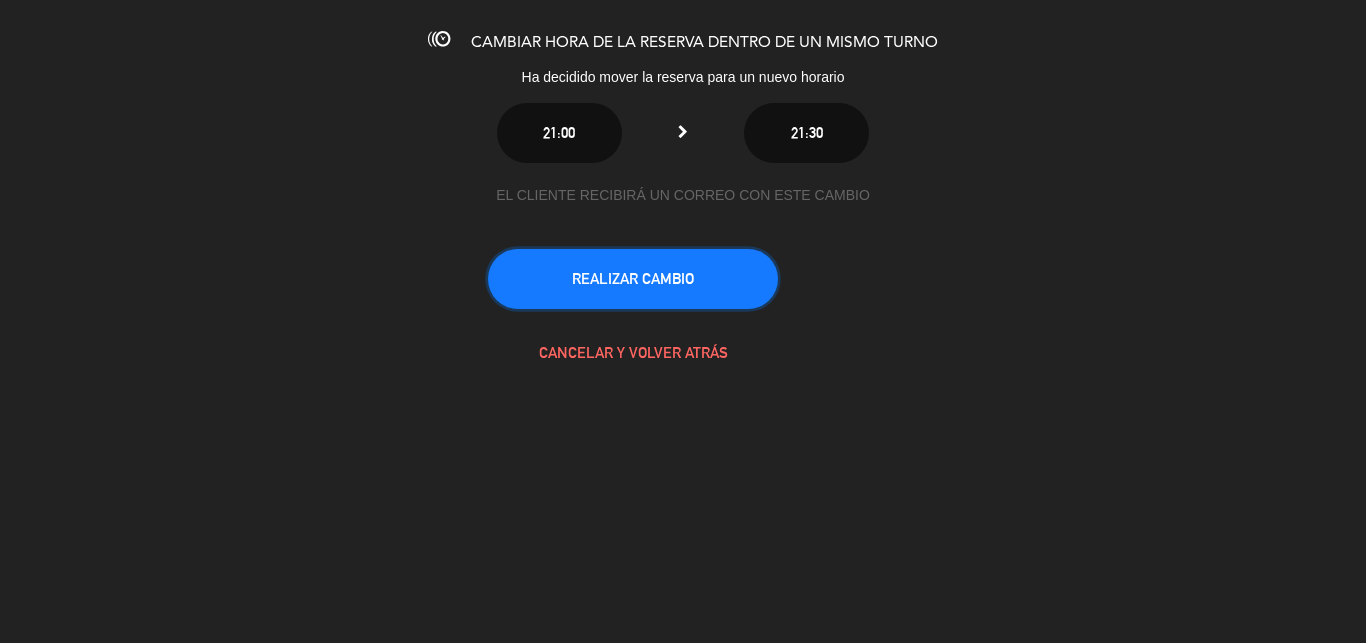 click on "REALIZAR CAMBIO" 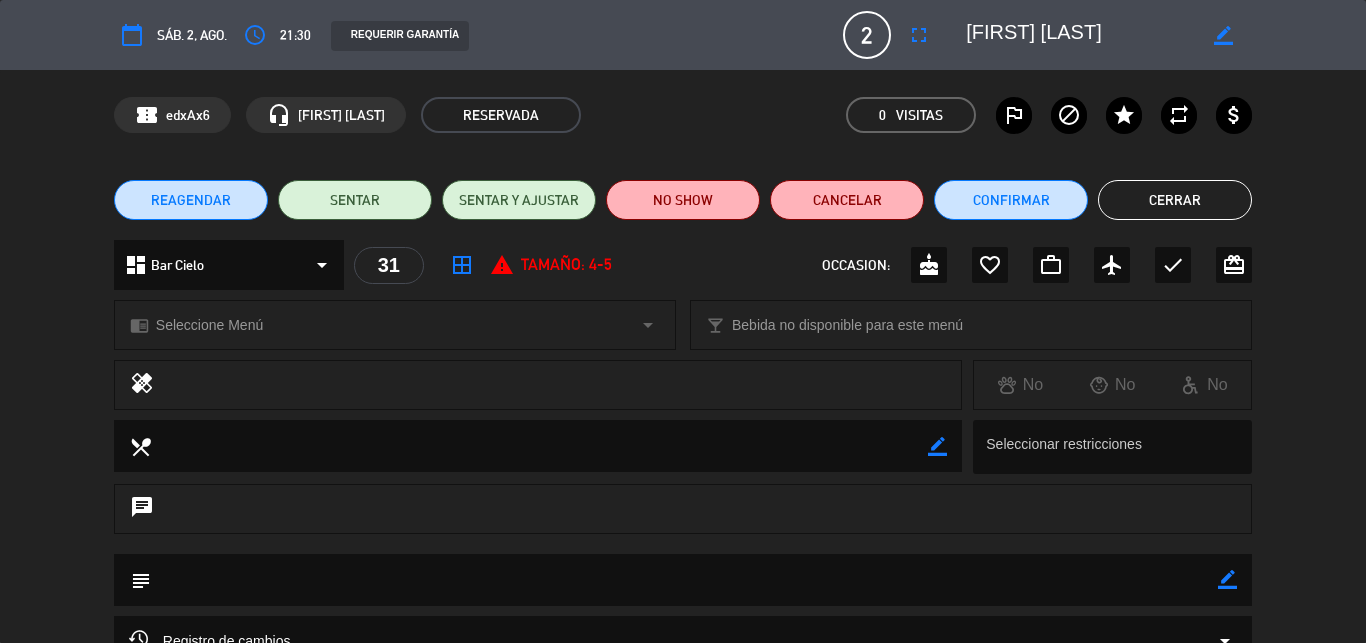 click on "Cerrar" 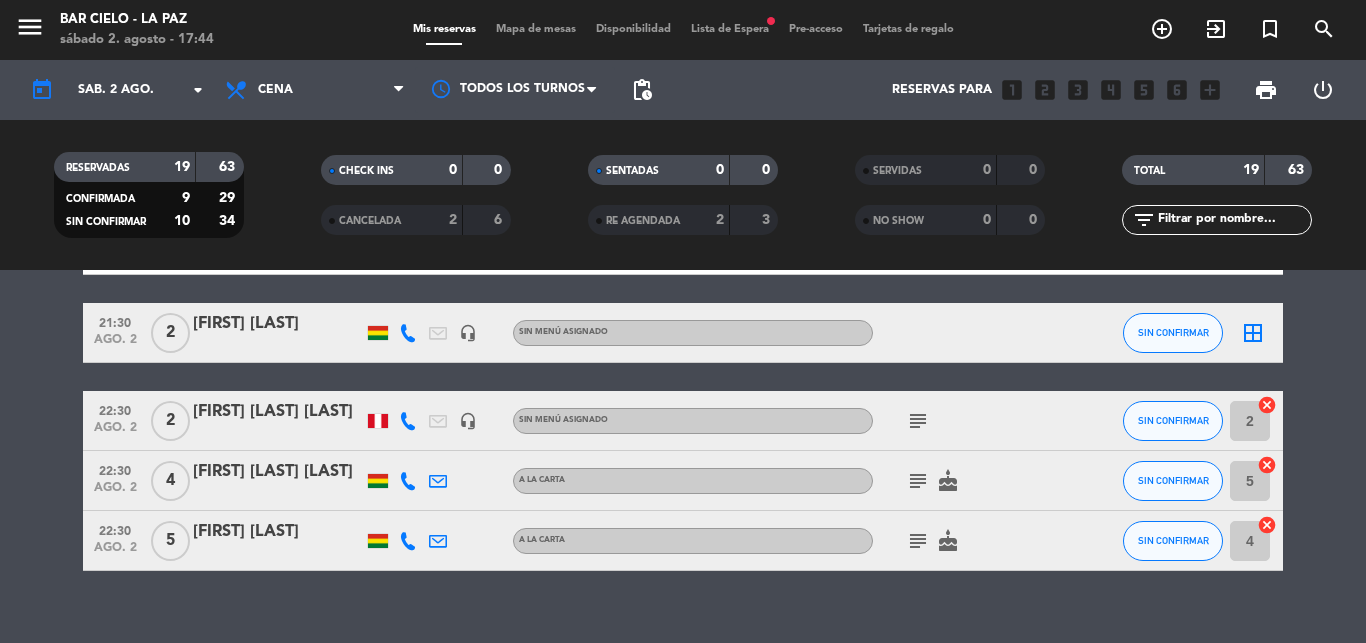 click on "22:30   ago. 2   4   [FIRST] [LAST]   A la carta  subject   cake  SIN CONFIRMAR 5  cancel" 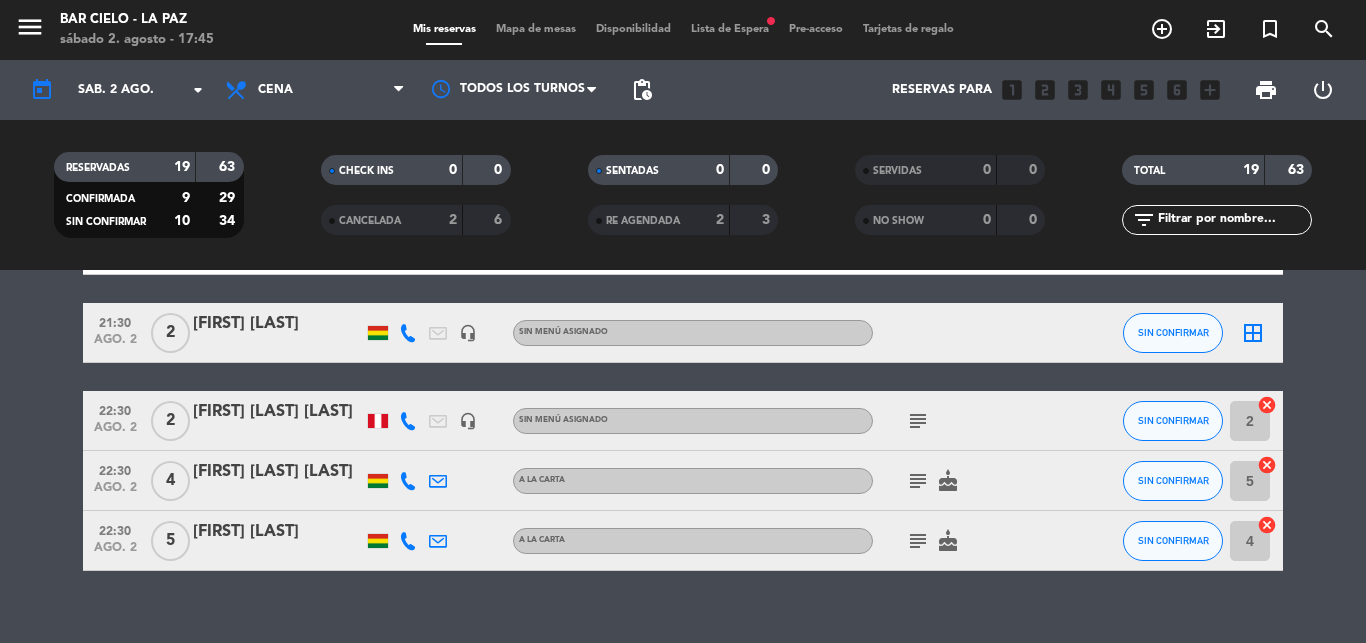 click 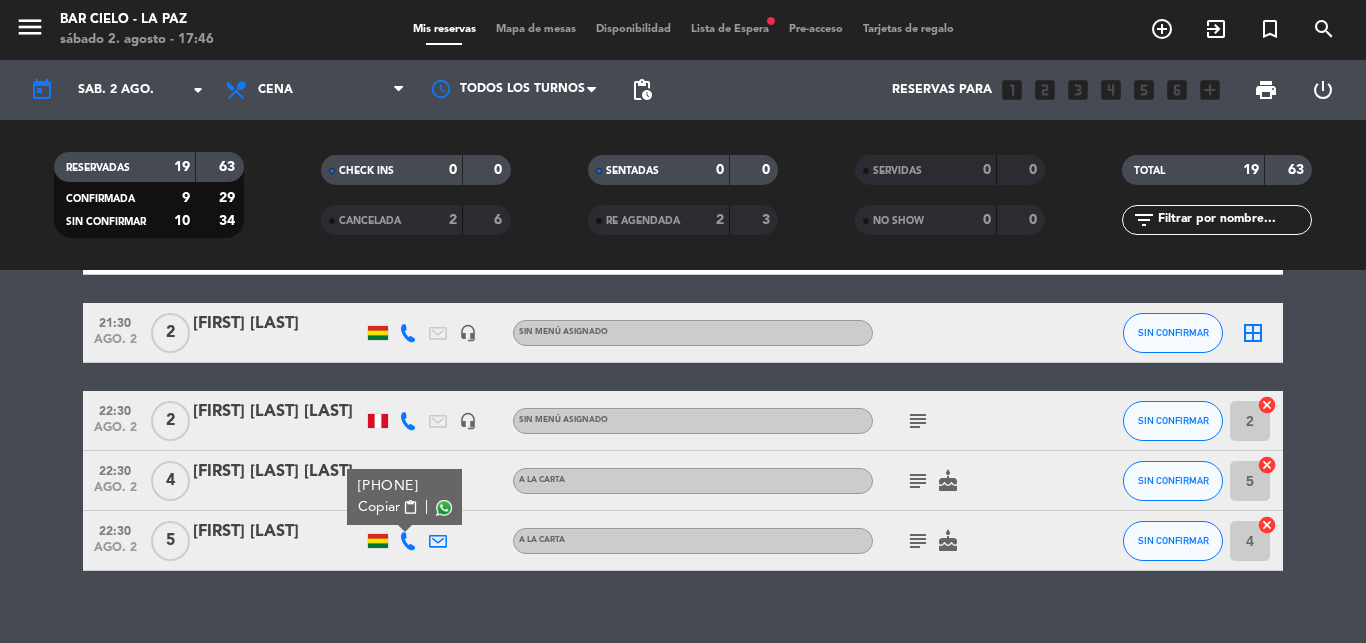 click on "No hay notas para este servicio. Haz clic para agregar una   18:00   ago. 2   4   [FIRST] [LAST]   A la carta  subject   cake  SIN CONFIRMAR 12  cancel   18:00   ago. 2   2   Joui   headset_mic  Sin menú asignado  subject  SIN CONFIRMAR 22  cancel   18:00   ago. 2   4   [FIRST] [LAST]   headset_mic  Sin menú asignado  subject   favorite_border  CONFIRMADA 65  cancel   18:30   ago. 2   2   [FIRST] [LAST]   1 Visita  Sin menú asignado  hourglass_empty  CONFIRMADA 26  cancel   19:00   ago. 2   5   [FIRST] [LAST]   3 Visitas   A la carta CONFIRMADA 24  cancel   19:30   ago. 2   2   [FIRST] [LAST]   A la carta  subject   check  SIN CONFIRMAR 21  cancel   19:30   ago. 2   2   [FIRST] [LAST]   A la carta  card_giftcard  CONFIRMADA 30  cancel   19:30   ago. 2   1   [FIRST] [LAST]  Sin menú asignado  subject   airplanemode_active   hourglass_empty  CONFIRMADA 9  cancel   20:00   ago. 2   6   [FIRST] [LAST]   headset_mic  Sin menú asignado CONFIRMADA 23  cancel   20:00   ago. 2   4  68  cancel" 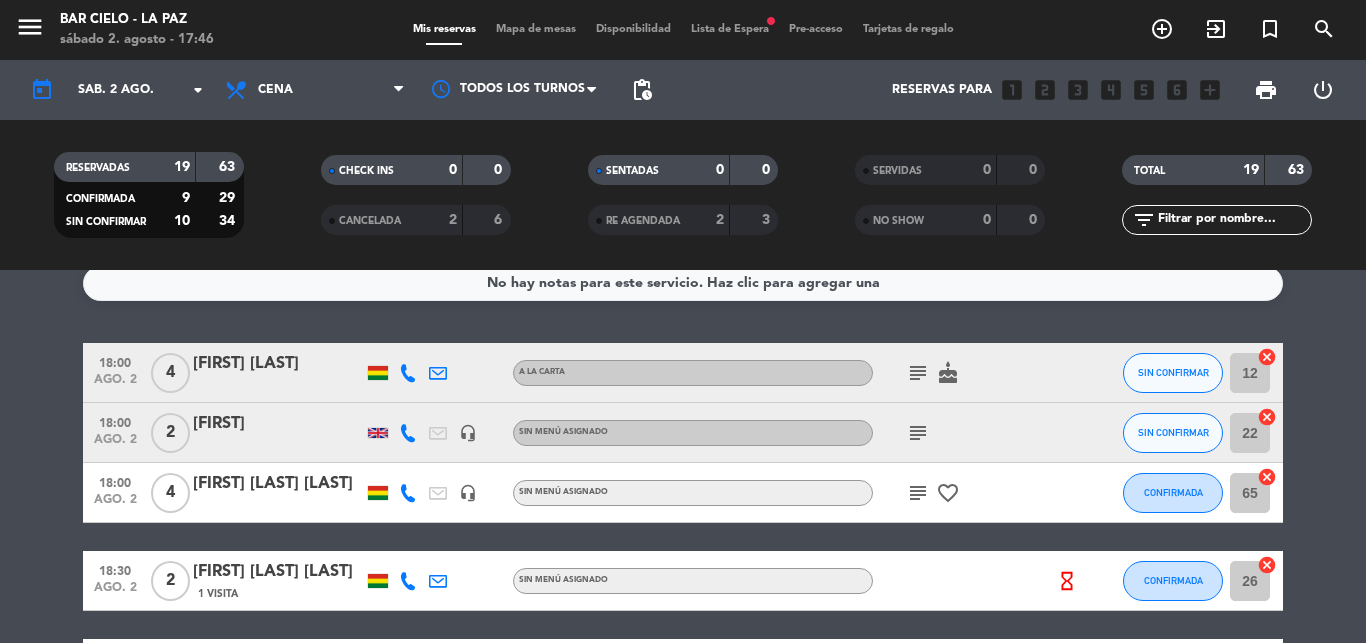 scroll, scrollTop: 0, scrollLeft: 0, axis: both 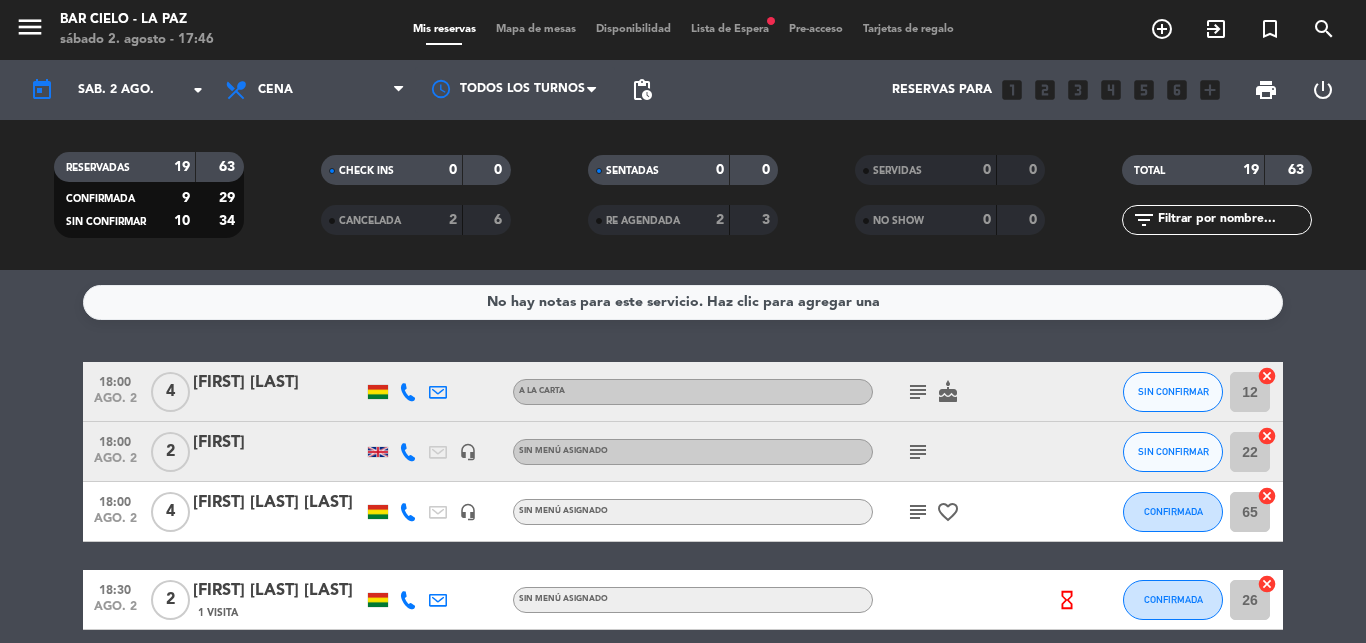 click on "No hay notas para este servicio. Haz clic para agregar una   18:00   ago. 2   4   [FIRST] [LAST]   A la carta  subject   cake  SIN CONFIRMAR 12  cancel   18:00   ago. 2   2   Joui   headset_mic  Sin menú asignado  subject  SIN CONFIRMAR 22  cancel   18:00   ago. 2   4   [FIRST] [LAST]   headset_mic  Sin menú asignado  subject   favorite_border  CONFIRMADA 65  cancel   18:30   ago. 2   2   [FIRST] [LAST]   1 Visita  Sin menú asignado  hourglass_empty  CONFIRMADA 26  cancel   19:00   ago. 2   5   [FIRST] [LAST]   3 Visitas   A la carta CONFIRMADA 24  cancel   19:30   ago. 2   2   [FIRST] [LAST]   A la carta  subject   check  SIN CONFIRMAR 21  cancel   19:30   ago. 2   2   [FIRST] [LAST]   A la carta  card_giftcard  CONFIRMADA 30  cancel   19:30   ago. 2   1   [FIRST] [LAST]  Sin menú asignado  subject   airplanemode_active   hourglass_empty  CONFIRMADA 9  cancel   20:00   ago. 2   6   [FIRST] [LAST]   headset_mic  Sin menú asignado CONFIRMADA 23  cancel   20:00   ago. 2   4  68  cancel" 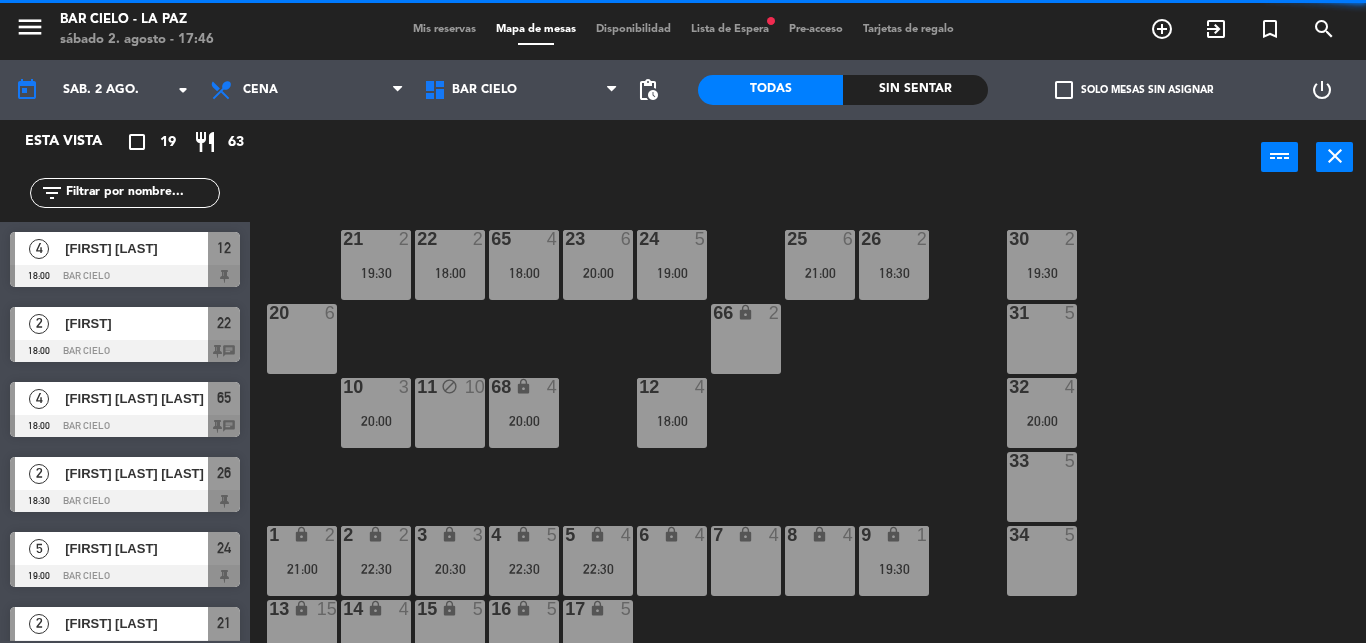 click on "power_input close" at bounding box center [755, 158] 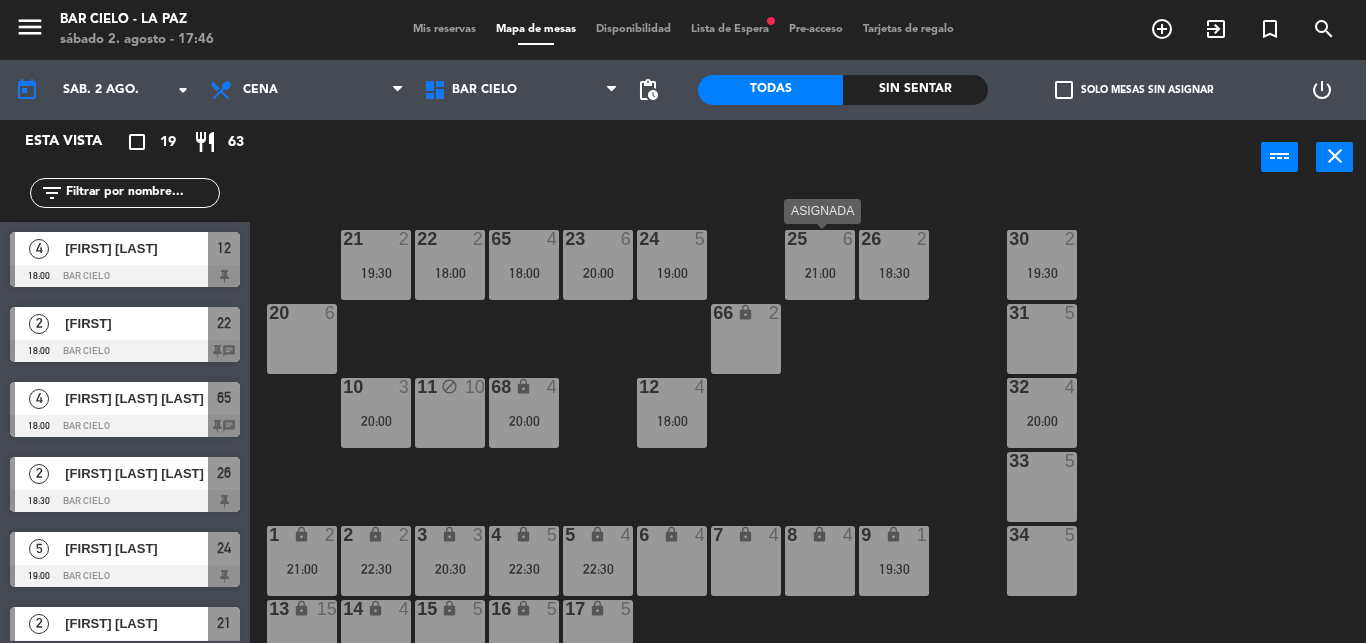 click on "21:00" at bounding box center (820, 273) 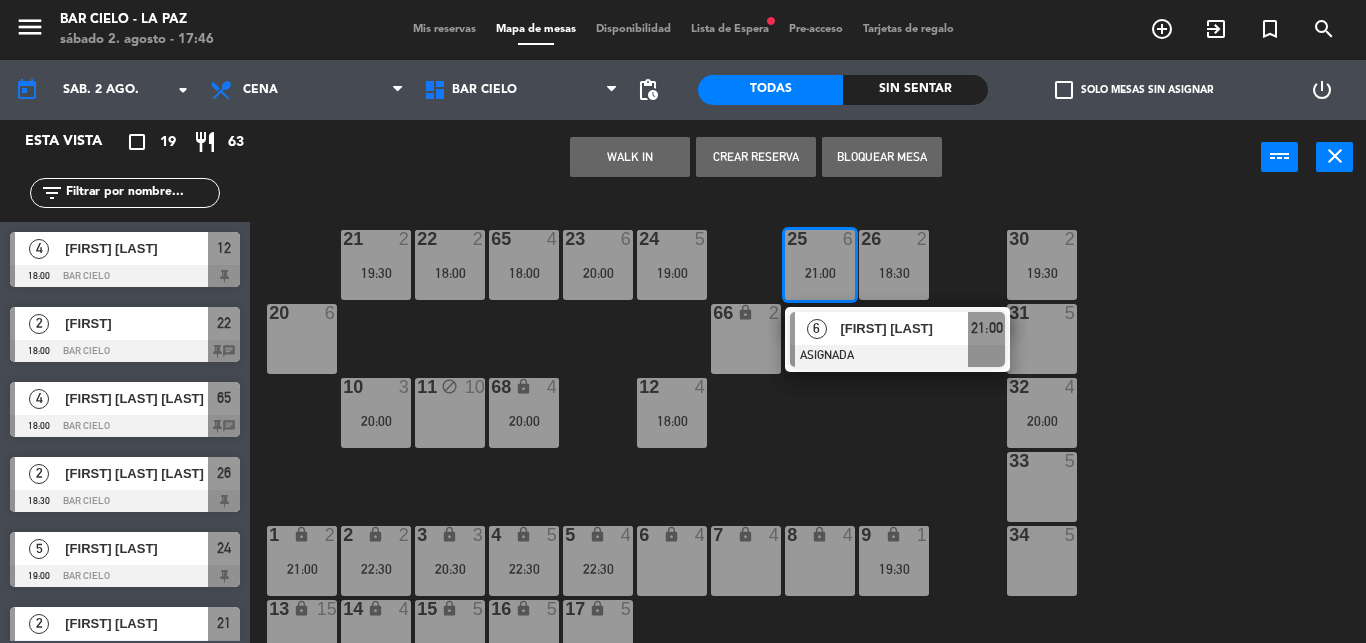 click on "Mis reservas" at bounding box center [444, 29] 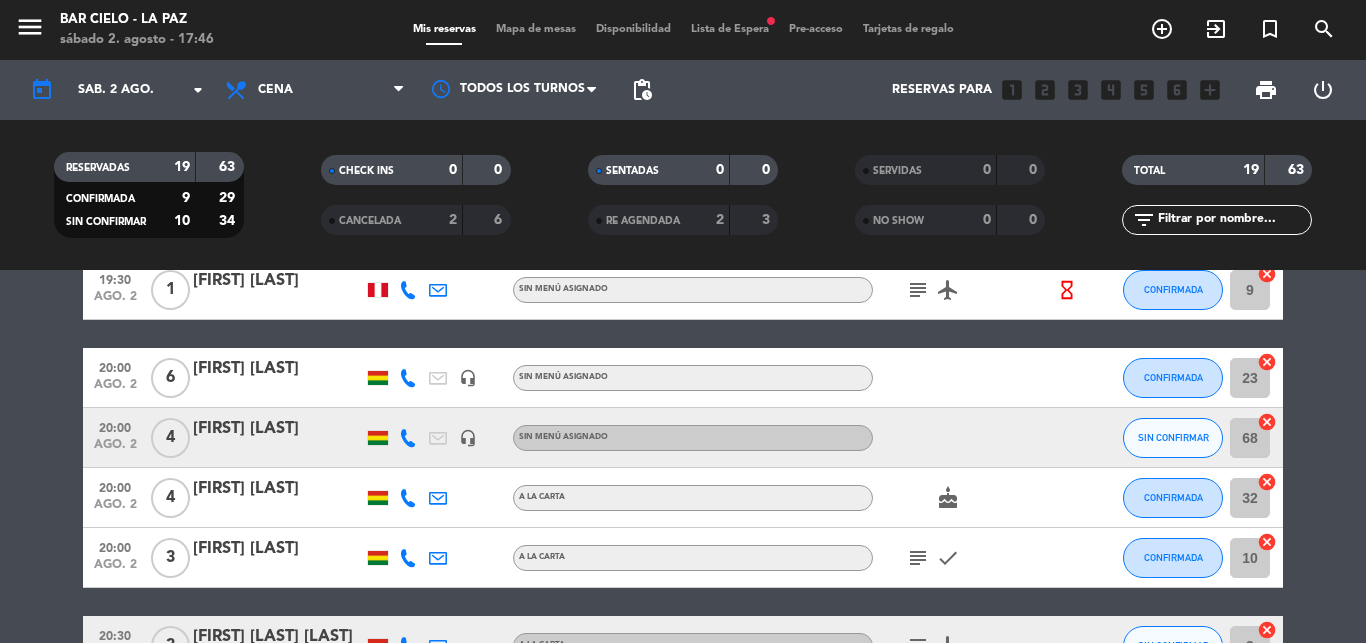 scroll, scrollTop: 599, scrollLeft: 0, axis: vertical 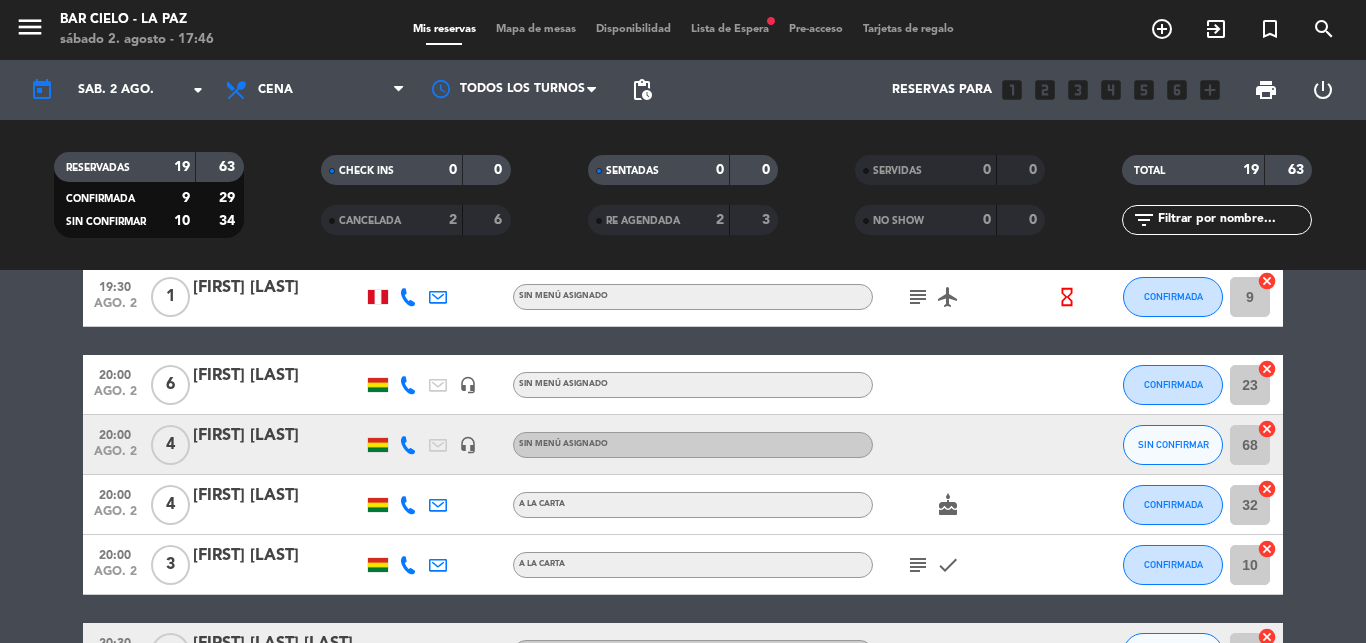 click on "20:00" 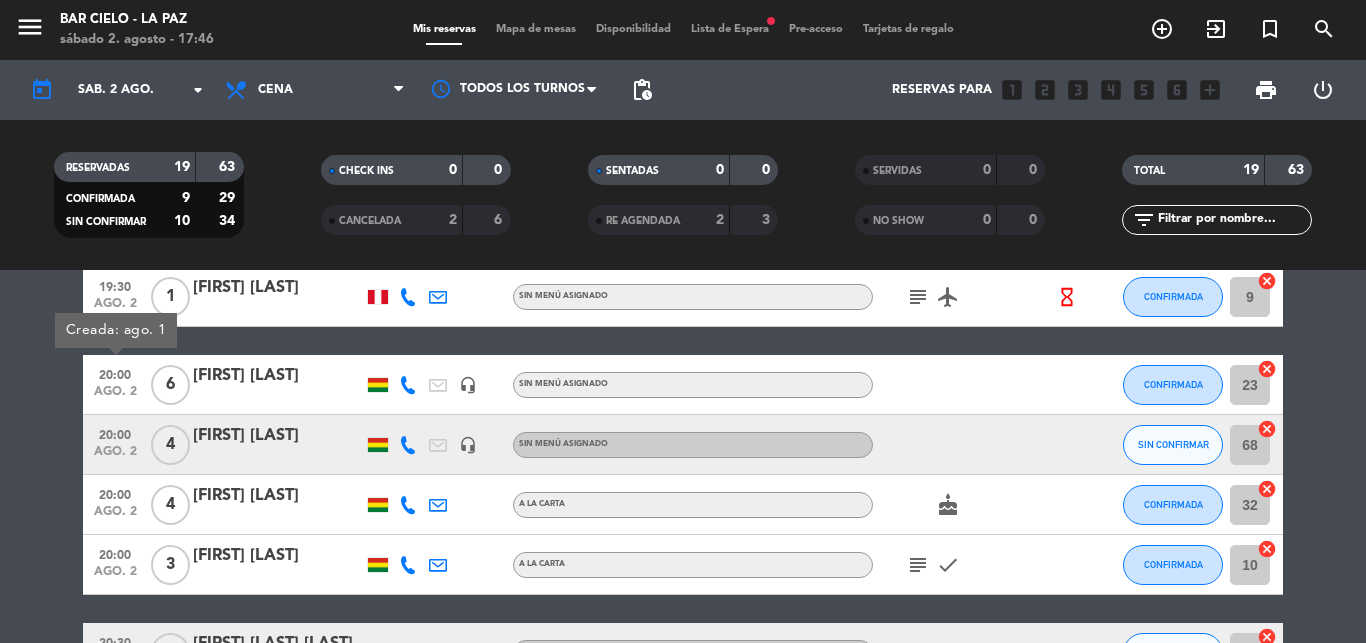 click on "menu  Bar Cielo - La Paz   sábado 2. agosto - 17:46   Mis reservas   Mapa de mesas   Disponibilidad   Lista de Espera   fiber_manual_record   Pre-acceso   Tarjetas de regalo  add_circle_outline exit_to_app turned_in_not search" 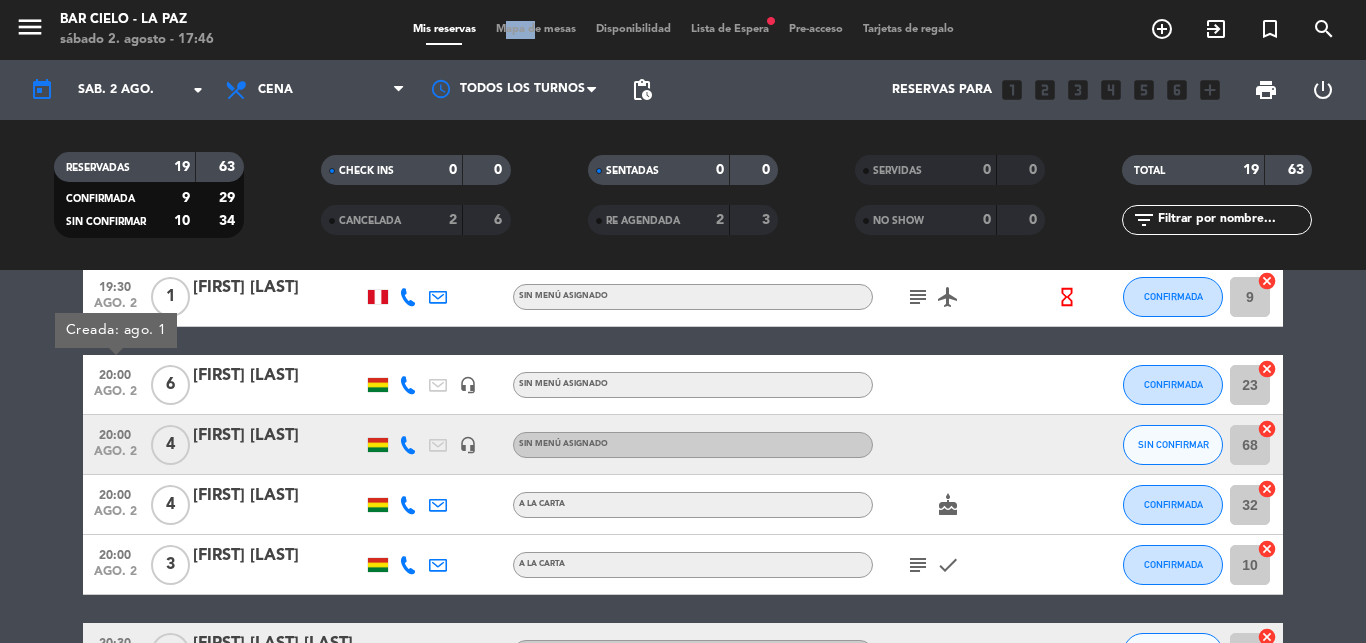 click on "menu  Bar Cielo - La Paz   sábado 2. agosto - 17:46   Mis reservas   Mapa de mesas   Disponibilidad   Lista de Espera   fiber_manual_record   Pre-acceso   Tarjetas de regalo  add_circle_outline exit_to_app turned_in_not search" 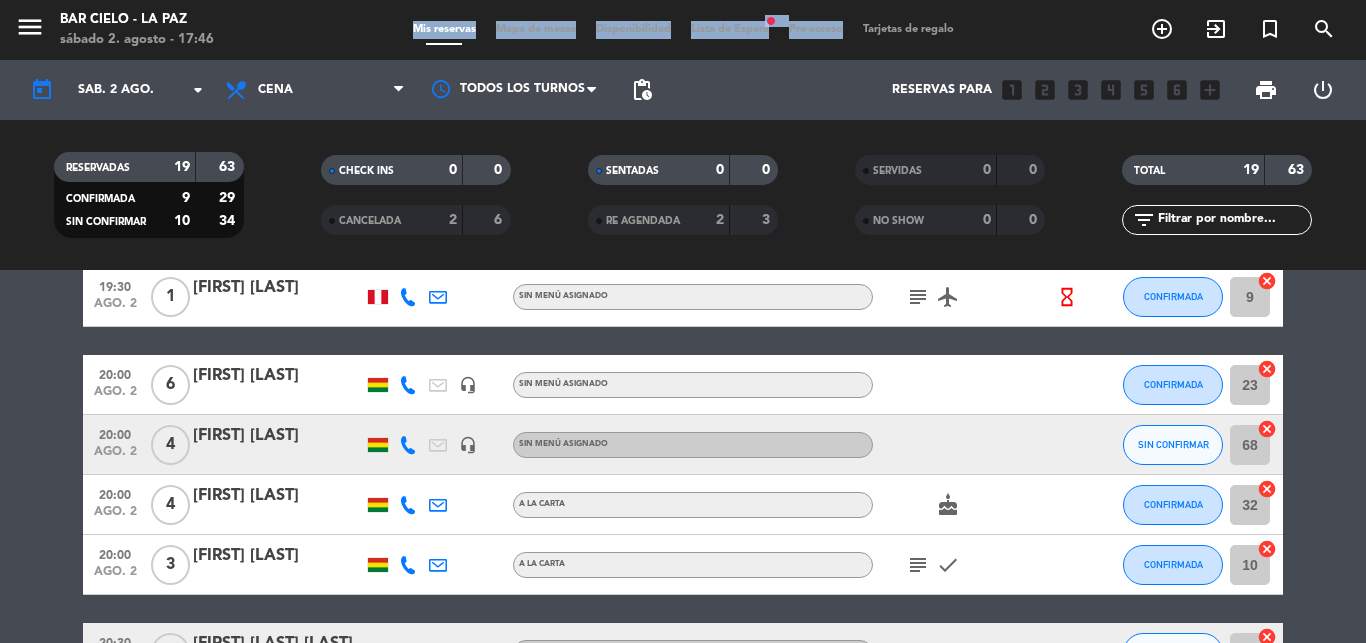 click on "menu  Bar Cielo - La Paz   sábado 2. agosto - 17:46   Mis reservas   Mapa de mesas   Disponibilidad   Lista de Espera   fiber_manual_record   Pre-acceso   Tarjetas de regalo  add_circle_outline exit_to_app turned_in_not search" 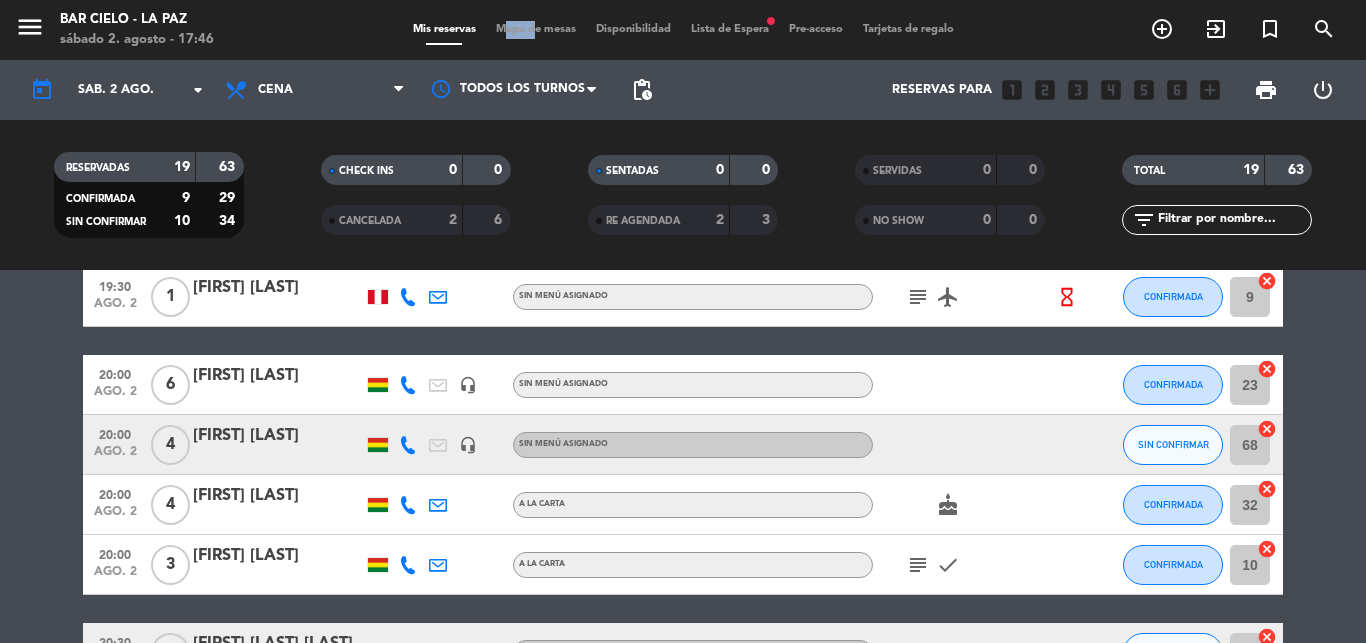 click on "menu  Bar Cielo - La Paz   sábado 2. agosto - 17:46   Mis reservas   Mapa de mesas   Disponibilidad   Lista de Espera   fiber_manual_record   Pre-acceso   Tarjetas de regalo  add_circle_outline exit_to_app turned_in_not search" 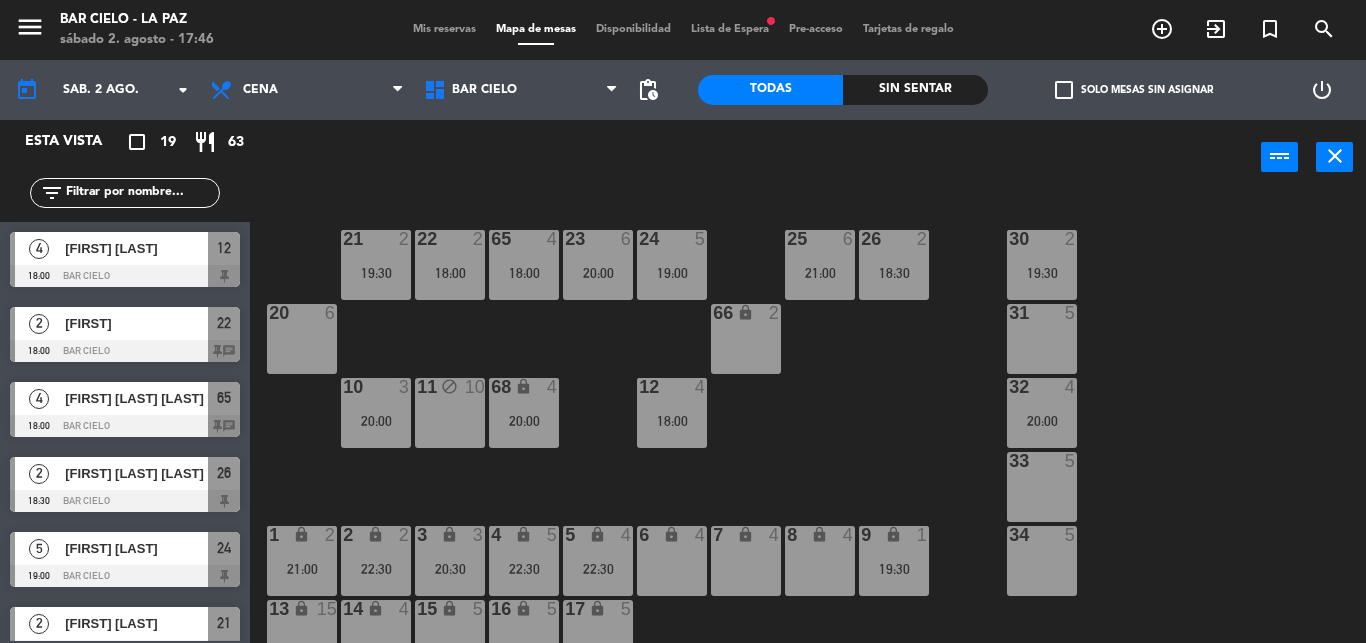 click on "21  2   19:30  22  2   18:00  23  6   20:00  24  5   19:00  25  6   21:00  26  2   18:30  30  2   19:30  65  4   18:00  20  6  31  5  66 lock  2  32  4   20:00  10  3   20:00  11 block  10  12  4   18:00  68 lock  4   20:00  33  5  34  5  1 lock  2   21:00  2 lock  2   22:30  3 lock  3   20:30  4 lock  5   22:30  5 lock  4   22:30  6 lock  4  7 lock  4  8 lock  4  9 lock  1   19:30  13 lock  15  14 lock  4  15 lock  5  16 lock  5  17 lock  5" 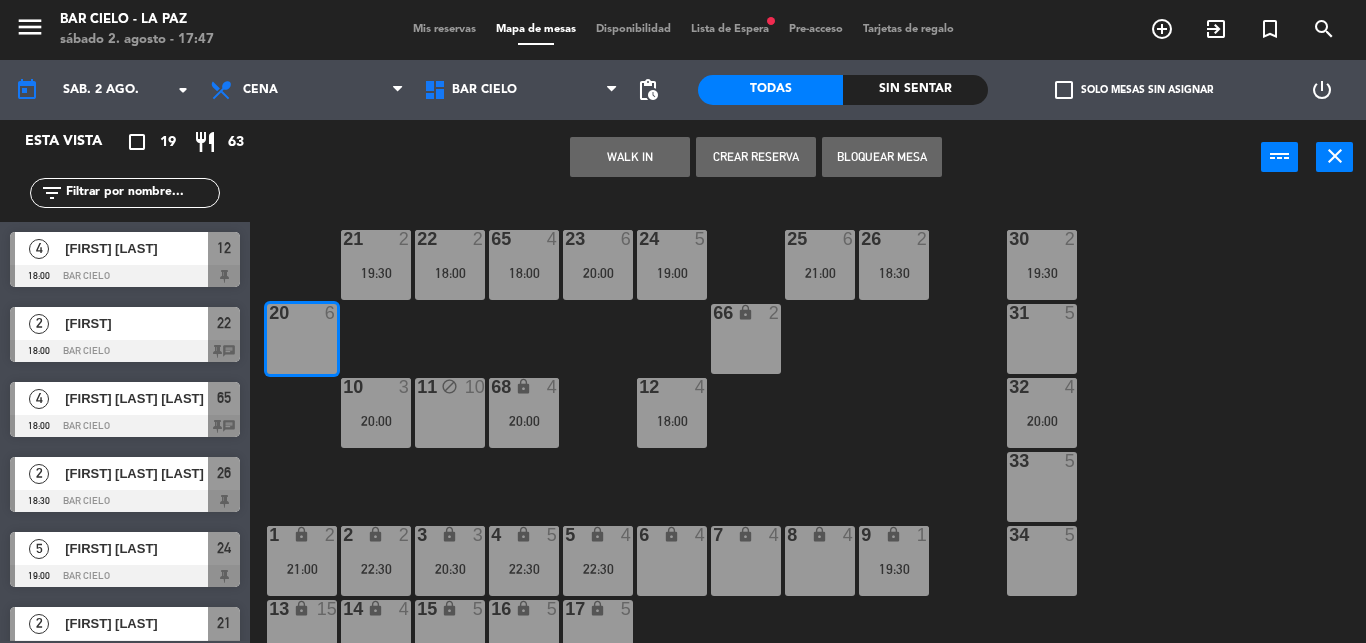 click on "Crear Reserva" at bounding box center (756, 157) 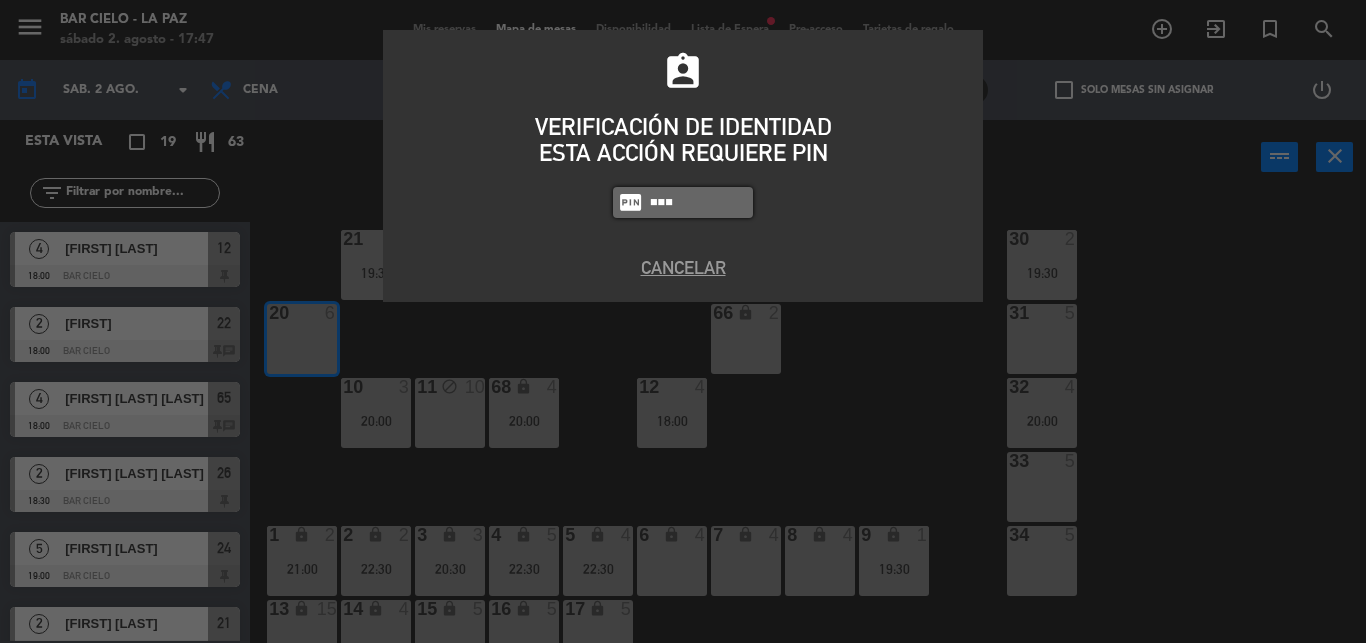 type on "5433" 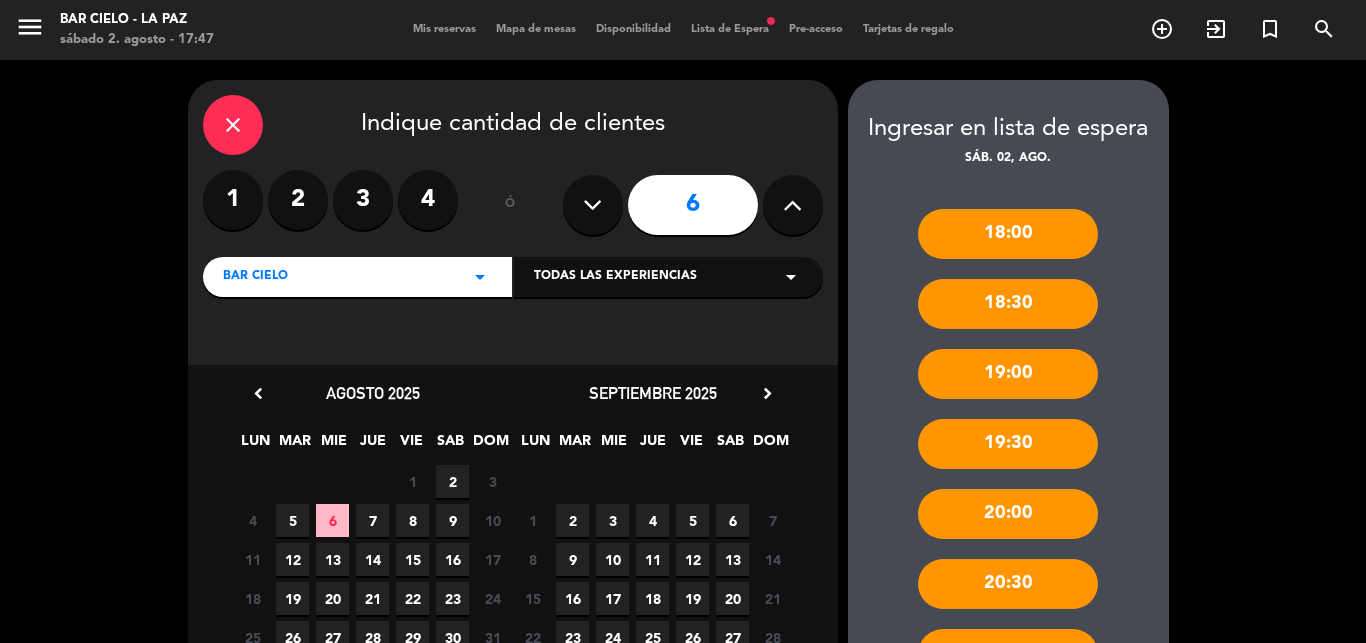 click on "close" at bounding box center (233, 125) 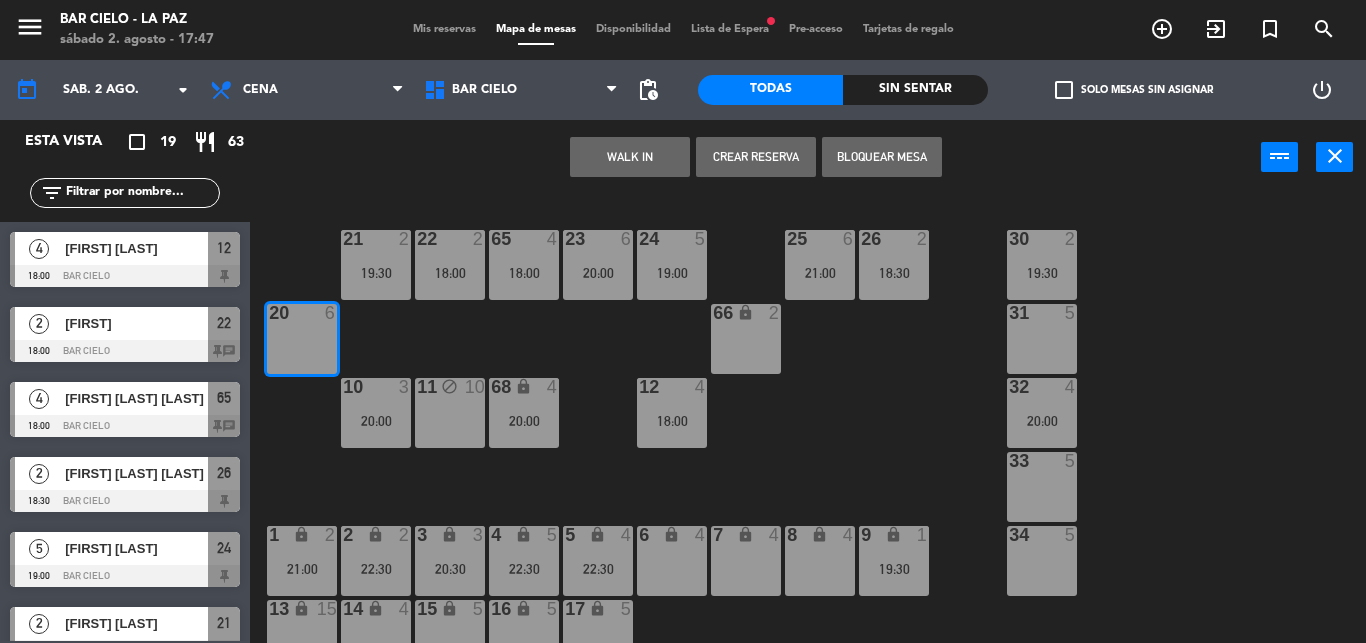 click on "Crear Reserva" at bounding box center (756, 157) 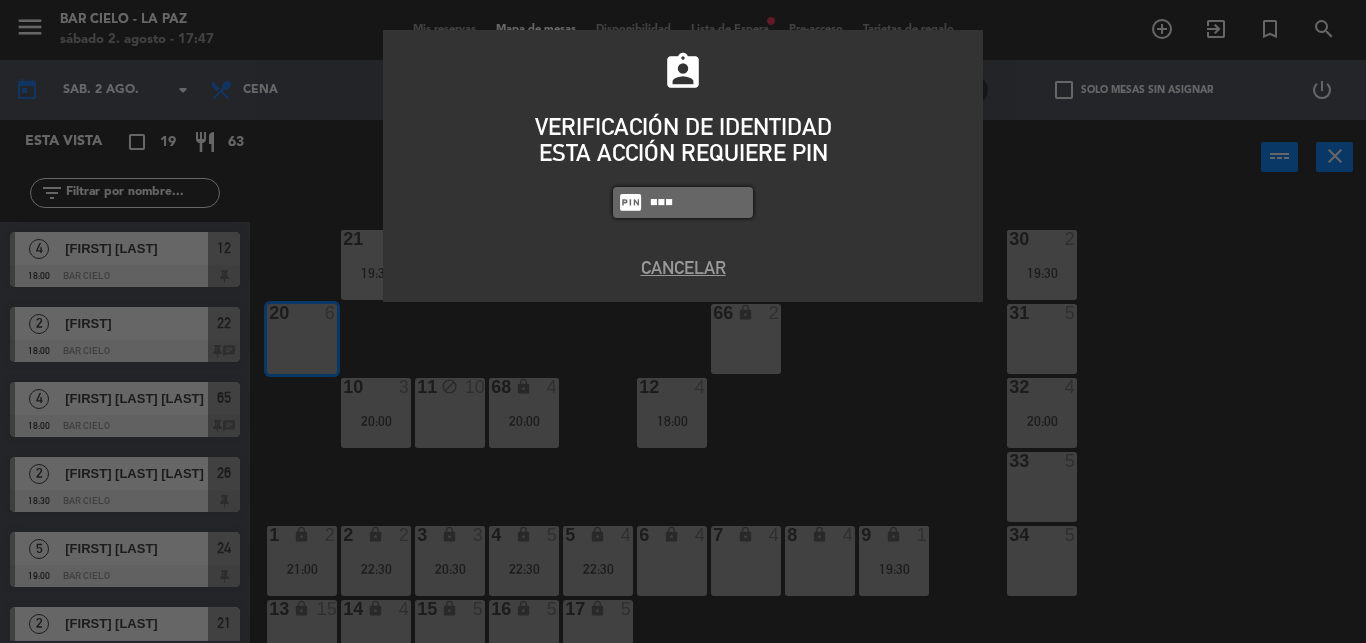 type on "5433" 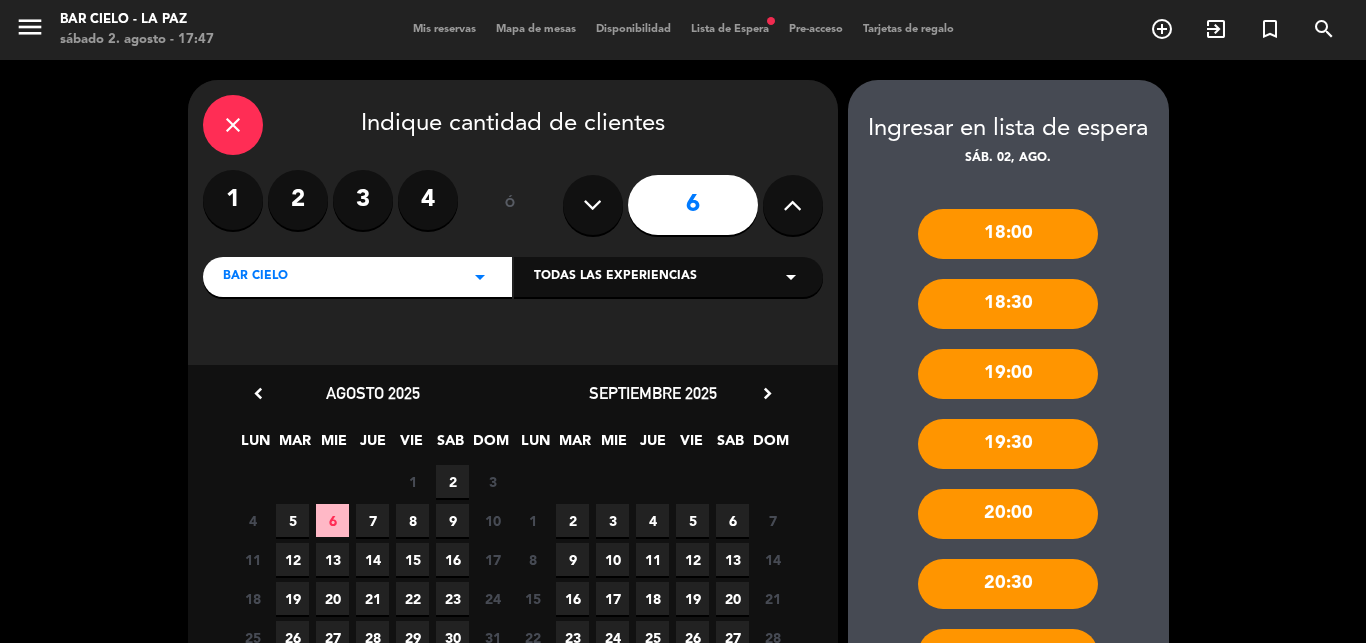 click on "close" at bounding box center (233, 125) 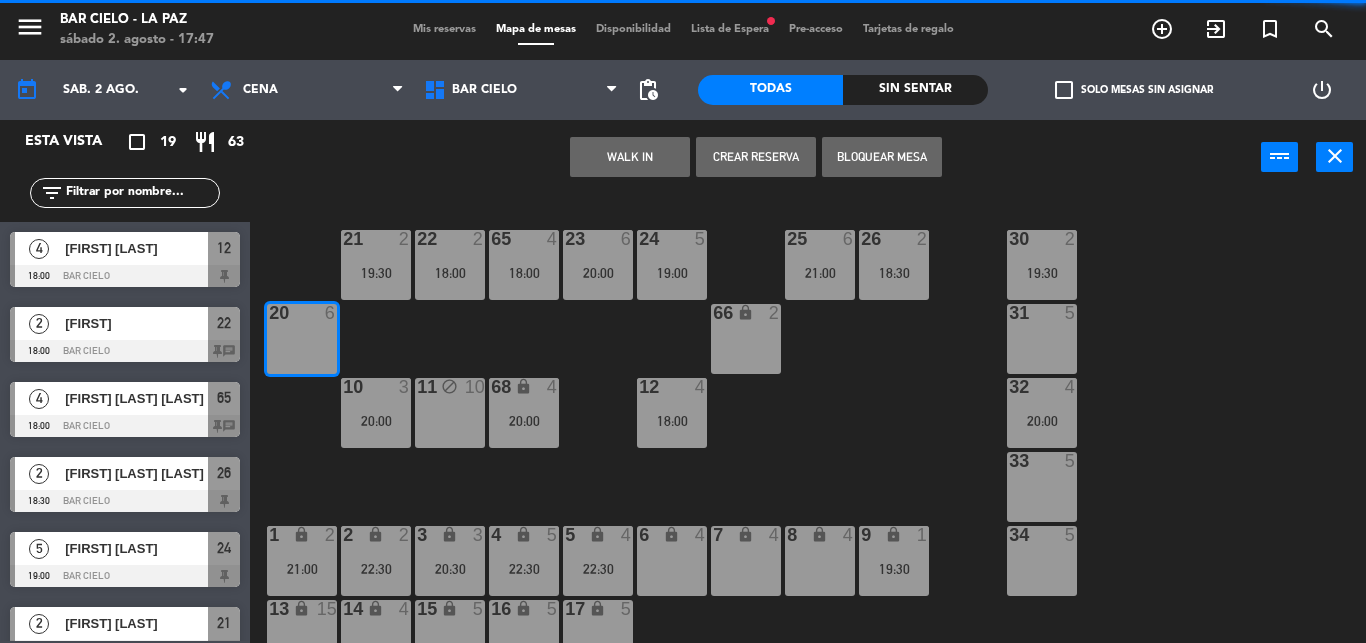 click on "WALK IN   Crear Reserva   Bloquear Mesa  power_input close" at bounding box center (755, 158) 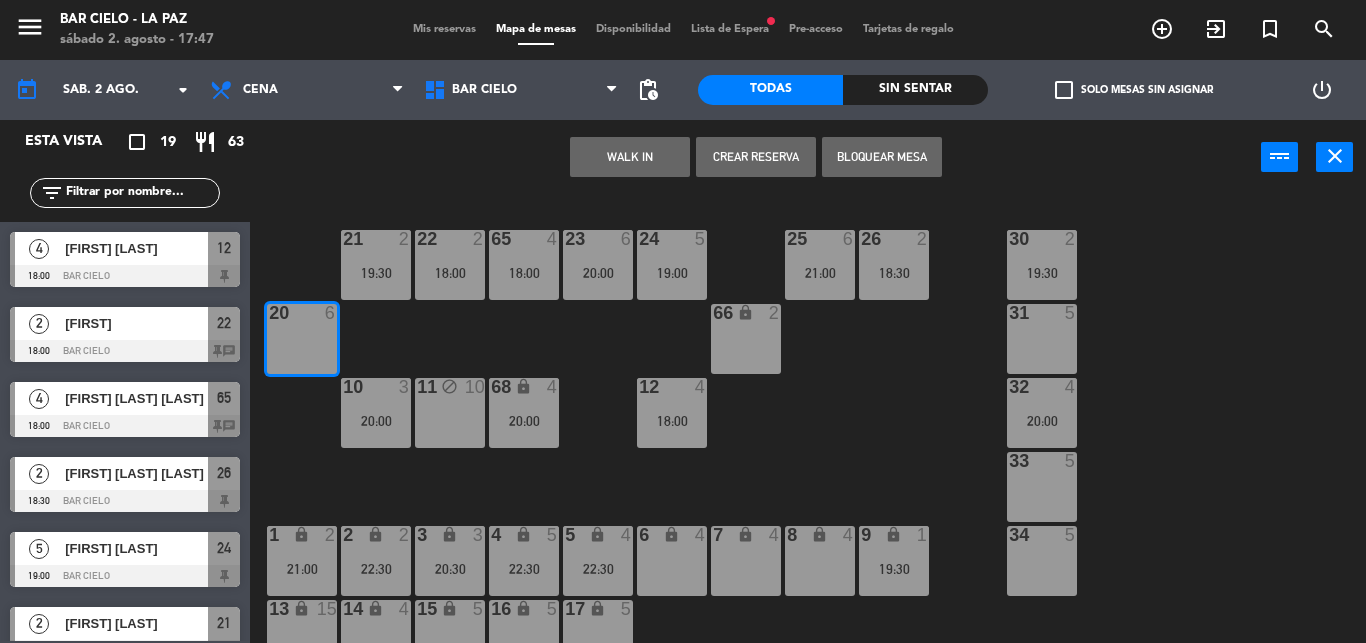 click on "21  2   19:30  22  2   18:00  23  6   20:00  24  5   19:00  25  6   21:00  26  2   18:30  30  2   19:30  65  4   18:00  20  6  31  5  66 lock  2  32  4   20:00  10  3   20:00  11 block  10  12  4   18:00  68 lock  4   20:00  33  5  34  5  1 lock  2   21:00  2 lock  2   22:30  3 lock  3   20:30  4 lock  5   22:30  5 lock  4   22:30  6 lock  4  7 lock  4  8 lock  4  9 lock  1   19:30  13 lock  15  14 lock  4  15 lock  5  16 lock  5  17 lock  5" 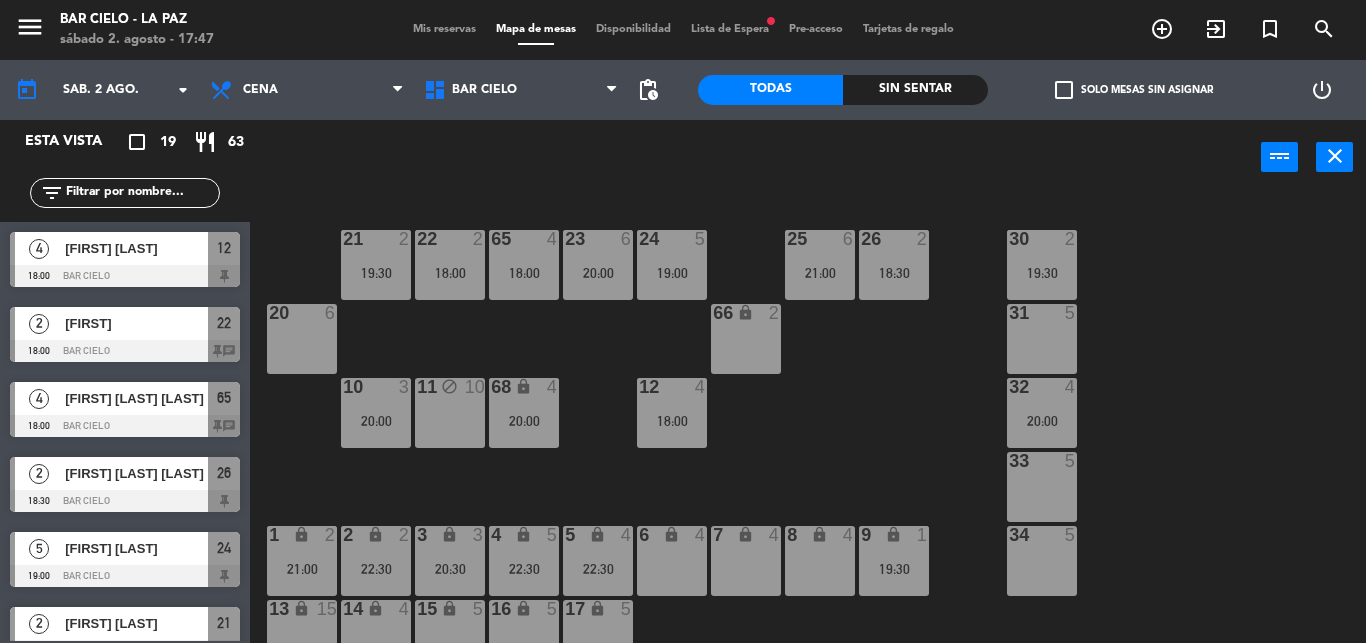 click at bounding box center [301, 313] 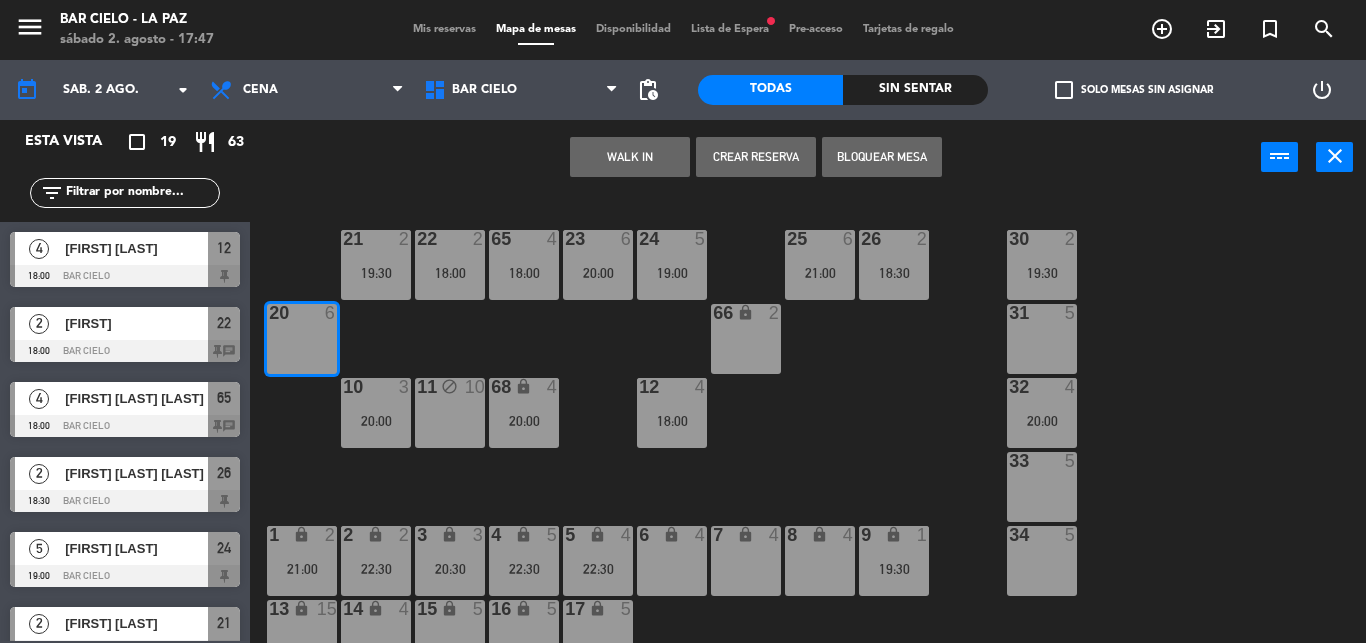 click at bounding box center [301, 313] 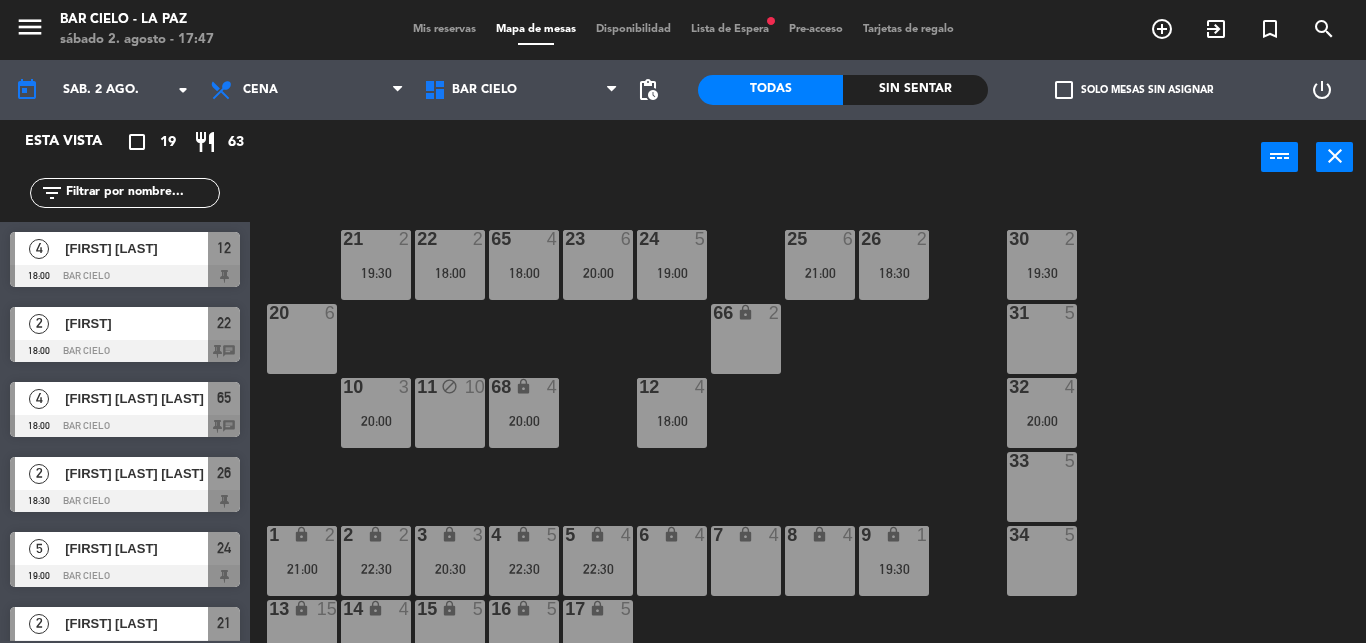 click on "power_input close" at bounding box center (755, 158) 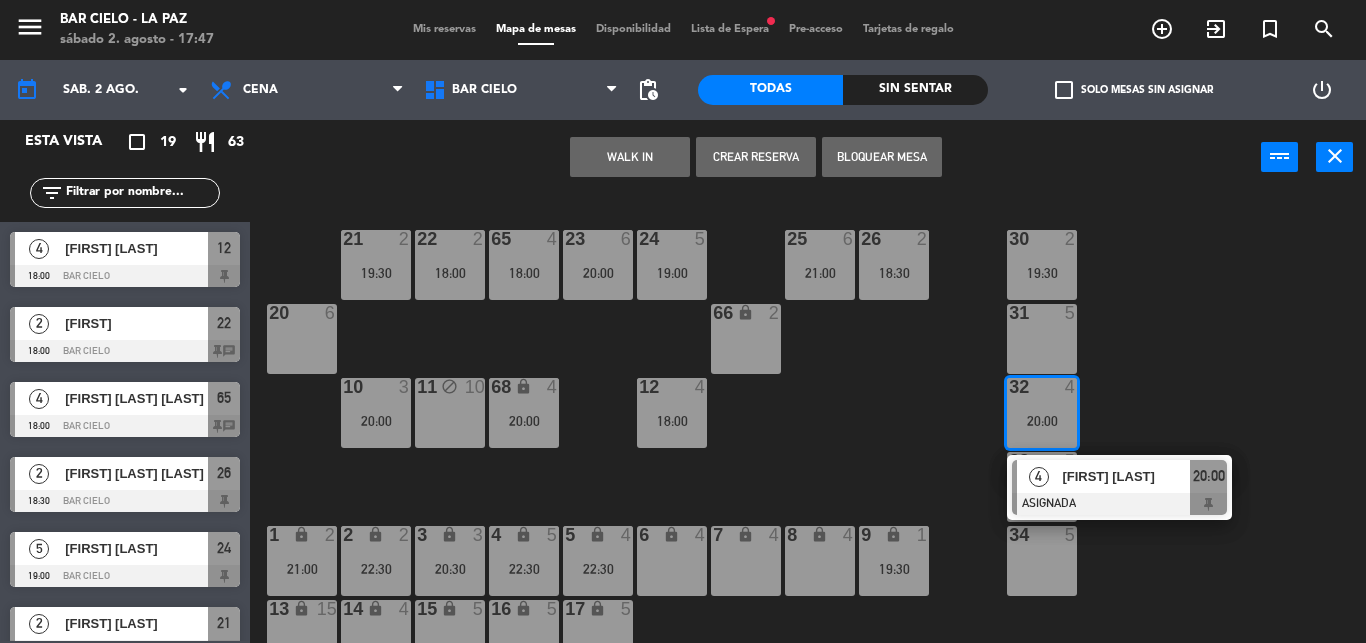 click on "31  5" at bounding box center (1042, 339) 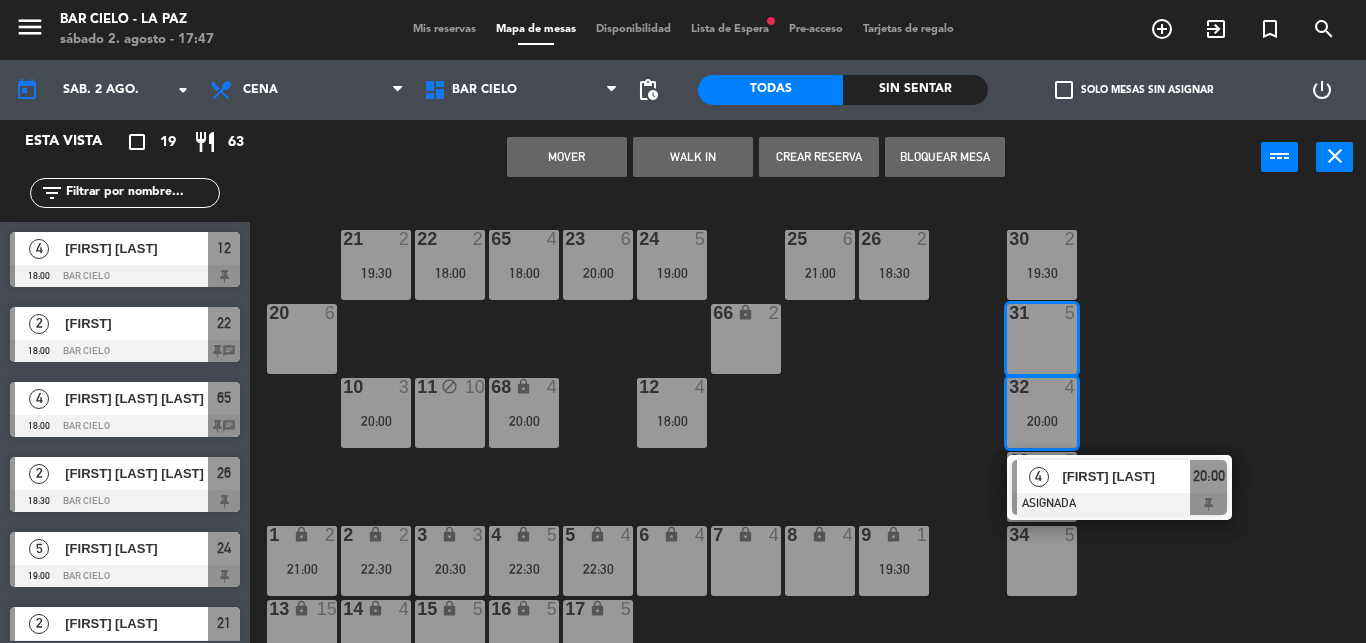 click on "Mover" at bounding box center (567, 157) 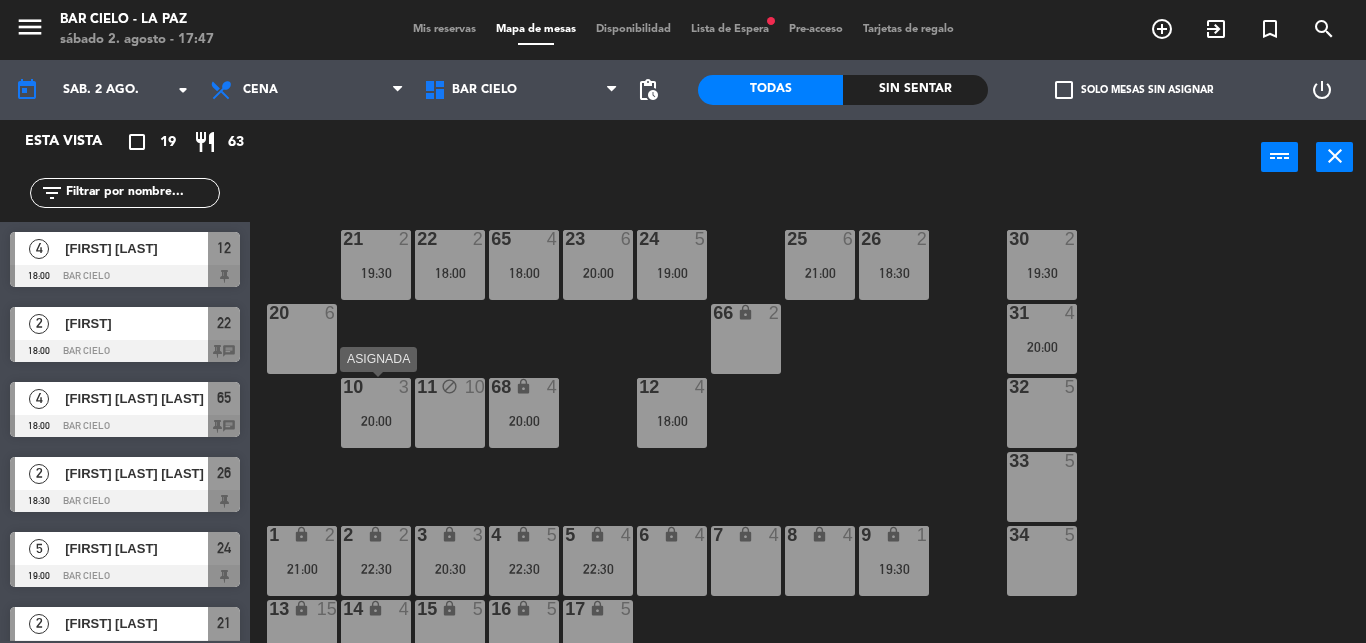 click on "10  3   20:00" at bounding box center [376, 413] 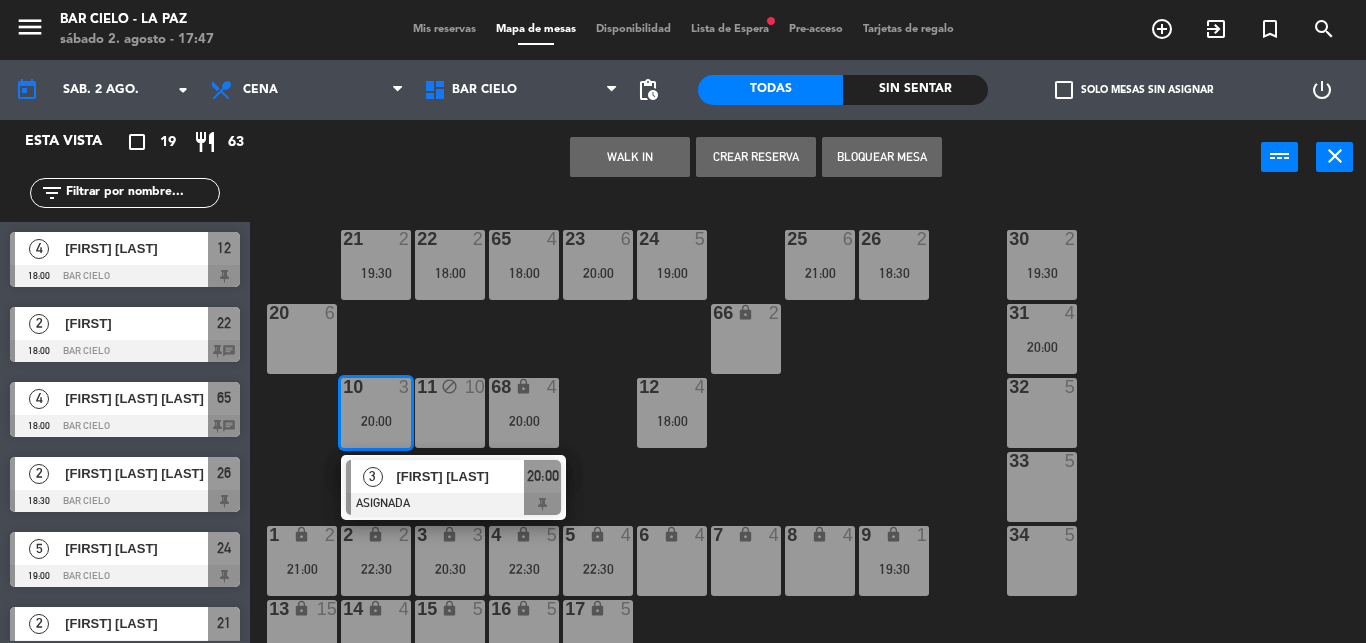 click on "5" at bounding box center [1071, 387] 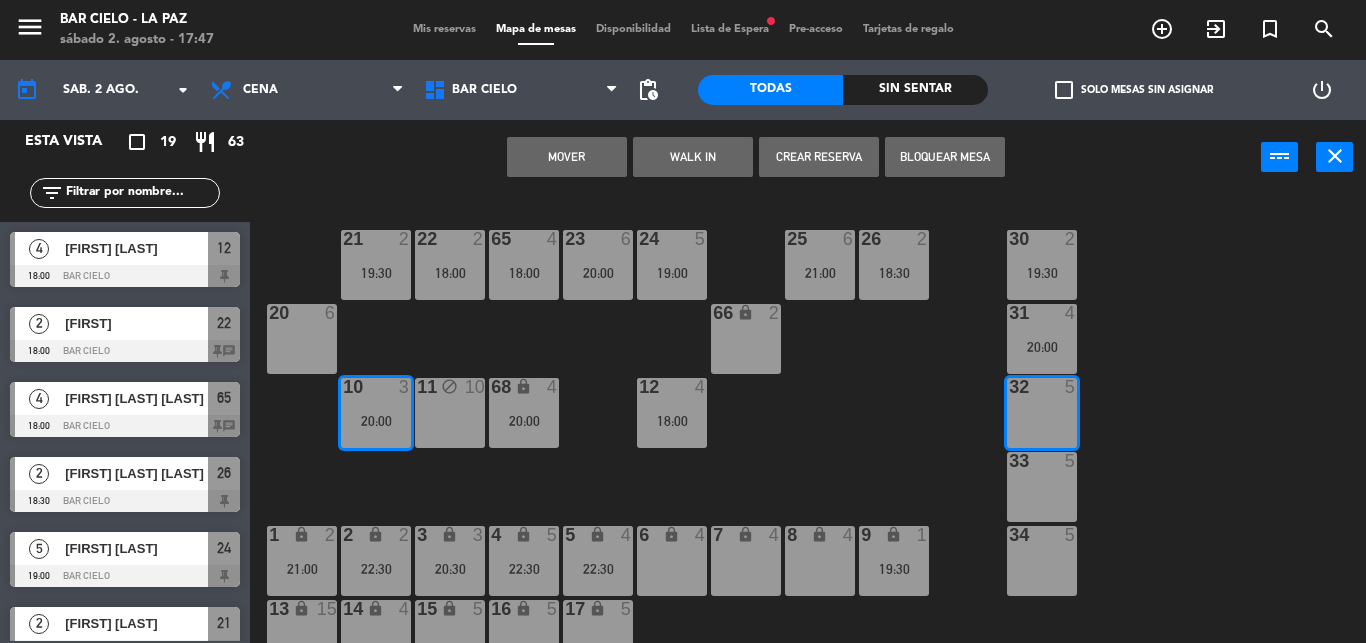 click on "Mover" at bounding box center [567, 157] 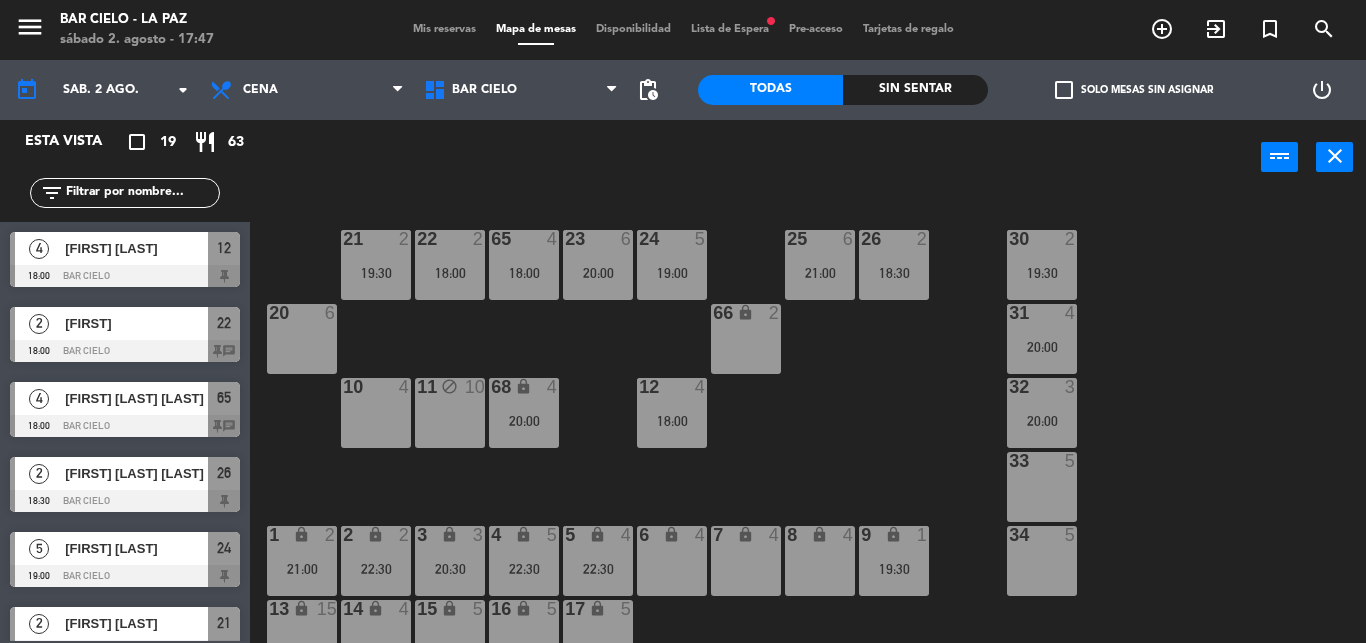 click on "power_input close" at bounding box center [755, 158] 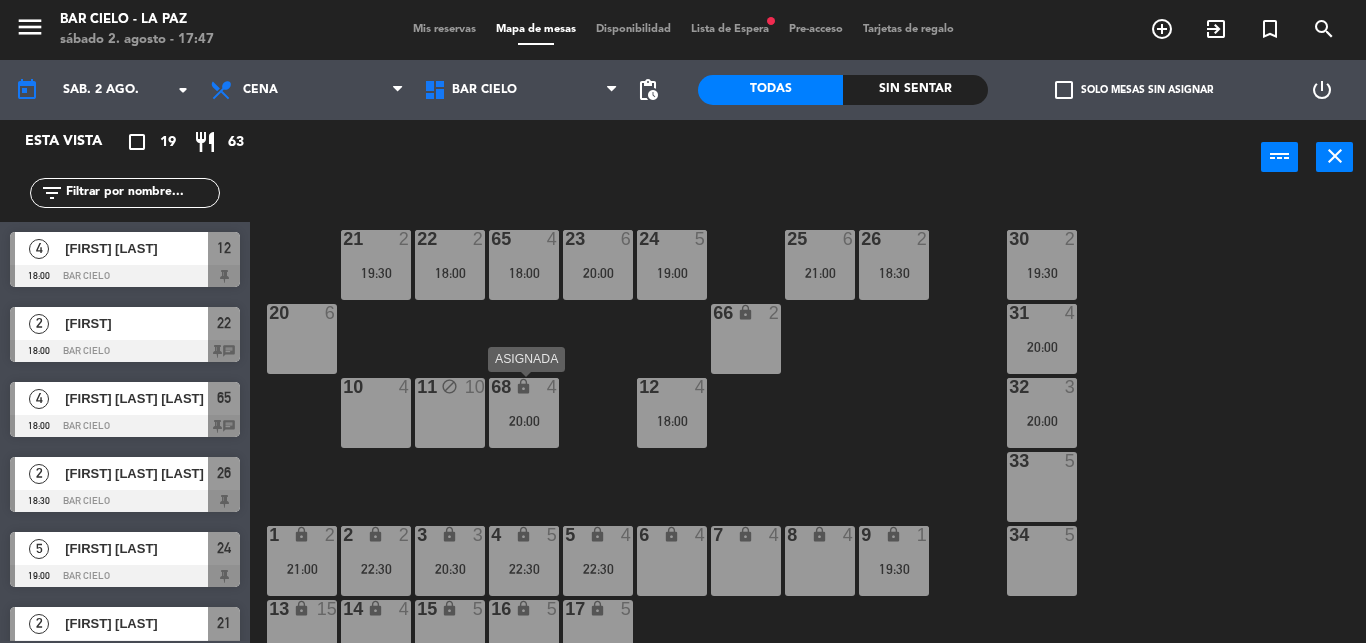 click on "4" at bounding box center (553, 387) 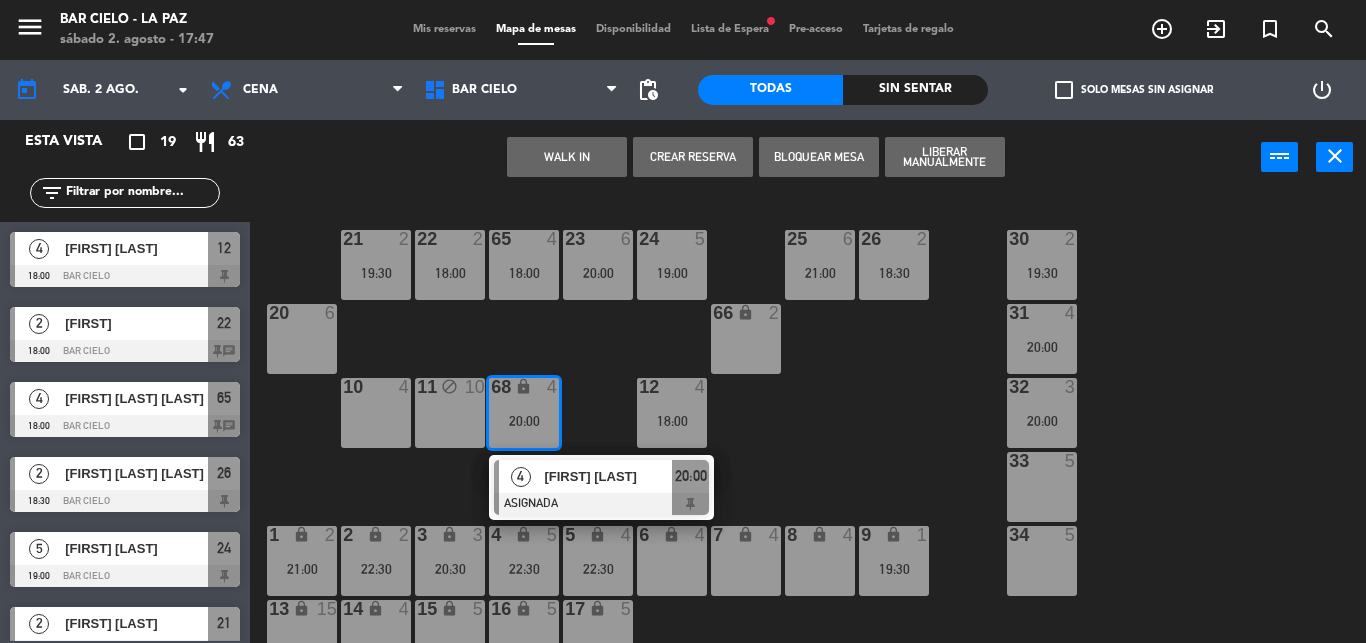 click on "33  5" at bounding box center [1042, 487] 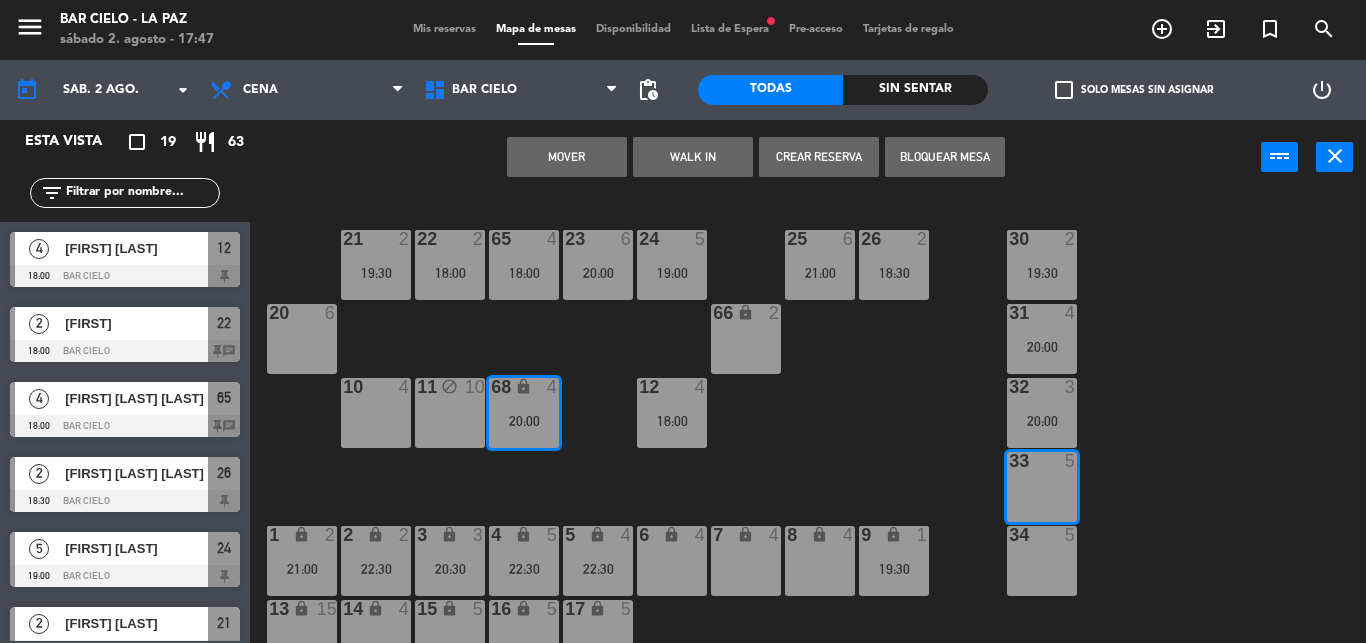 click on "Mover" at bounding box center (567, 157) 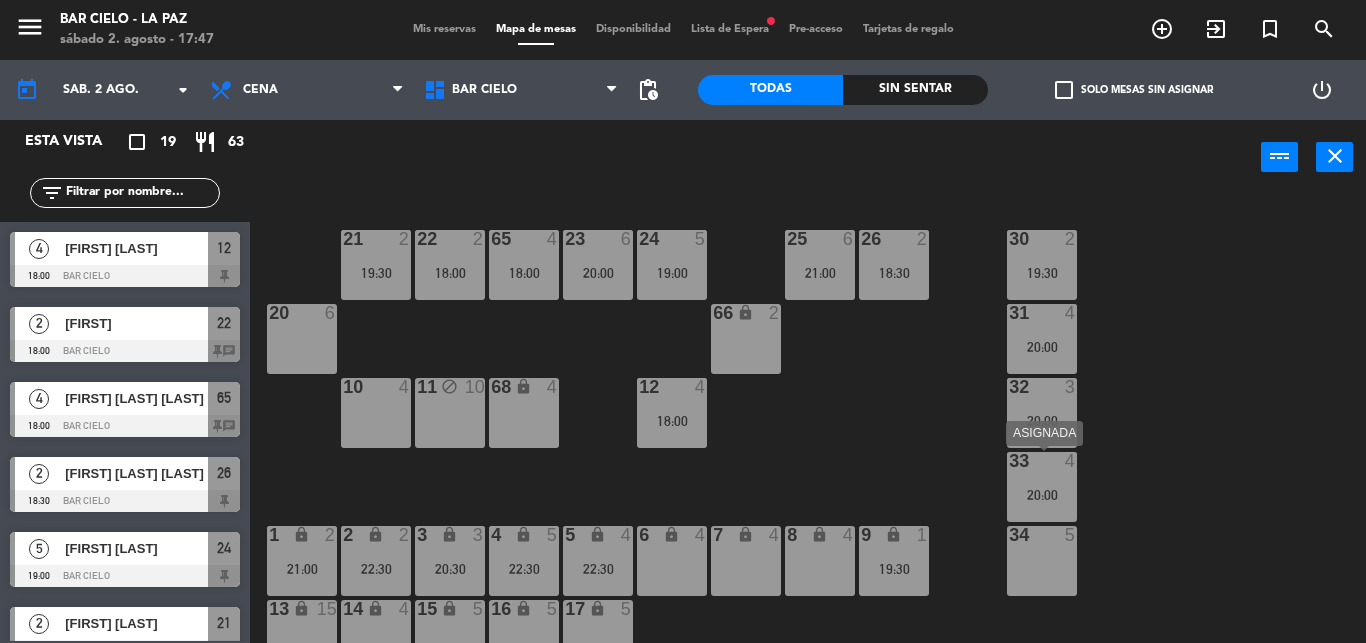 click on "20:00" at bounding box center (1042, 495) 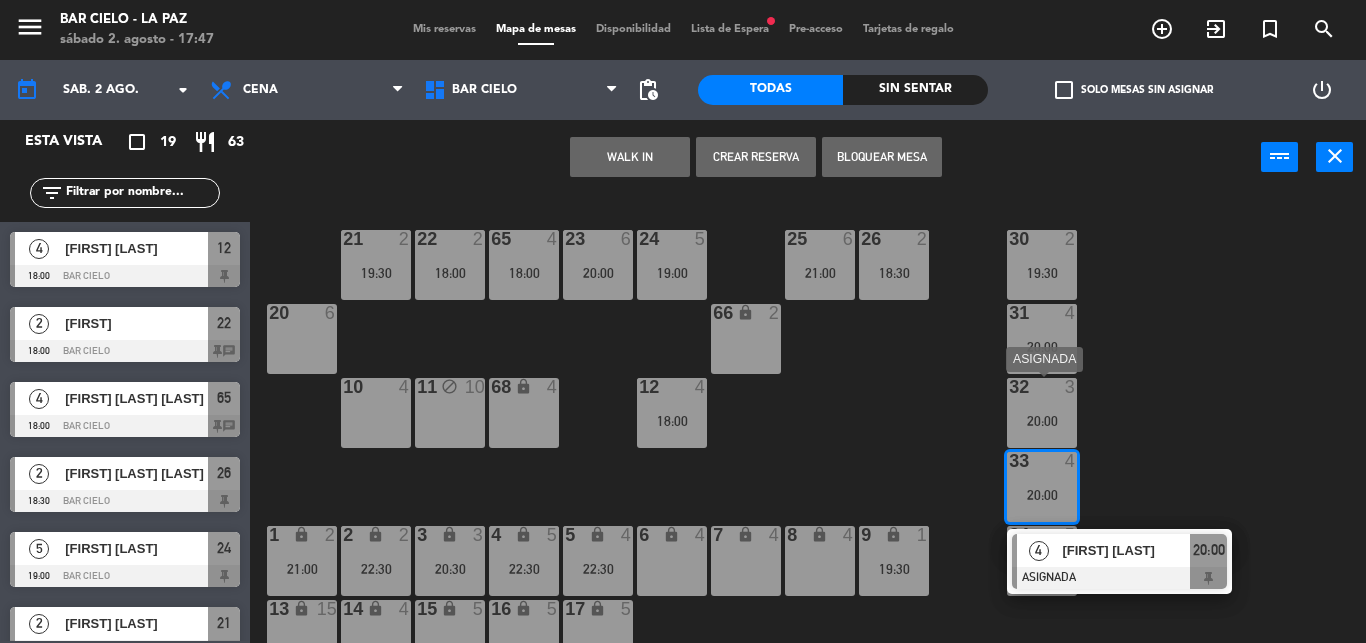 click on "20:00" at bounding box center (1042, 421) 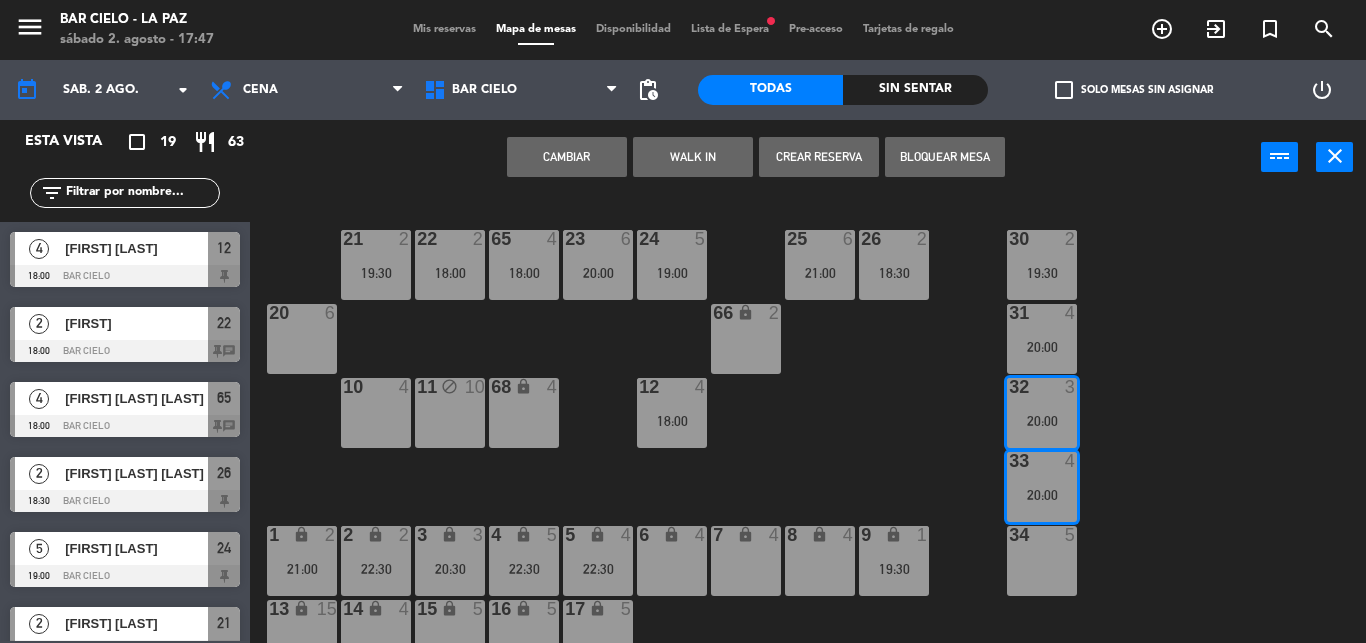 click on "Cambiar" at bounding box center [567, 157] 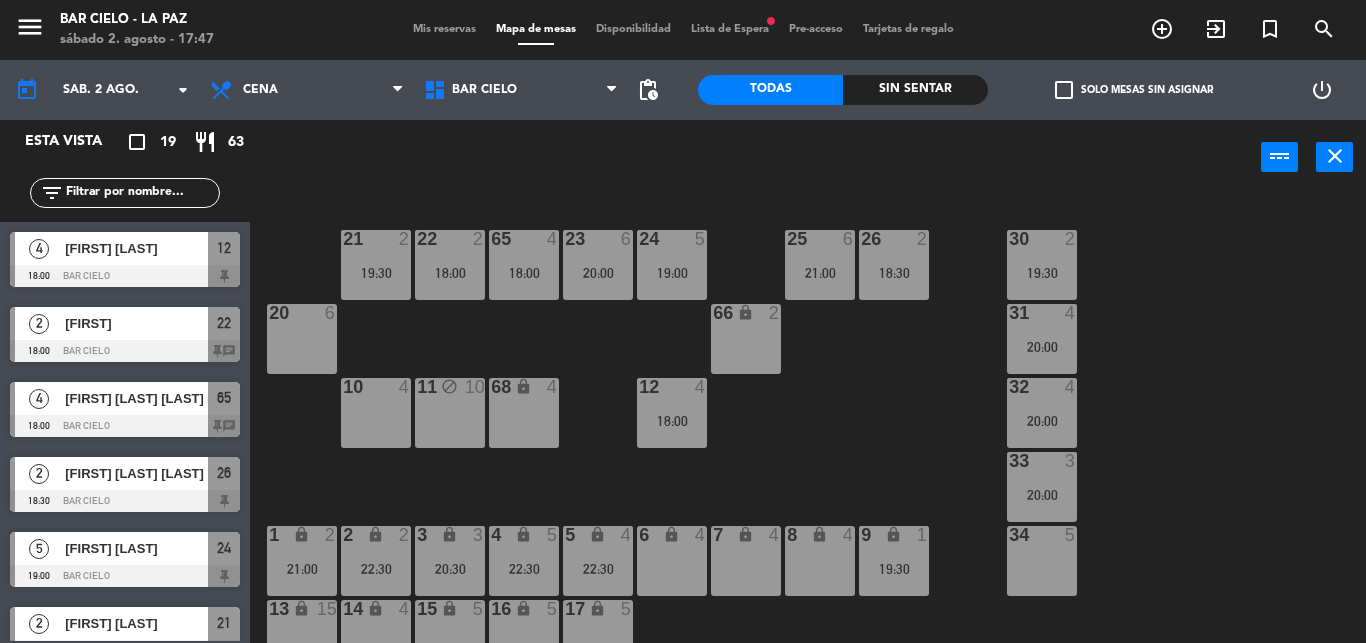 click on "power_input close" at bounding box center (755, 158) 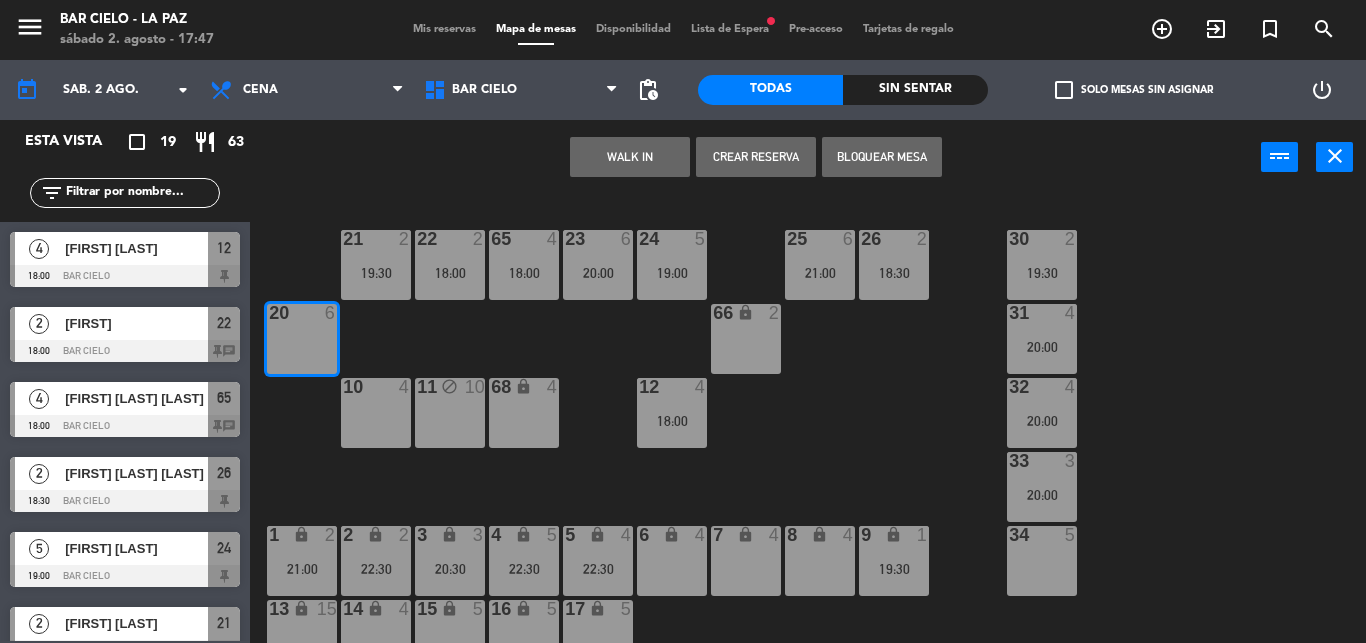 click on "21 2 19:30 22 2 18:00 23 6 20:00 24 5 19:00 25 6 21:00 26 2 18:30 30 2 19:30 65 4 18:00 20 6 31 4 20:00 66 lock 2 32 4 20:00 10 4 11 block 10 12 4 18:00 68 lock 4 33 3 20:00 34 5 1 lock 2 21:00 2 lock 2 22:30 3 lock 3 20:30 4 lock 5 22:30 5 lock 4 22:30 6 lock 4 7 lock 4 8 lock 4 9 lock 1 19:30 13 lock 15 14 lock 4 15 lock 5 16 lock 5 17 lock 5" 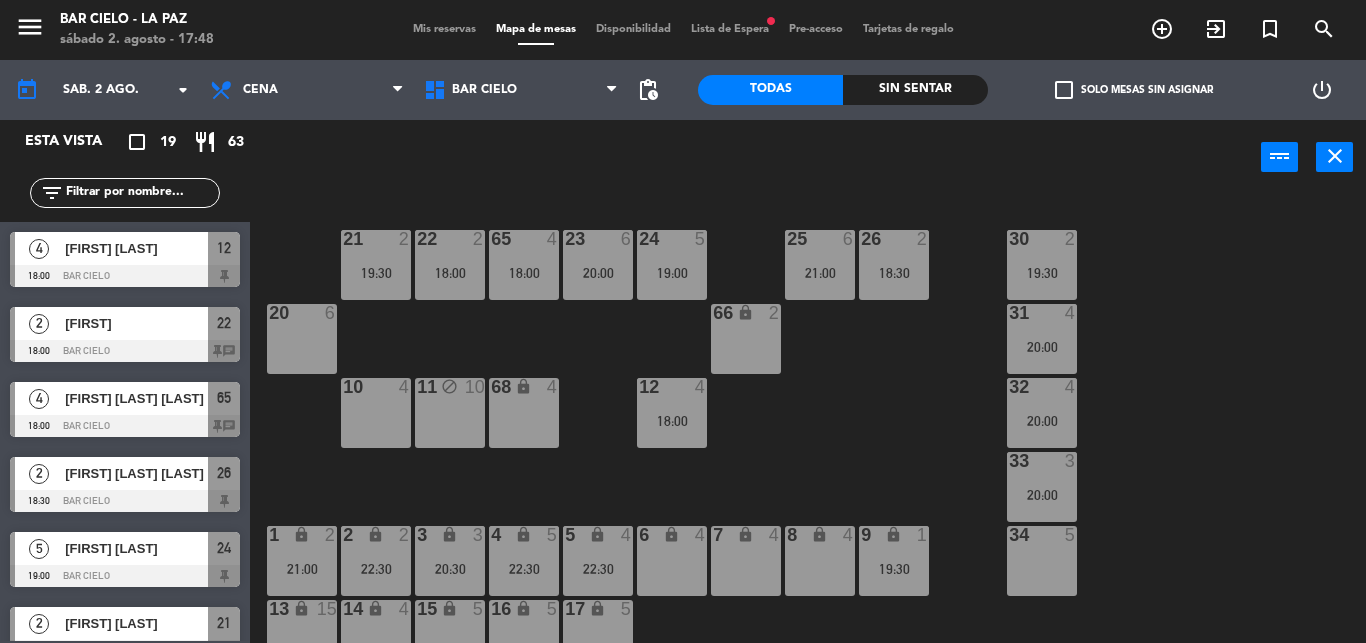 click on "21 2 19:30 22 2 18:00 23 6 20:00 24 5 19:00 25 6 21:00 26 2 18:30 30 2 19:30 65 4 18:00 20 6 31 4 20:00 66 lock 2 32 4 20:00 10 4 11 block 10 12 4 18:00 68 lock 4 33 3 20:00 34 5 1 lock 2 21:00 2 lock 2 22:30 3 lock 3 20:30 4 lock 5 22:30 5 lock 4 22:30 6 lock 4 7 lock 4 8 lock 4 9 lock 1 19:30 13 lock 15 14 lock 4 15 lock 5 16 lock 5 17 lock 5" 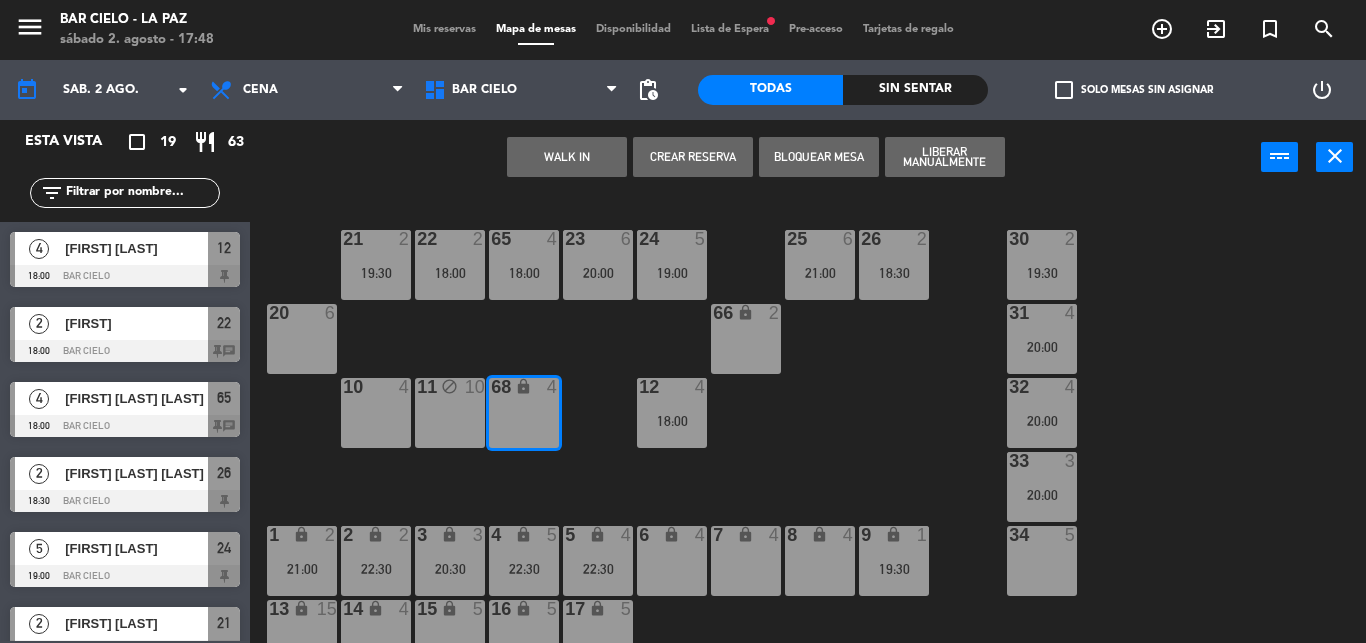 click on "WALK IN   Crear Reserva   Bloquear Mesa   Liberar Manualmente  power_input close" at bounding box center [755, 158] 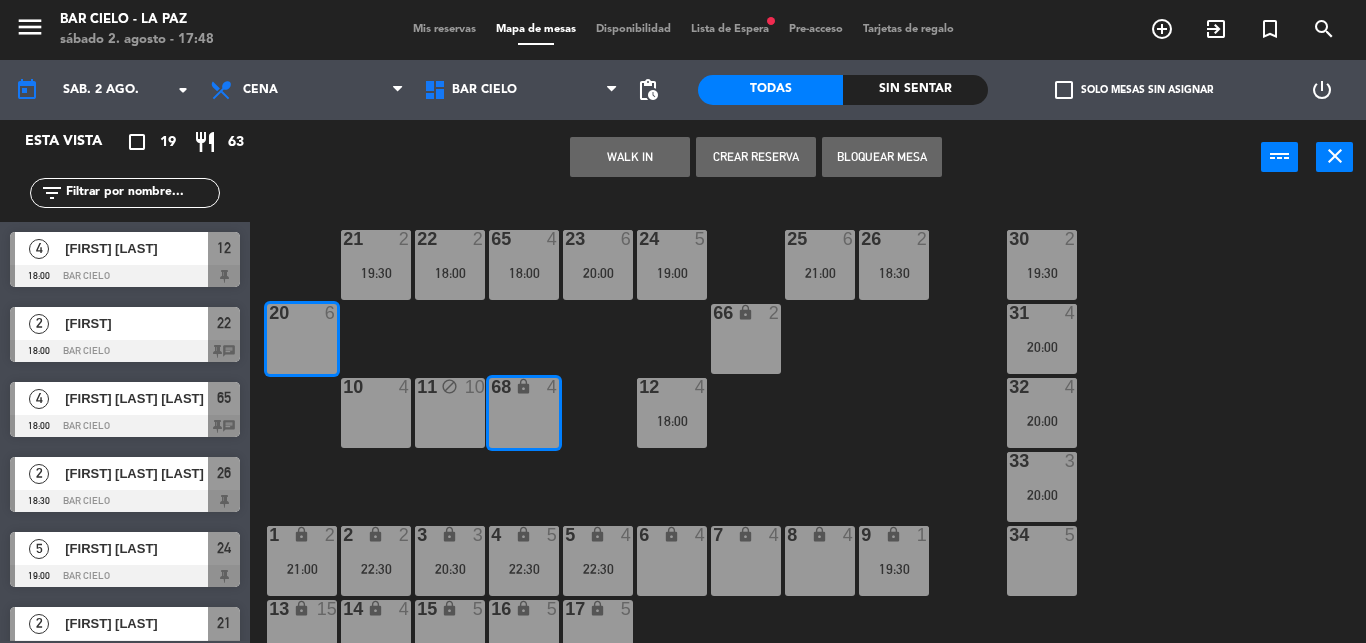click on "21 2 19:30 22 2 18:00 23 6 20:00 24 5 19:00 25 6 21:00 26 2 18:30 30 2 19:30 65 4 18:00 20 6 31 4 20:00 66 lock 2 32 4 20:00 10 4 11 block 10 12 4 18:00 68 lock 4 33 3 20:00 34 5 1 lock 2 21:00 2 lock 2 22:30 3 lock 3 20:30 4 lock 5 22:30 5 lock 4 22:30 6 lock 4 7 lock 4 8 lock 4 9 lock 1 19:30 13 lock 15 14 lock 4 15 lock 5 16 lock 5 17 lock 5" 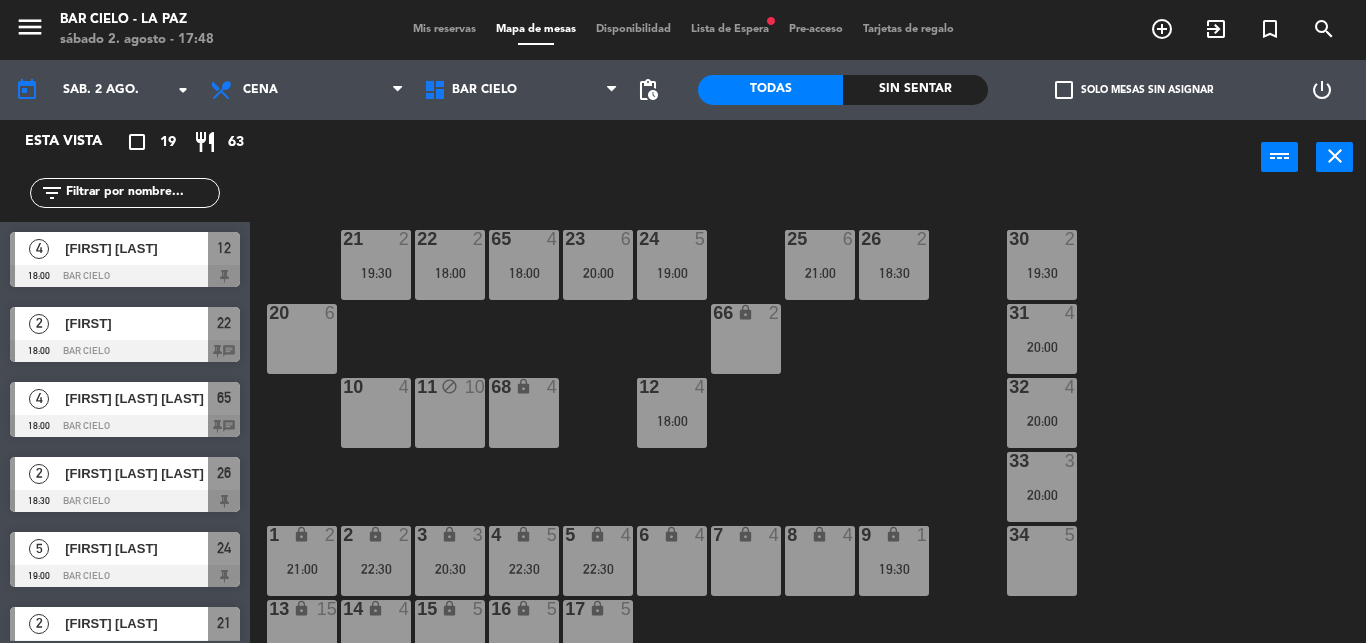 click at bounding box center (449, 239) 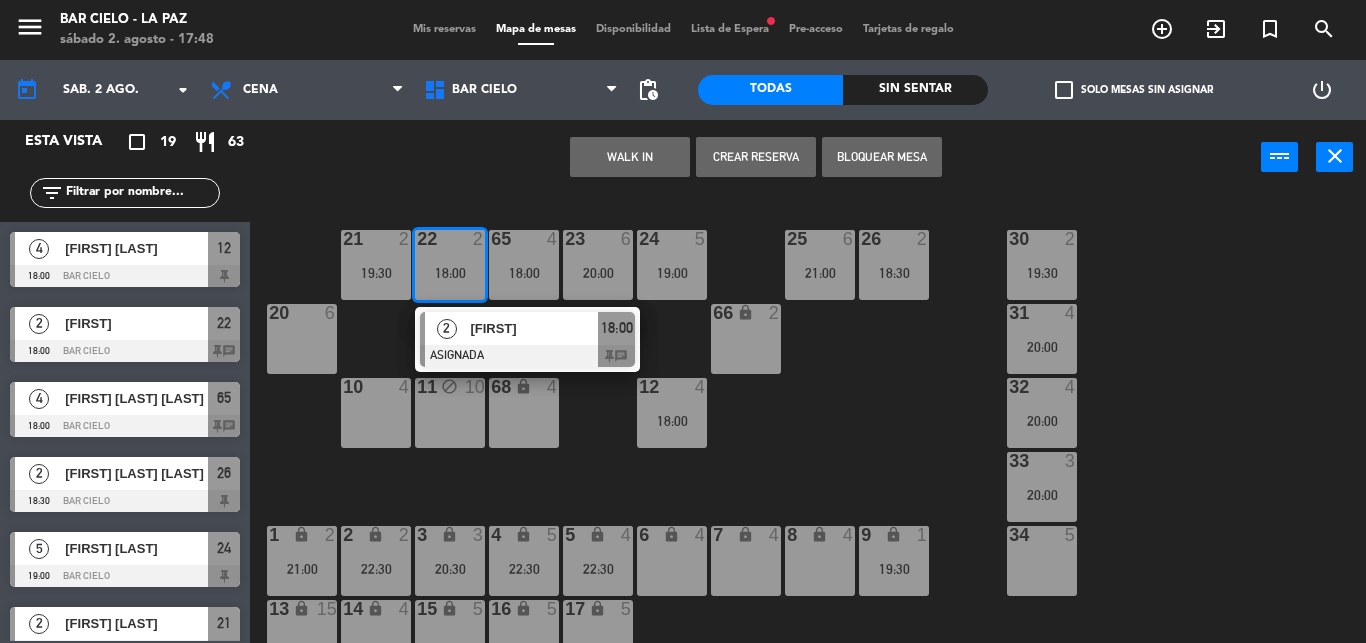 click at bounding box center (449, 239) 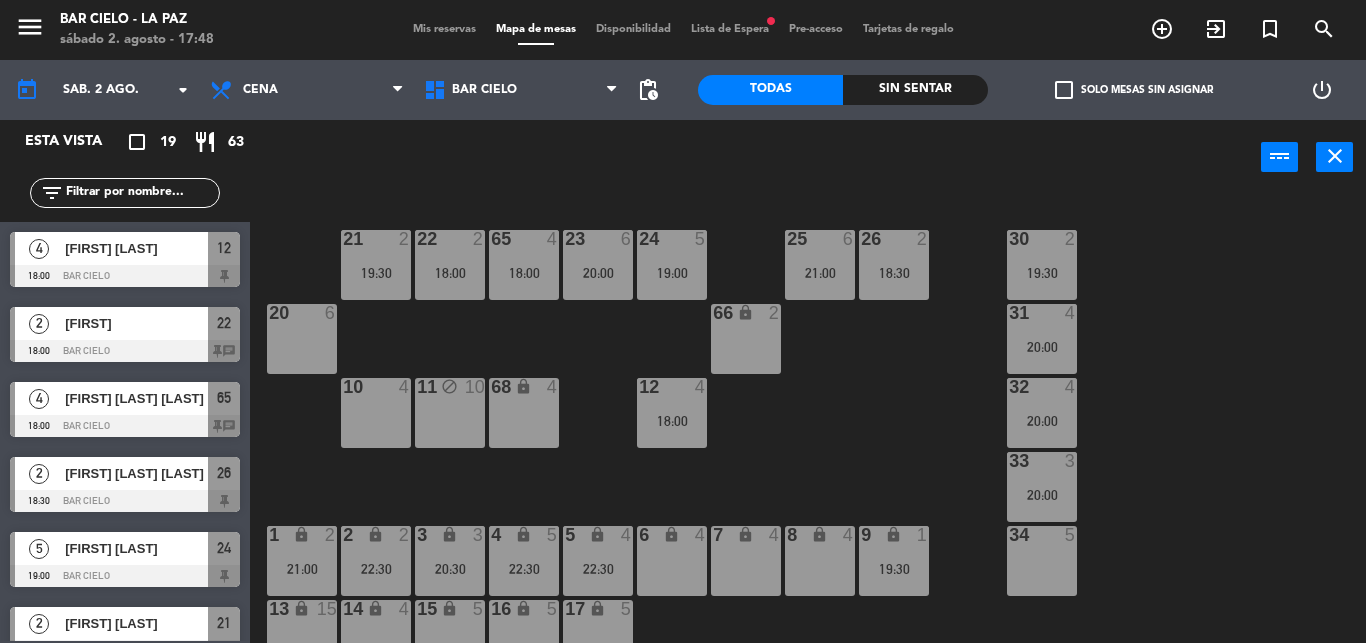 click on "power_input close" at bounding box center (755, 158) 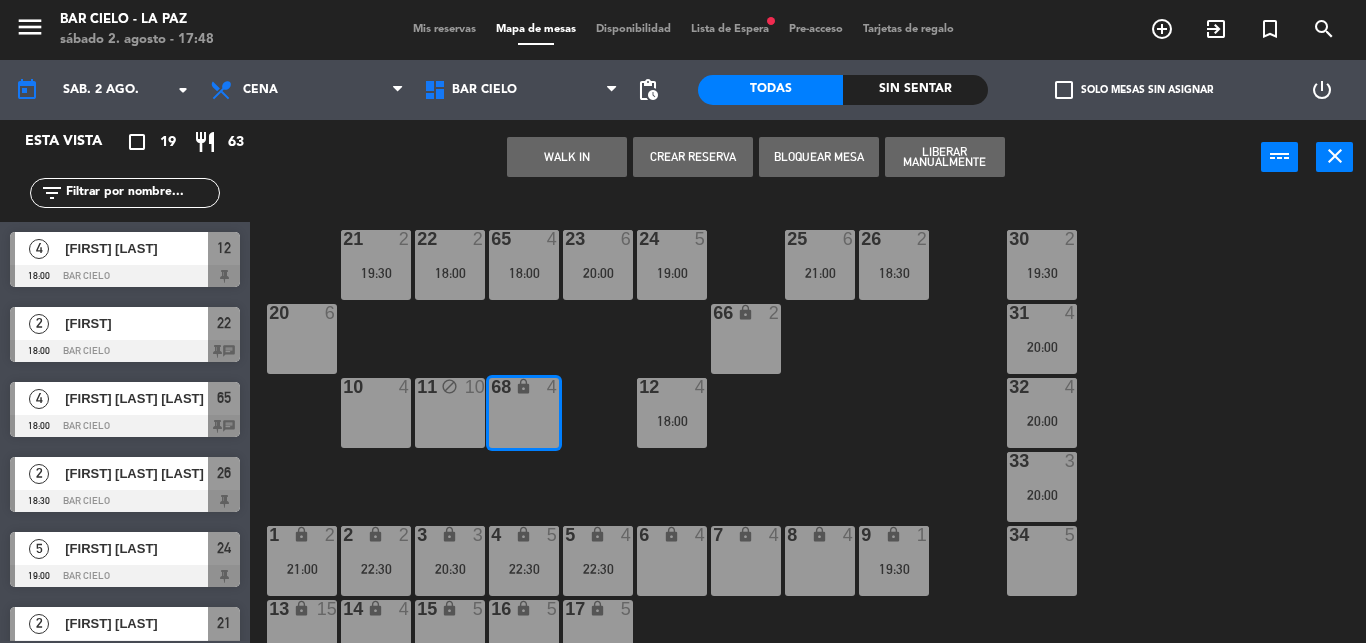 click on "21 2 19:30 22 2 18:00 23 6 20:00 24 5 19:00 25 6 21:00 26 2 18:30 30 2 19:30 65 4 18:00 20 6 31 4 20:00 66 lock 2 32 4 20:00 10 4 11 block 10 12 4 18:00 68 lock 4 33 3 20:00 34 5 1 lock 2 21:00 2 lock 2 22:30 3 lock 3 20:30 4 lock 5 22:30 5 lock 4 22:30 6 lock 4 7 lock 4 8 lock 4 9 lock 1 19:30 13 lock 15 14 lock 4 15 lock 5 16 lock 5 17 lock 5" 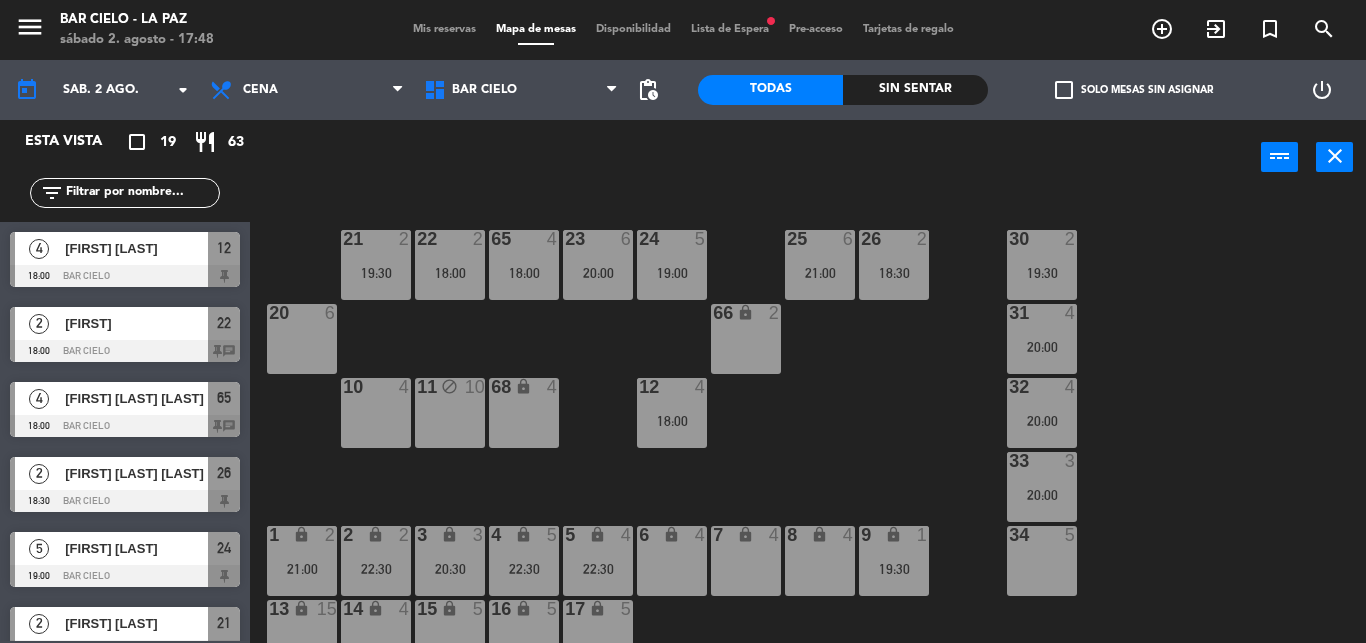 click on "20  6" at bounding box center [302, 339] 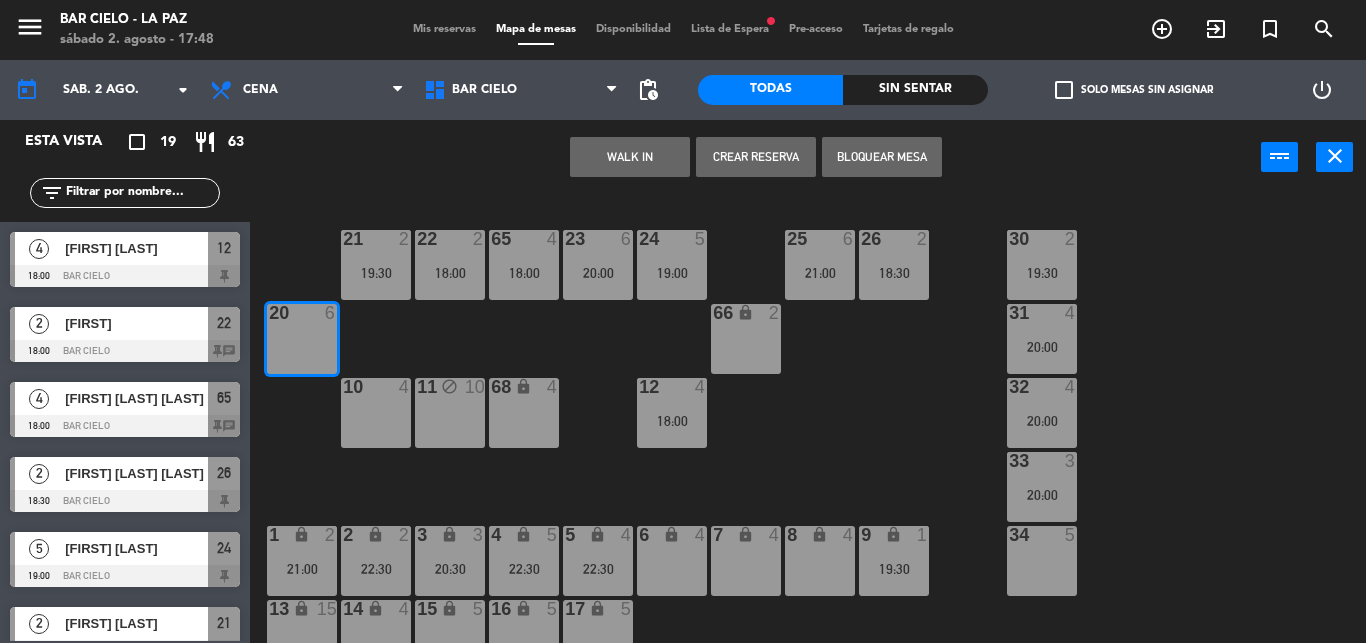 click on "WALK IN   Crear Reserva   Bloquear Mesa  power_input close" at bounding box center [755, 158] 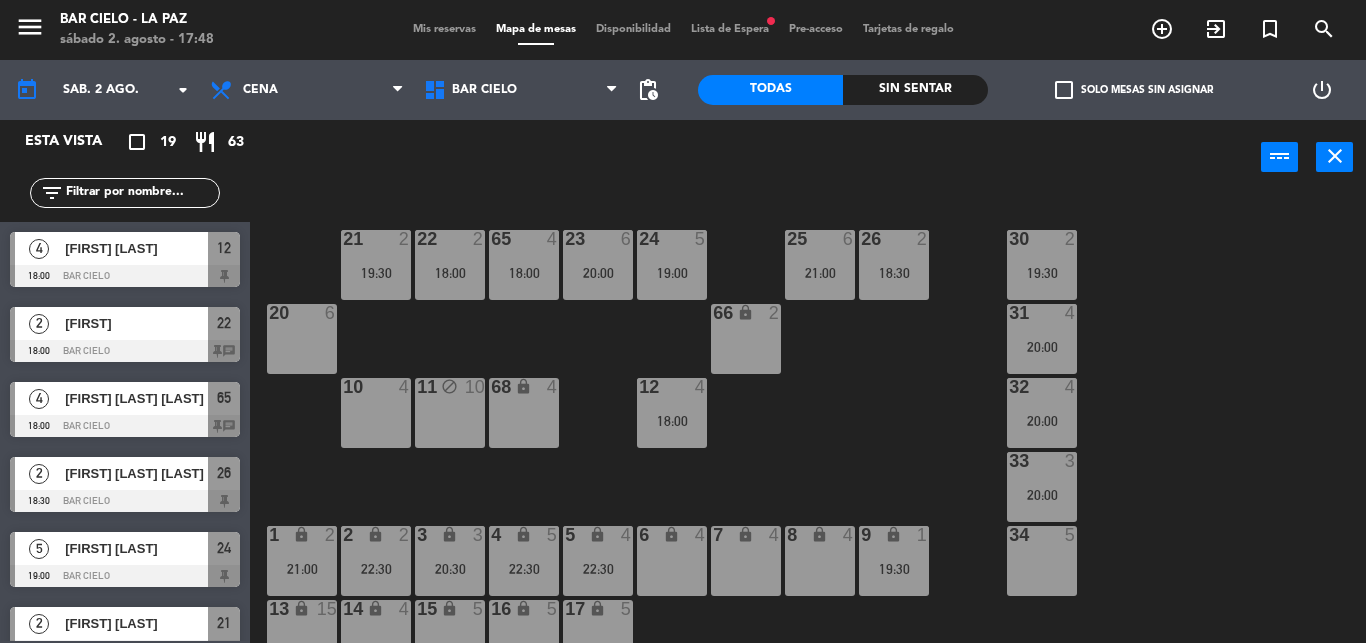 click on "21 2 19:30 22 2 18:00 23 6 20:00 24 5 19:00 25 6 21:00 26 2 18:30 30 2 19:30 65 4 18:00 20 6 31 4 20:00 66 lock 2 32 4 20:00 10 4 11 block 10 12 4 18:00 68 lock 4 33 3 20:00 34 5 1 lock 2 21:00 2 lock 2 22:30 3 lock 3 20:30 4 lock 5 22:30 5 lock 4 22:30 6 lock 4 7 lock 4 8 lock 4 9 lock 1 19:30 13 lock 15 14 lock 4 15 lock 5 16 lock 5 17 lock 5" 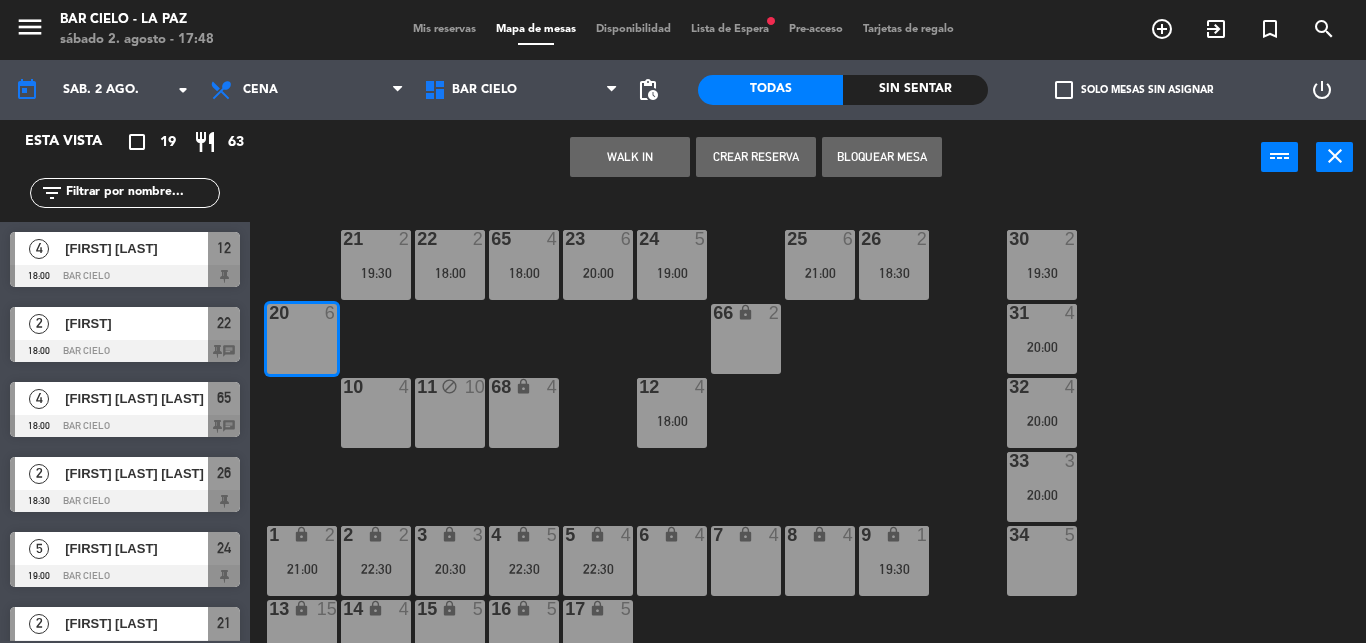 click on "Crear Reserva" at bounding box center [756, 157] 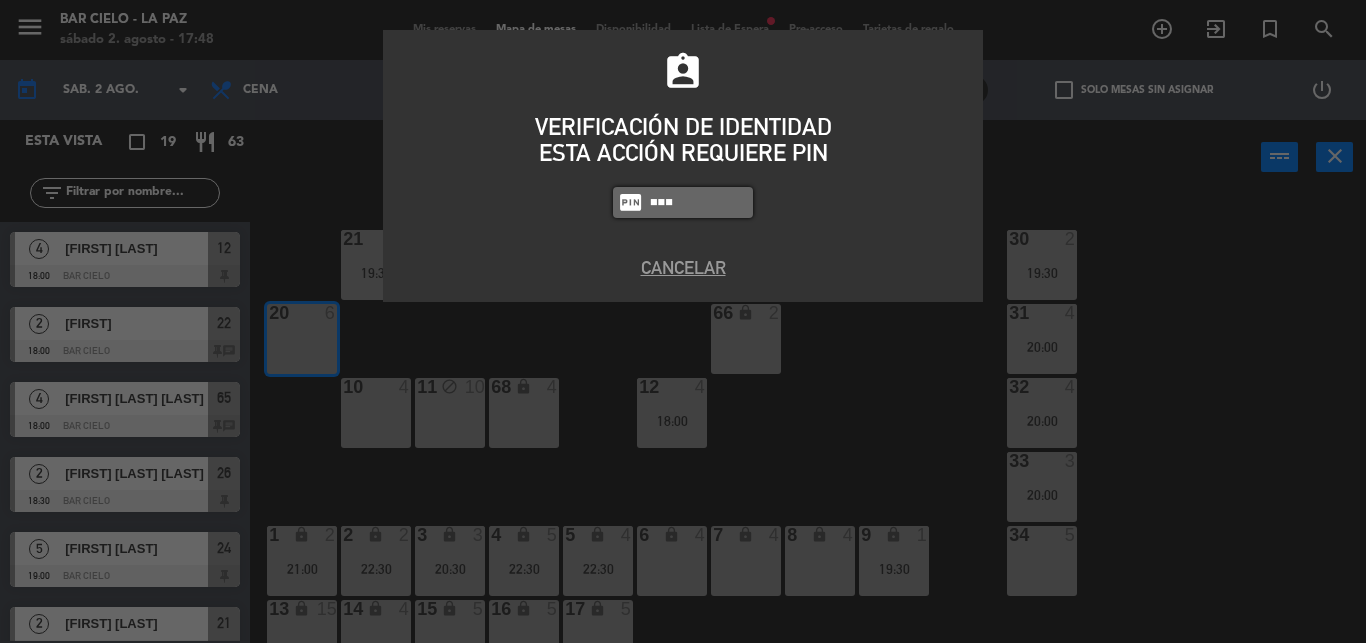 type on "5433" 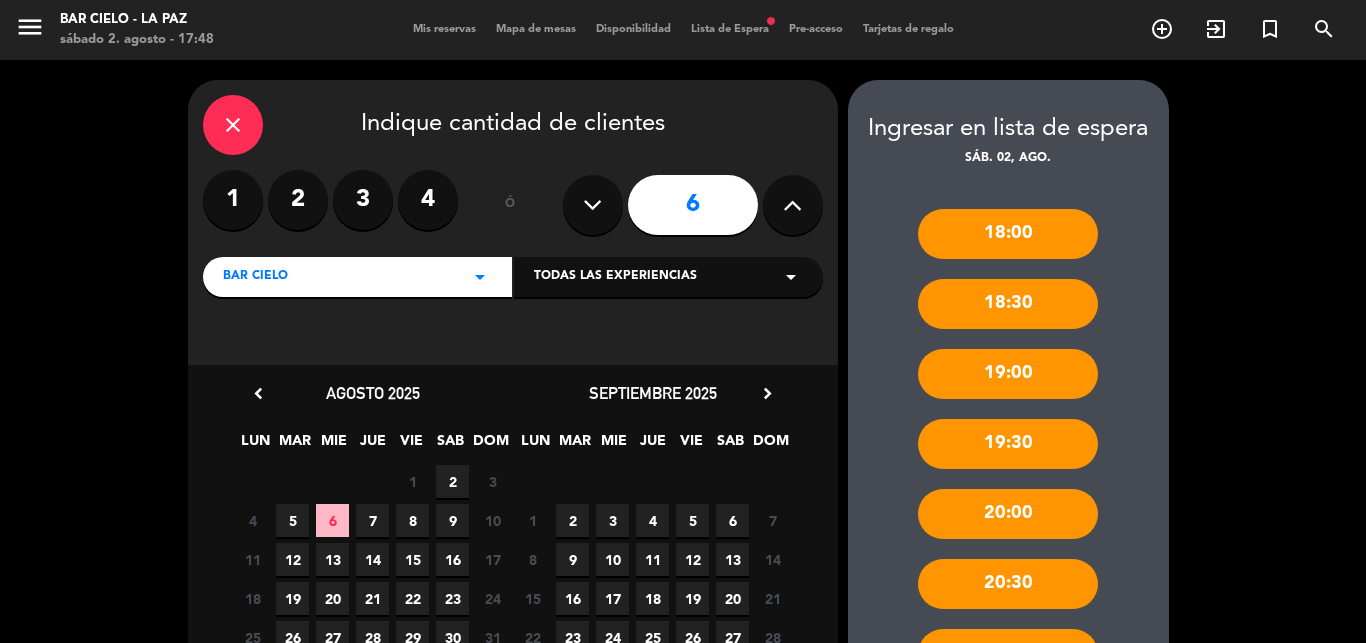 click at bounding box center (593, 205) 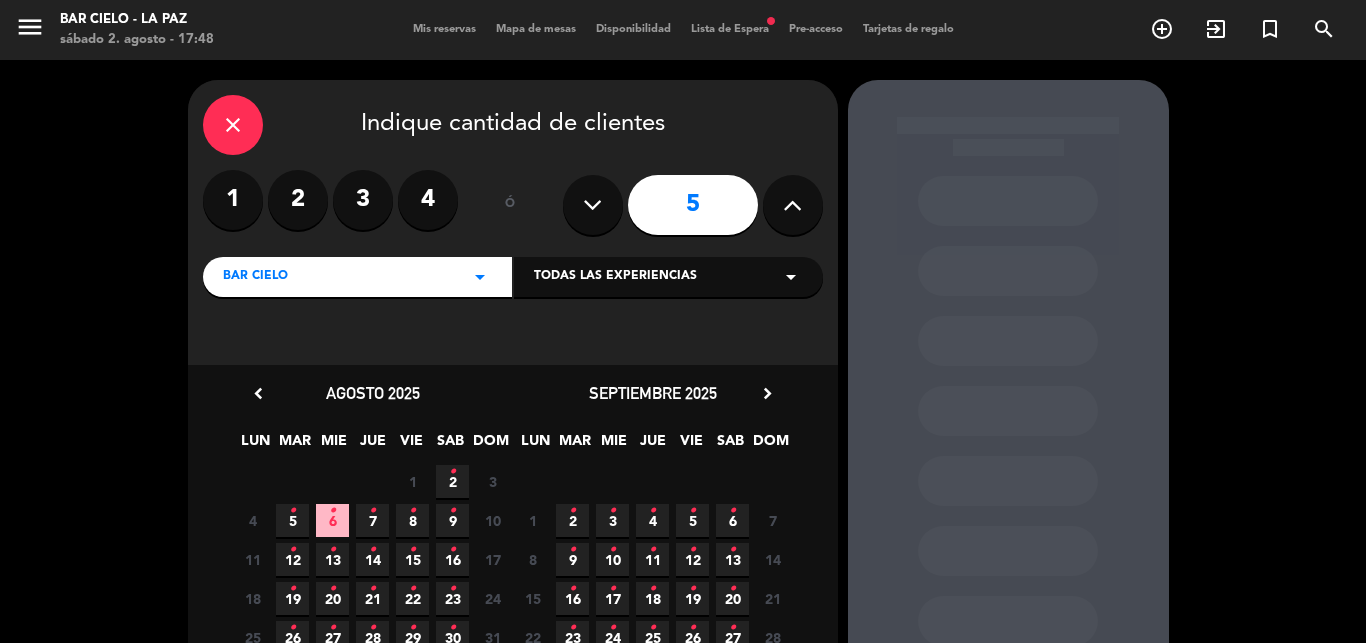 click on "close   Indique cantidad de clientes   1   2   3   4   ó  5  Bar Cielo   arrow_drop_down   Todas las experiencias   arrow_drop_down" at bounding box center (513, 222) 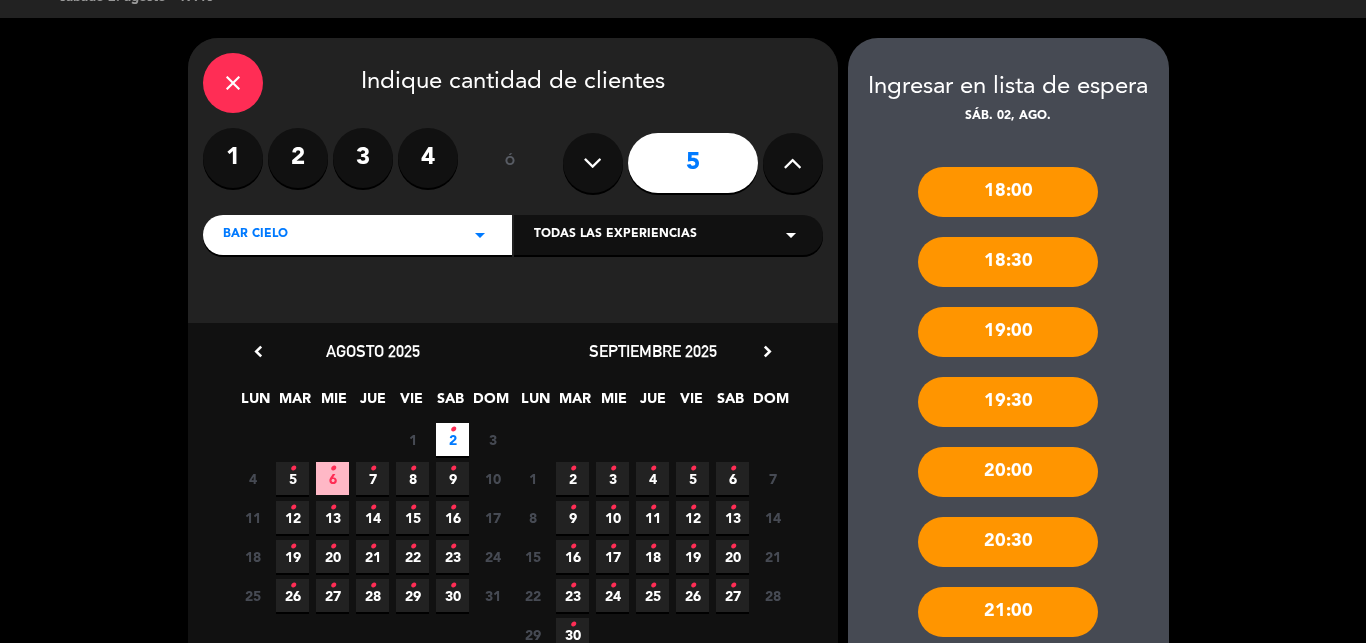 scroll, scrollTop: 55, scrollLeft: 0, axis: vertical 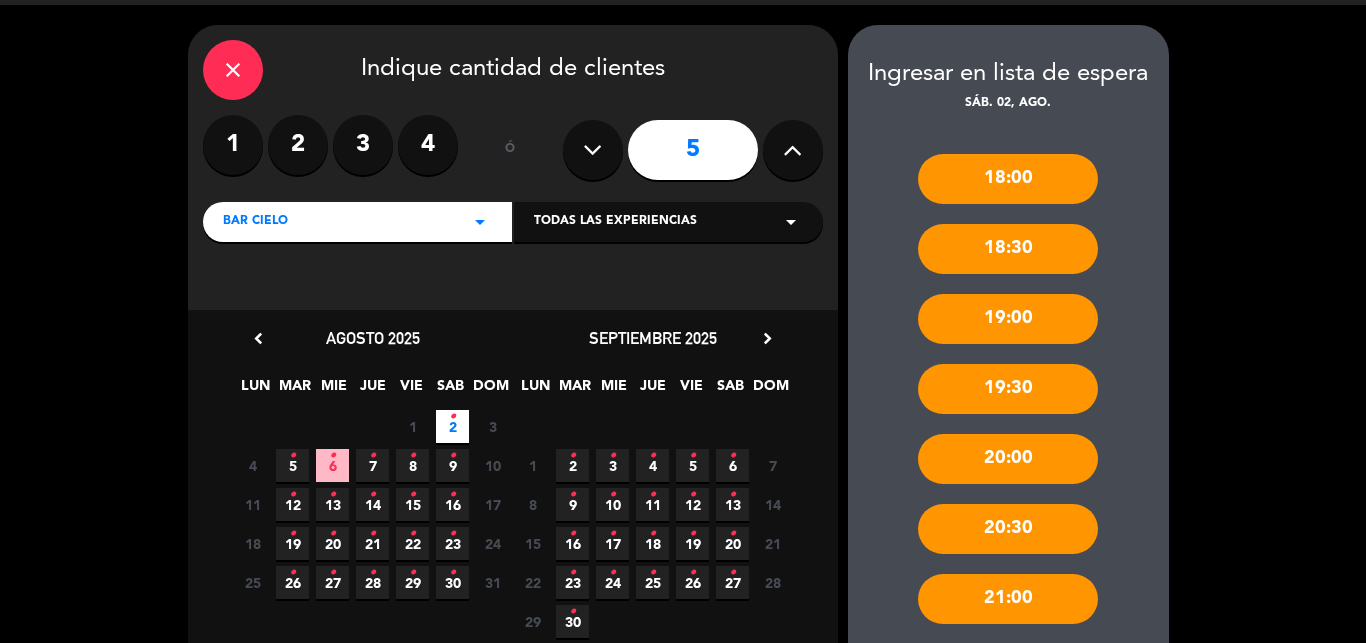 click on "close" at bounding box center (233, 70) 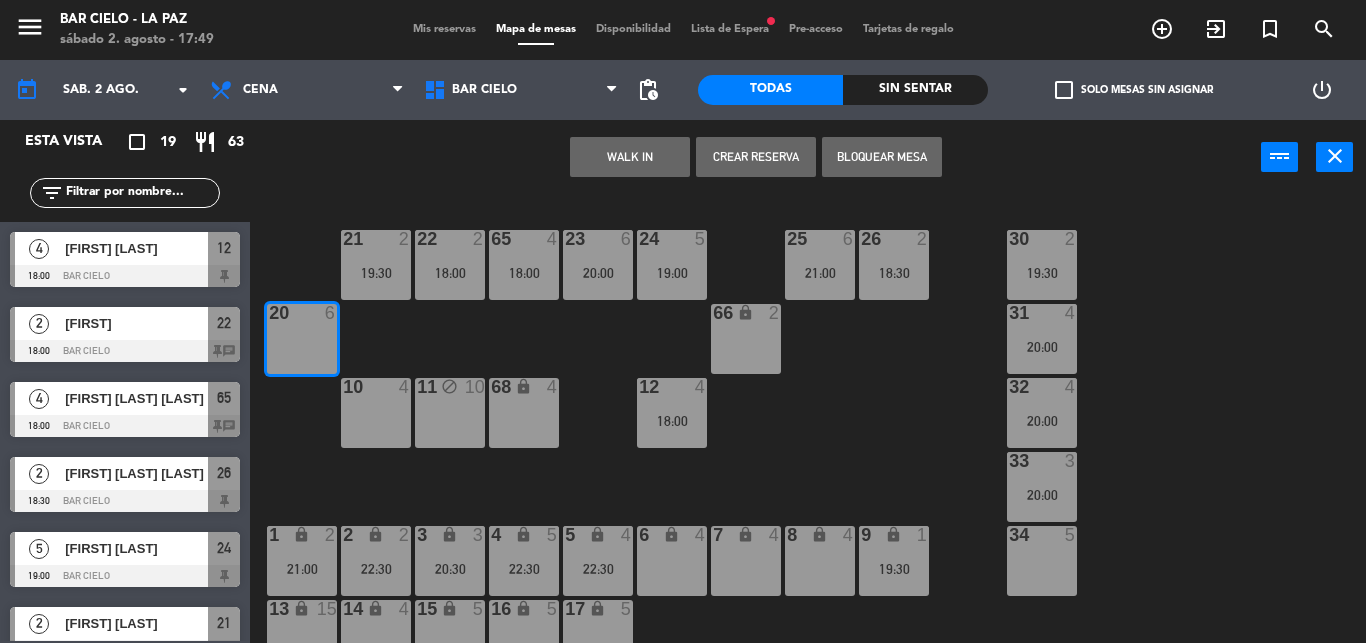 click on "21 2 19:30 22 2 18:00 23 6 20:00 24 5 19:00 25 6 21:00 26 2 18:30 30 2 19:30 65 4 18:00 20 6 31 4 20:00 66 lock 2 32 4 20:00 10 4 11 block 10 12 4 18:00 68 lock 4 33 3 20:00 34 5 1 lock 2 21:00 2 lock 2 22:30 3 lock 3 20:30 4 lock 5 22:30 5 lock 4 22:30 6 lock 4 7 lock 4 8 lock 4 9 lock 1 19:30 13 lock 15 14 lock 4 15 lock 5 16 lock 5 17 lock 5" 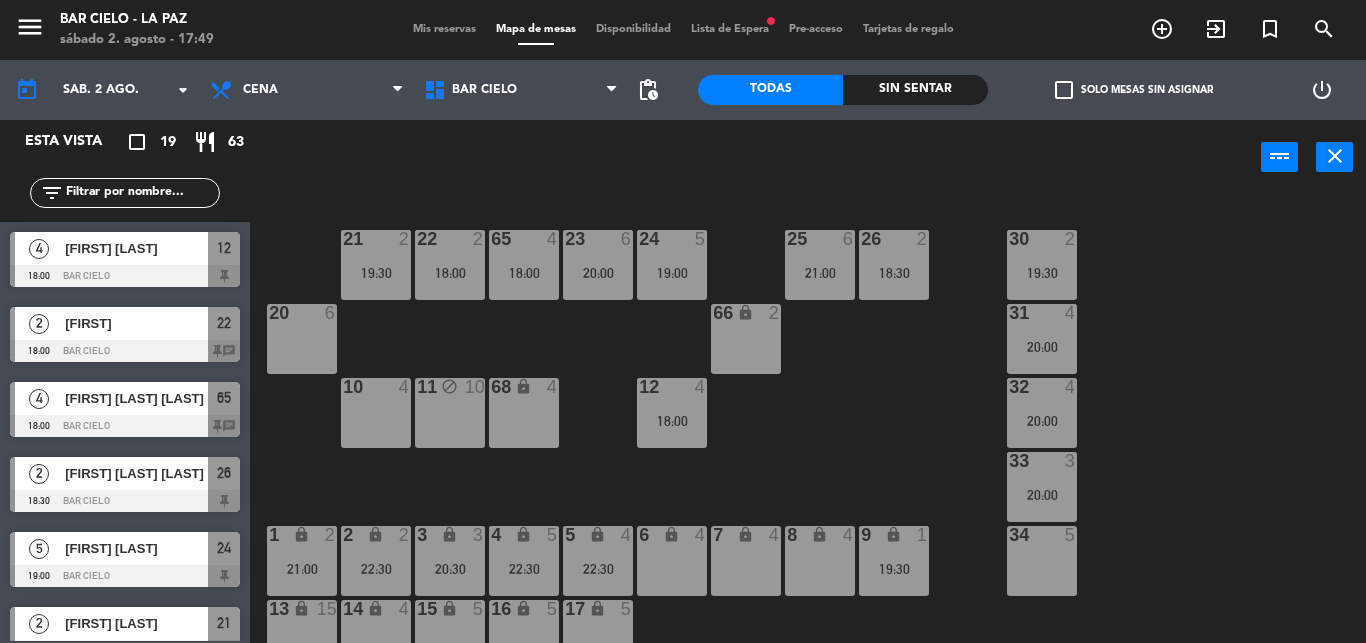 click on "11 block  10" at bounding box center [450, 413] 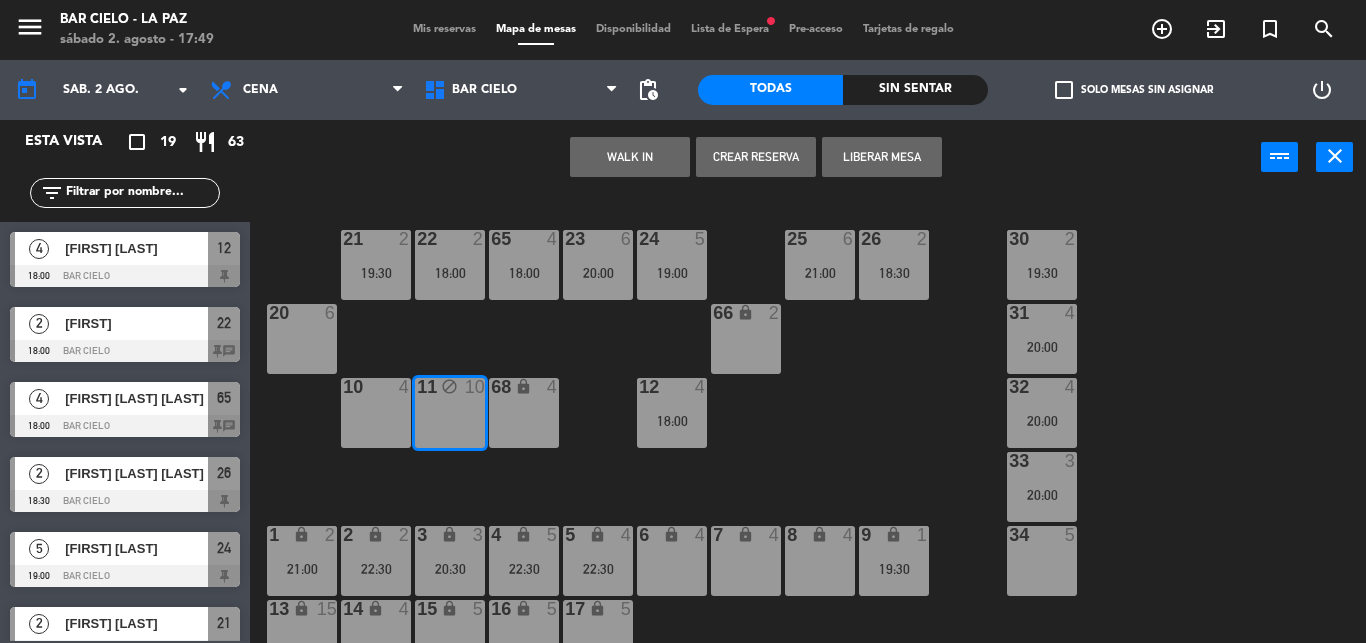 click on "Liberar Mesa" at bounding box center (882, 157) 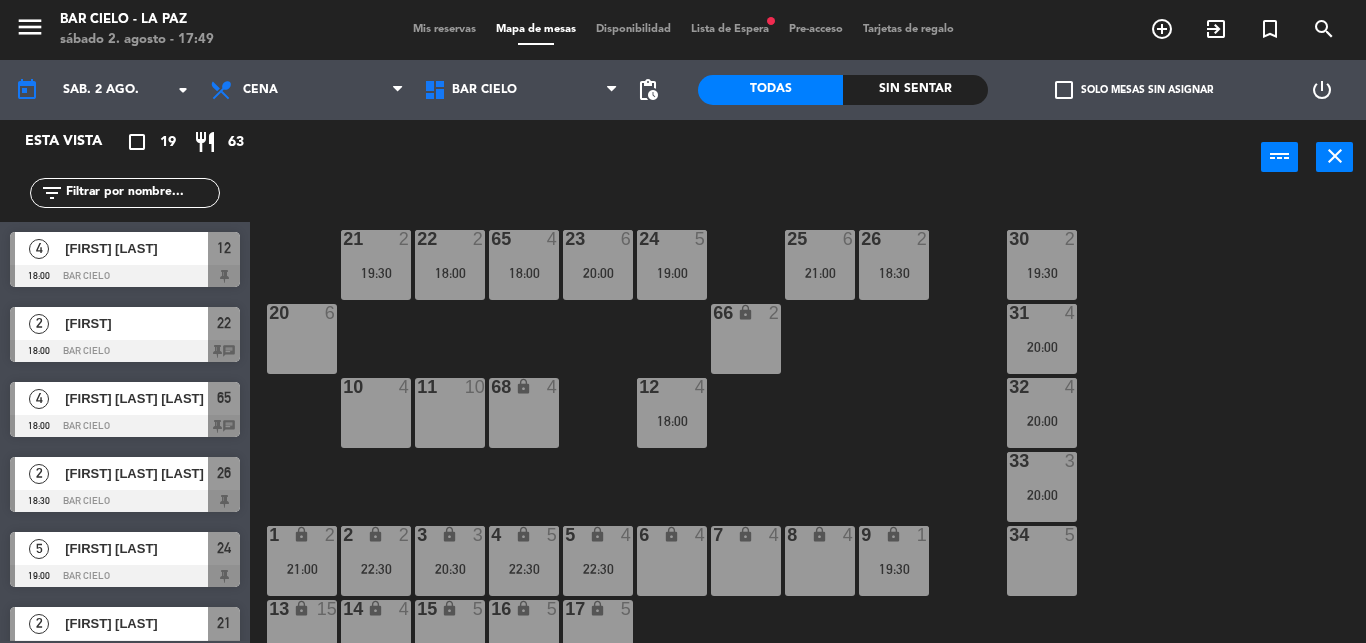 click on "6" at bounding box center [331, 313] 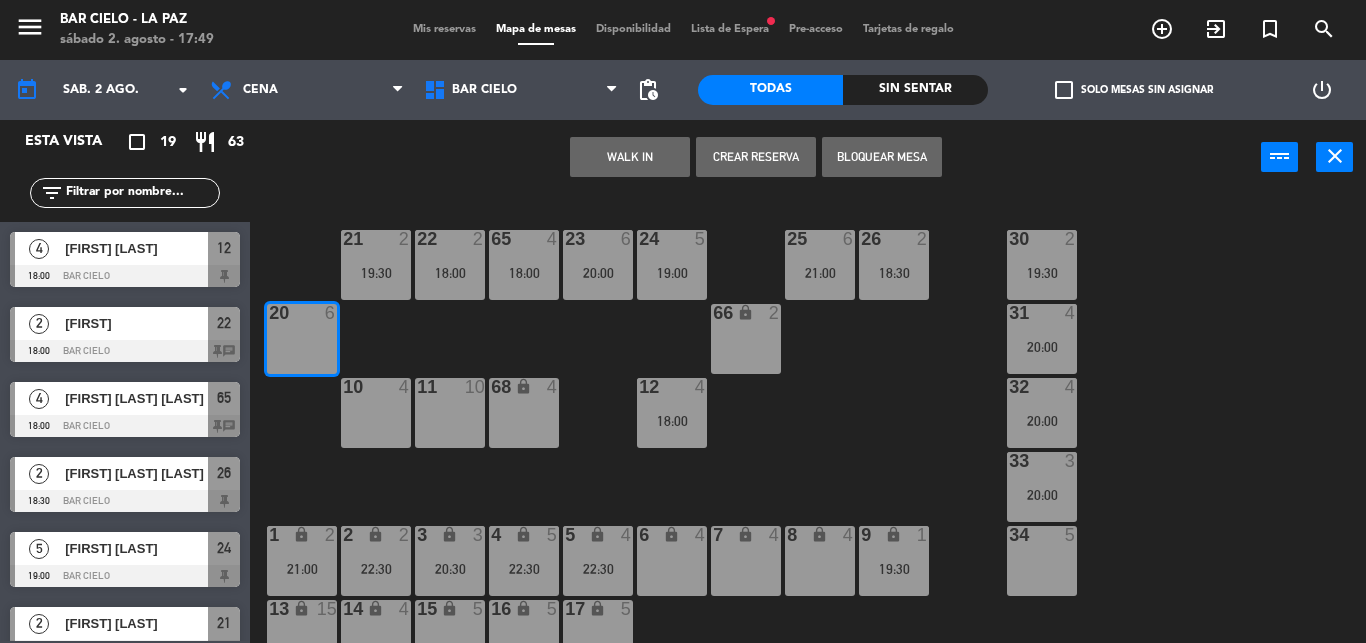 click on "Crear Reserva" at bounding box center [756, 157] 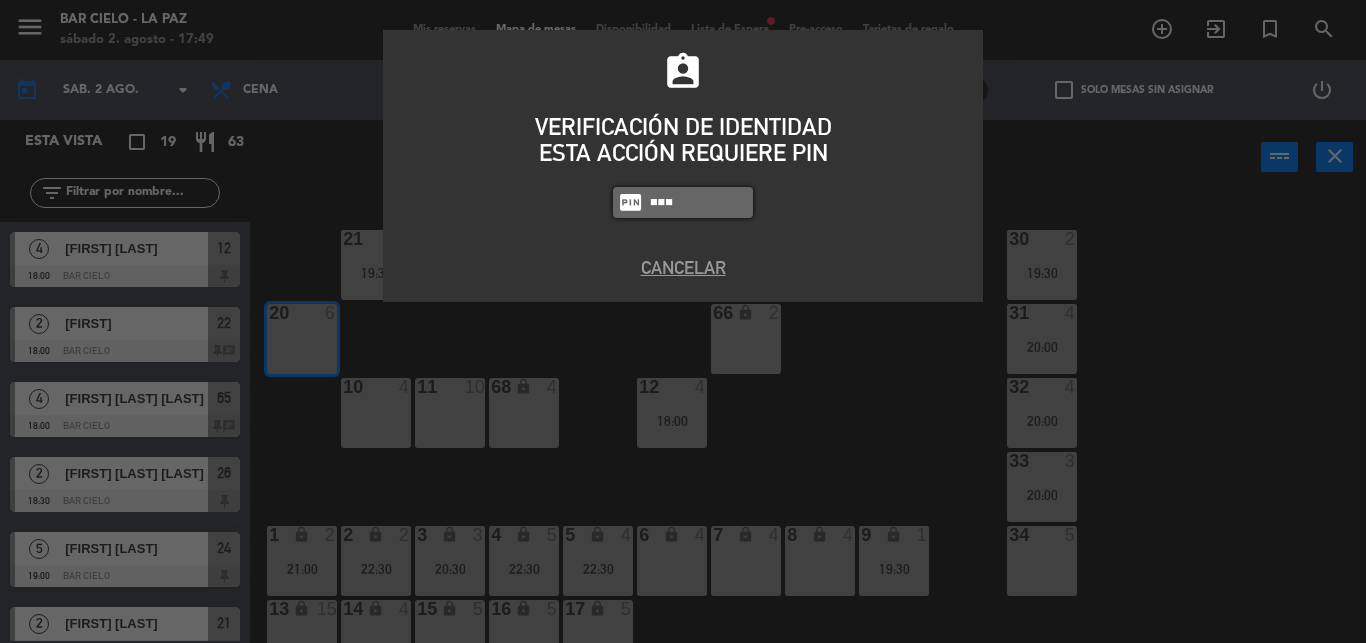 type on "5433" 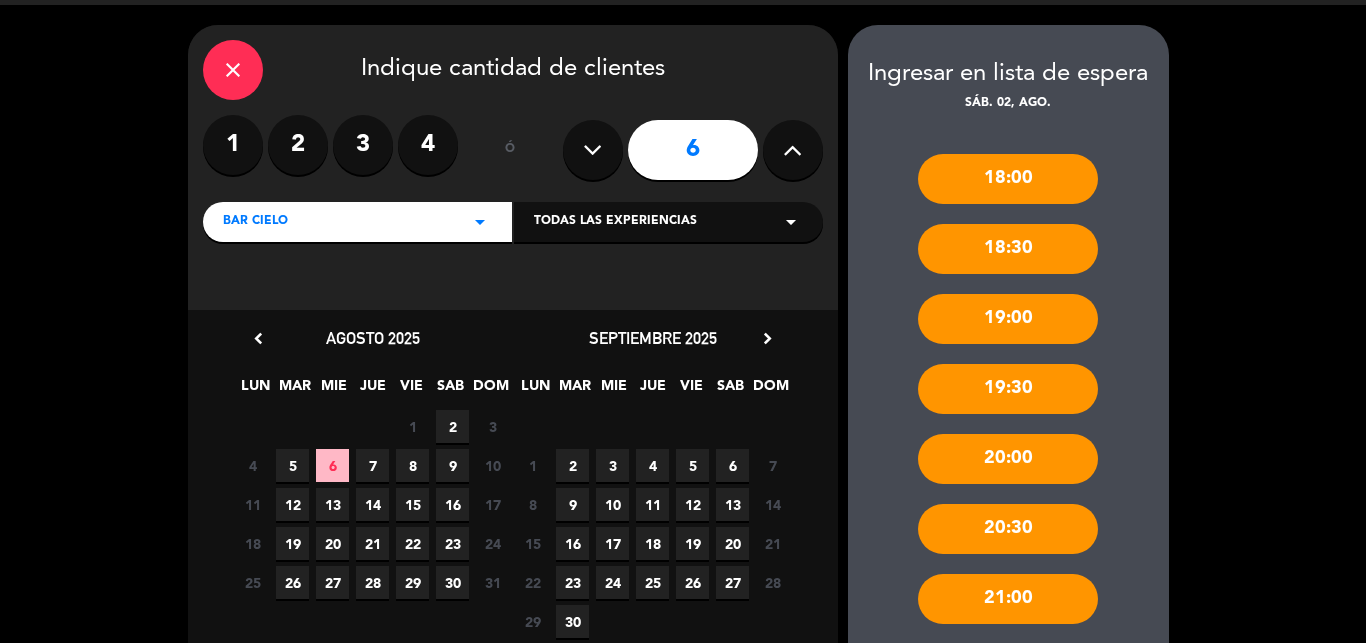 click on "close" at bounding box center (233, 70) 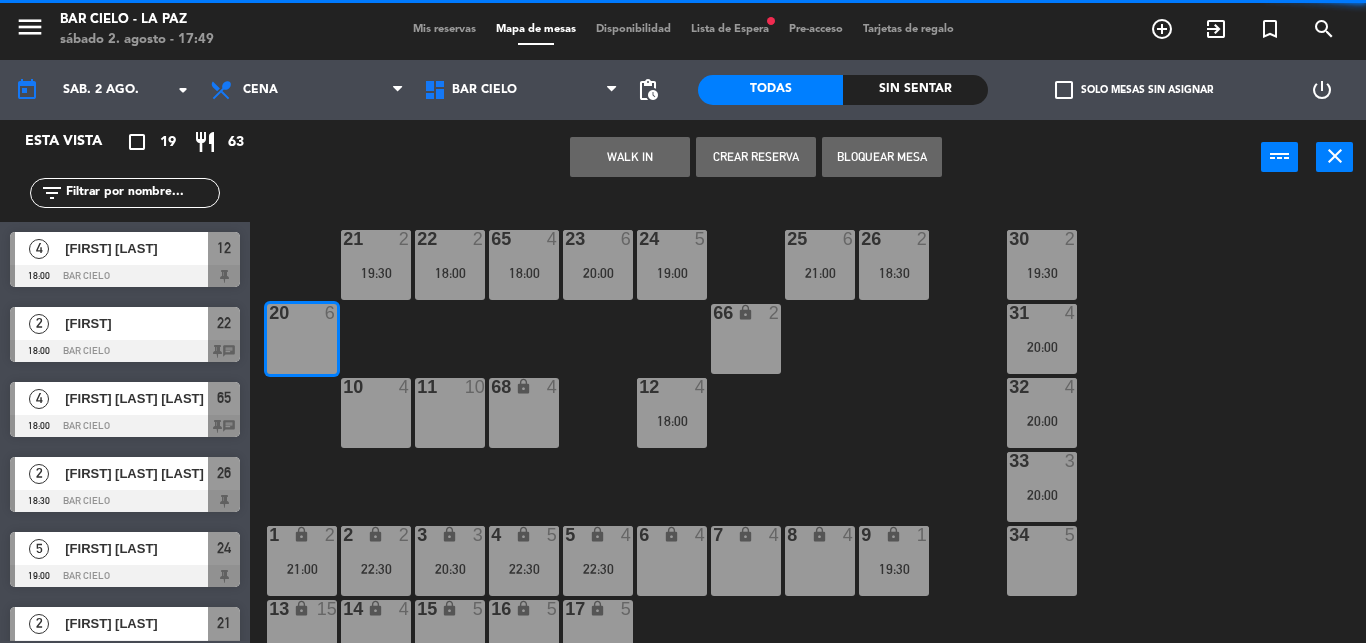 click on "Mis reservas   Mapa de mesas   Disponibilidad   Lista de Espera   fiber_manual_record   Pre-acceso   Tarjetas de regalo" at bounding box center (683, 30) 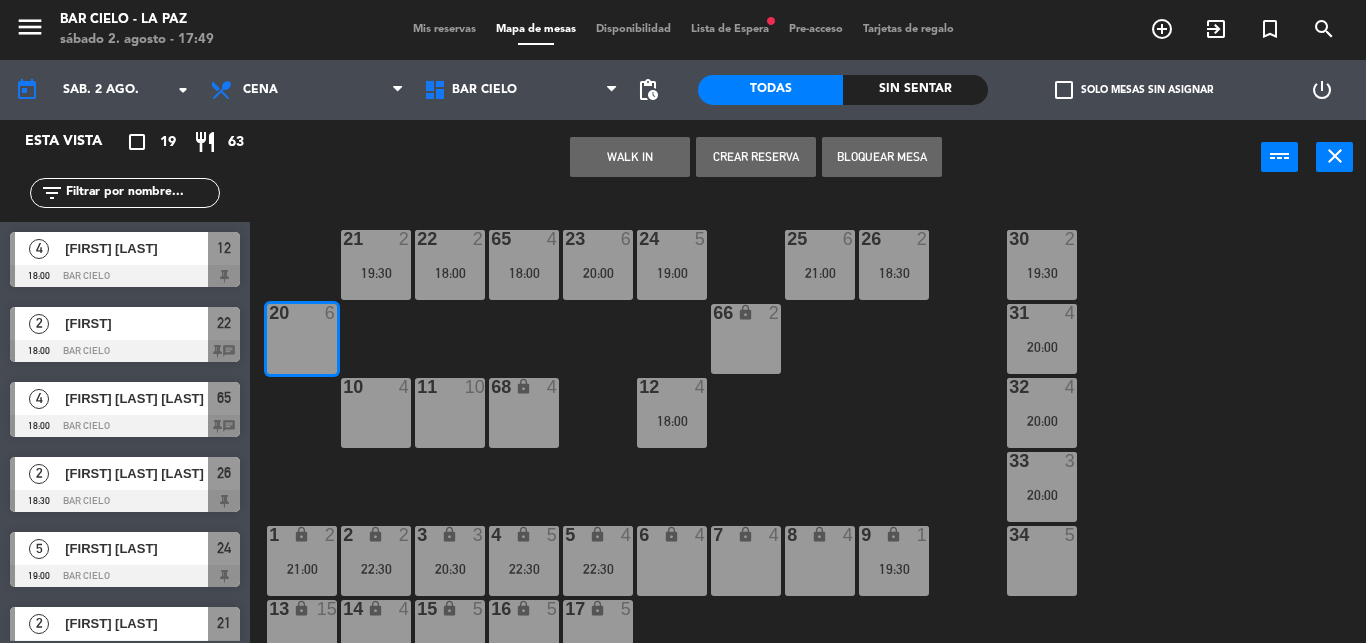 click on "menu Bar Cielo - [CITY] - [COUNTRY] sábado 2. agosto - 17:49 Mis reservas Mapa de mesas Disponibilidad Lista de Espera fiber_manual_record Pre-acceso Tarjetas de regalo add_circle_outline exit_to_app turned_in_not search" 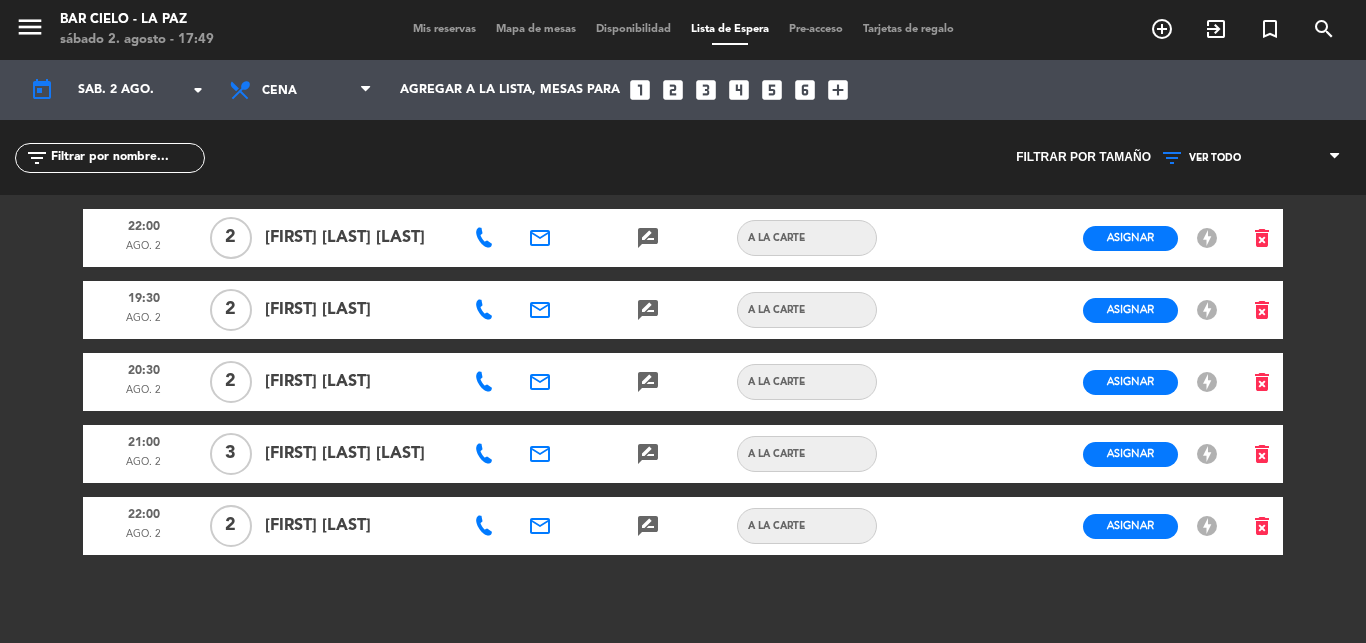 click on "Mapa de mesas" at bounding box center (536, 29) 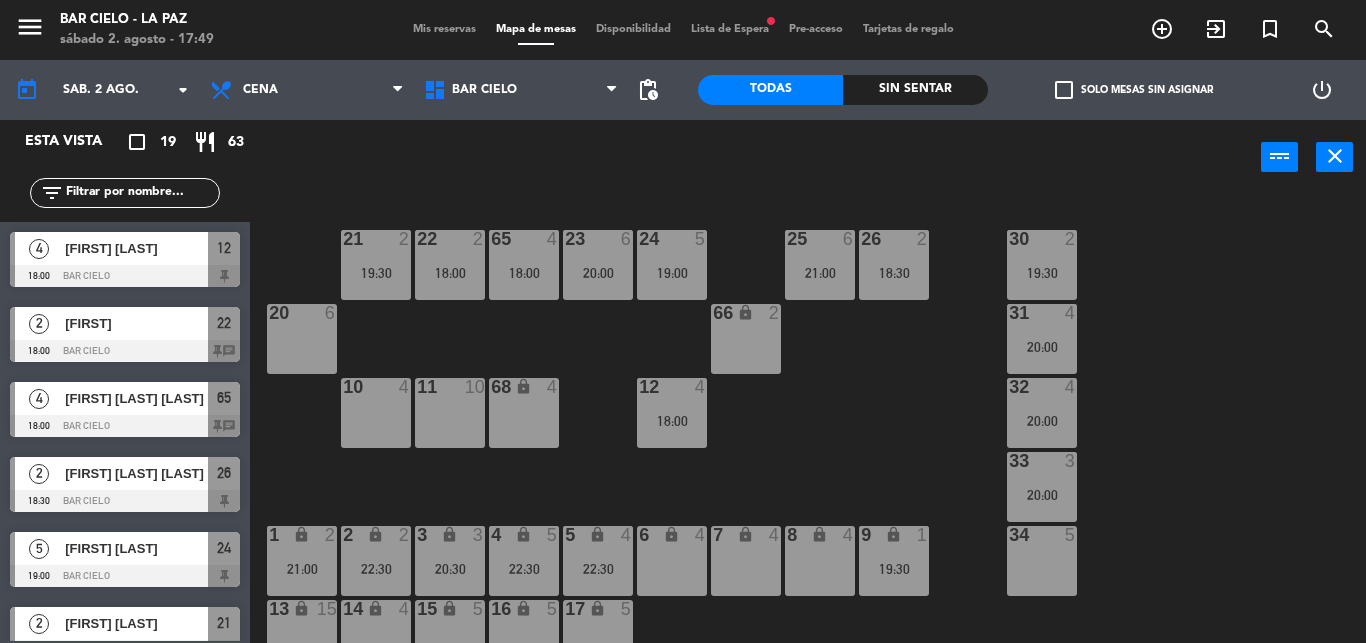 click on "Mis reservas   Mapa de mesas   Disponibilidad   Lista de Espera   fiber_manual_record   Pre-acceso   Tarjetas de regalo" at bounding box center (683, 30) 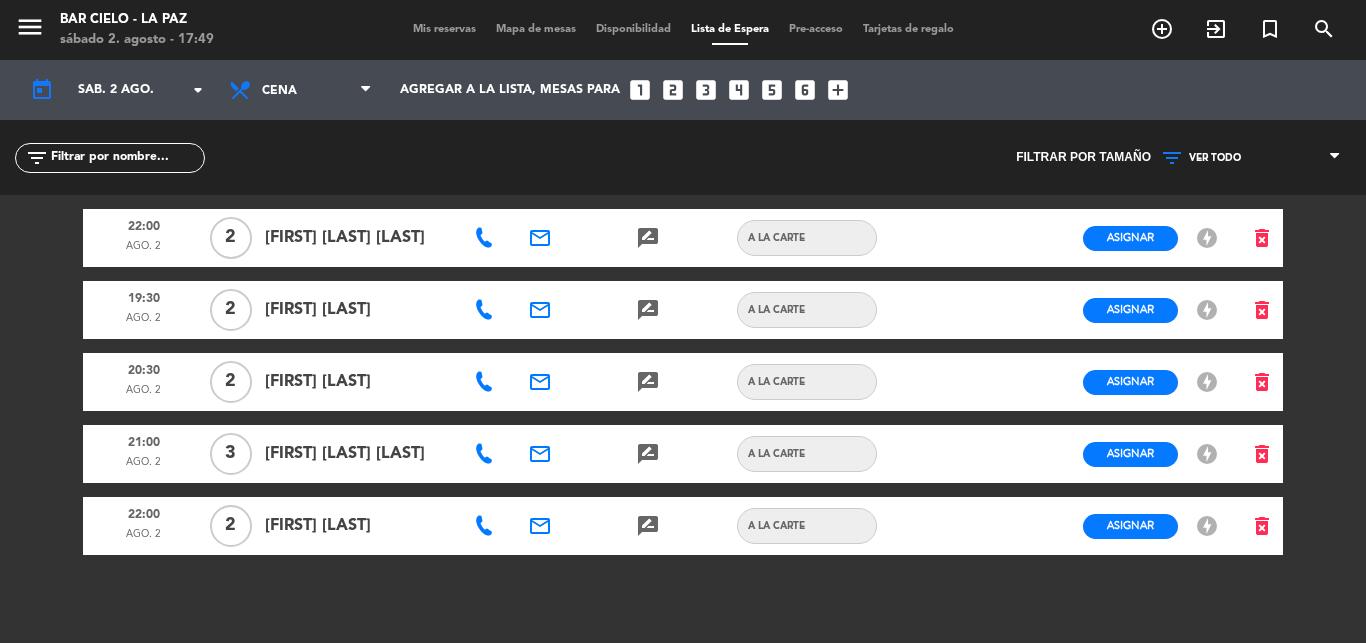 click on "Mapa de mesas" at bounding box center (536, 29) 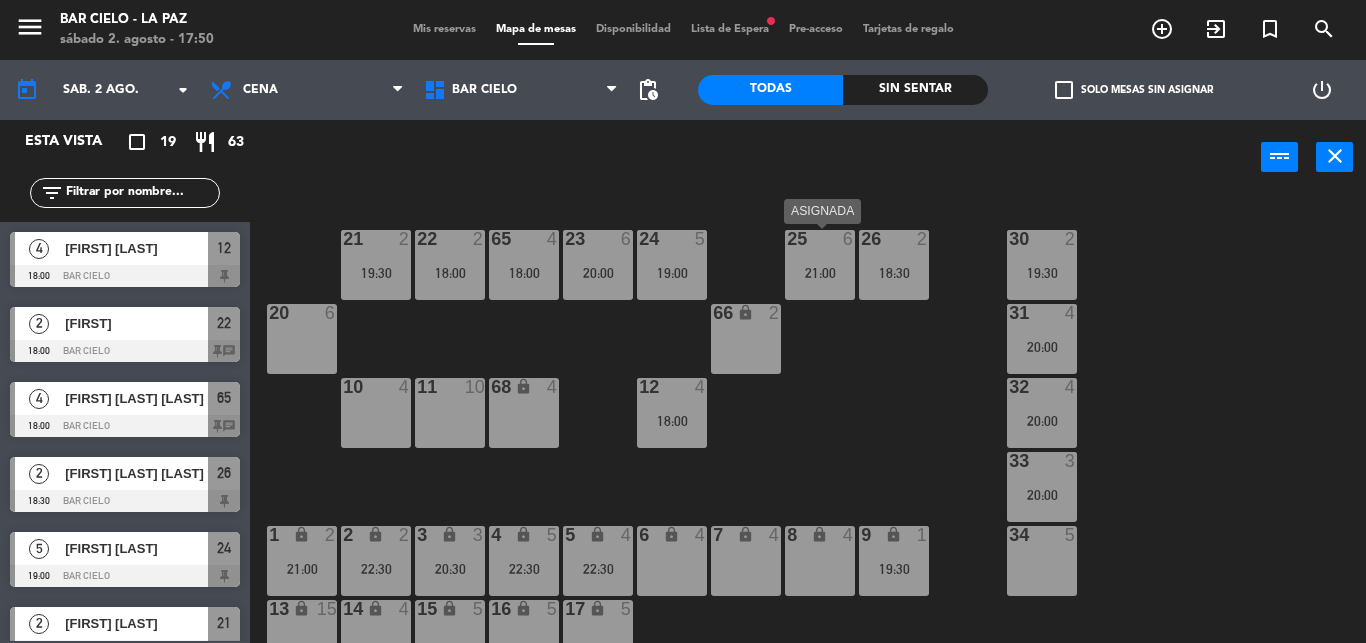 click on "25  6   21:00" at bounding box center (820, 265) 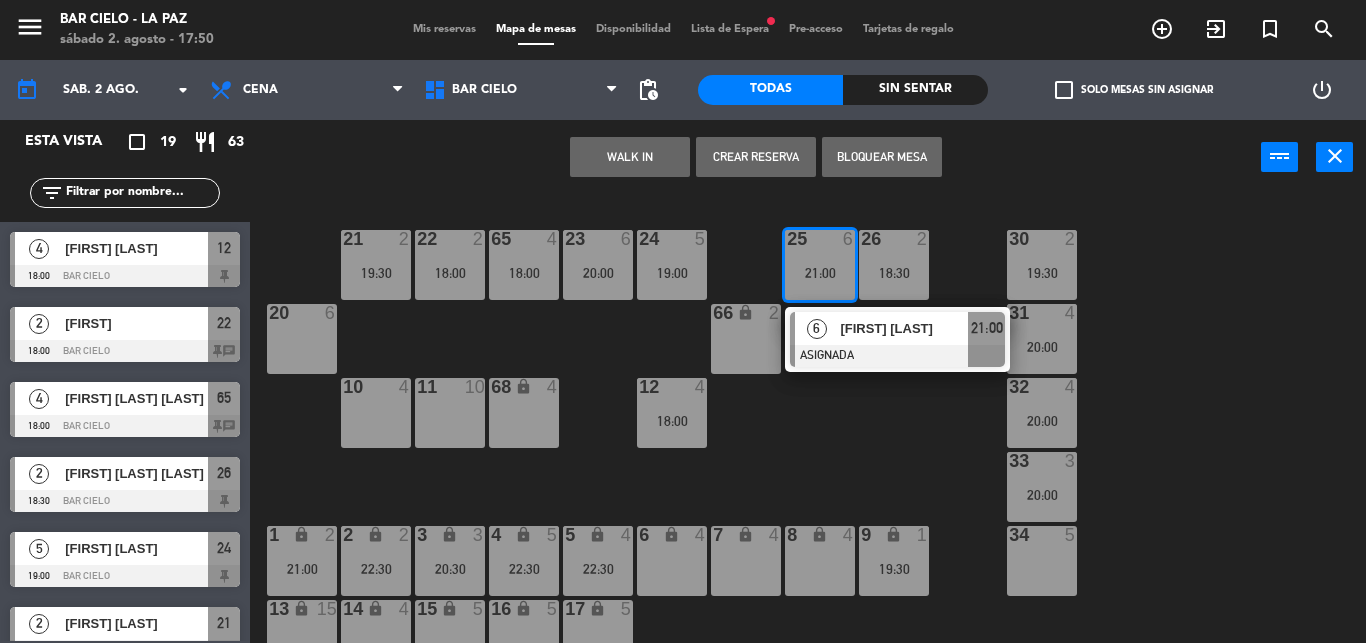 click on "lock" at bounding box center (523, 387) 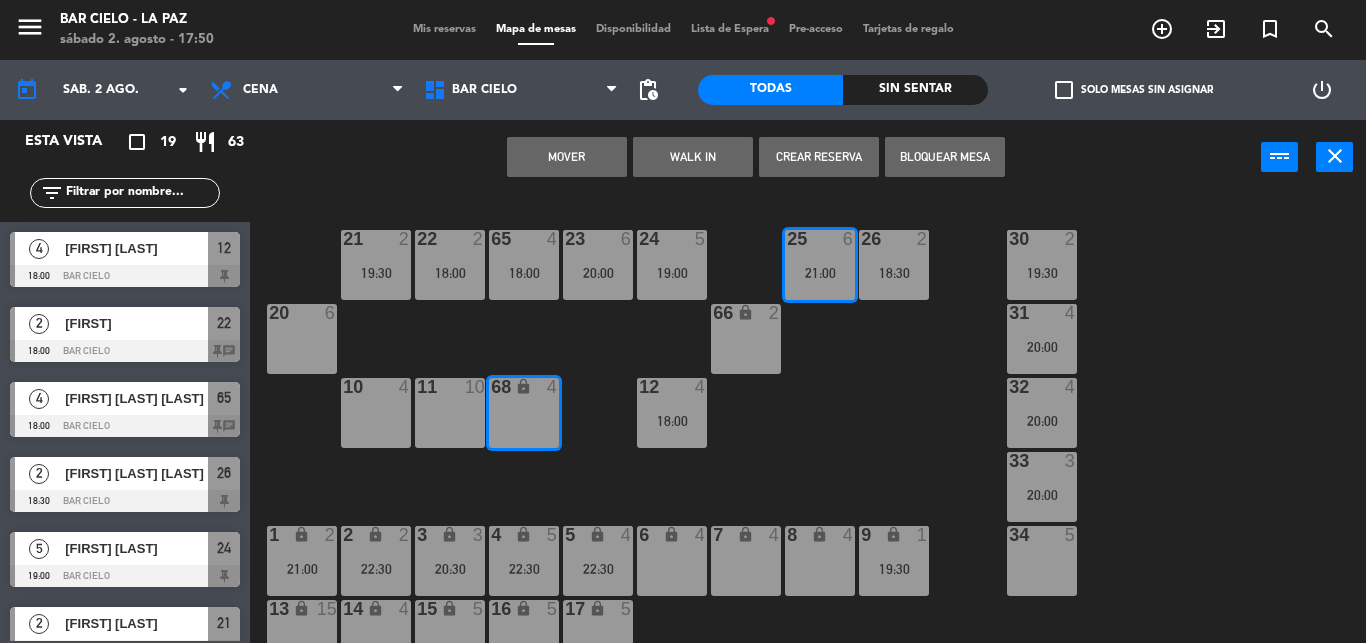 click on "Mover" at bounding box center (567, 157) 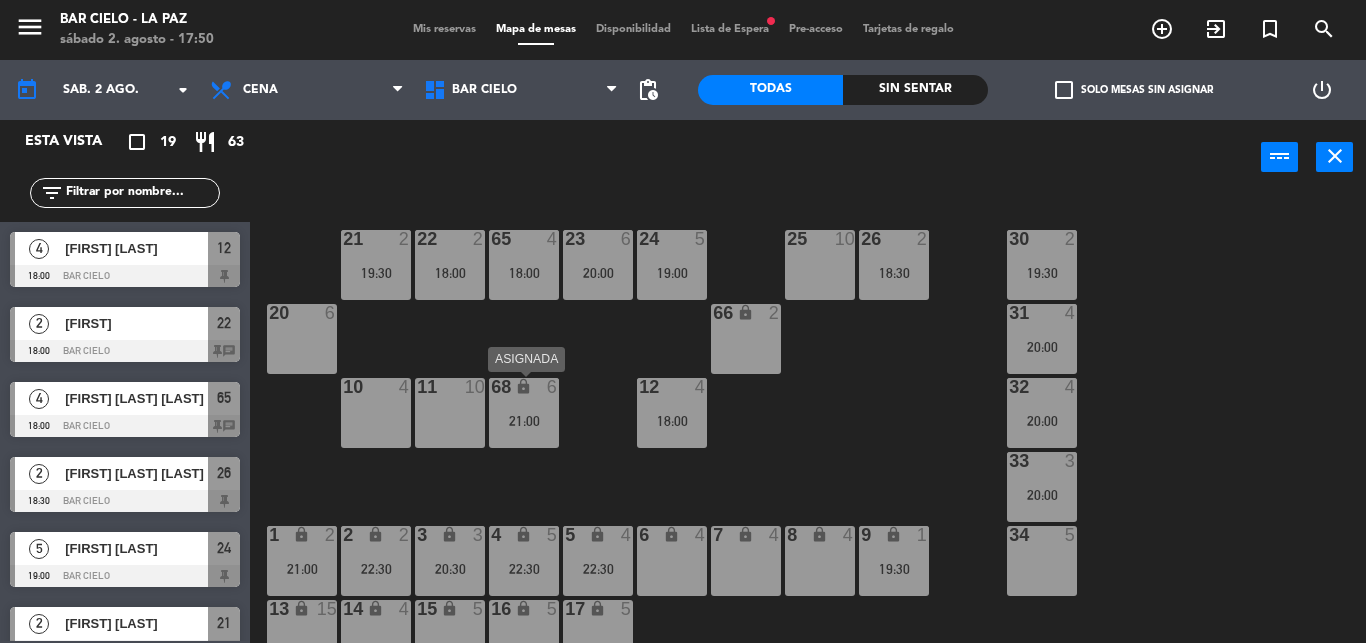 click on "21:00" at bounding box center [524, 421] 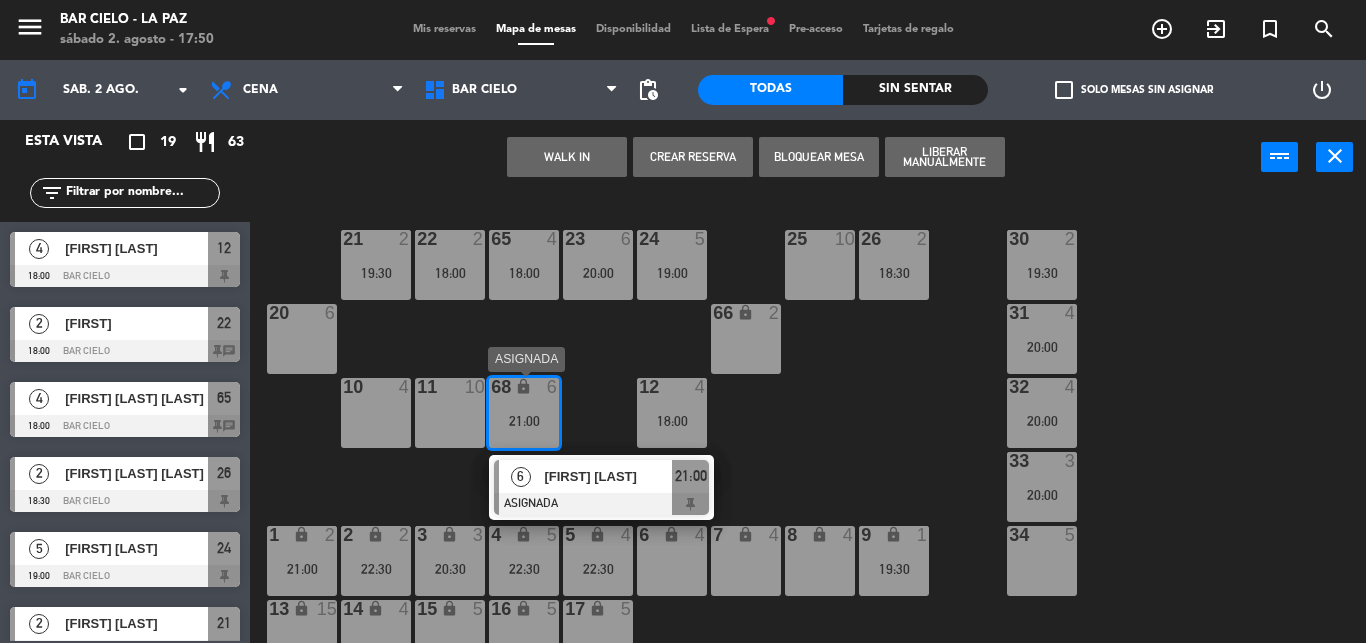 click at bounding box center (601, 504) 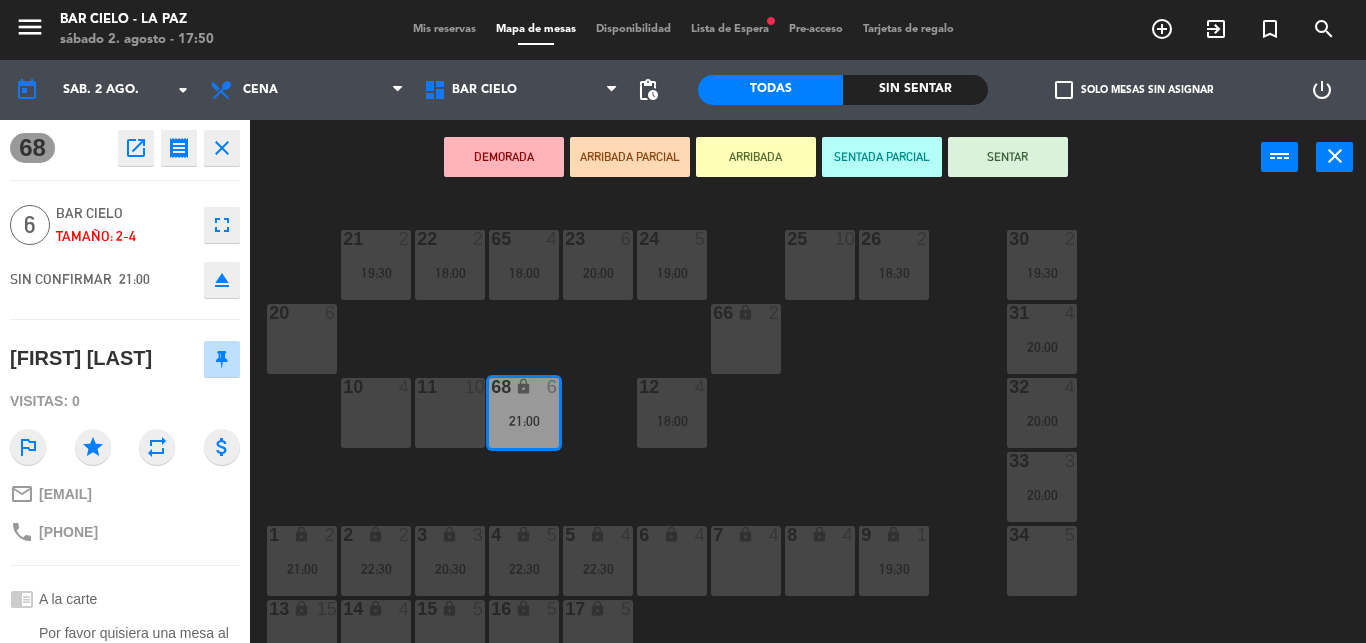 scroll, scrollTop: 283, scrollLeft: 0, axis: vertical 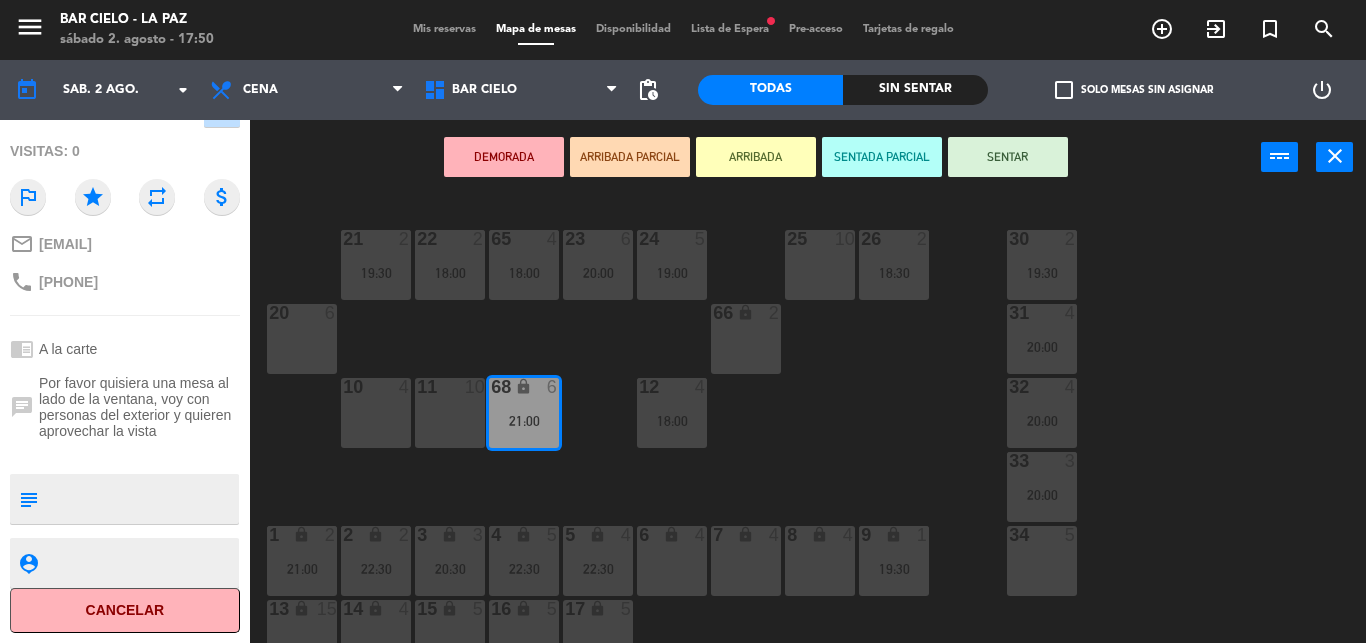 click on "DEMORADA   ARRIBADA PARCIAL   ARRIBADA   SENTADA PARCIAL   SENTAR  power_input close" at bounding box center [755, 158] 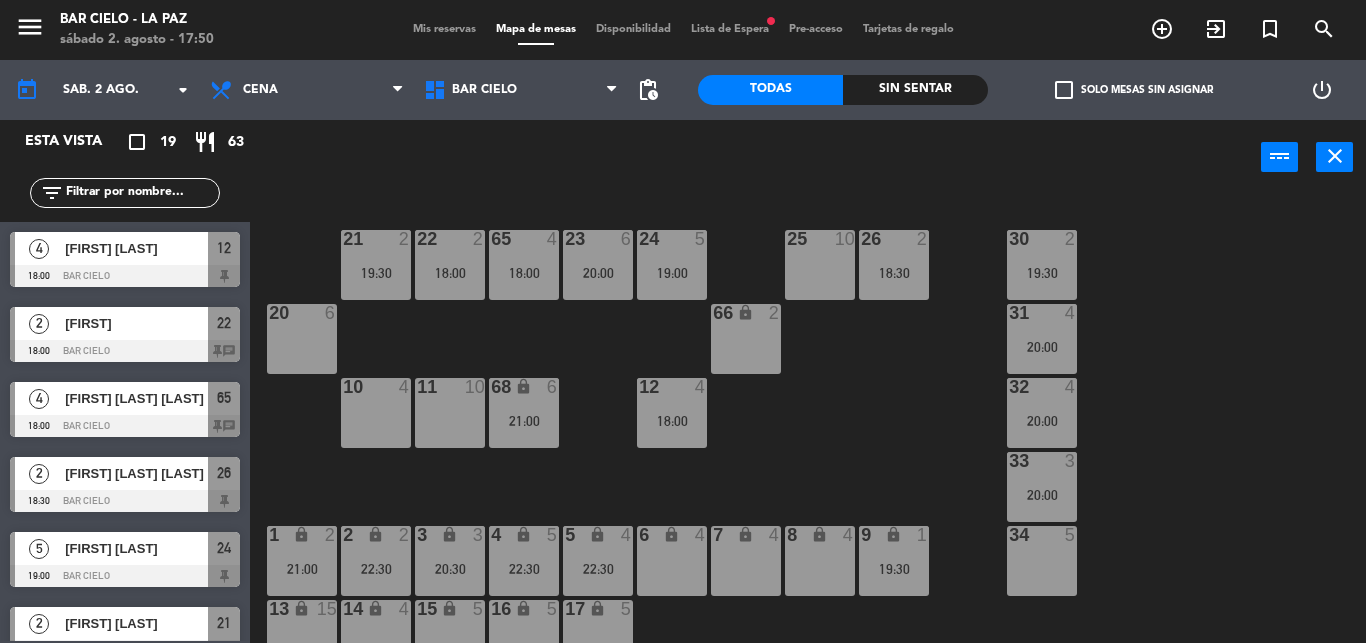 scroll, scrollTop: 0, scrollLeft: 0, axis: both 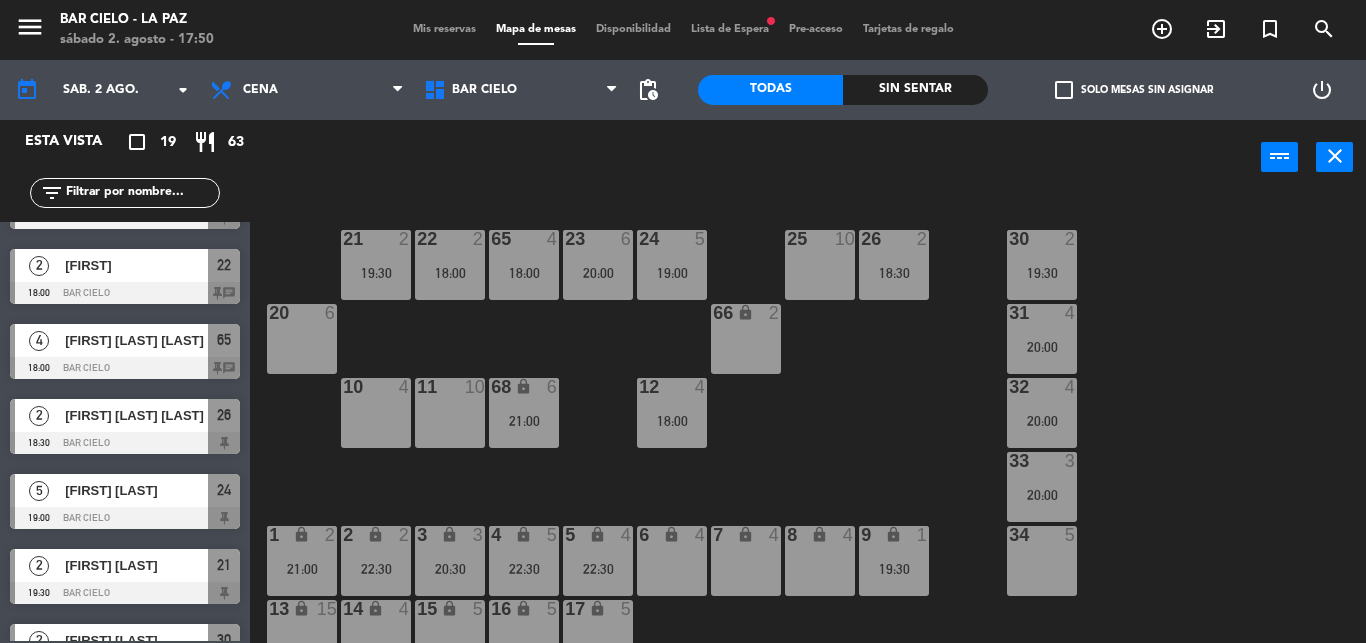 click on "21  2   19:30  22  2   18:00  23  6   20:00  24  5   19:00  25  10  26  2   18:30  30  2   19:30  65  4   18:00  20  6  31  4   20:00  66 lock  2  32  4   20:00  10  4  11  10  12  4   18:00  68 lock  6   21:00  33  3   20:00  34  5  1 lock  2   21:00  2 lock  2   22:30  3 lock  3   20:30  4 lock  5   22:30  5 lock  4   22:30  6 lock  4  7 lock  4  8 lock  4  9 lock  1   19:30  13 lock  15  14 lock  4  15 lock  5  16 lock  5  17 lock  5" 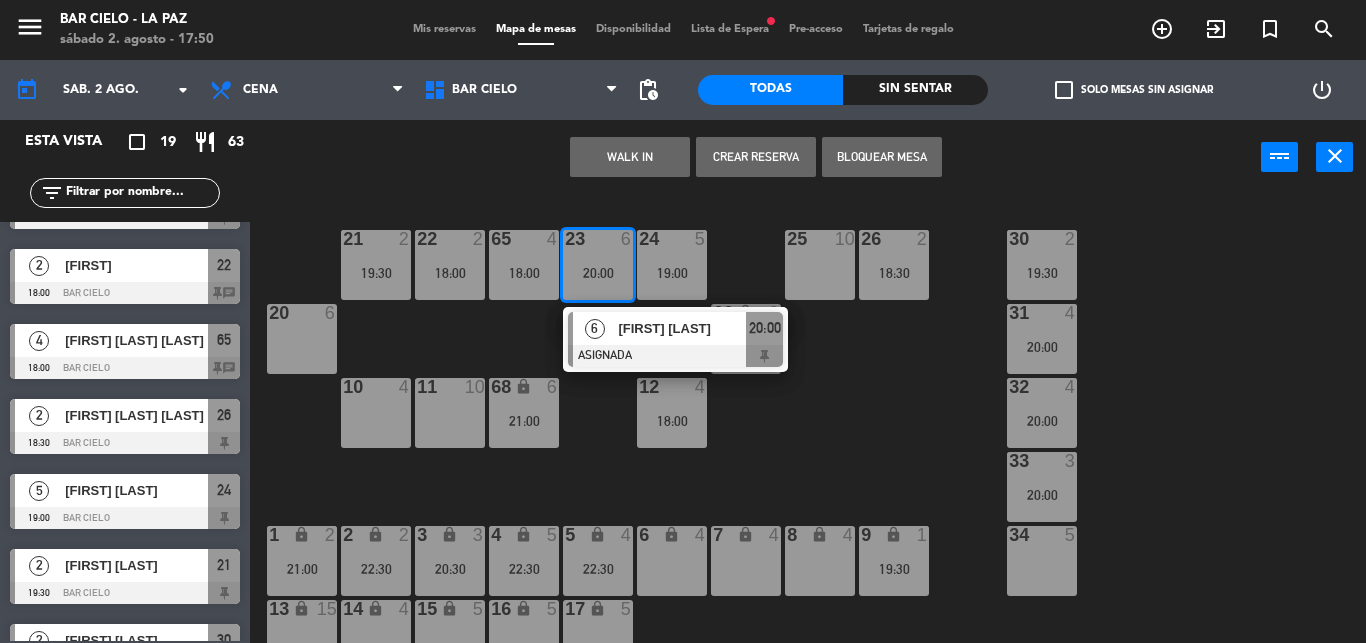click on "[FIRST] [LAST]" at bounding box center (682, 328) 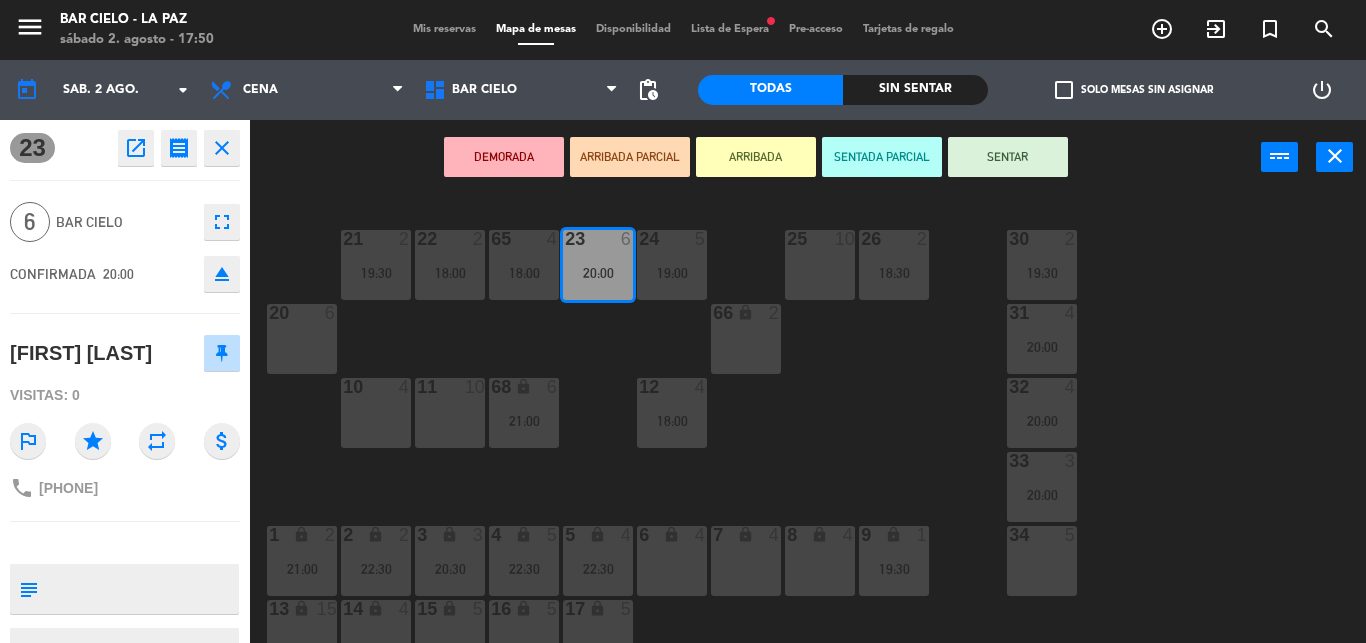drag, startPoint x: 250, startPoint y: 427, endPoint x: 328, endPoint y: 492, distance: 101.53325 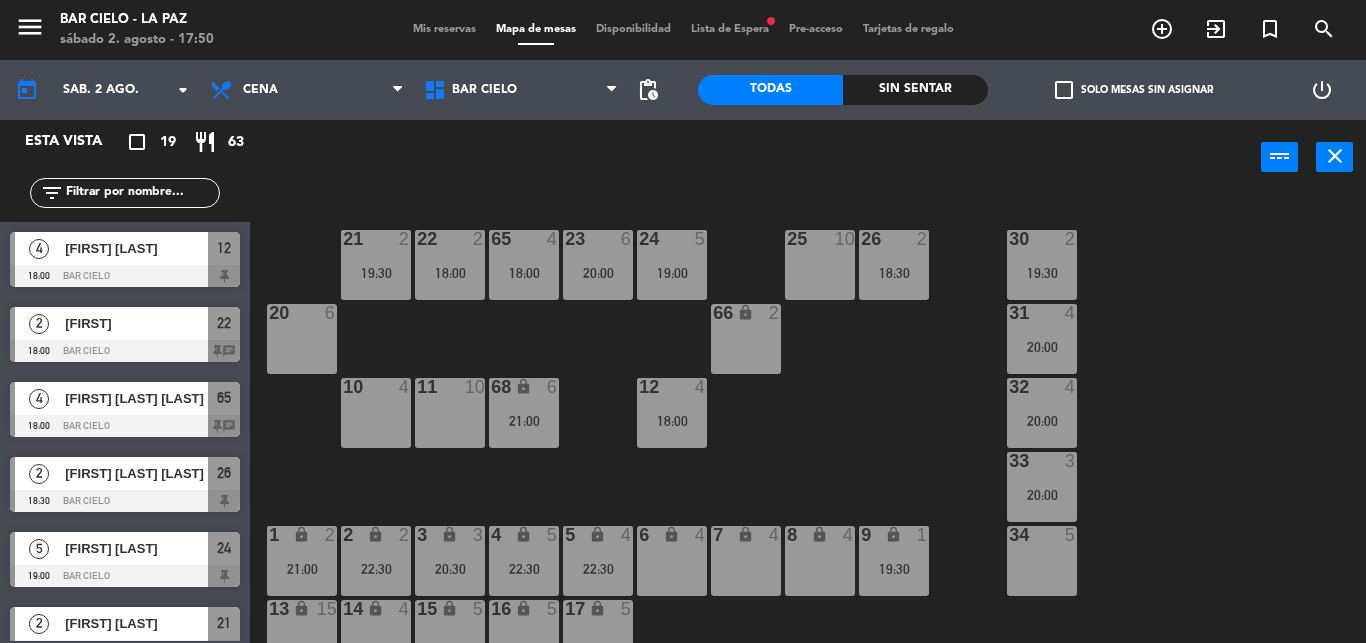 scroll, scrollTop: 0, scrollLeft: 0, axis: both 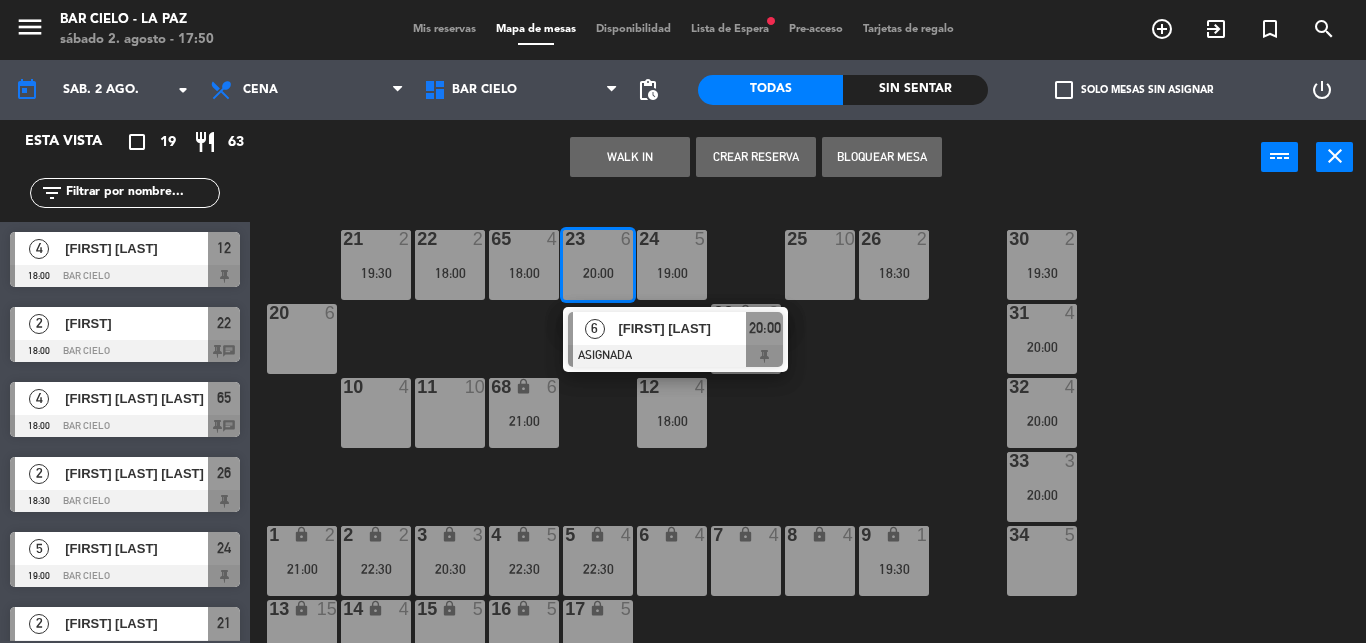 click on "21 2 19:30 22 2 18:00 23 6 20:00 24 5 19:00 25 10 26 2 18:30 30 2 19:30 65 4 18:00 20 6 31 4 20:00 66 lock 2 32 4 20:00 10 4 11 10 12 4 18:00 68 lock 6 21:00 33 3 20:00 34 5 1 lock 2 21:00 2 lock 2 22:30 3 lock 3 20:30 4 lock 5 22:30 5 lock 4 22:30 6 lock 4 7 lock 4 8 lock 4 9 lock 1 19:30 13 lock 15 14 lock 4 15 lock 5 16 lock 5 17 lock 5" 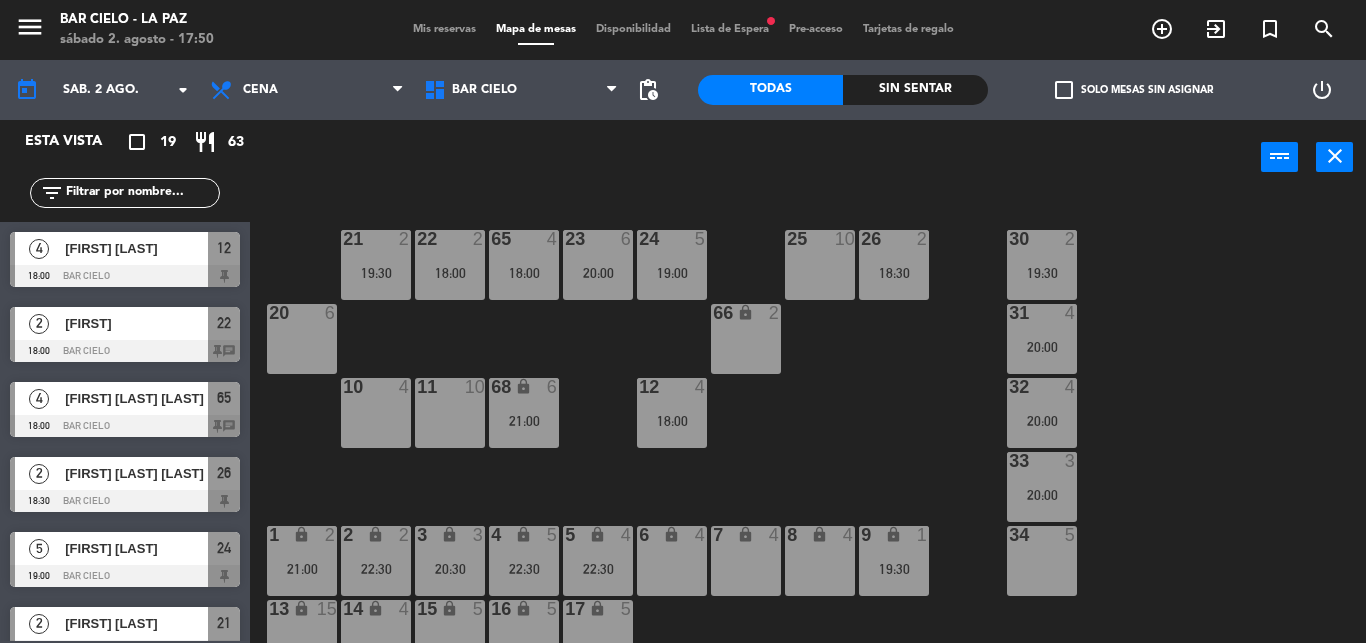 click on "68 lock  6   21:00" at bounding box center (524, 413) 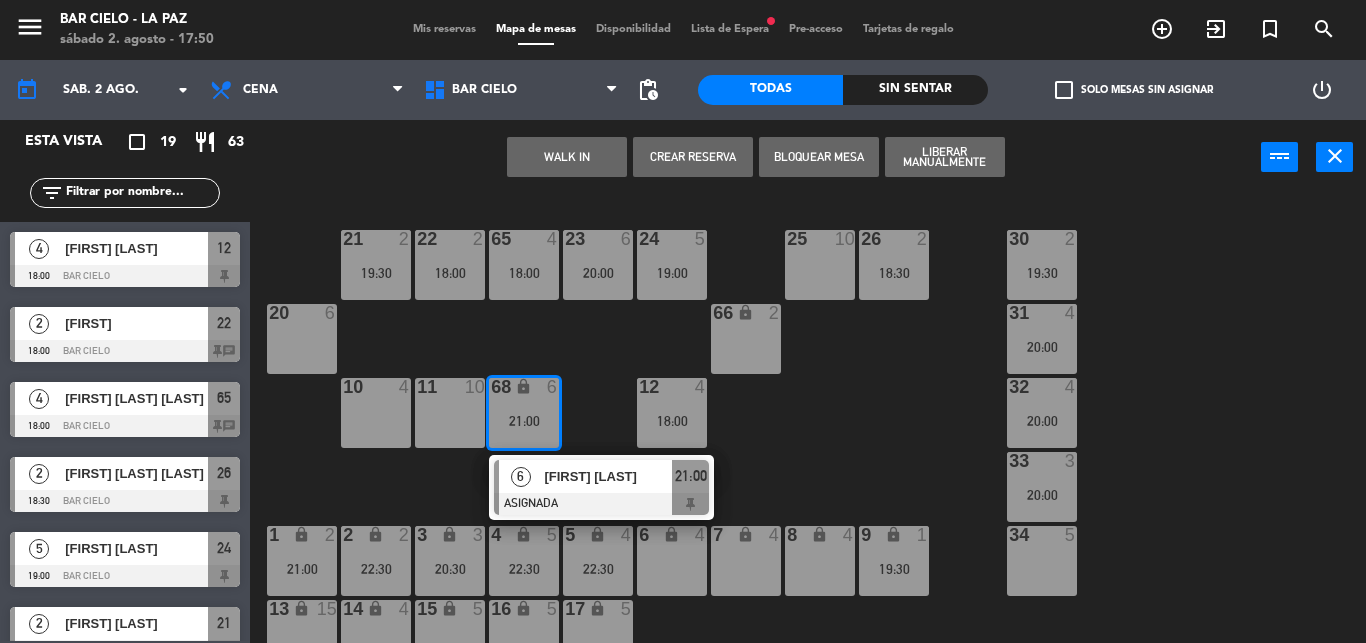 click at bounding box center [597, 239] 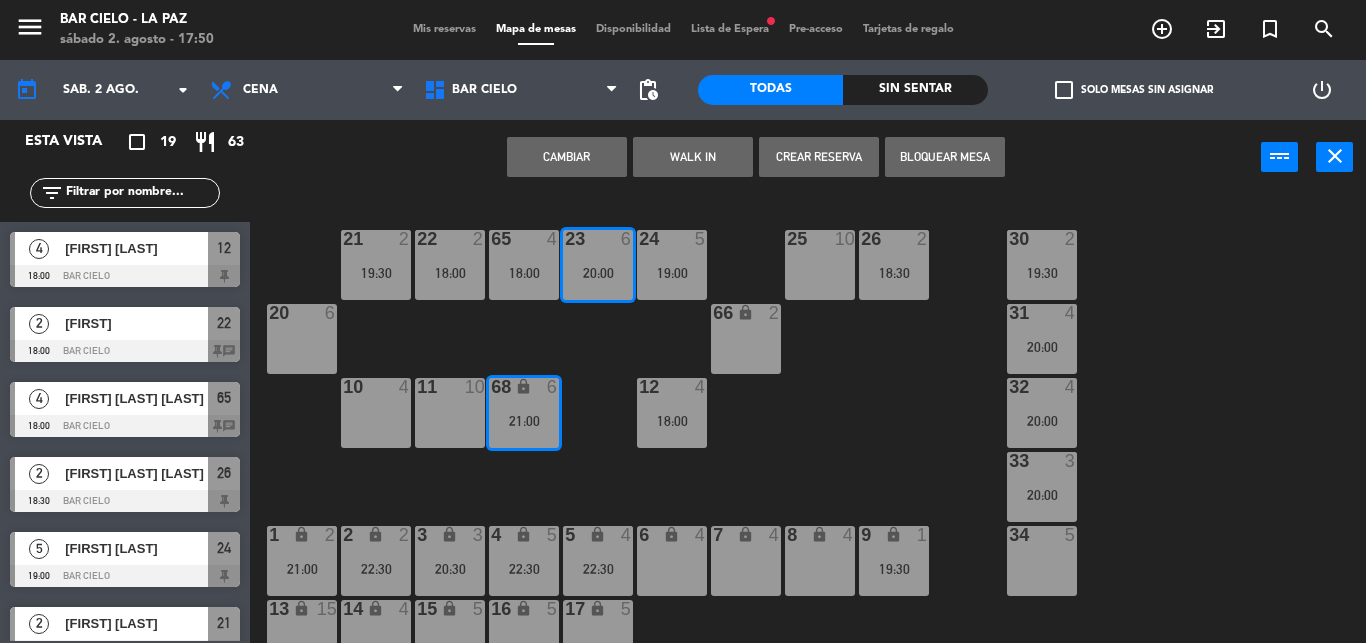 click on "Cambiar" at bounding box center (567, 157) 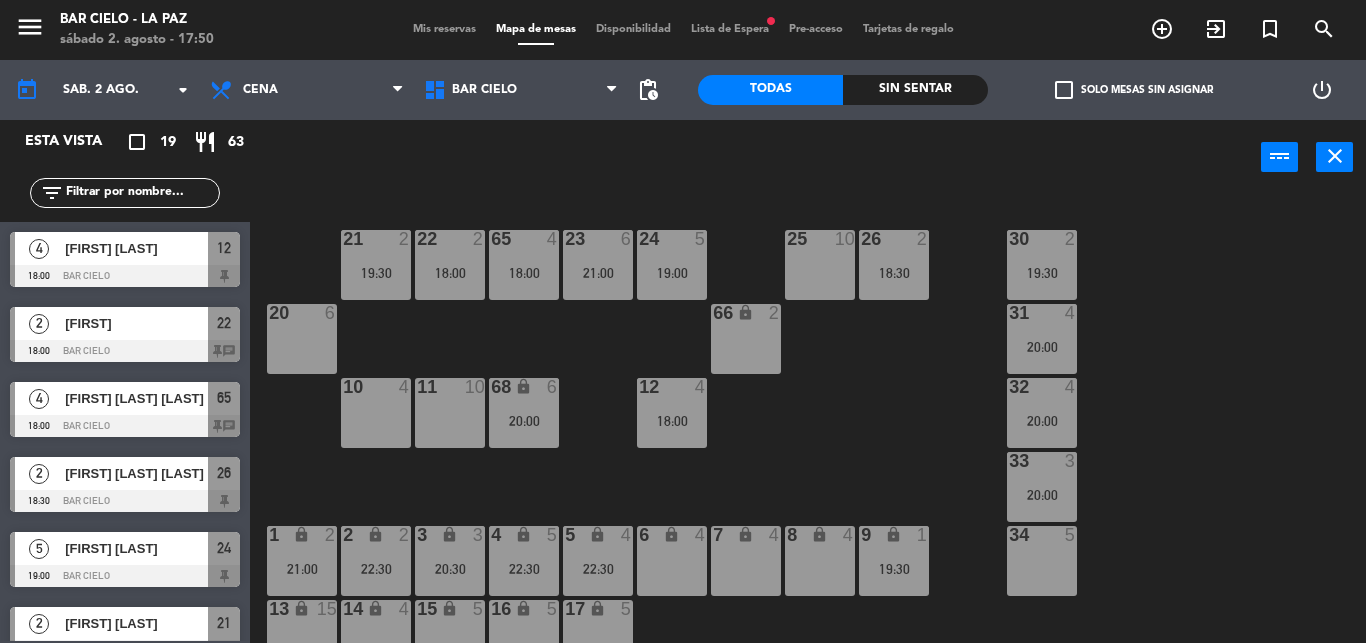 click on "power_input close" at bounding box center (755, 158) 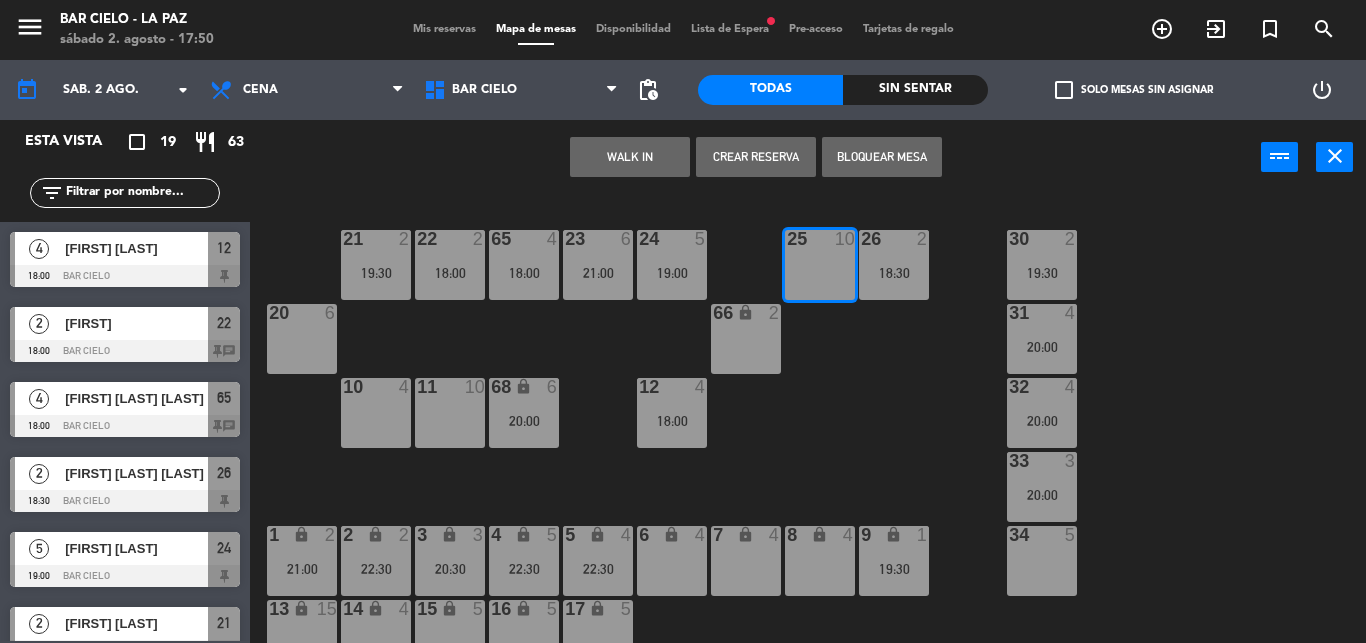 click on "Crear Reserva" at bounding box center [756, 157] 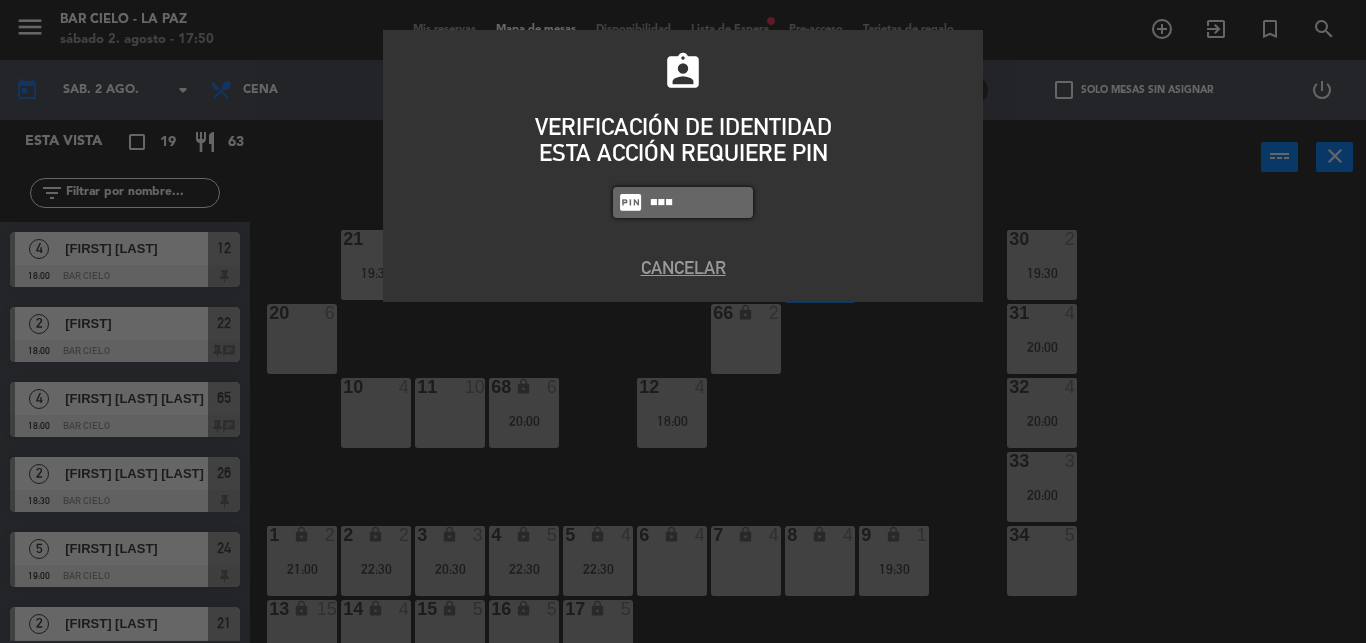 type on "5433" 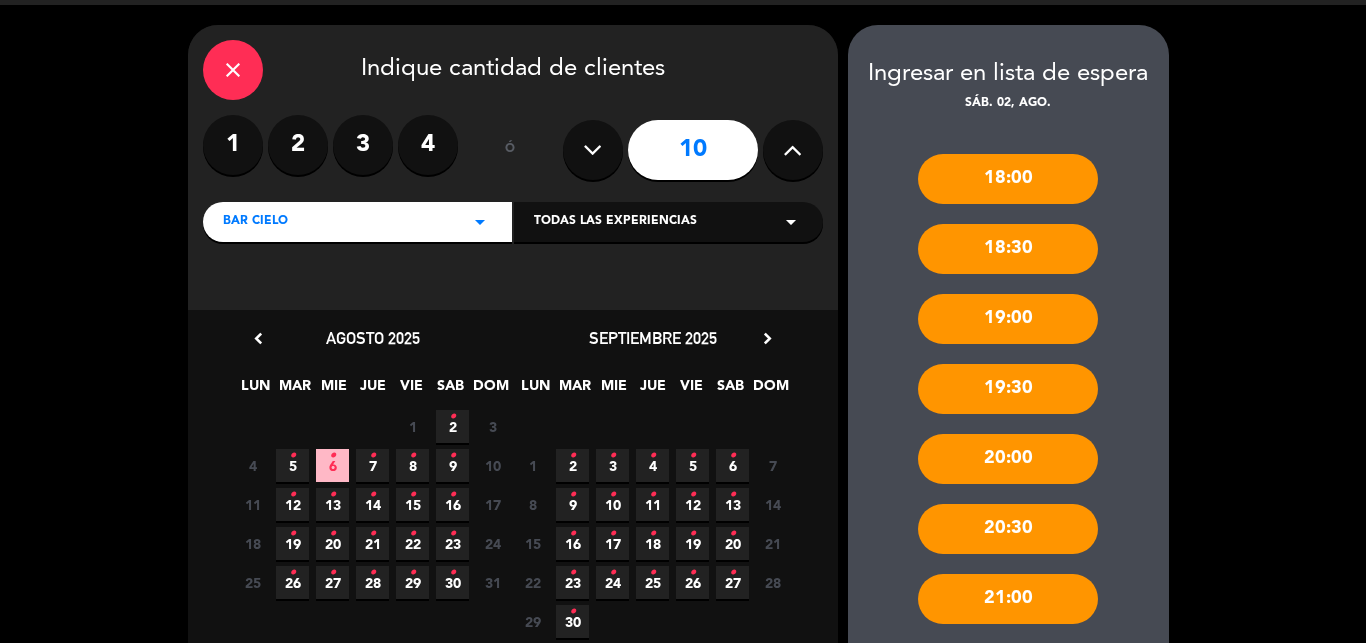 click on "close" at bounding box center [233, 70] 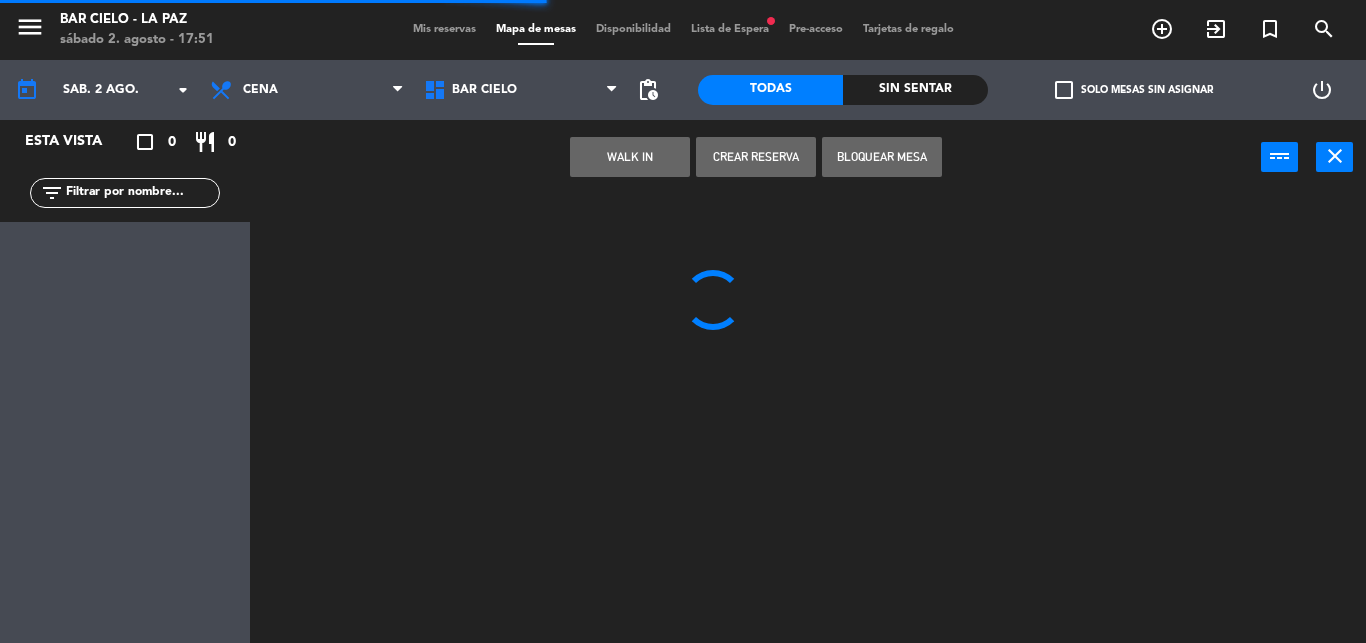 click on "Lista de Espera   fiber_manual_record" at bounding box center (730, 29) 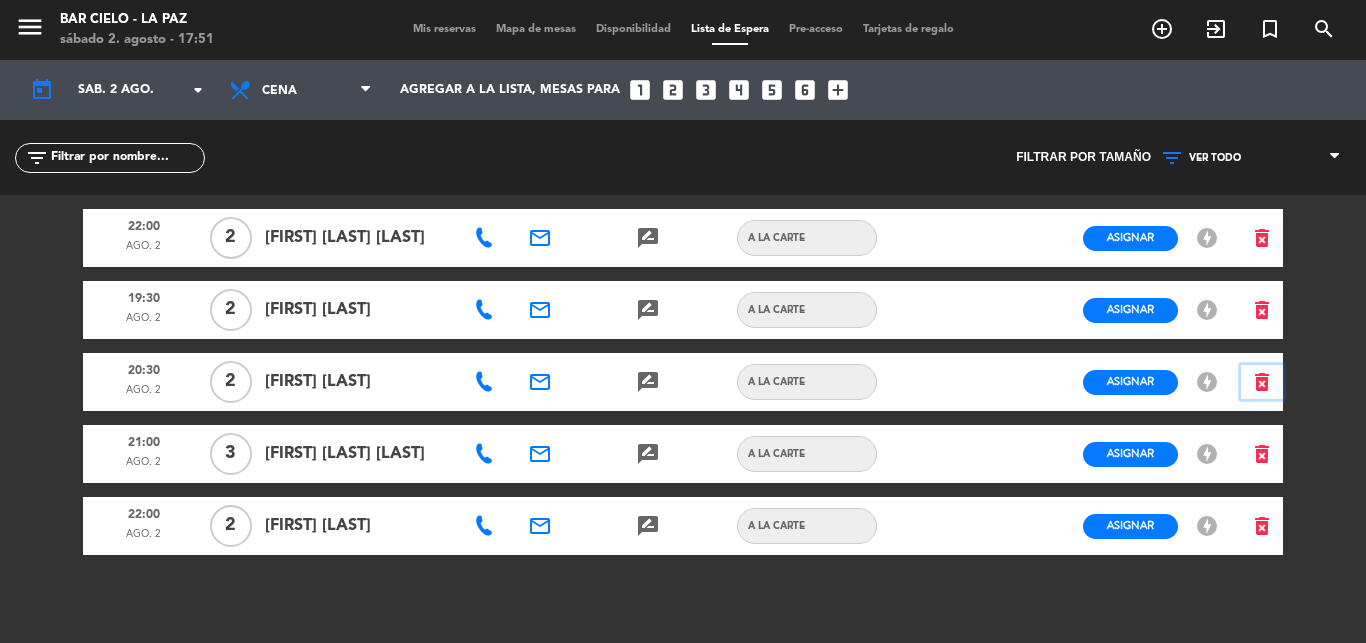 click on "delete_forever" 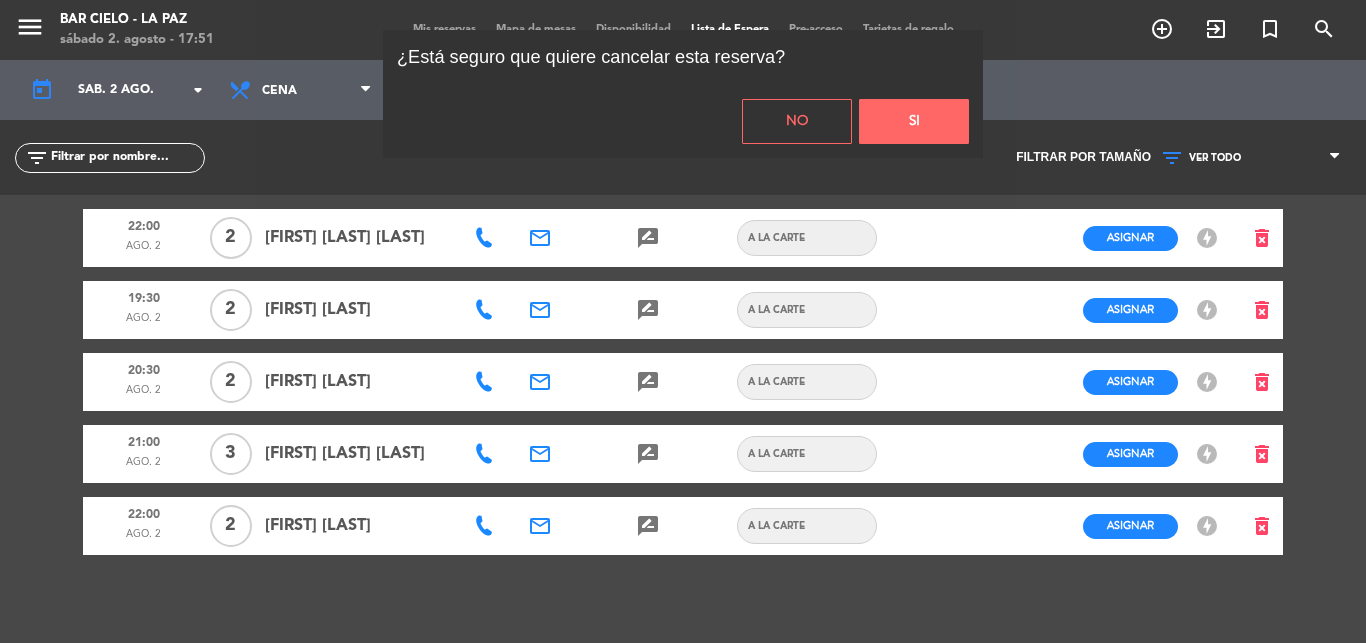 click on "Si" 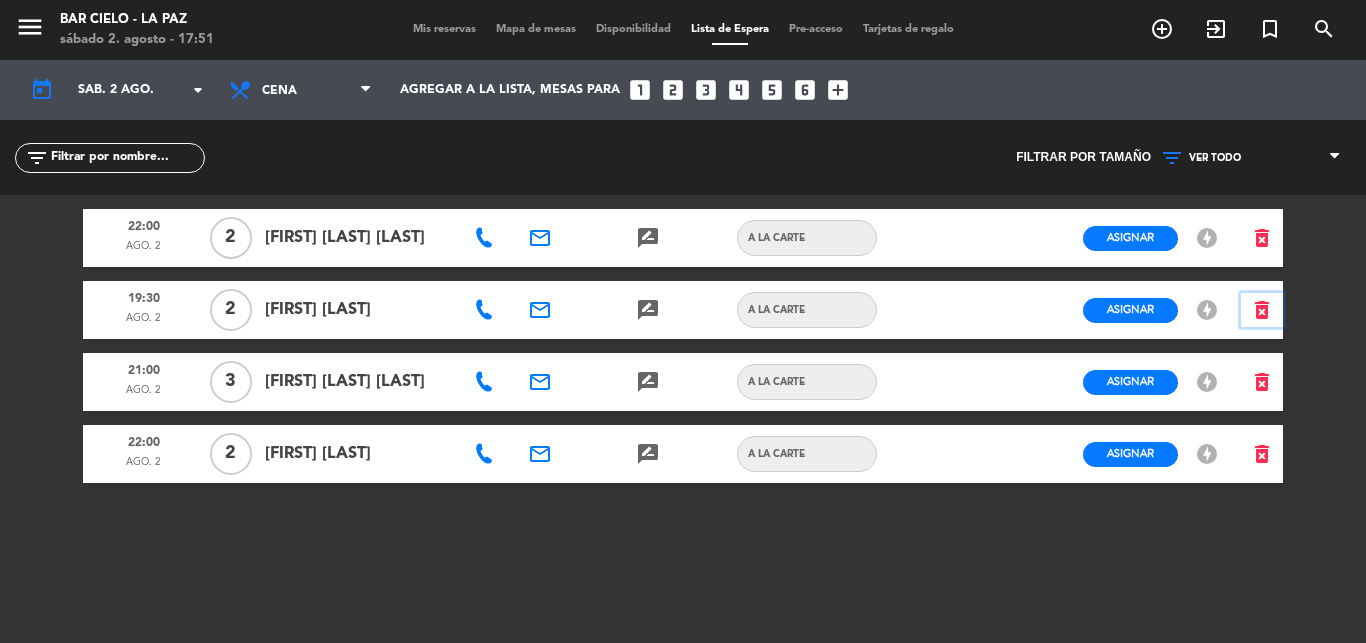 click on "delete_forever" 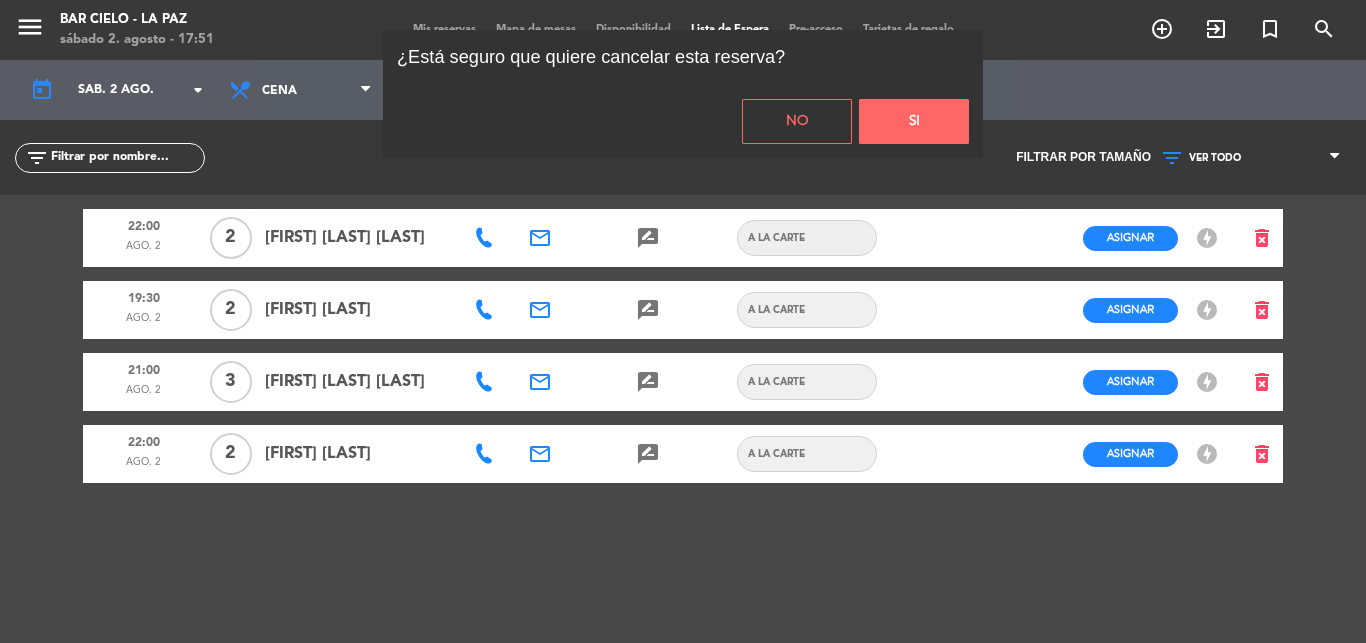 click on "Si" 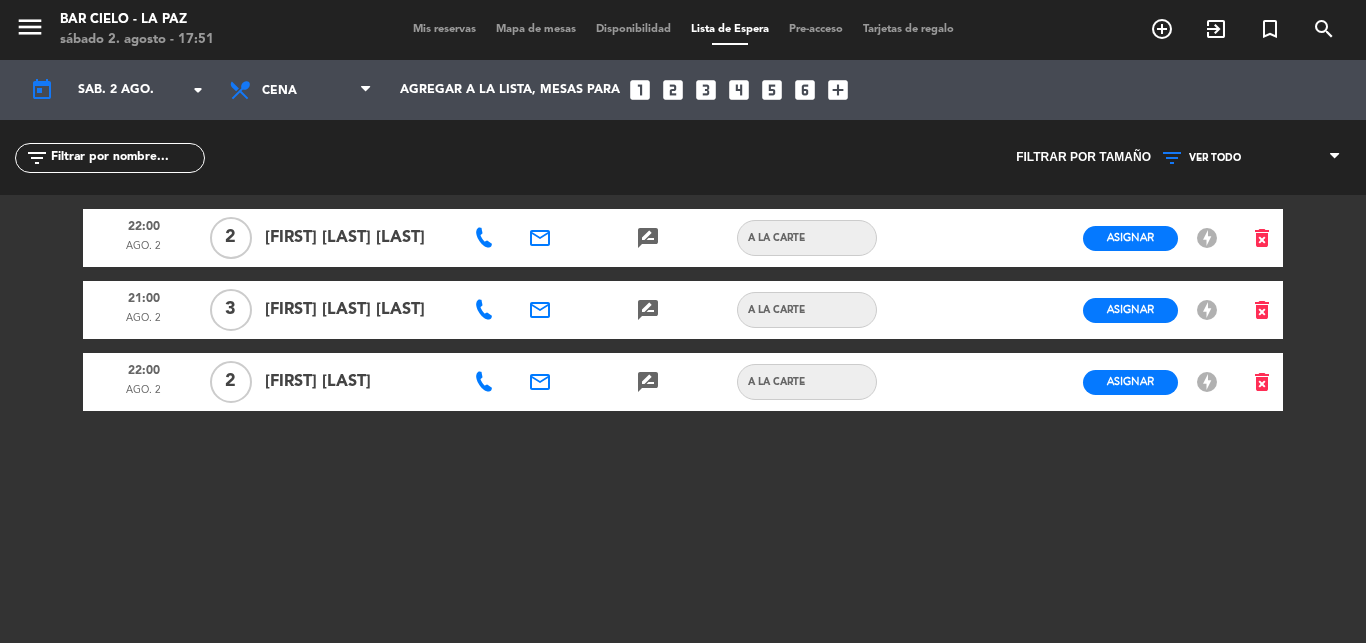 click on "Mapa de mesas" at bounding box center (536, 29) 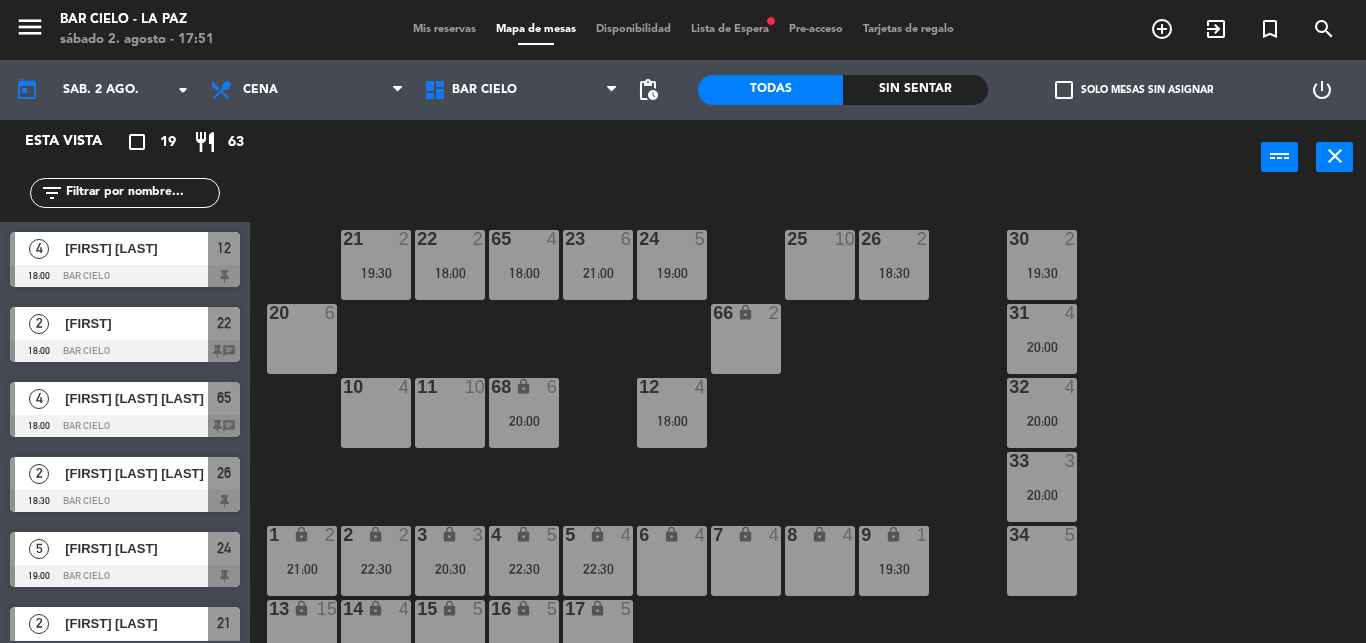 click on "11  10" at bounding box center (450, 413) 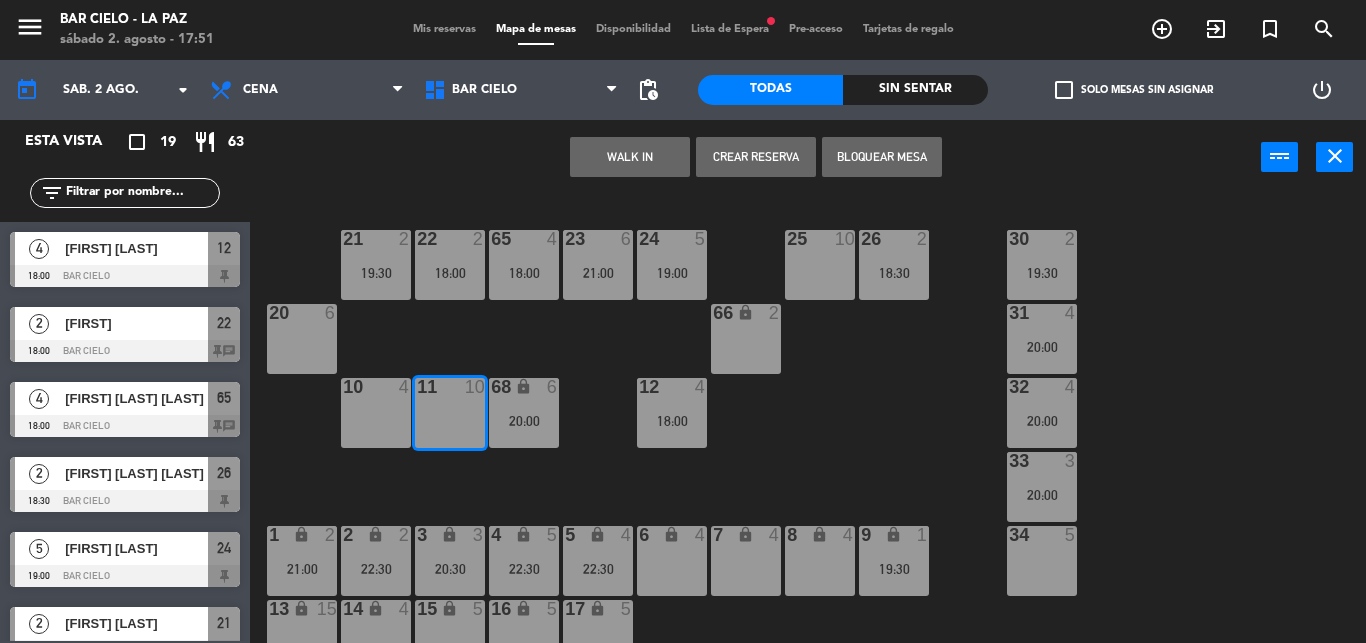 click on "Bloquear Mesa" at bounding box center [882, 157] 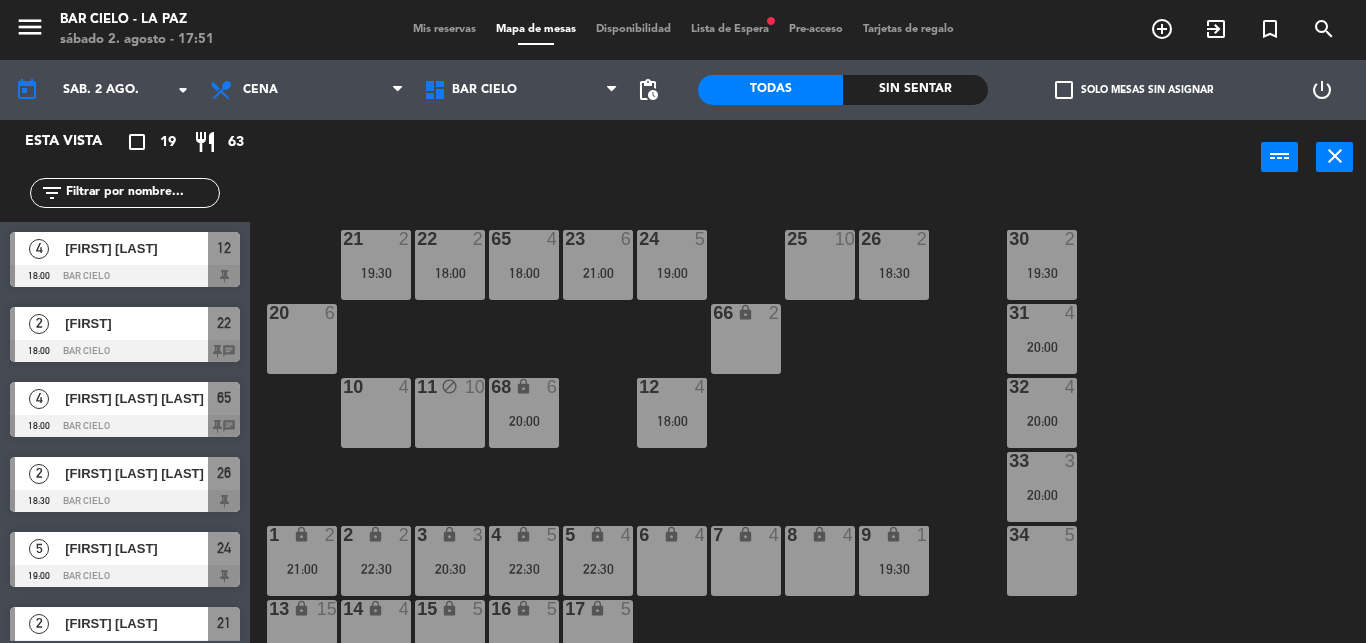 click on "20  6" at bounding box center [302, 339] 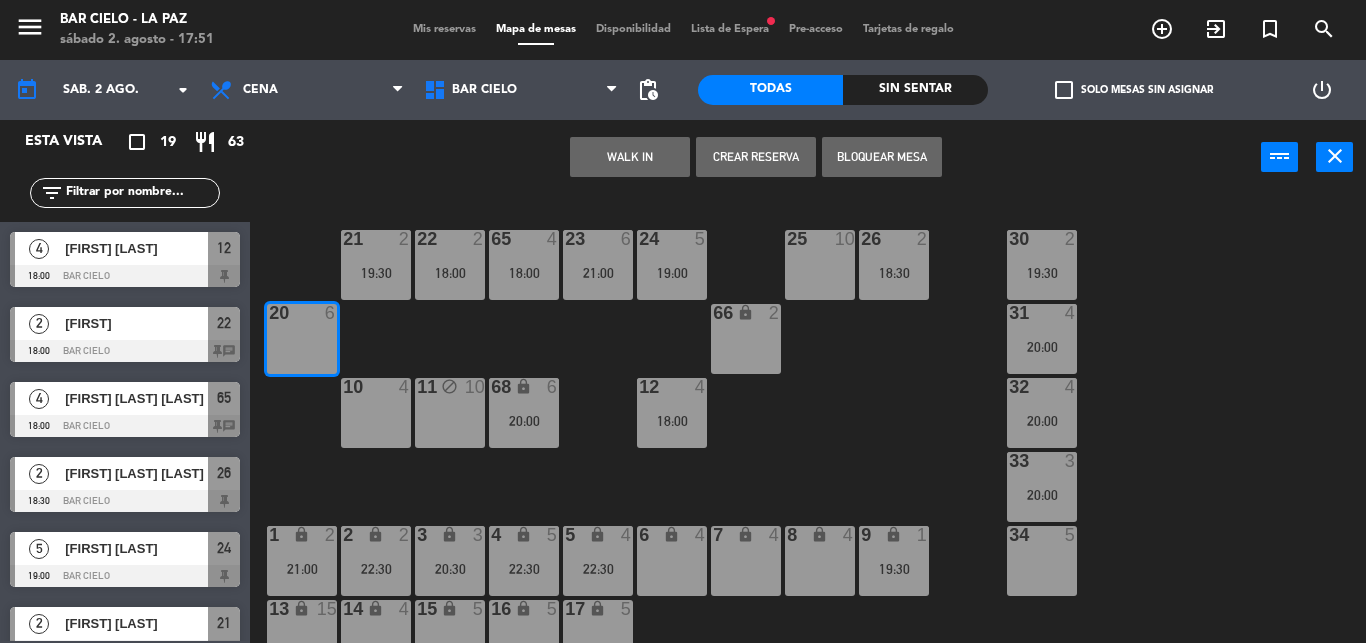 click on "Bloquear Mesa" at bounding box center [882, 157] 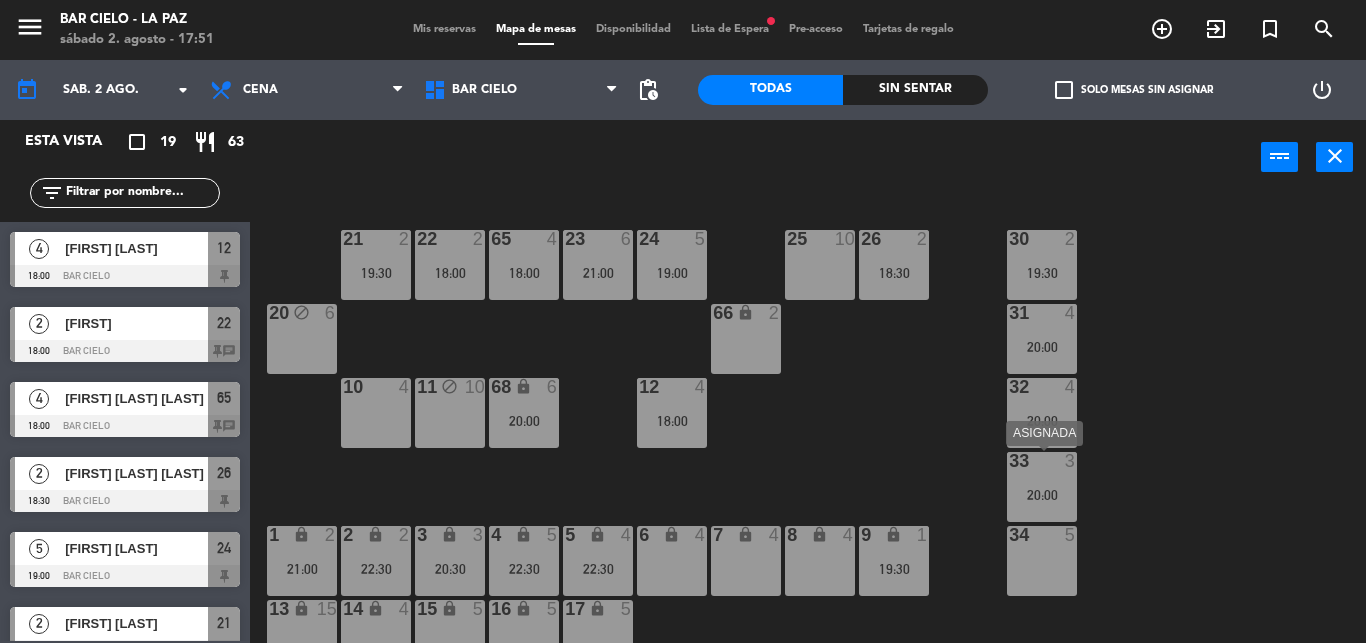 click on "33  3   20:00" at bounding box center [1042, 487] 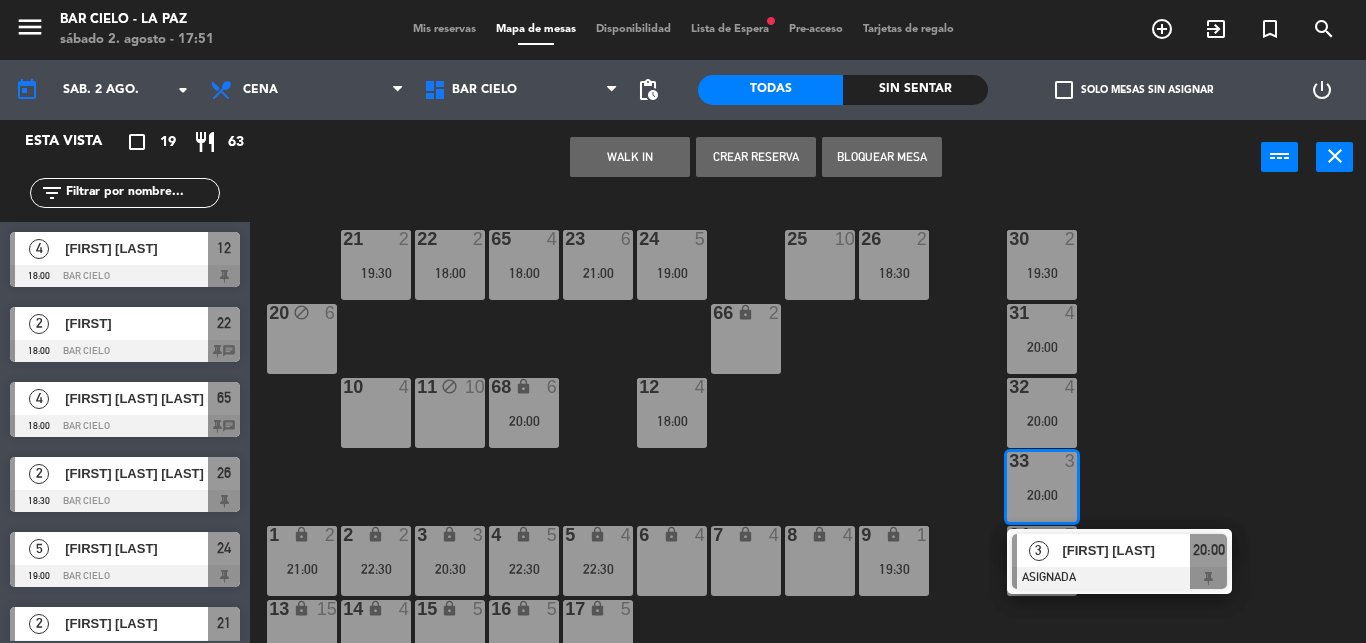 click on "21  2   19:30  22  2   18:00  23  6   21:00  24  5   19:00  25  10  26  2   18:30  30  2   19:30  65  4   18:00  20 block  6  31  4   20:00  66 lock  2  32  4   20:00  10  4  11 block  10  12  4   18:00  68 lock  6   20:00  33  3   20:00   3   [FIRST] [LAST]   ASIGNADA  20:00 34  5  1 lock  2   21:00  2 lock  2   22:30  3 lock  3   20:30  4 lock  5   22:30  5 lock  4   22:30  6 lock  4  7 lock  4  8 lock  4  9 lock  1   19:30  13 lock  15  14 lock  4  15 lock  5  16 lock  5  17 lock  5" 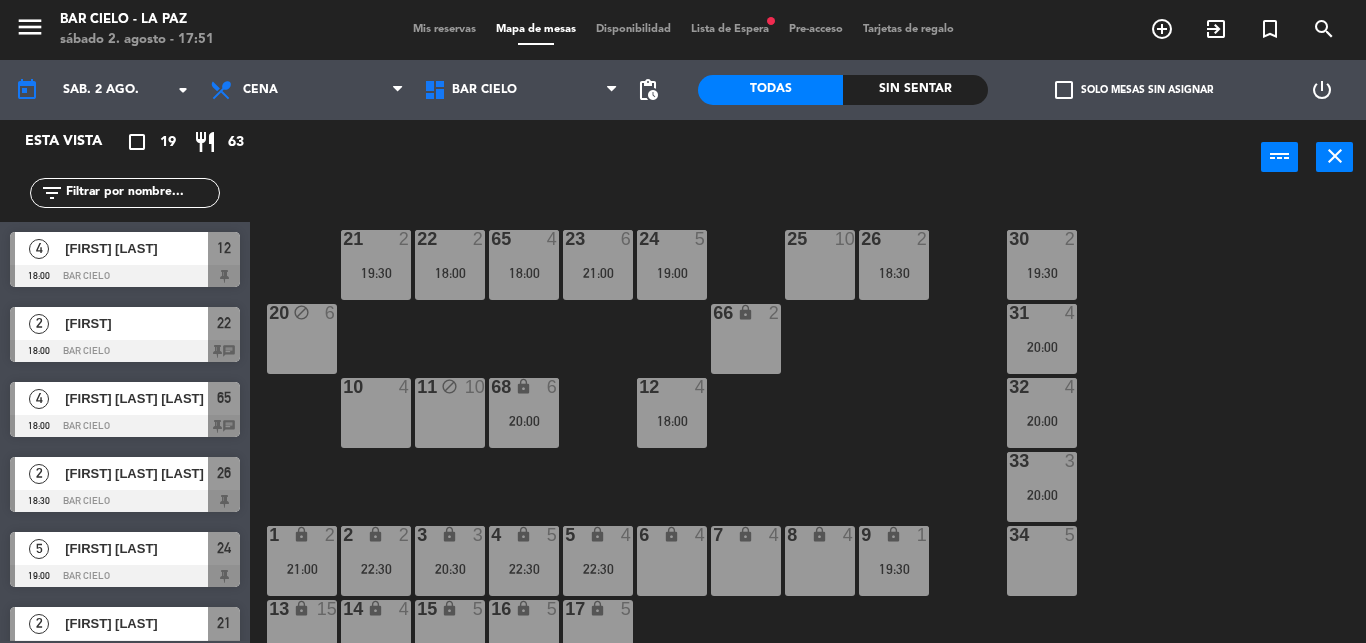 click on "33  3   20:00" at bounding box center [1042, 487] 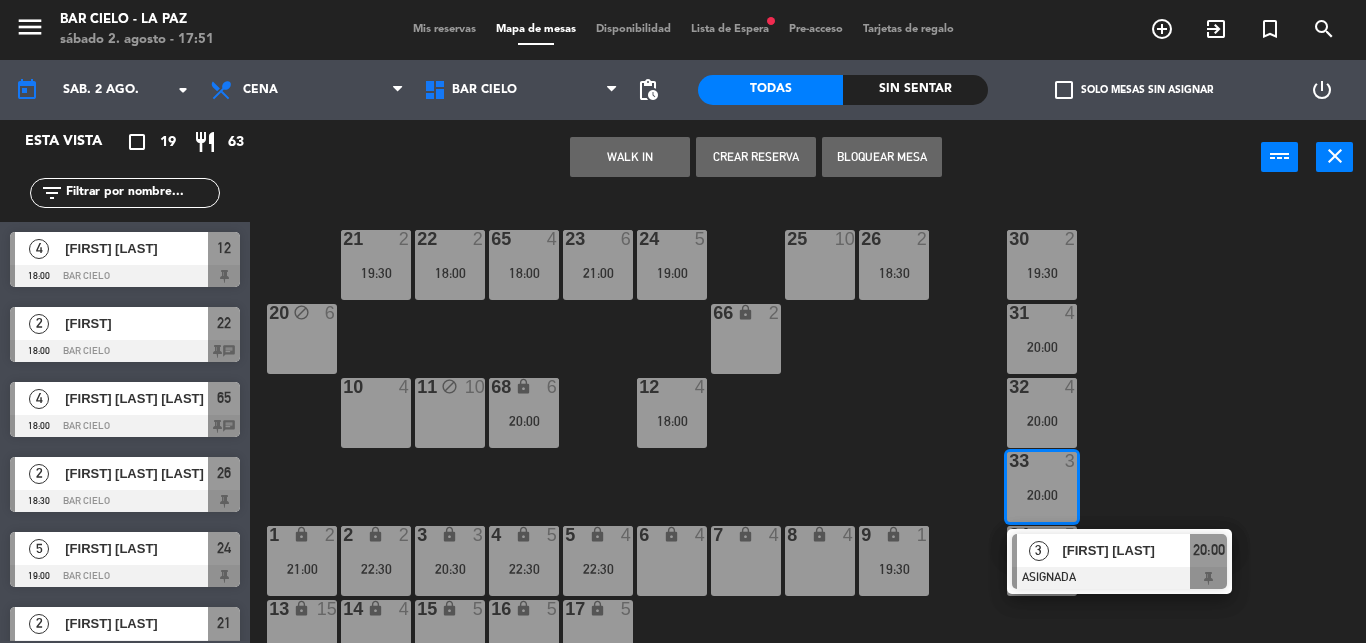 click on "20:00" at bounding box center (1042, 347) 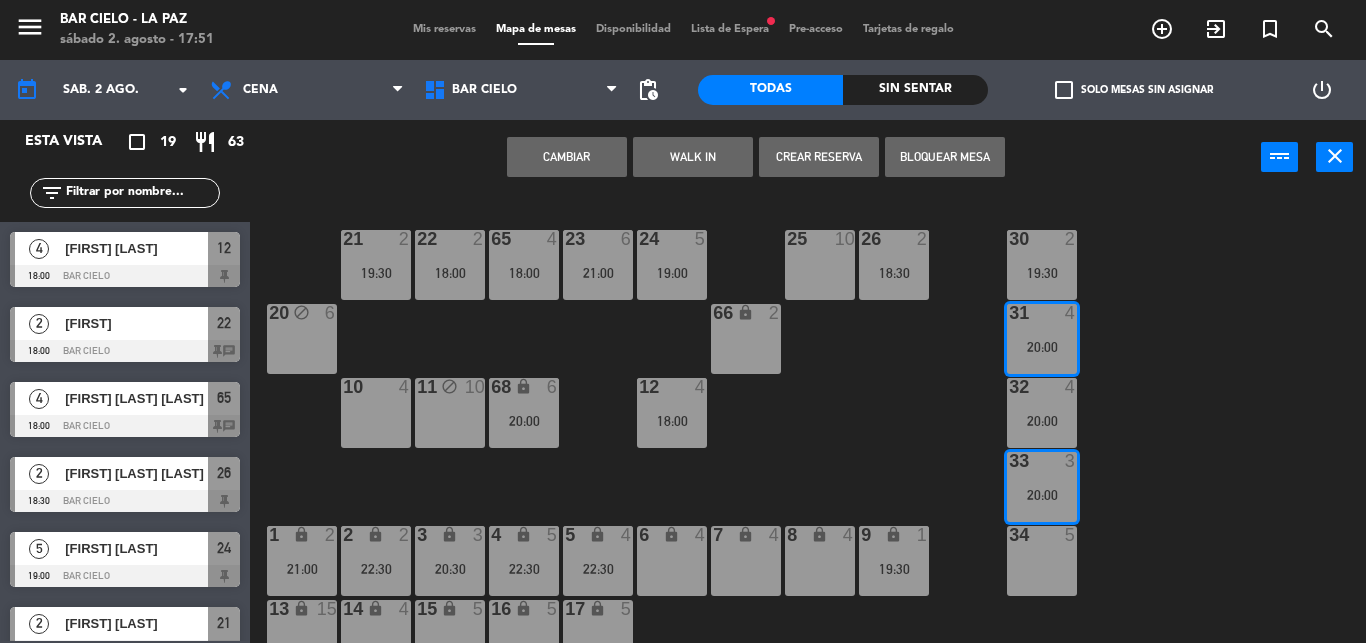 click on "21  2   19:30  22  2   18:00  23  6   21:00  24  5   19:00  25  10  26  2   18:30  30  2   19:30  65  4   18:00  20 block  6  31  4   20:00  66 lock  2  32  4   20:00  10  4  11 block  10  12  4   18:00  68 lock  6   20:00  33  3   20:00  34  5  1 lock  2   21:00  2 lock  2   22:30  3 lock  3   20:30  4 lock  5   22:30  5 lock  4   22:30  6 lock  4  7 lock  4  8 lock  4  9 lock  1   19:30  13 lock  15  14 lock  4  15 lock  5  16 lock  5  17 lock  5" 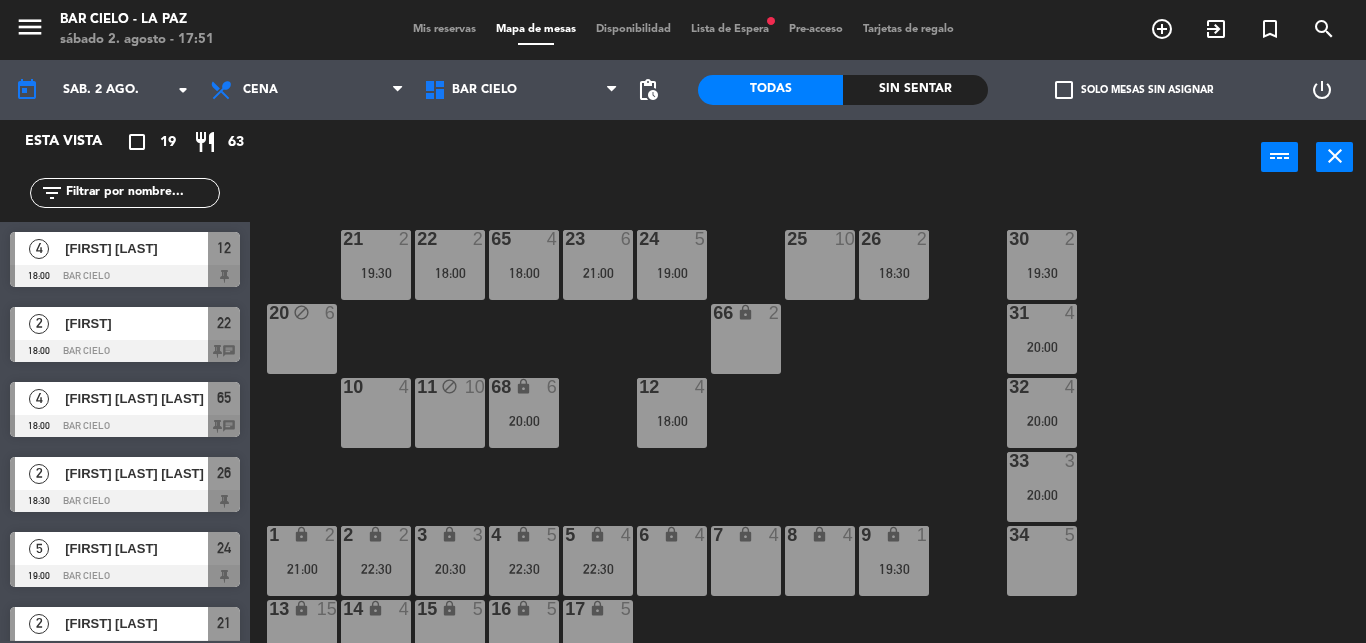 click on "9" at bounding box center (860, 535) 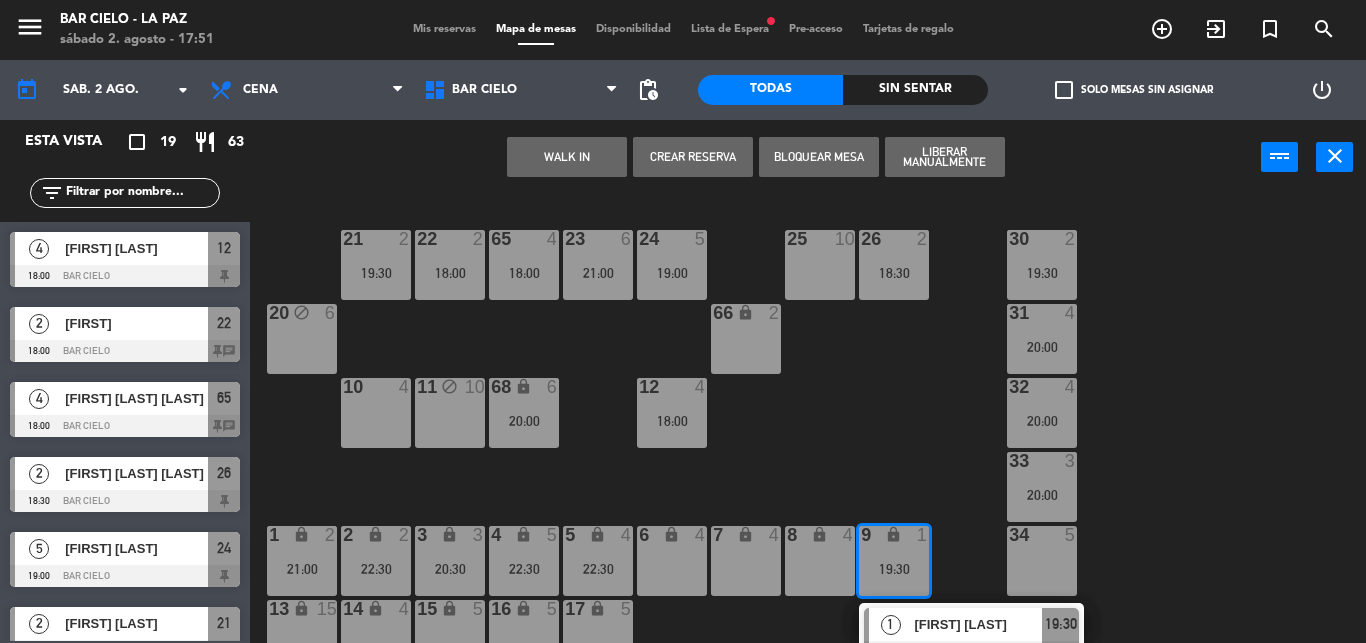 click on "9" at bounding box center [860, 535] 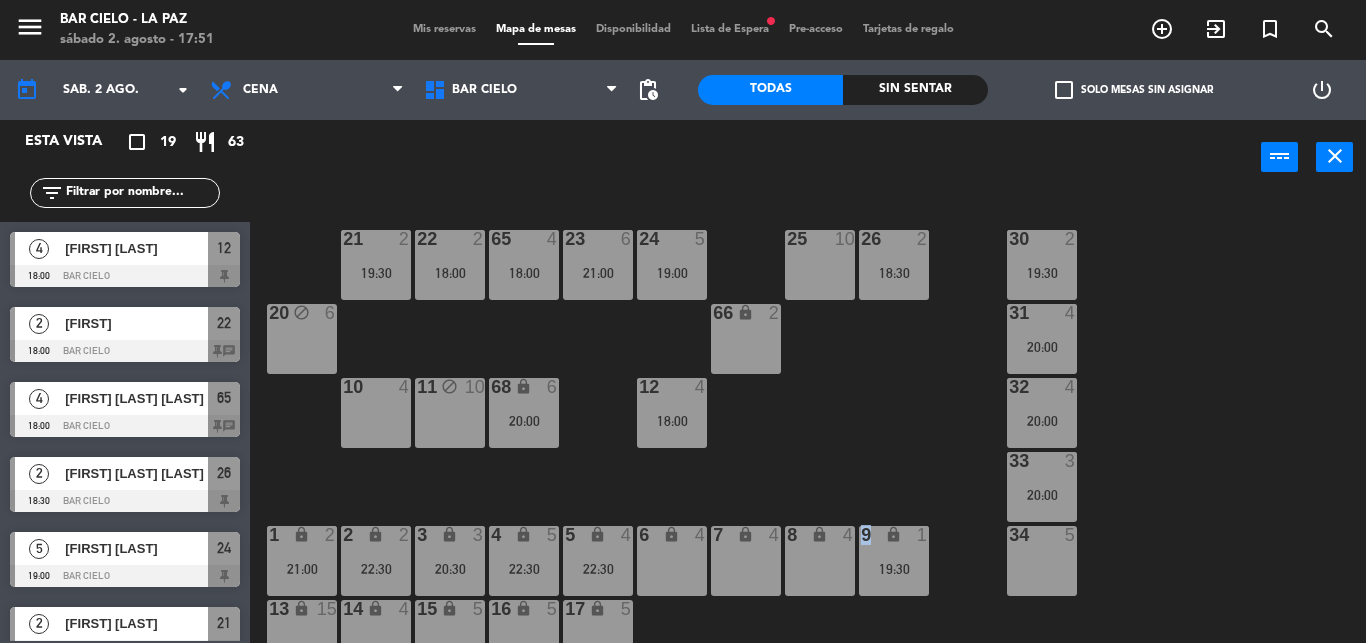 scroll, scrollTop: 27, scrollLeft: 0, axis: vertical 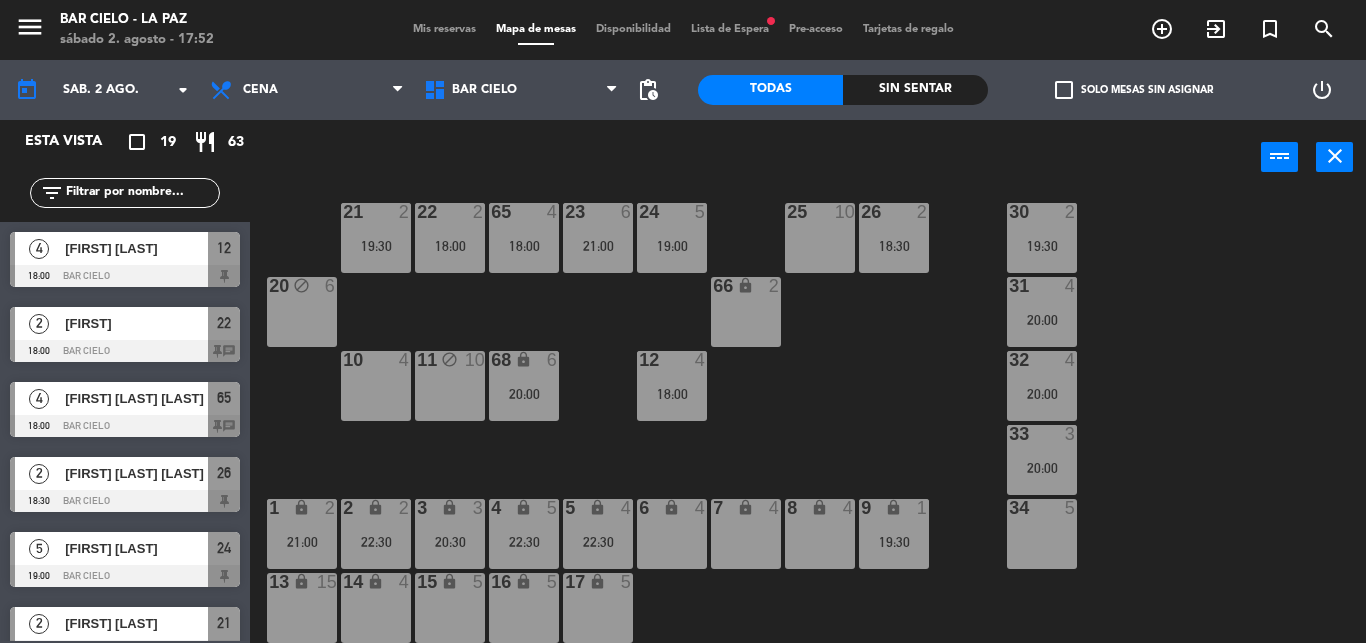 click on "2 lock  2   22:30" at bounding box center [376, 534] 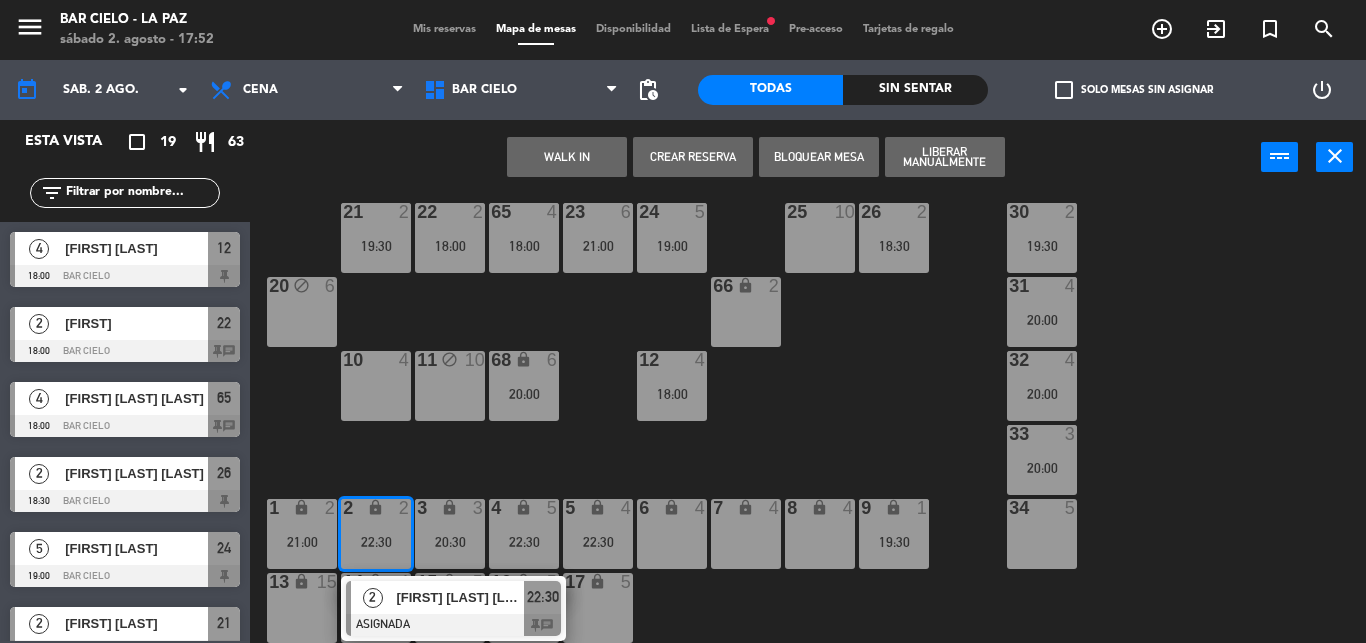 click on "2 lock  2   22:30" at bounding box center [376, 534] 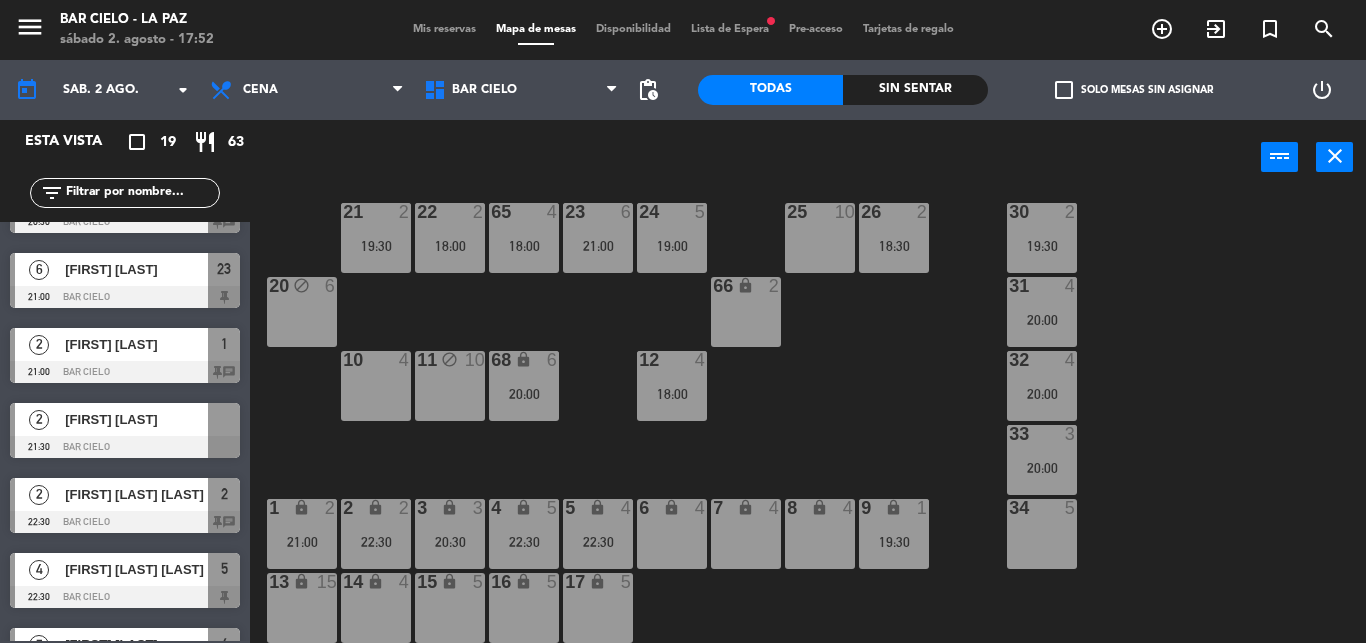 scroll, scrollTop: 946, scrollLeft: 0, axis: vertical 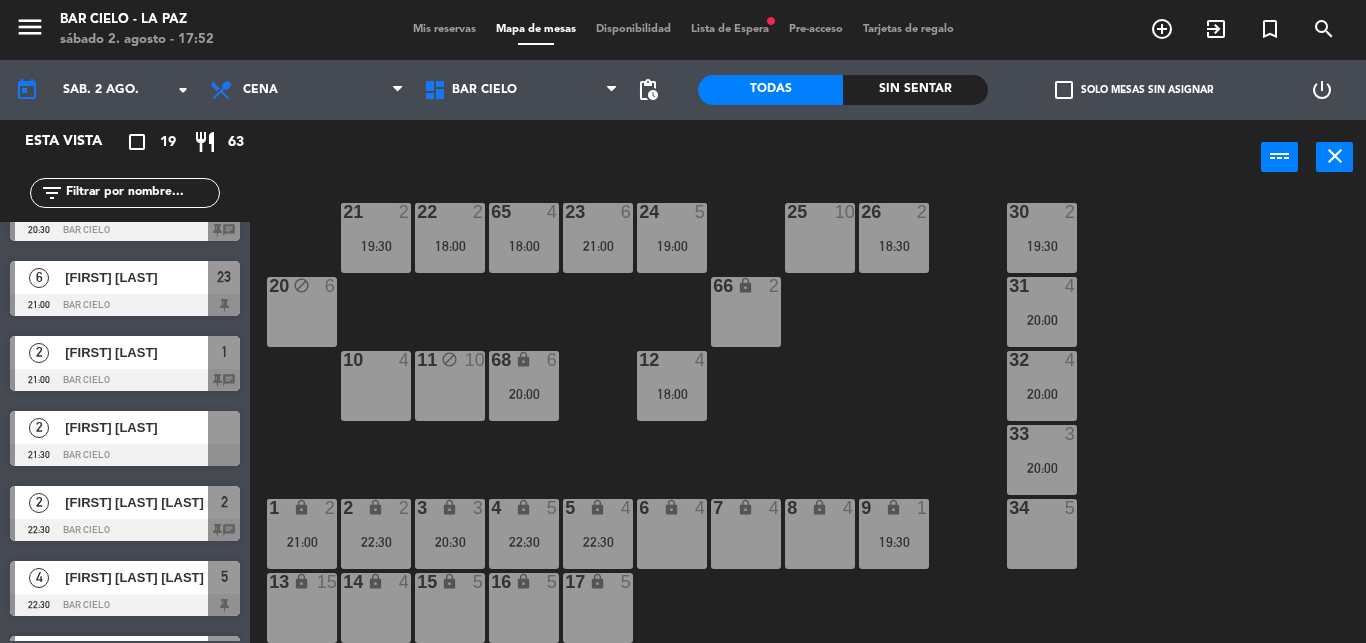 click on "31  4   20:00" at bounding box center (1042, 312) 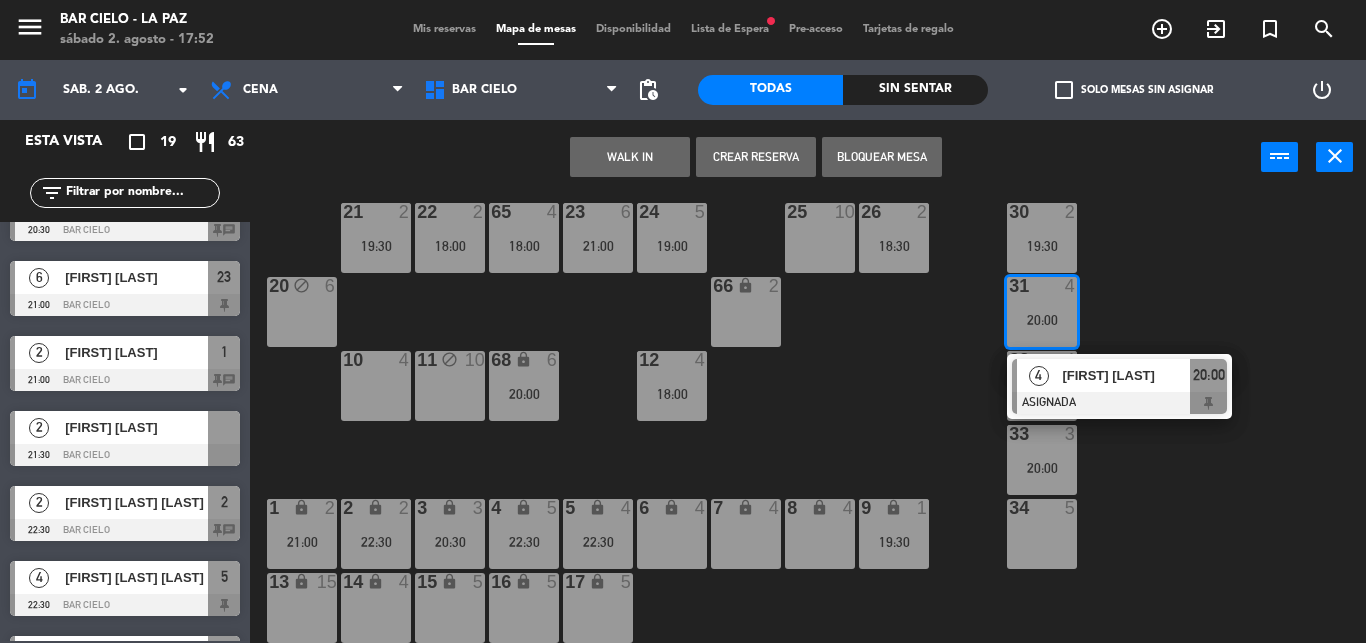 click on "34  5" at bounding box center [1042, 534] 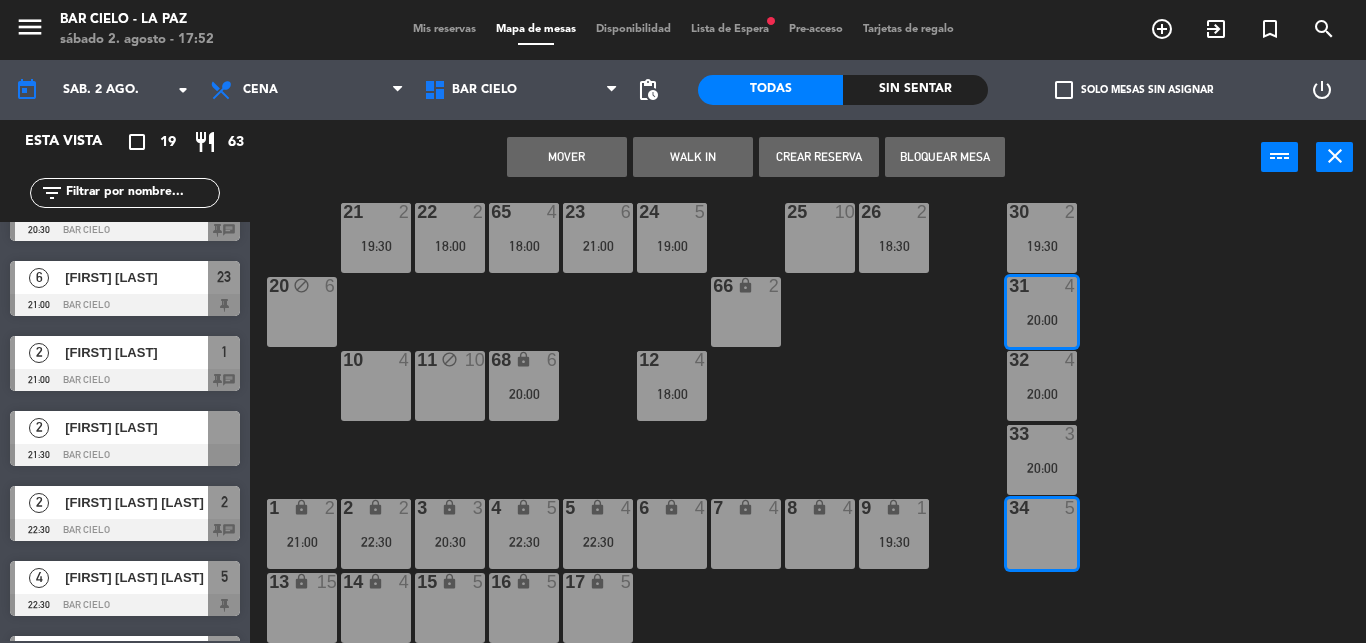 click on "21  2   19:30  22  2   18:00  23  6   21:00  24  5   19:00  25  10  26  2   18:30  30  2   19:30  65  4   18:00  20 block  6  31  4   20:00  66 lock  2  32  4   20:00  10  4  11 block  10  12  4   18:00  68 lock  6   20:00  33  3   20:00  34  5  1 lock  2   21:00  2 lock  2   22:30  3 lock  3   20:30  4 lock  5   22:30  5 lock  4   22:30  6 lock  4  7 lock  4  8 lock  4  9 lock  1   19:30  13 lock  15  14 lock  4  15 lock  5  16 lock  5  17 lock  5" 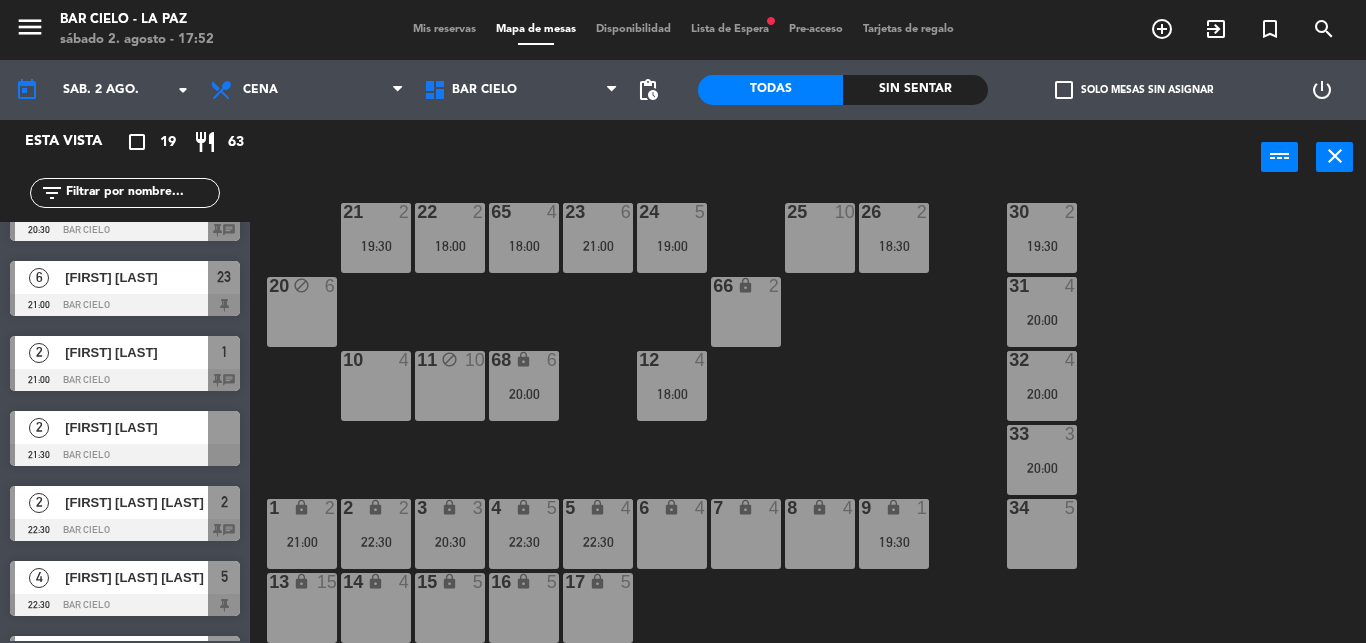 click on "32  4   20:00" at bounding box center (1042, 386) 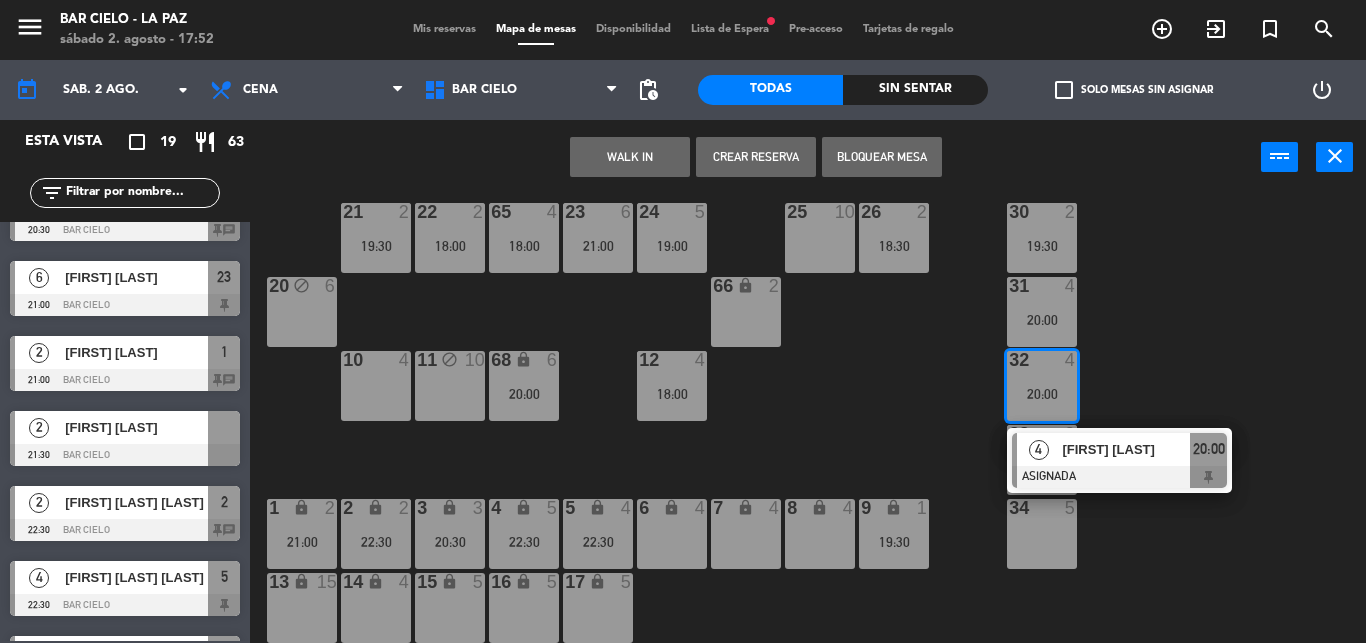click on "34  5" at bounding box center (1042, 534) 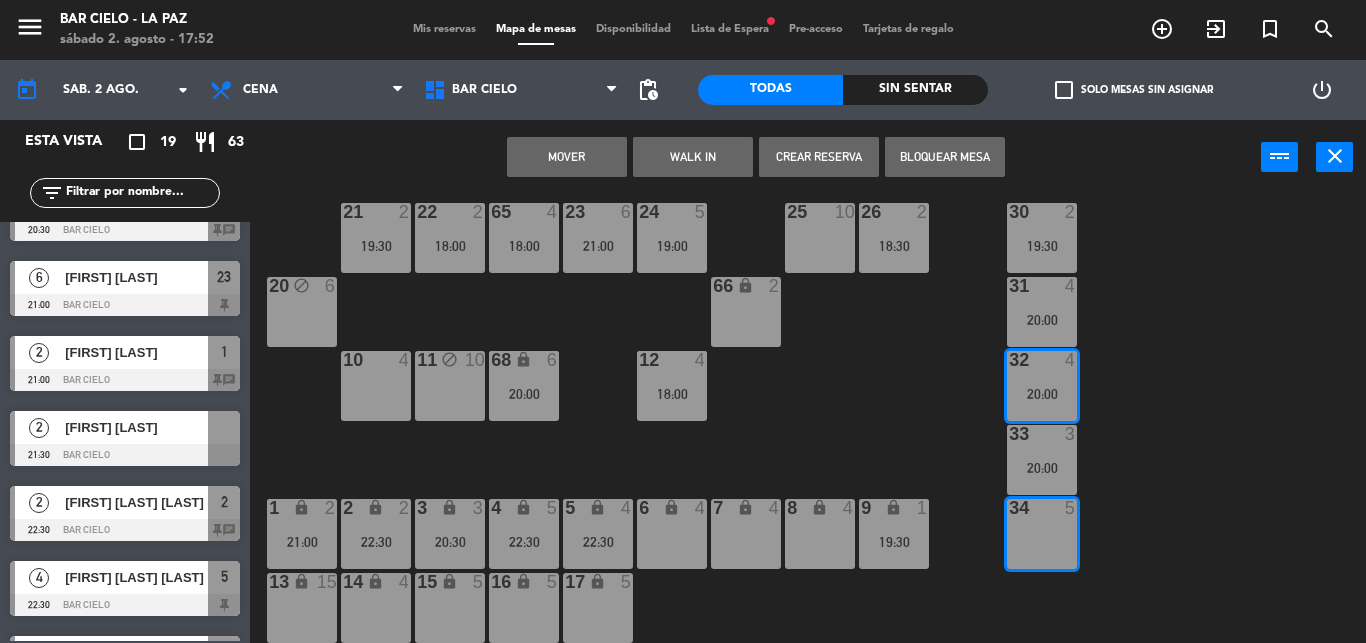 click on "Mover" at bounding box center [567, 157] 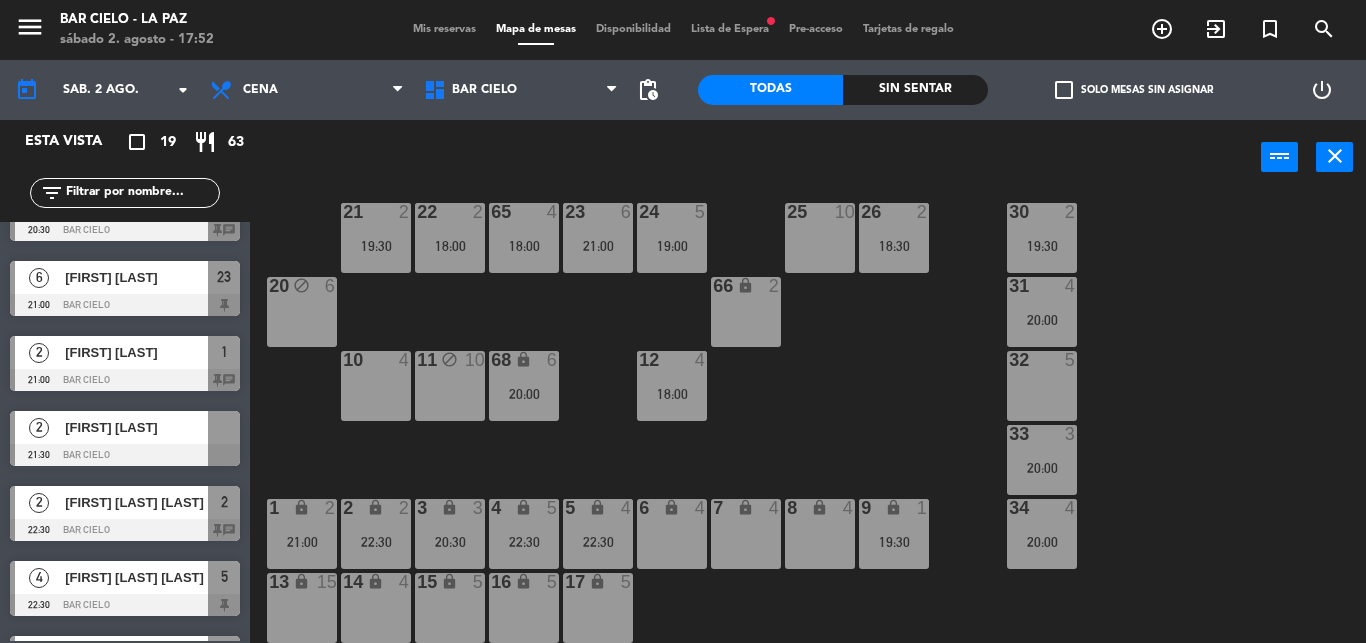 click on "31  4   20:00" at bounding box center [1042, 312] 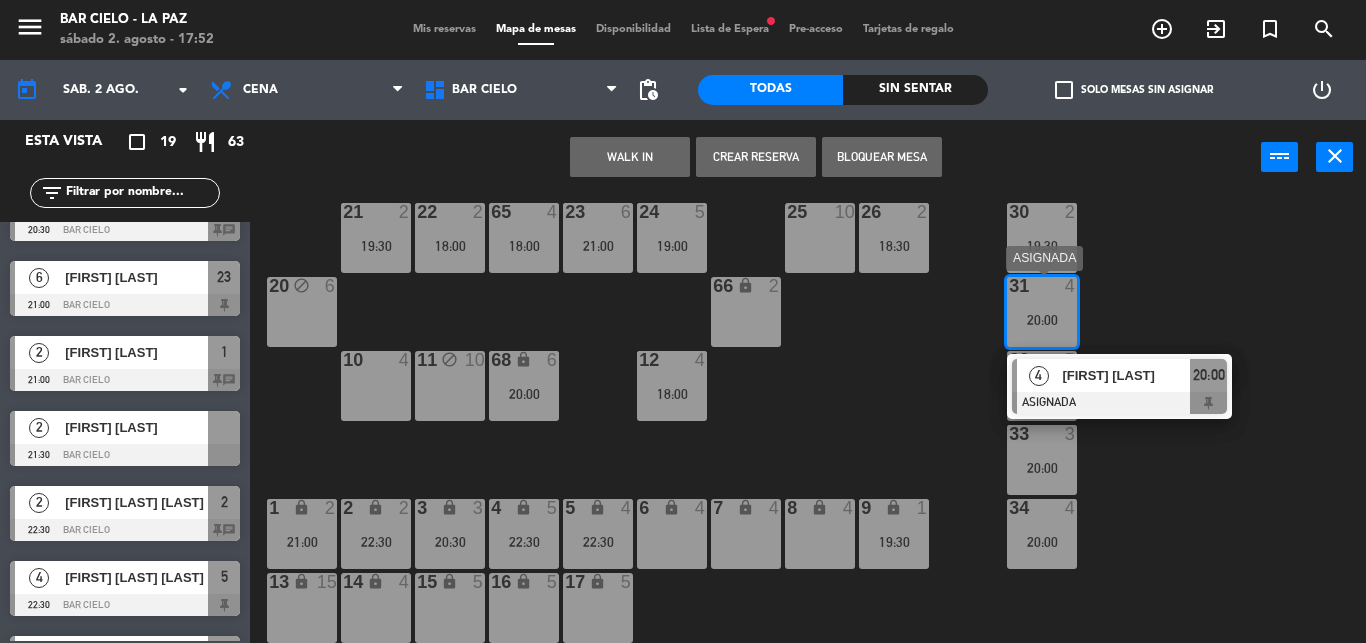 click on "4 [LAST] [LAST] ASIGNADA 20:00" at bounding box center (1119, 386) 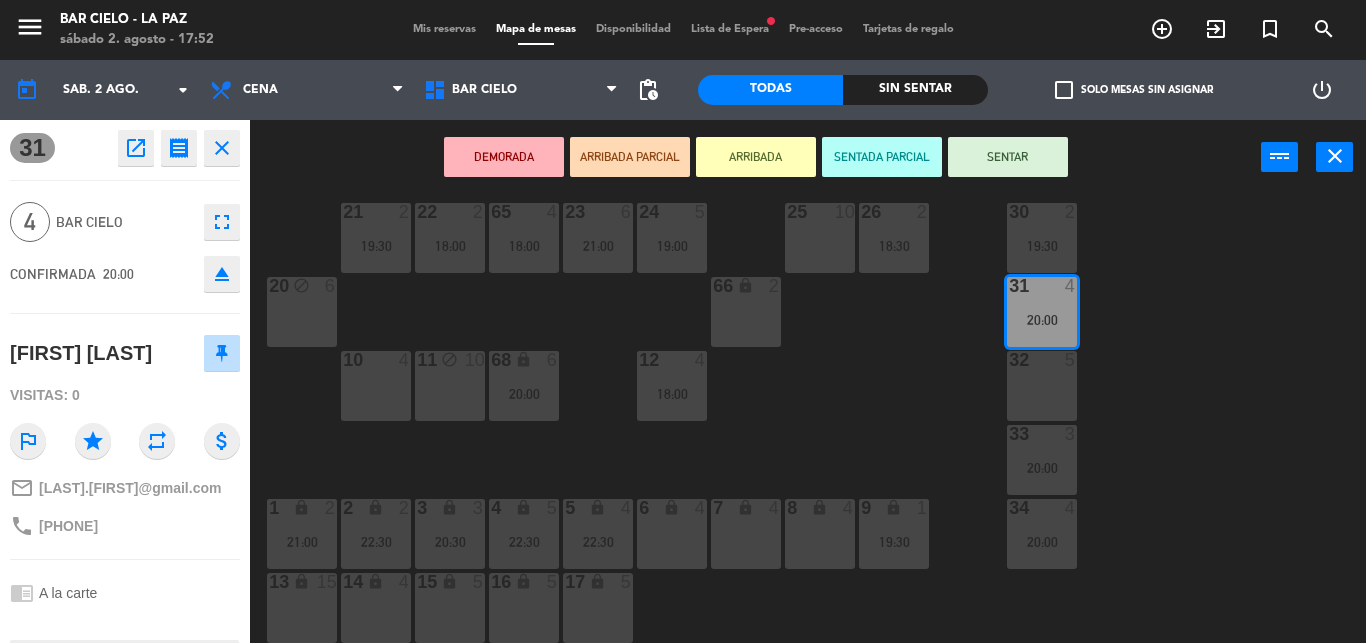 click at bounding box center (1041, 360) 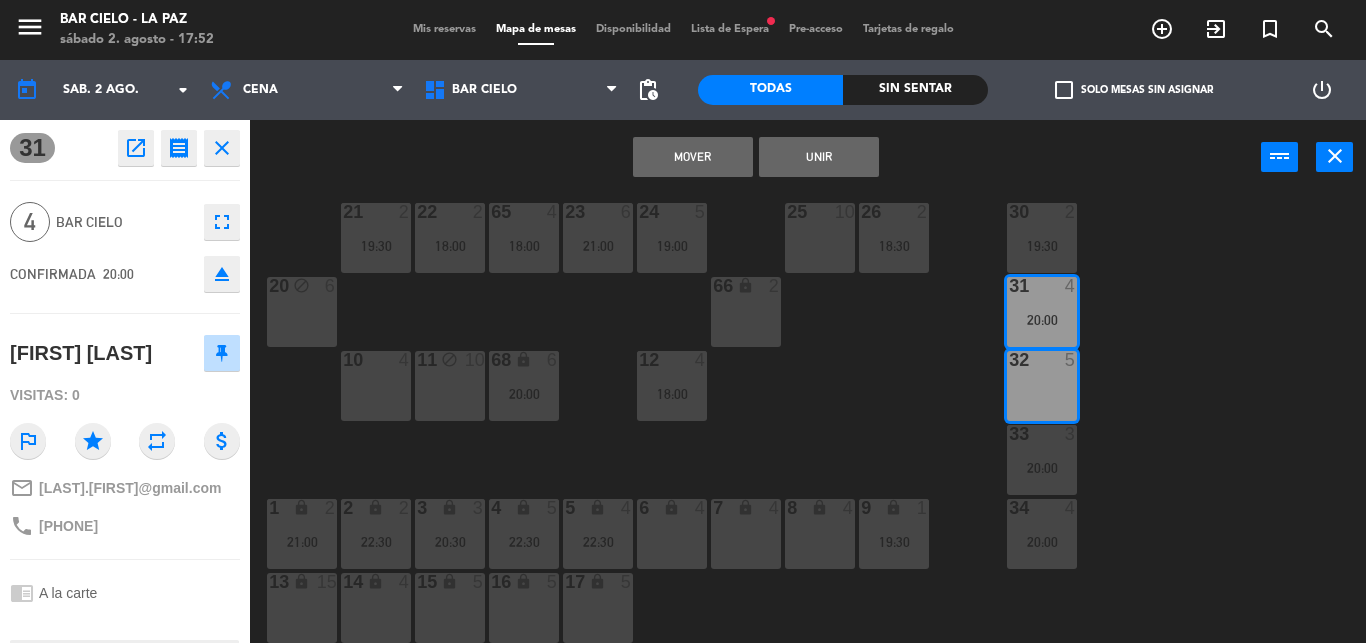click on "Mover" at bounding box center (693, 157) 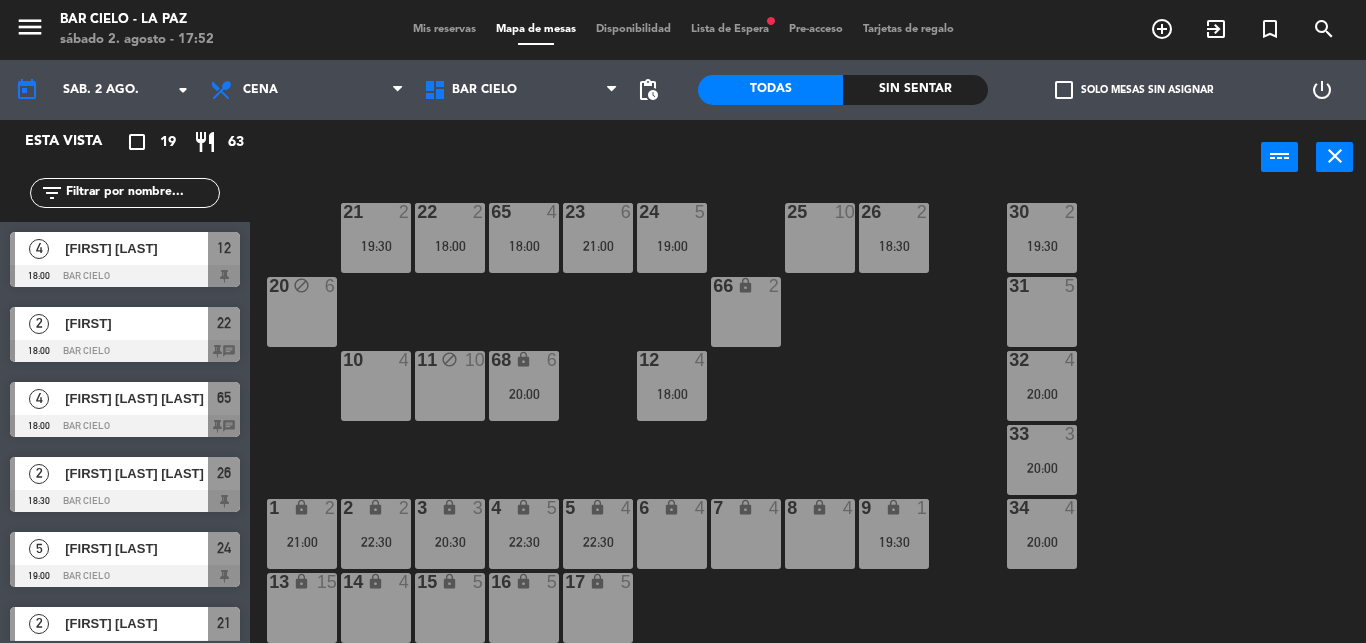 scroll, scrollTop: 0, scrollLeft: 0, axis: both 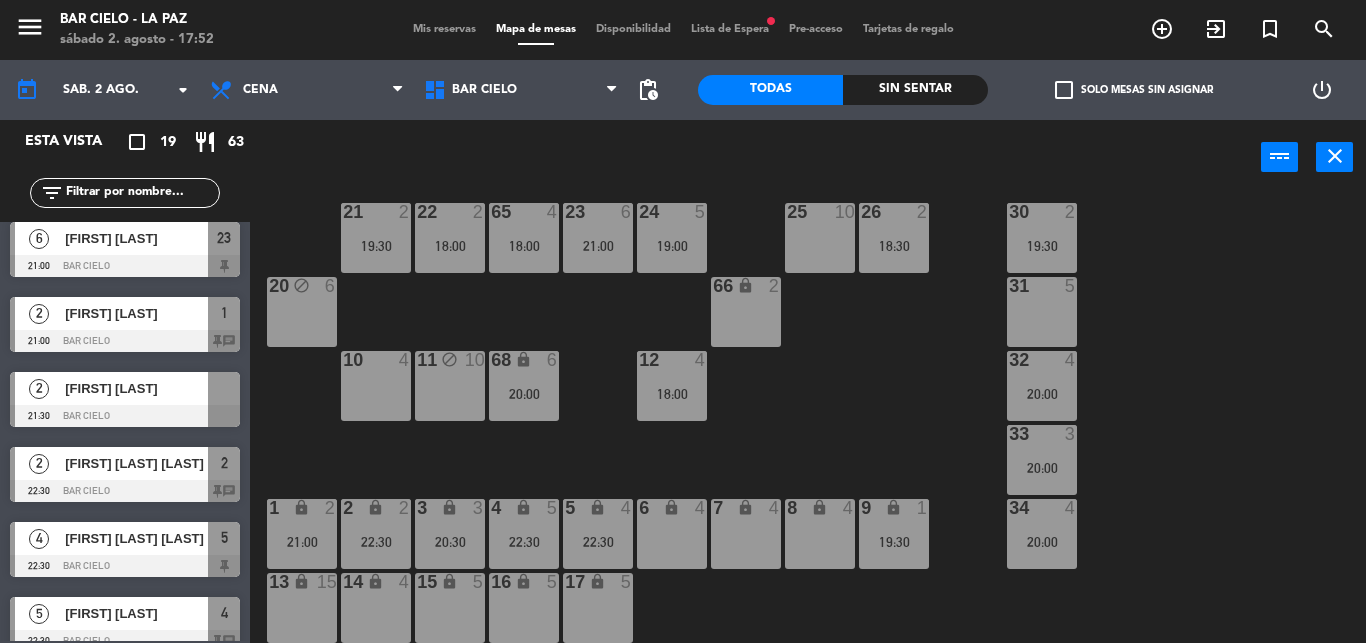 click on "[FIRST] [LAST]" at bounding box center [136, 388] 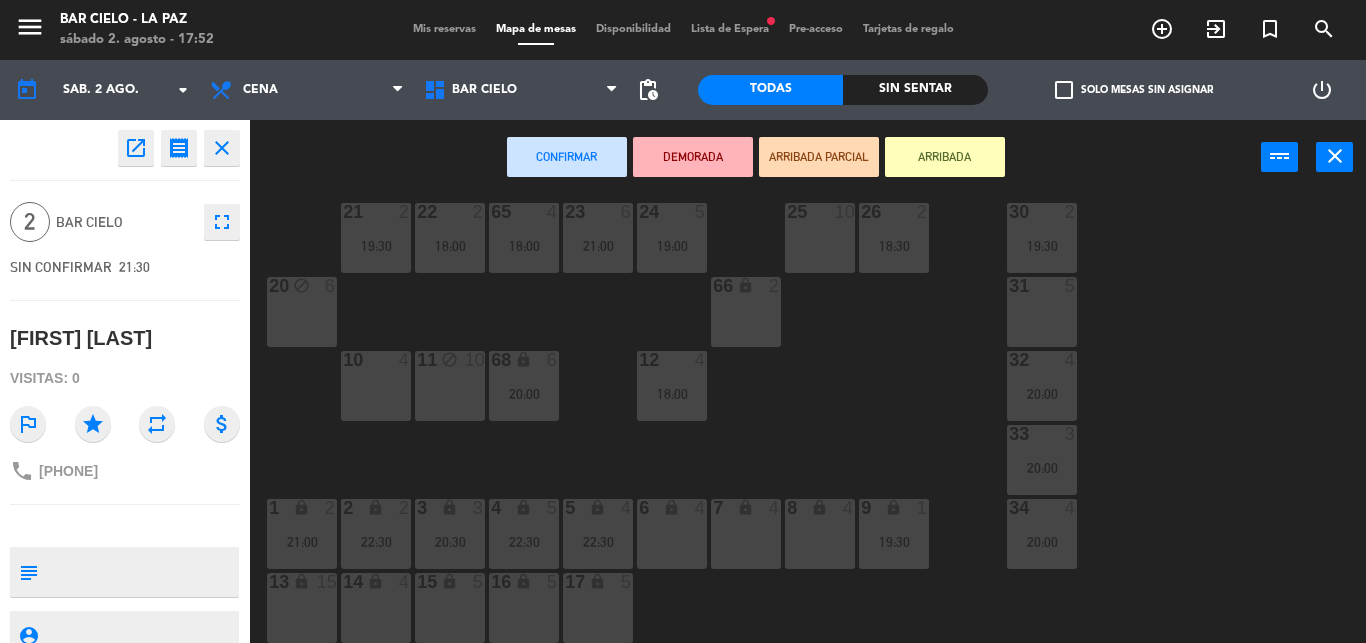 click on "31  5" at bounding box center (1042, 312) 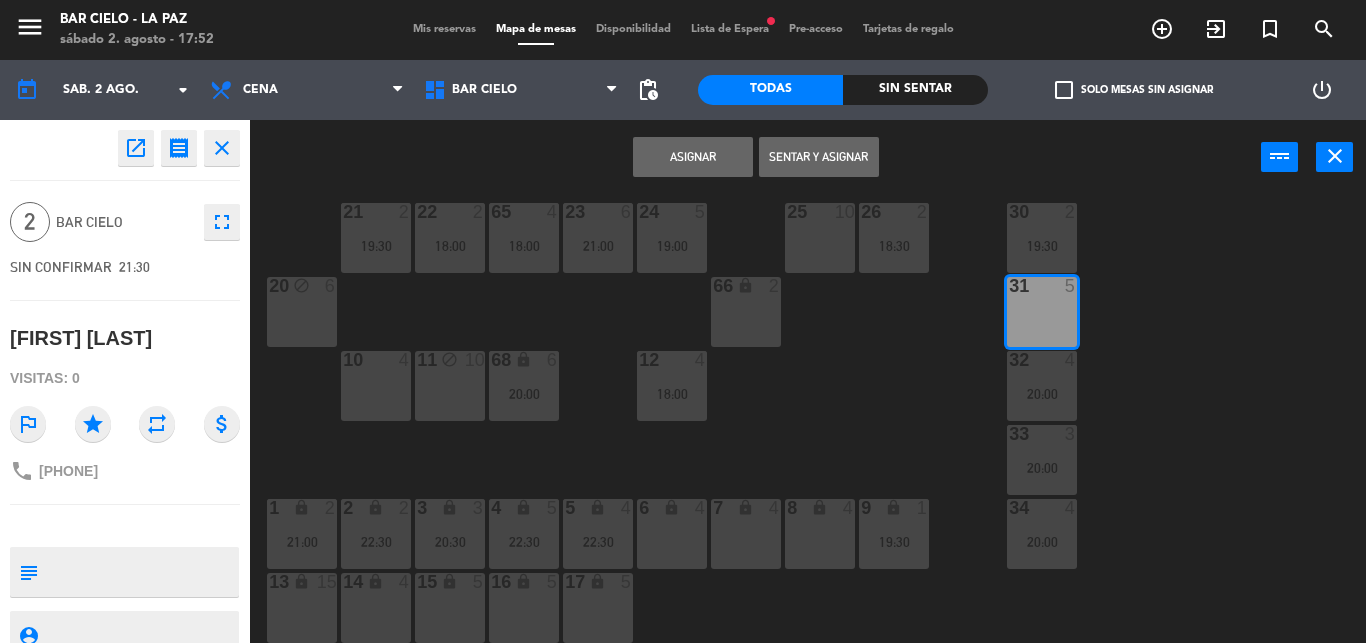 click on "Asignar" at bounding box center [693, 157] 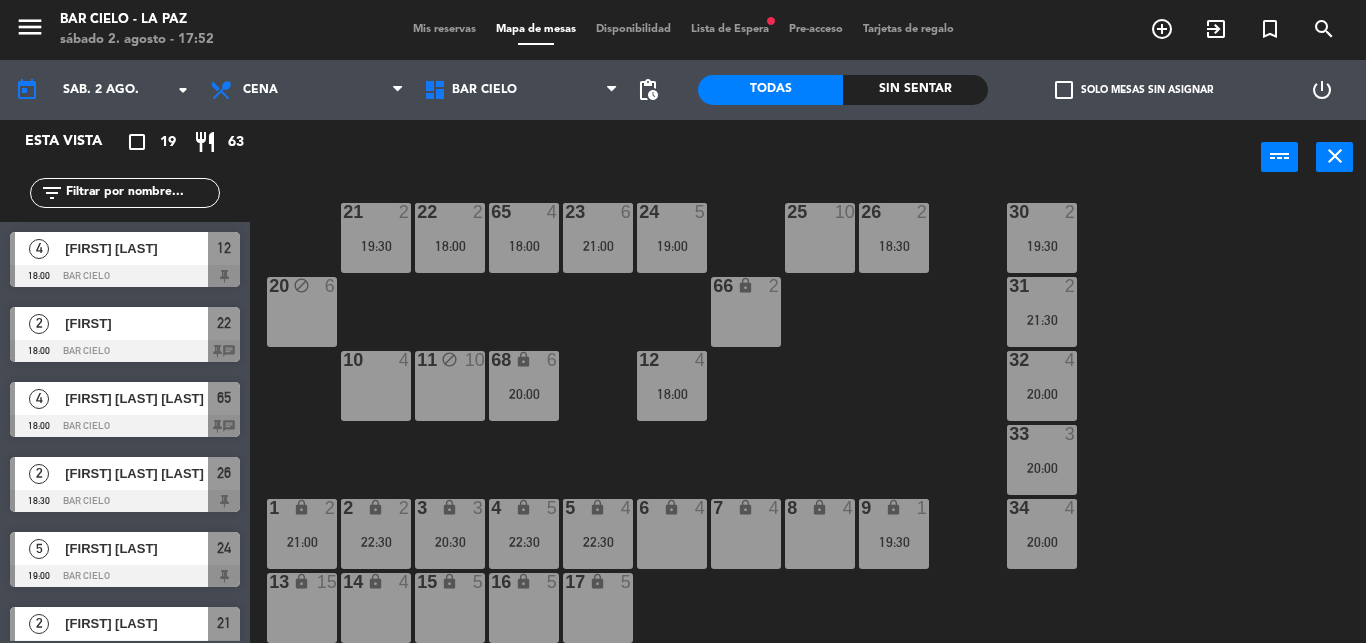 scroll, scrollTop: 0, scrollLeft: 0, axis: both 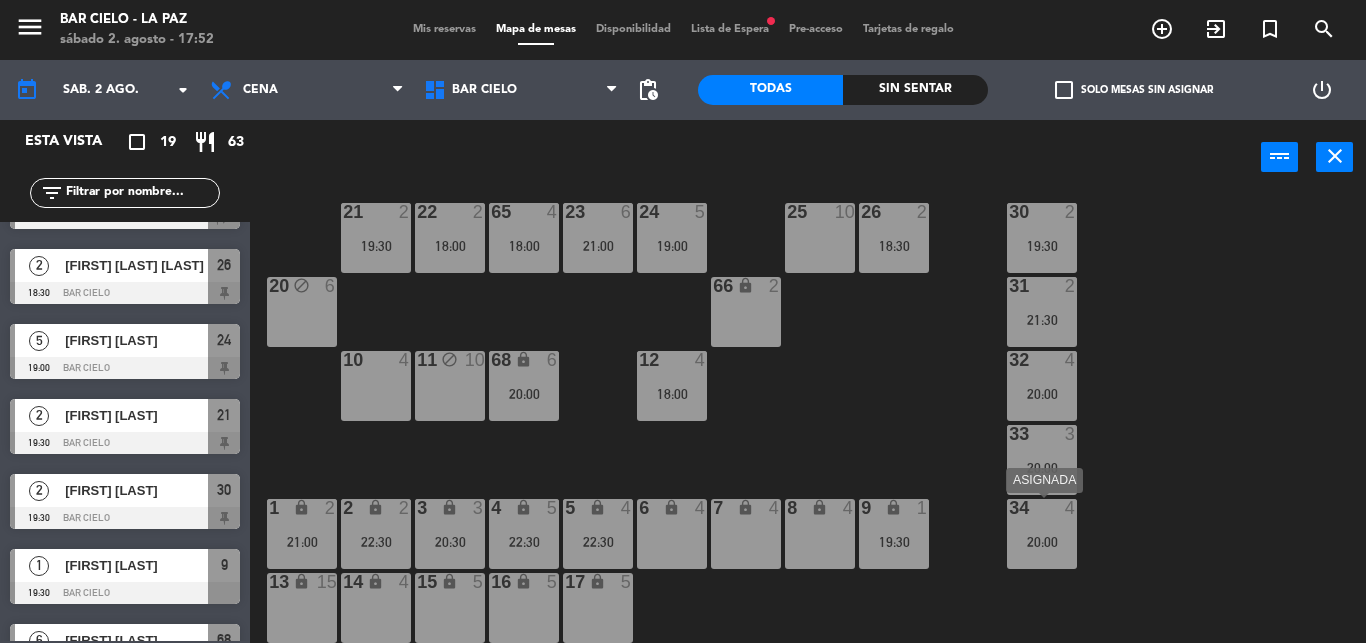 click on "34  4   20:00" at bounding box center (1042, 534) 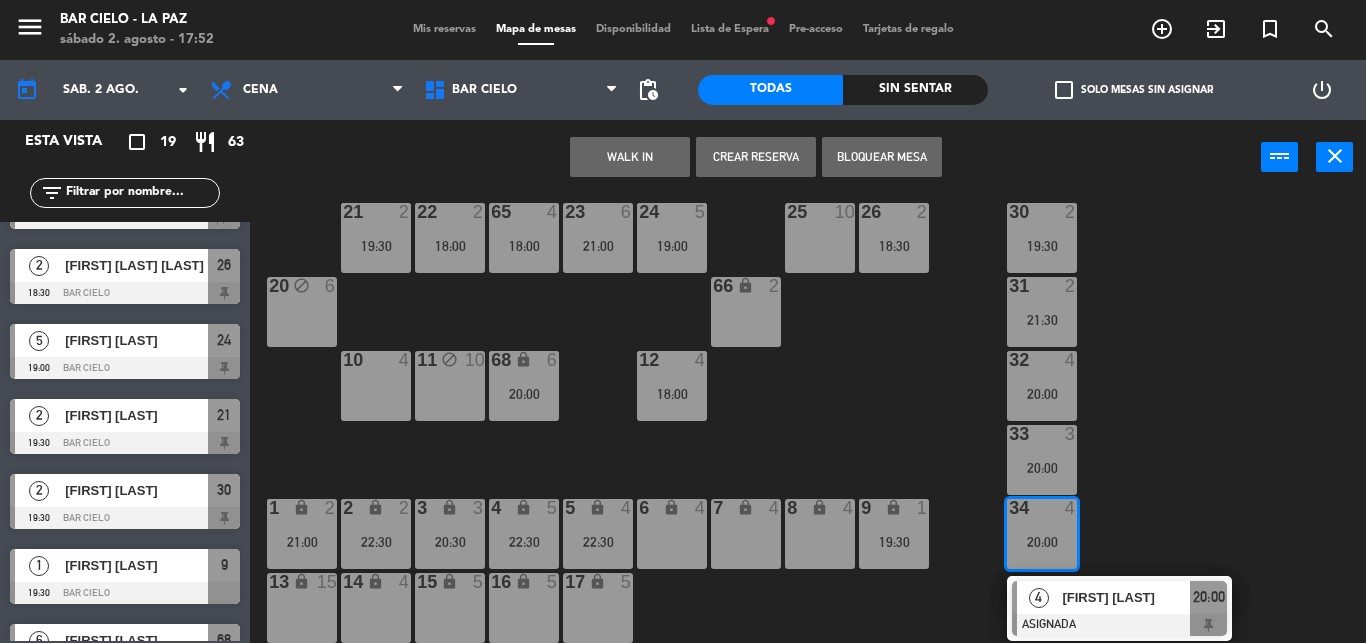 click on "21 2 19:30 22 2 18:00 23 6 21:00 24 5 19:00 25 10 26 2 18:30 30 2 19:30 65 4 18:00 20 block 6 31 2 21:30 66 lock 2 32 4 20:00 10 4 11 block 10 12 4 18:00 68 lock 6 20:00 33 3 20:00 34 4 20:00 4 [FIRST] [LAST] ASIGNADA 20:00 1 lock 2 21:00 2 lock 2 22:30 3 lock 3 20:30 4 lock 5 22:30 5 lock 4 22:30 6 lock 4 7 lock 4 8 lock 4 9 lock 1 19:30 13 lock 15 14 lock 4 15 lock 5 16 lock 5 17 lock 5" 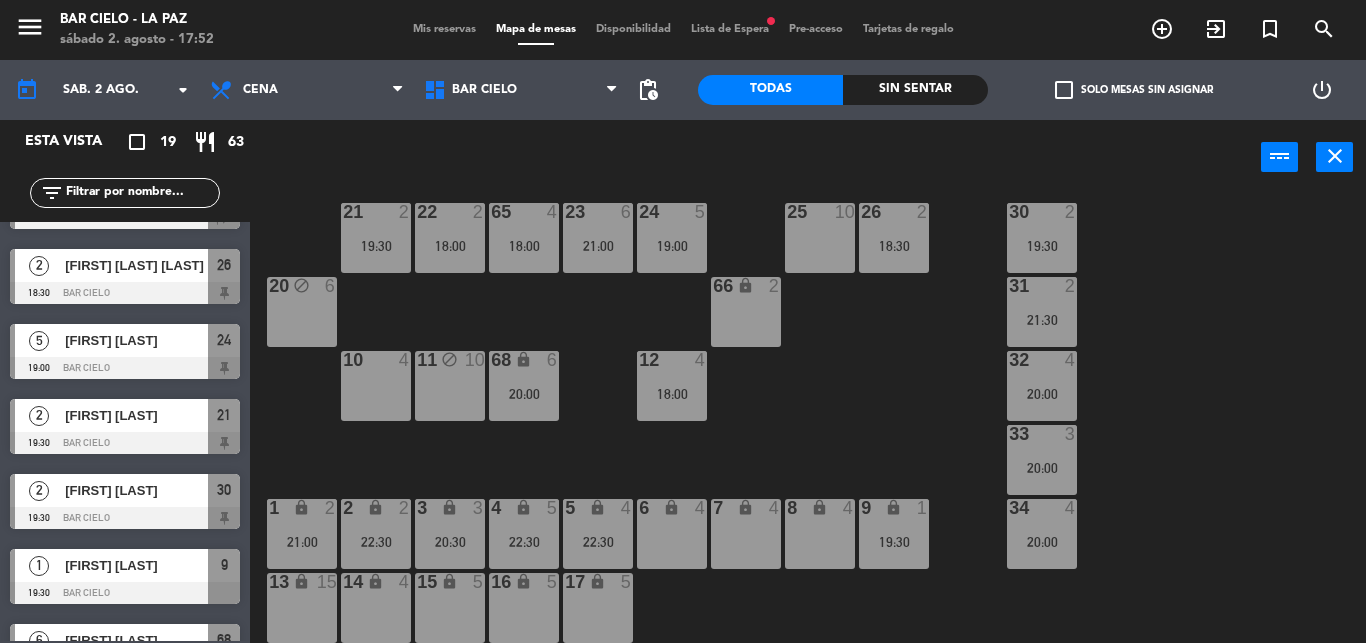 click on "33  3   20:00" at bounding box center (1042, 460) 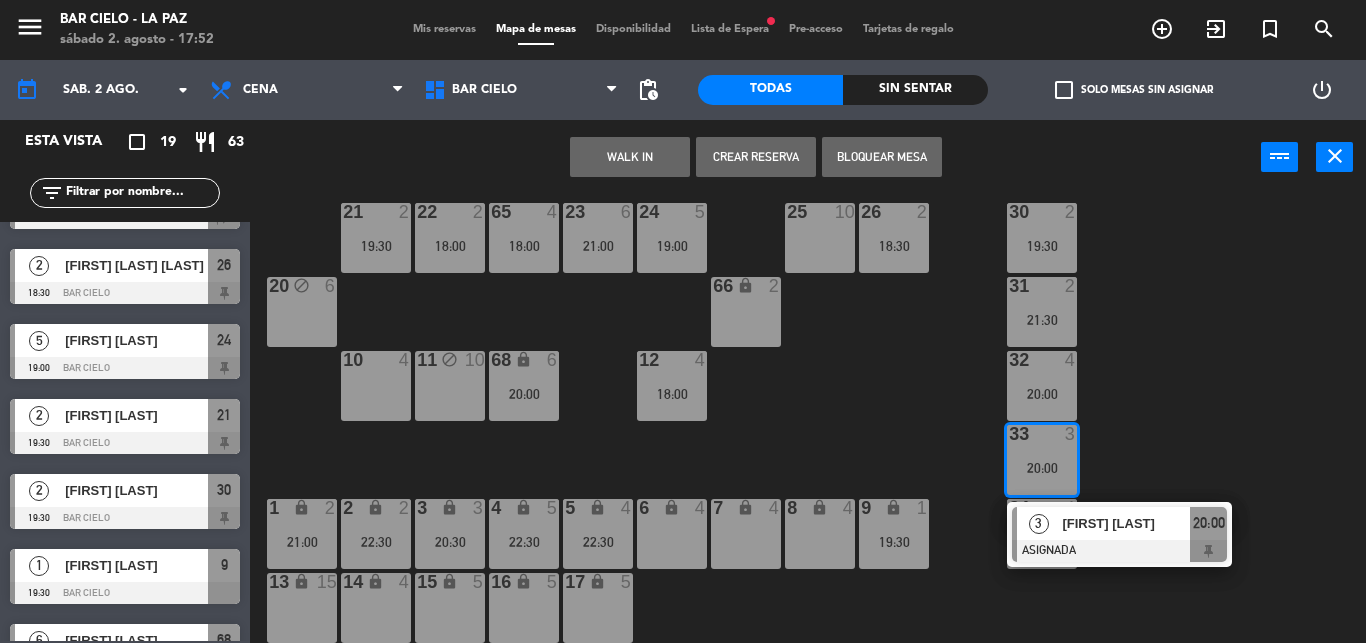 click at bounding box center (1041, 508) 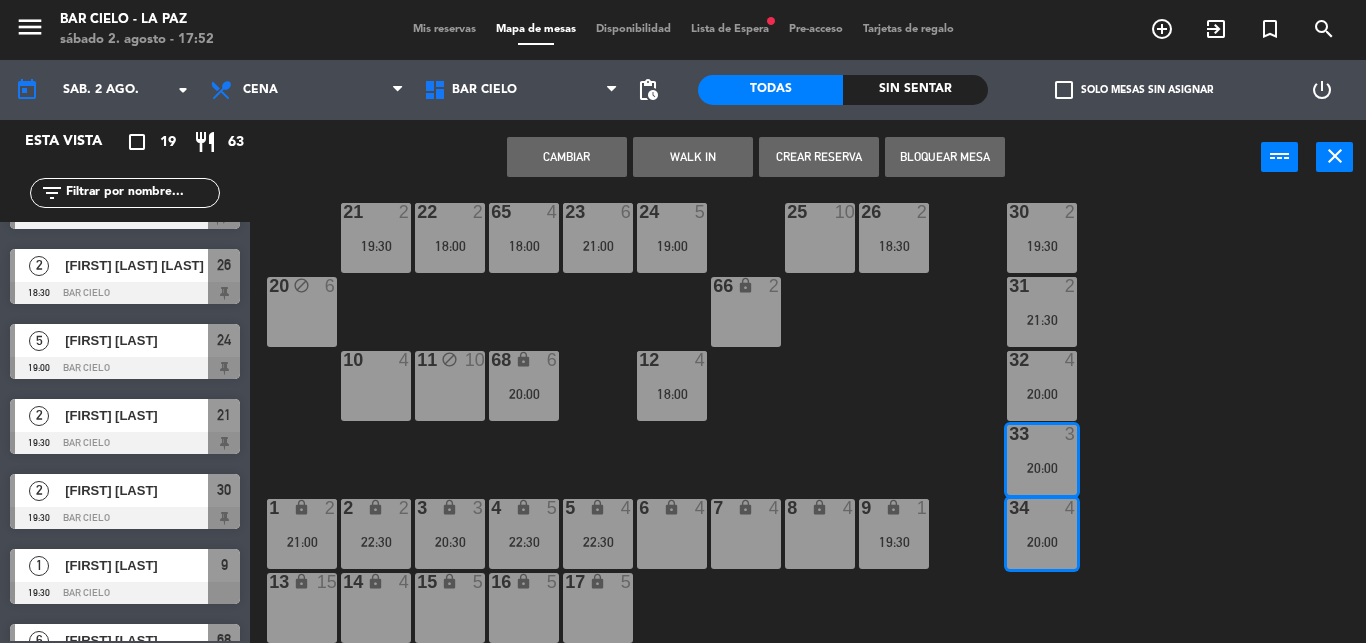 click on "Cambiar" at bounding box center (567, 157) 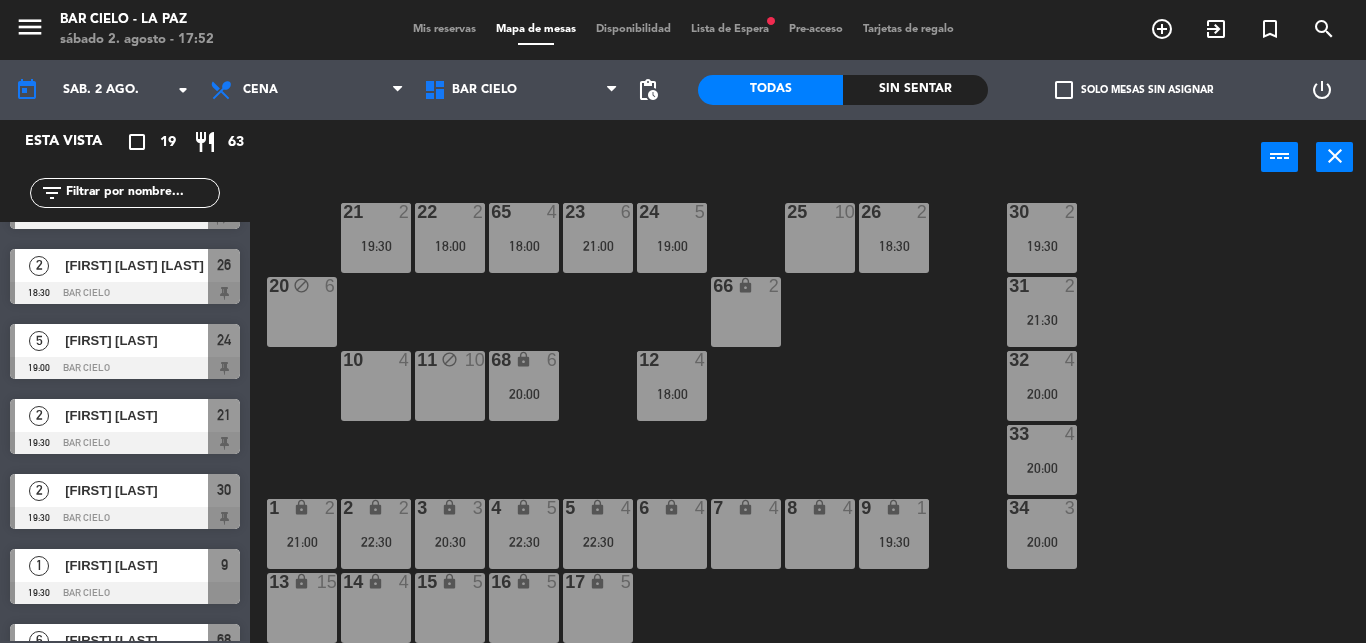 click on "power_input close" at bounding box center (755, 158) 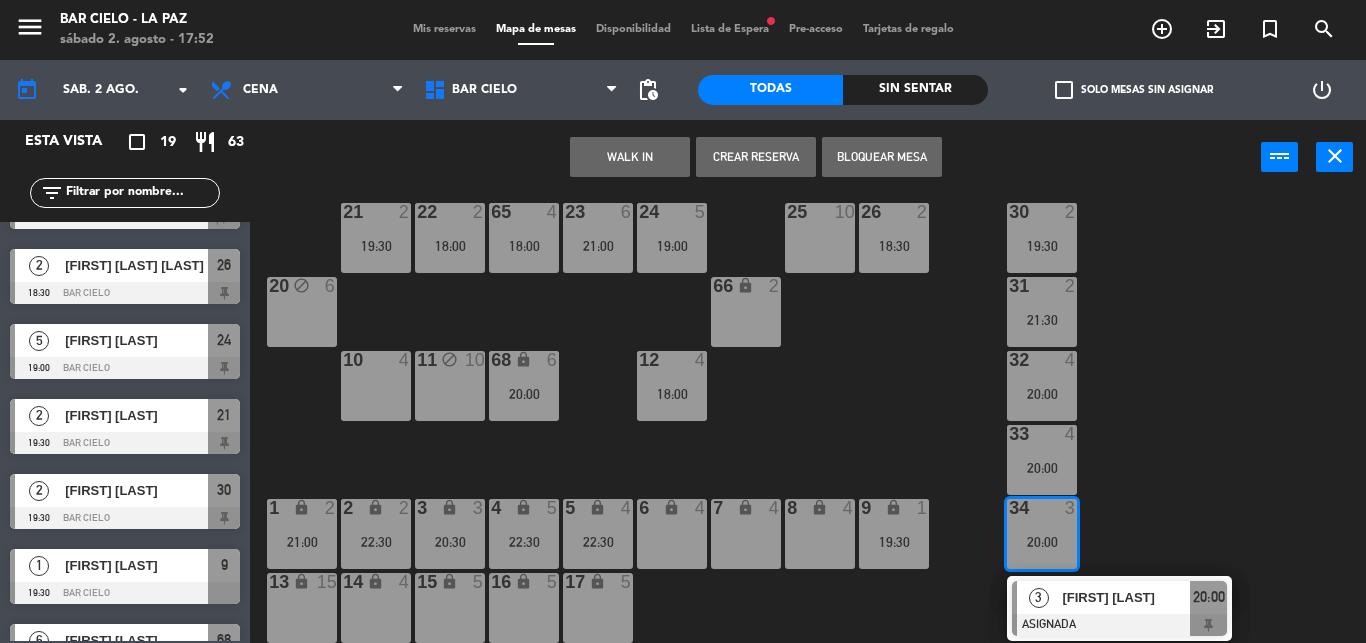 click on "10  4" at bounding box center (376, 361) 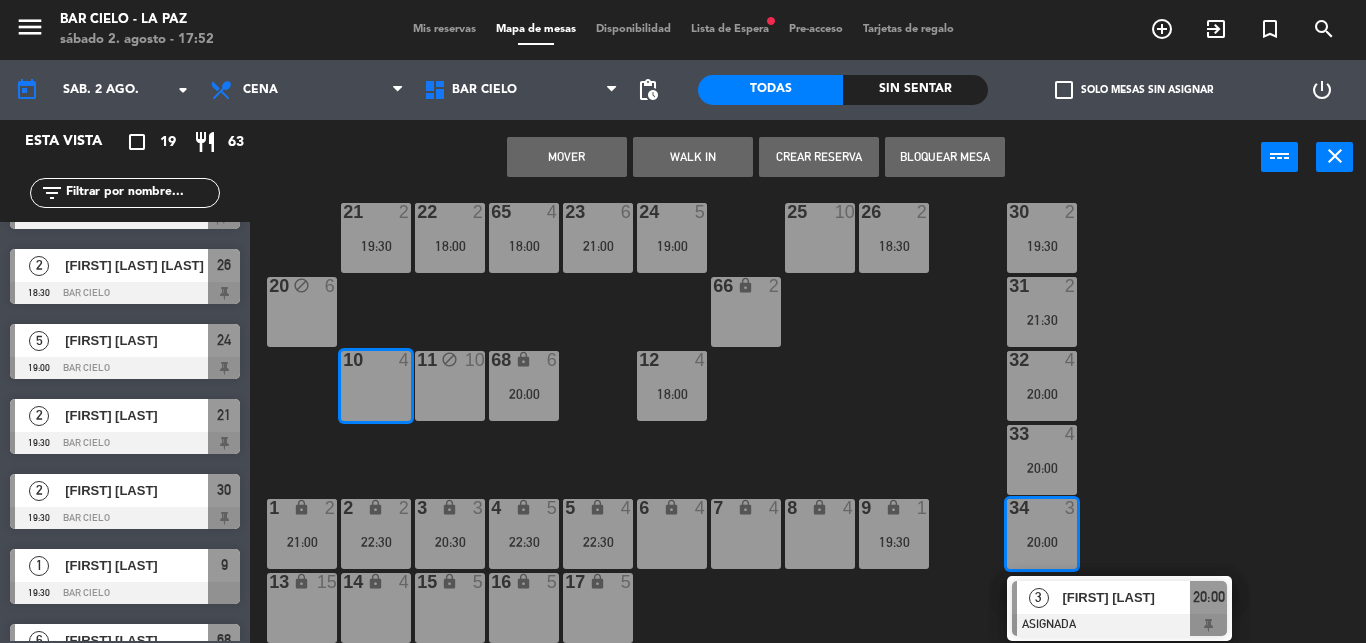 click on "Mover" at bounding box center [567, 157] 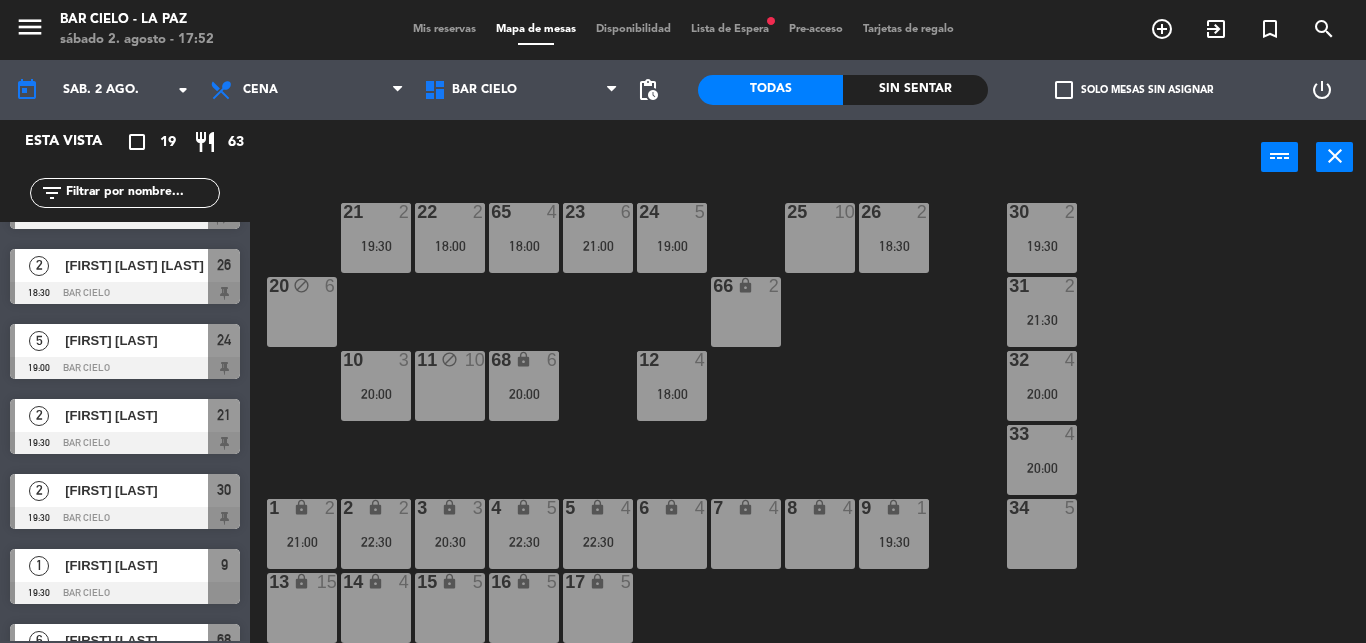 click on "Mis reservas" at bounding box center (444, 29) 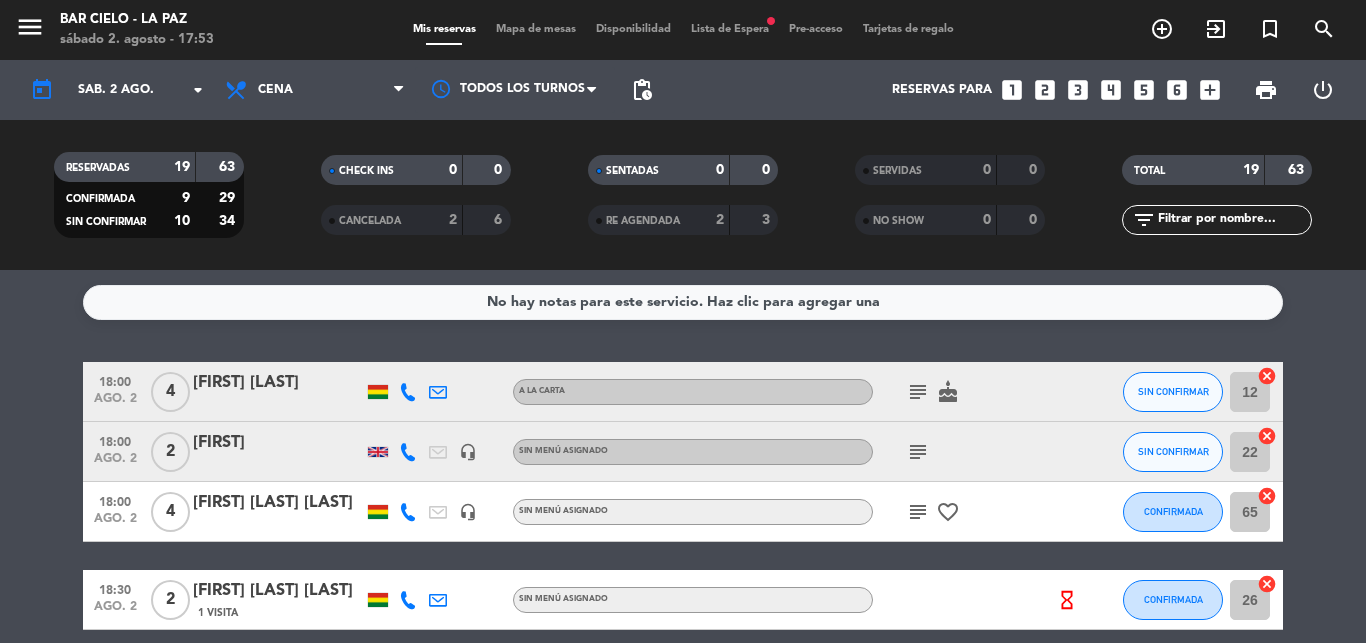 scroll, scrollTop: 1, scrollLeft: 0, axis: vertical 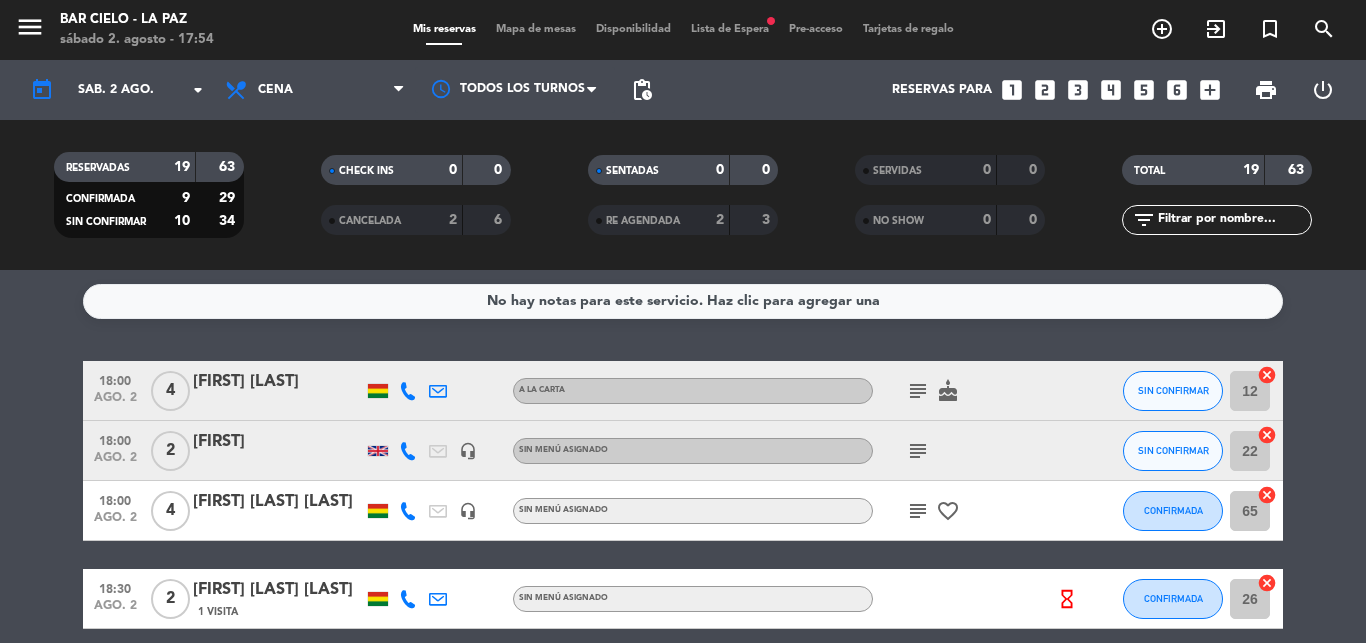 click on "subject" 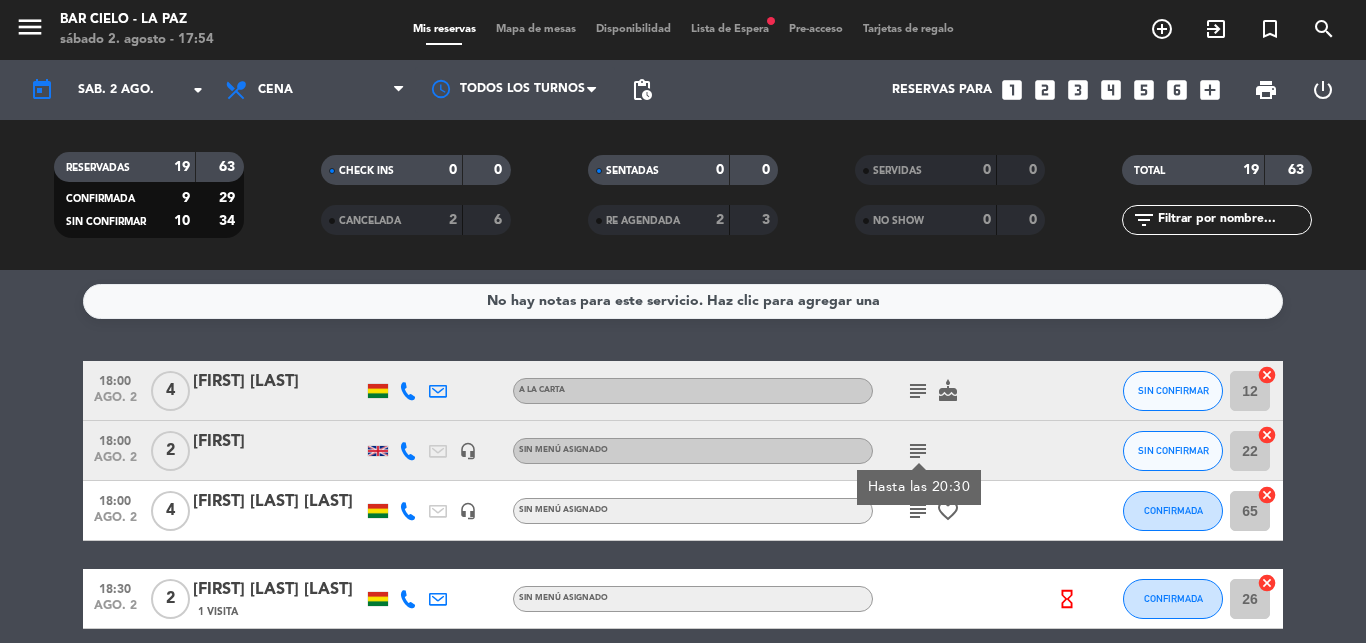 click on "subject" 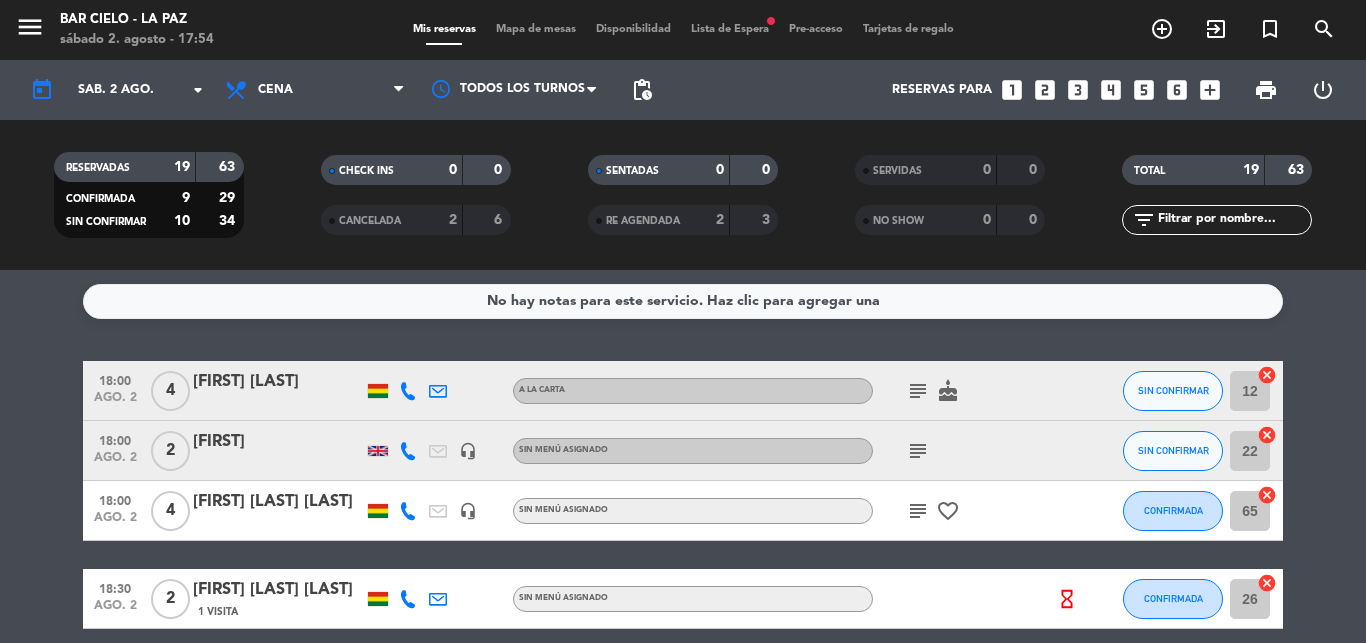 click on "18:00" 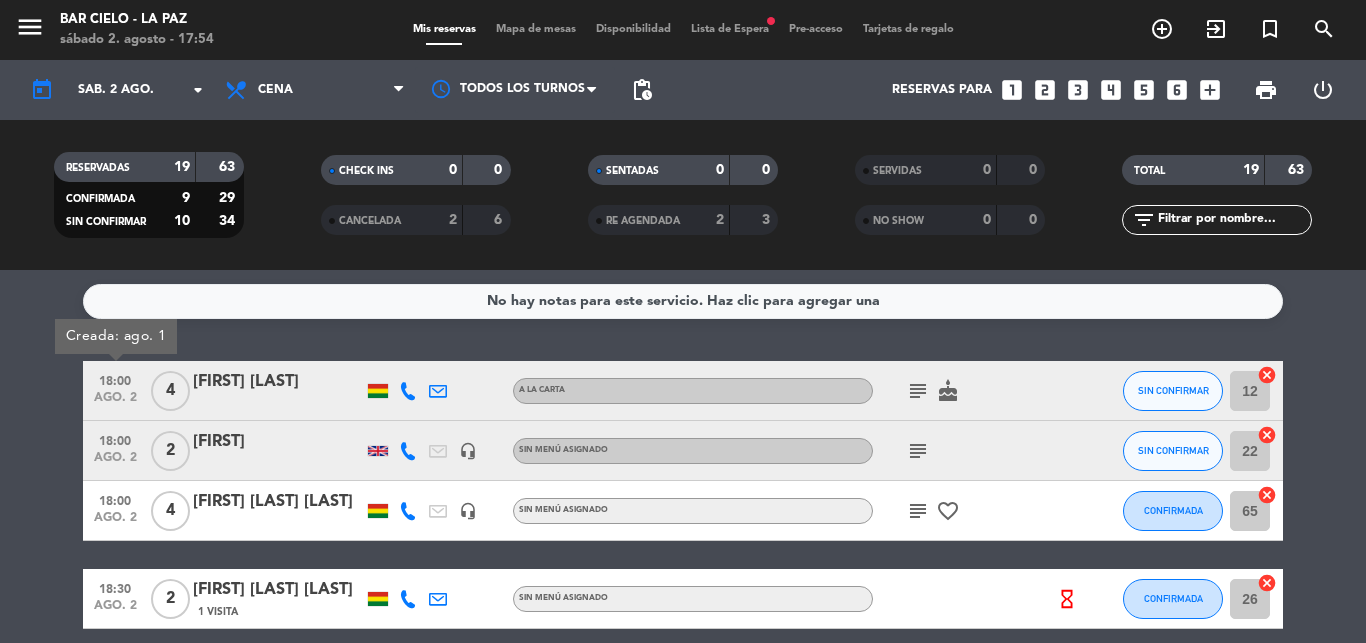 click on "No hay notas para este servicio. Haz clic para agregar una   18:00   ago. 2  Creada: ago. 1  4   [FIRST] [LAST]   A la carta  subject   cake  SIN CONFIRMAR 12  cancel   18:00   ago. 2   2   Joui   headset_mic  Sin menú asignado  subject  SIN CONFIRMAR 22  cancel   18:00   ago. 2   4   [FIRST] [LAST]   headset_mic  Sin menú asignado  subject   favorite_border  CONFIRMADA 65  cancel   18:30   ago. 2   2   [FIRST] [LAST] [LAST]   1 Visita  Sin menú asignado  hourglass_empty  CONFIRMADA 26  cancel   19:00   ago. 2   5   [FIRST] [LAST]   3 Visitas   A la carta CONFIRMADA 24  cancel   19:30   ago. 2   2   [FIRST] [LAST]   A la carta  subject   check  SIN CONFIRMAR 21  cancel   19:30   ago. 2   2   [FIRST] [LAST]   A la carta  card_giftcard  CONFIRMADA 30  cancel   19:30   ago. 2   1   [FIRST] [LAST] [LAST]  Sin menú asignado  subject   airplanemode_active   hourglass_empty  CONFIRMADA 9  cancel   20:00   ago. 2   6   [FIRST] [LAST]   headset_mic  Sin menú asignado CONFIRMADA 68  cancel   20:00   ago. 2" 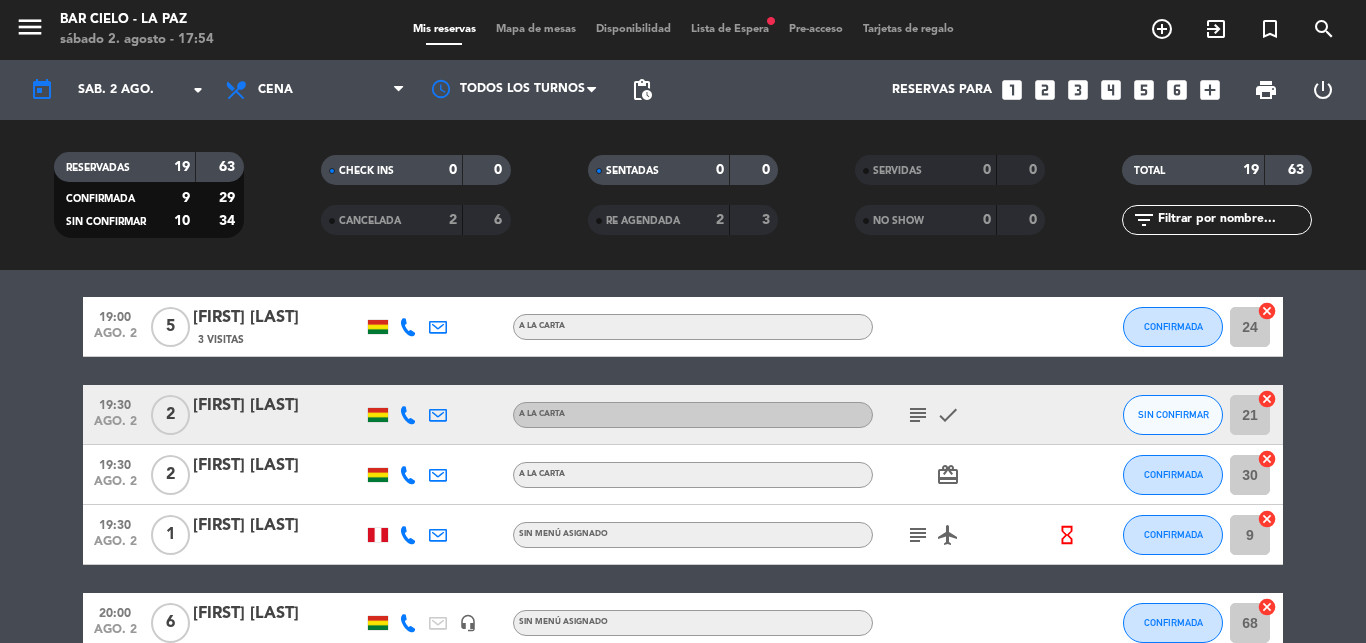 scroll, scrollTop: 454, scrollLeft: 0, axis: vertical 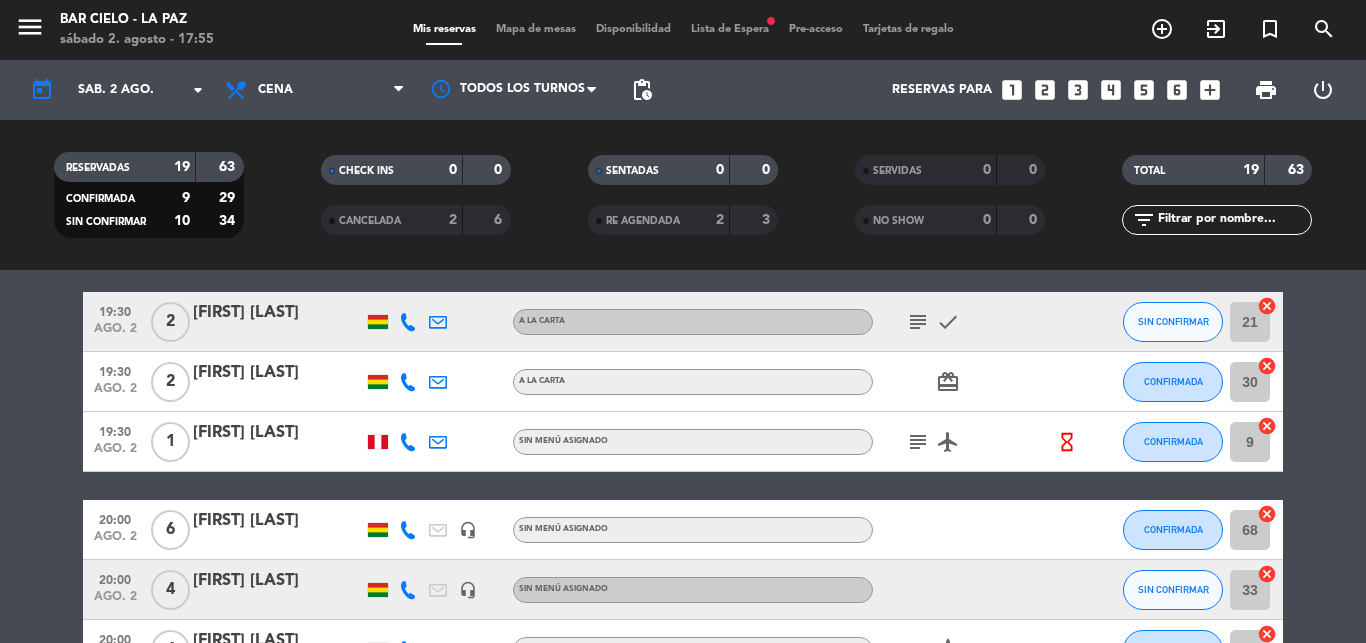 click on "subject" 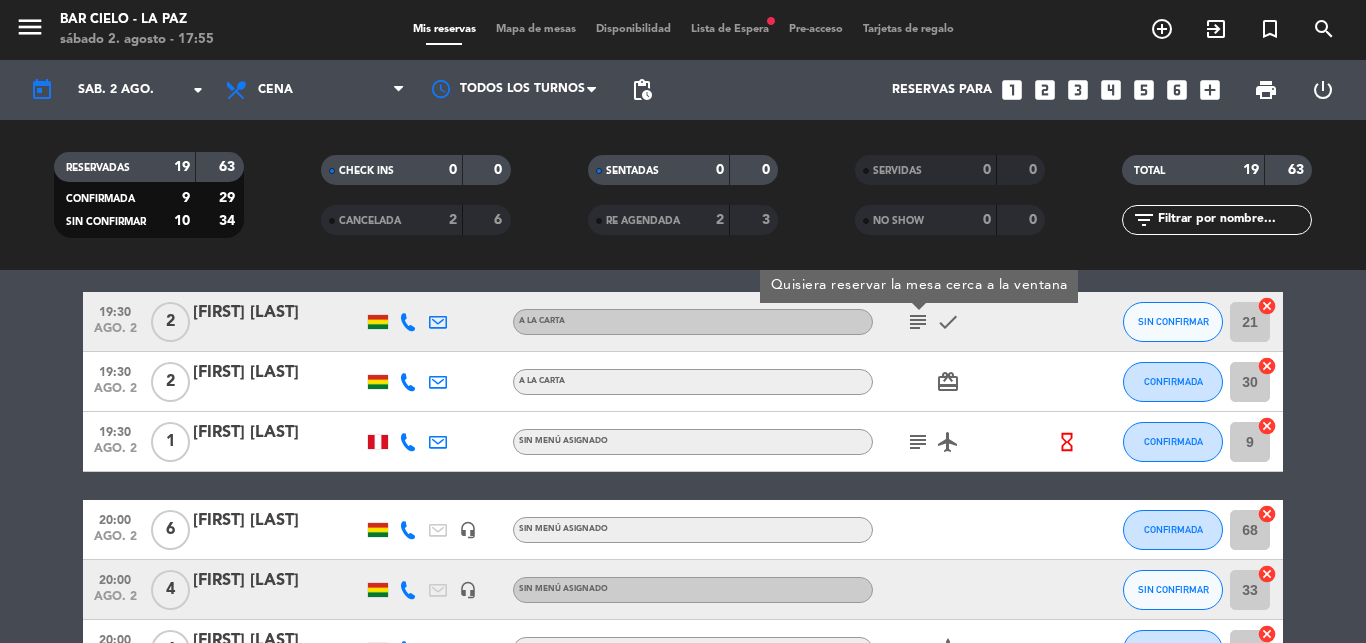 click on "subject" 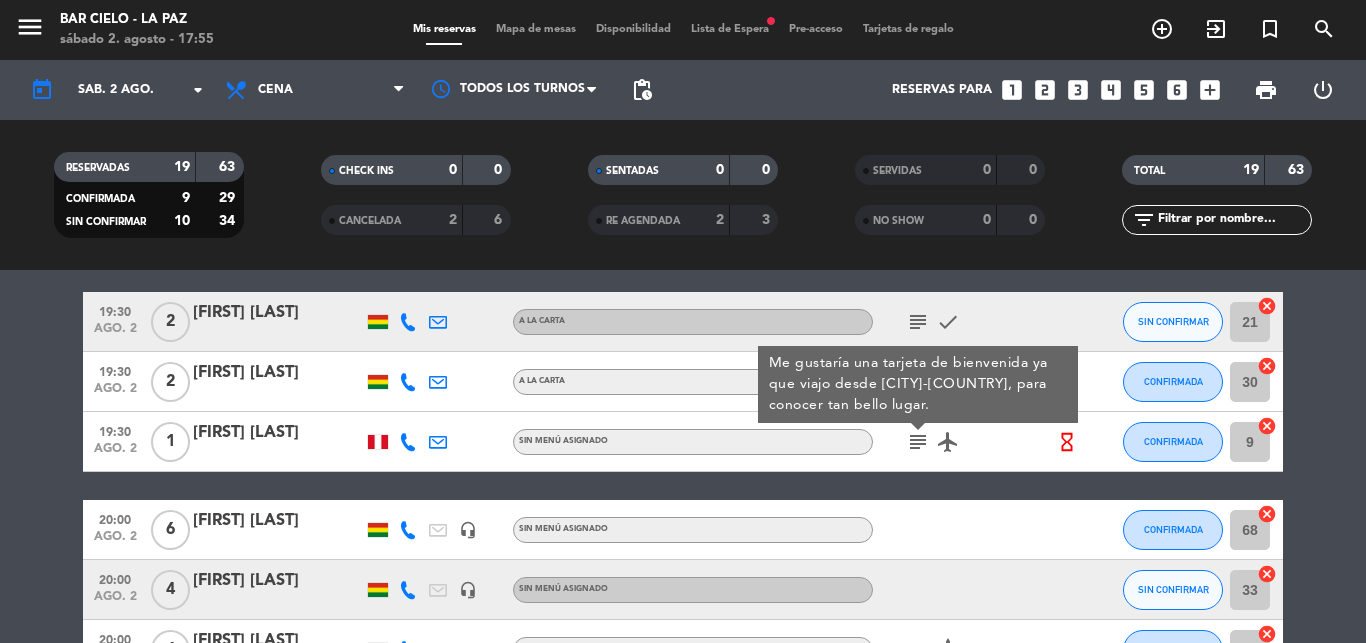 click on "18:00   ago. 2   4   [FIRST] [LAST]   A la carta  subject   cake  SIN CONFIRMAR 12  cancel   18:00   ago. 2   2   Joui   headset_mic  Sin menú asignado  subject  SIN CONFIRMAR 22  cancel   18:00   ago. 2   4   [FIRST] [LAST]   headset_mic  Sin menú asignado  subject   favorite_border  CONFIRMADA 65  cancel   18:30   ago. 2   2   [FIRST] [LAST]   1 Visita  Sin menú asignado  hourglass_empty  CONFIRMADA 26  cancel   19:00   ago. 2   5   [FIRST] [LAST]   3 Visitas   A la carta CONFIRMADA 24  cancel   19:30   ago. 2   2   [FIRST] [LAST]   A la carta  subject   check  SIN CONFIRMAR 21  cancel   19:30   ago. 2   2   [FIRST] [LAST]   A la carta  card_giftcard  CONFIRMADA 30  cancel   19:30   ago. 2   1   [FIRST] [LAST]  Sin menú asignado  subject  Me gustaría una tarjeta de bienvenida ya que viajo desde Arequipa-Perú, para conocer tan bello lugar.  airplanemode_active   hourglass_empty  CONFIRMADA 9  cancel   20:00   ago. 2   6   [FIRST] [LAST]   headset_mic  Sin menú asignado CONFIRMADA 3" 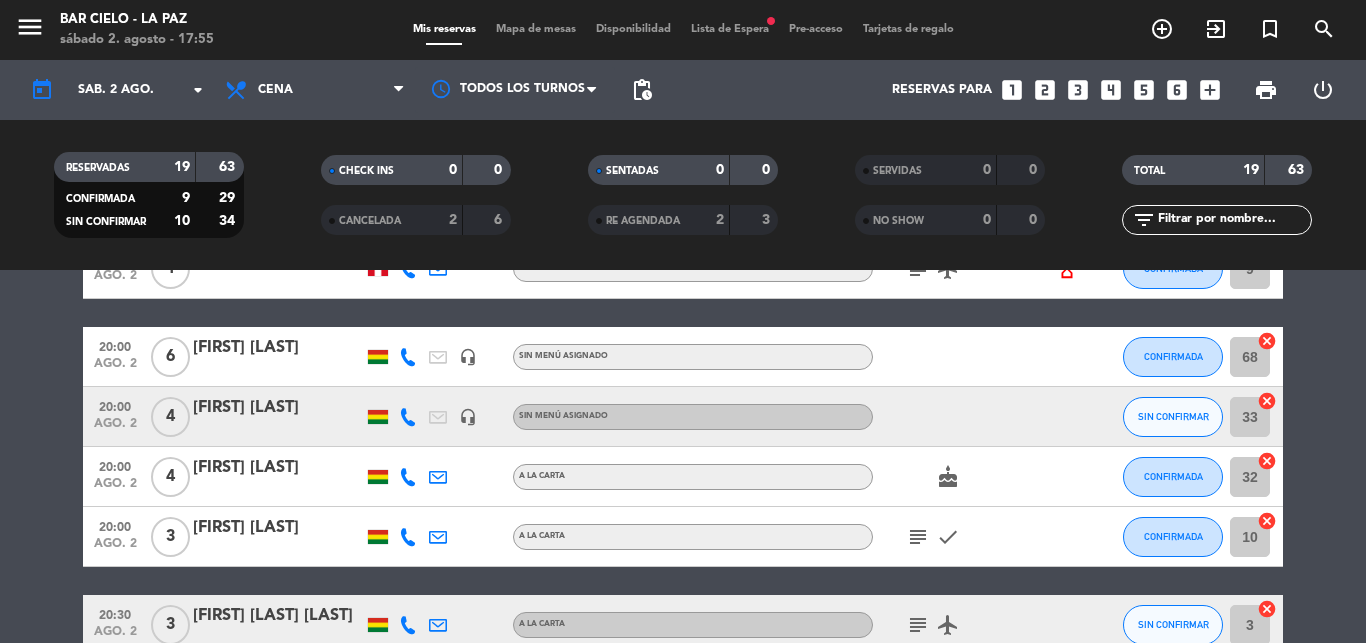 scroll, scrollTop: 627, scrollLeft: 0, axis: vertical 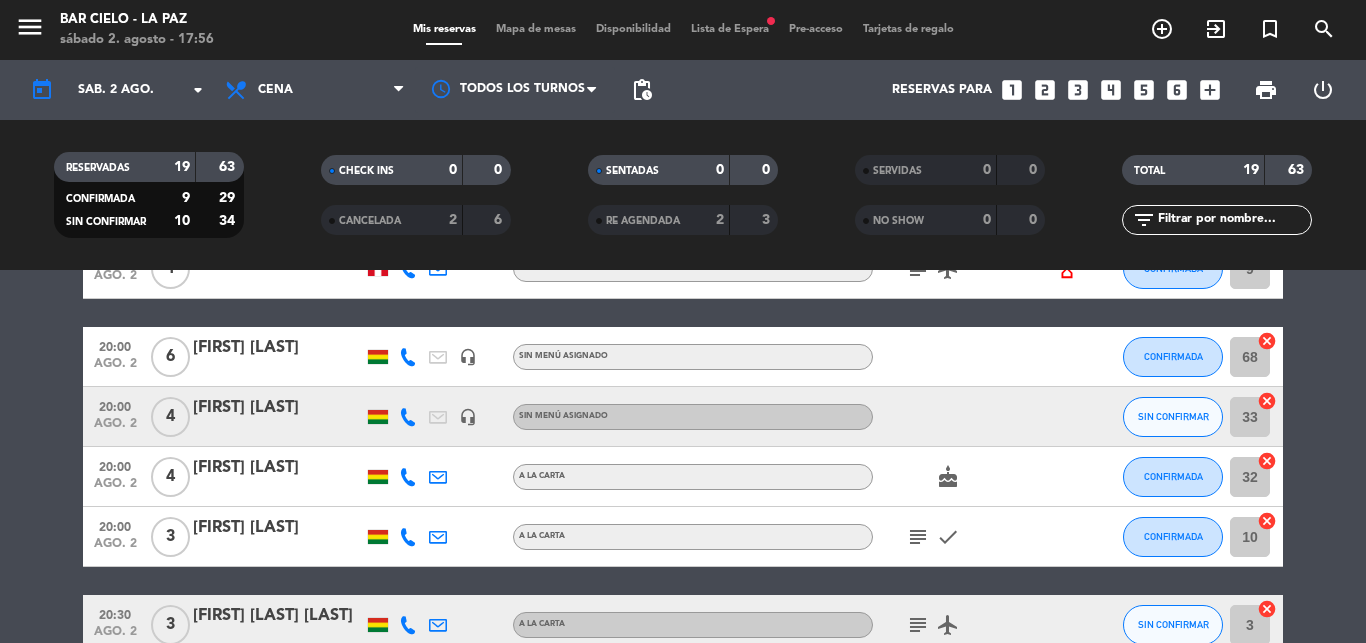 click on "subject" 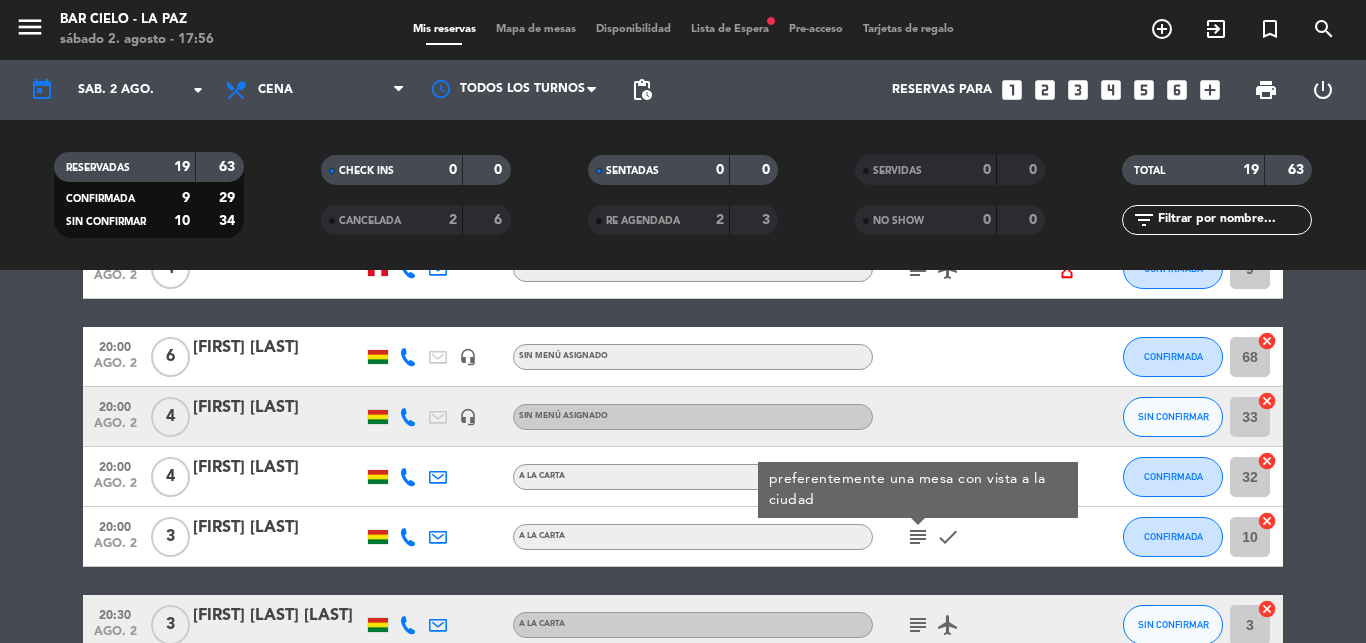 click on "18:00   ago. 2   4   [FIRST] [LAST]   A la carta  subject   cake  SIN CONFIRMAR 12  cancel   18:00   ago. 2   2   Joui   headset_mic  Sin menú asignado  subject  SIN CONFIRMAR 22  cancel   18:00   ago. 2   4   [FIRST] [LAST]   headset_mic  Sin menú asignado  subject   favorite_border  CONFIRMADA 65  cancel   18:30   ago. 2   2   [FIRST] [LAST]   1 Visita  Sin menú asignado  hourglass_empty  CONFIRMADA 26  cancel   19:00   ago. 2   5   [FIRST] [LAST]   3 Visitas   A la carta CONFIRMADA 24  cancel   19:30   ago. 2   2   [FIRST] [LAST]   A la carta  subject   check  SIN CONFIRMAR 21  cancel   19:30   ago. 2   2   [FIRST] [LAST]   A la carta  card_giftcard  CONFIRMADA 30  cancel   19:30   ago. 2   1   [FIRST] [LAST]  Sin menú asignado  subject   airplanemode_active   hourglass_empty  CONFIRMADA 9  cancel   20:00   ago. 2   6   [FIRST] [LAST]   headset_mic  Sin menú asignado CONFIRMADA 68  cancel   20:00   ago. 2   4   [FIRST] [LAST]   headset_mic  Sin menú asignado SIN CONFIRMAR 33  4" 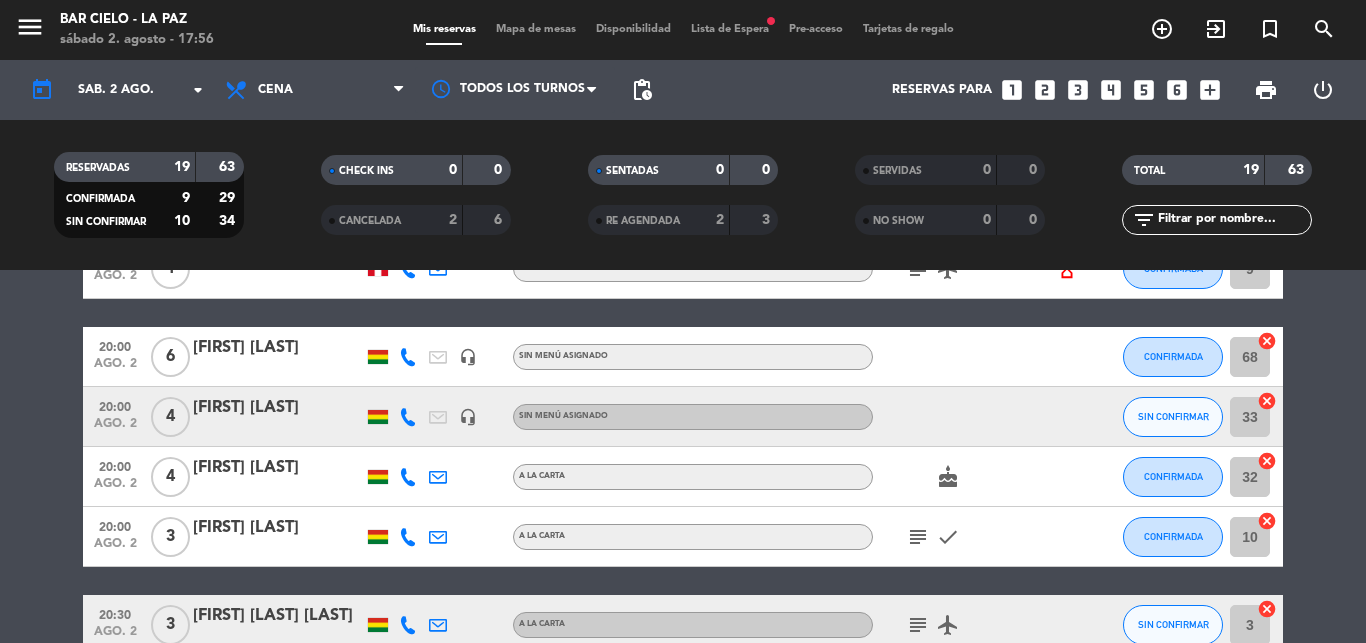 click on "20:00" 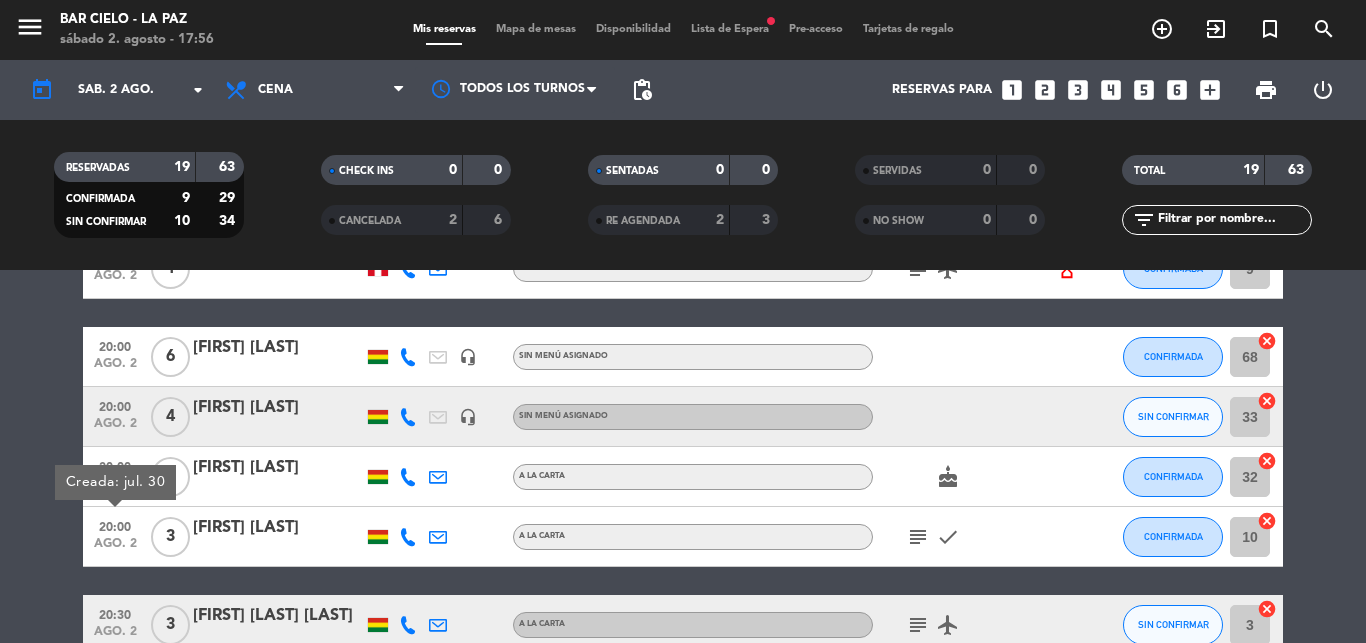 click on "18:00   ago. 2   4   [FIRST] [LAST]   A la carta  subject   cake  SIN CONFIRMAR 12  cancel   18:00   ago. 2   2   Joui   headset_mic  Sin menú asignado  subject  SIN CONFIRMAR 22  cancel   18:00   ago. 2   4   [FIRST] [LAST]   headset_mic  Sin menú asignado  subject   favorite_border  CONFIRMADA 65  cancel   18:30   ago. 2   2   [FIRST] [LAST]   1 Visita  Sin menú asignado  hourglass_empty  CONFIRMADA 26  cancel   19:00   ago. 2   5   [FIRST] [LAST]   3 Visitas   A la carta CONFIRMADA 24  cancel   19:30   ago. 2   2   [FIRST] [LAST]   A la carta  subject   check  SIN CONFIRMAR 21  cancel   19:30   ago. 2   2   [FIRST] [LAST]   A la carta  card_giftcard  CONFIRMADA 30  cancel   19:30   ago. 2   1   [FIRST] [LAST]  Sin menú asignado  subject   airplanemode_active   hourglass_empty  CONFIRMADA 9  cancel   20:00   ago. 2   6   [FIRST] [LAST]   headset_mic  Sin menú asignado CONFIRMADA 68  cancel   20:00   ago. 2   4   [FIRST] [LAST]   headset_mic  Sin menú asignado SIN CONFIRMAR 33  4" 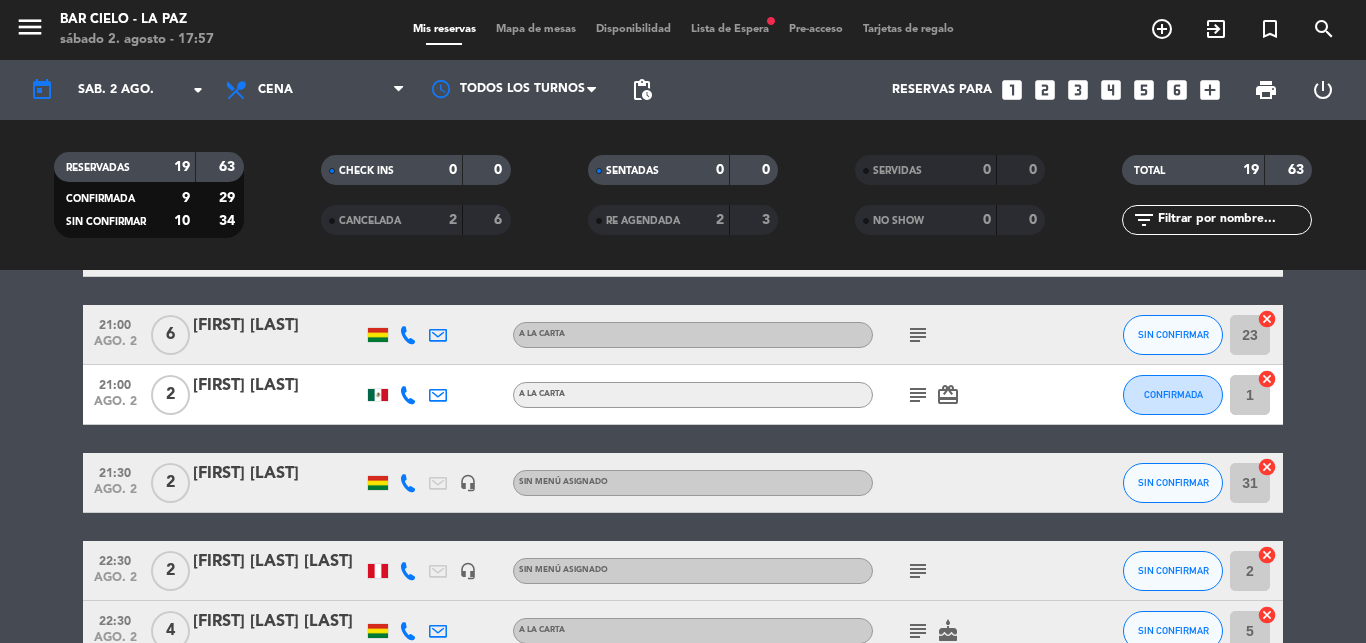 scroll, scrollTop: 1014, scrollLeft: 0, axis: vertical 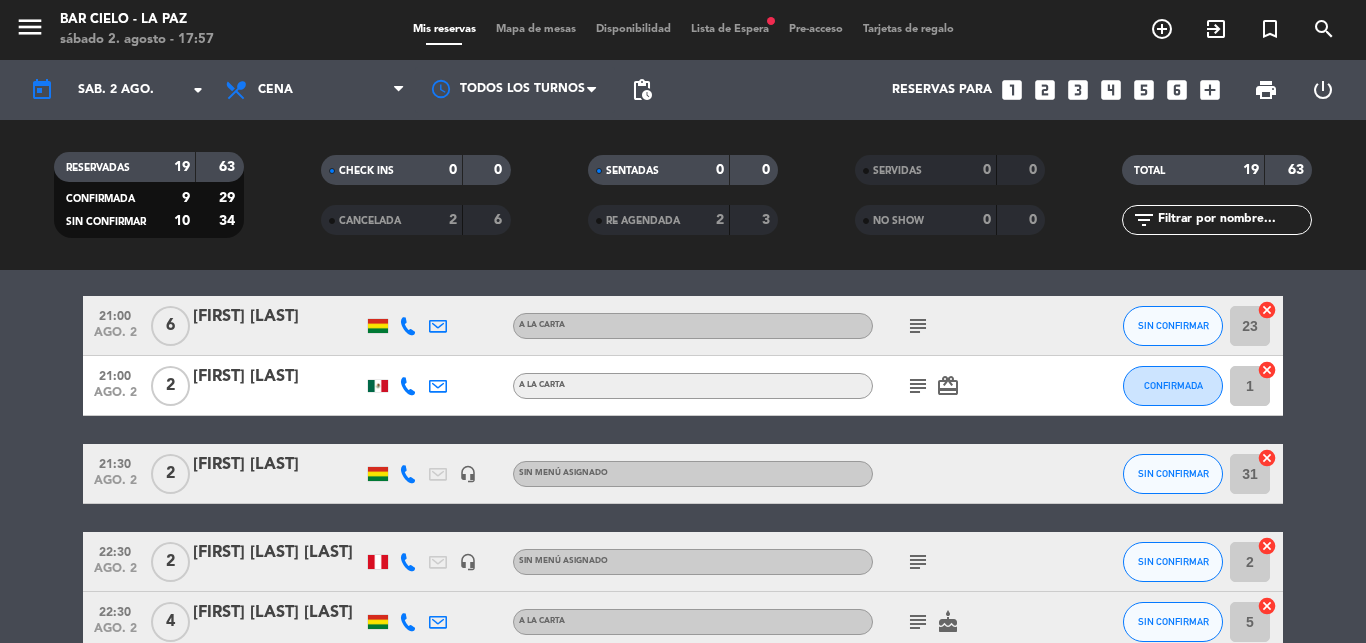 click on "subject" 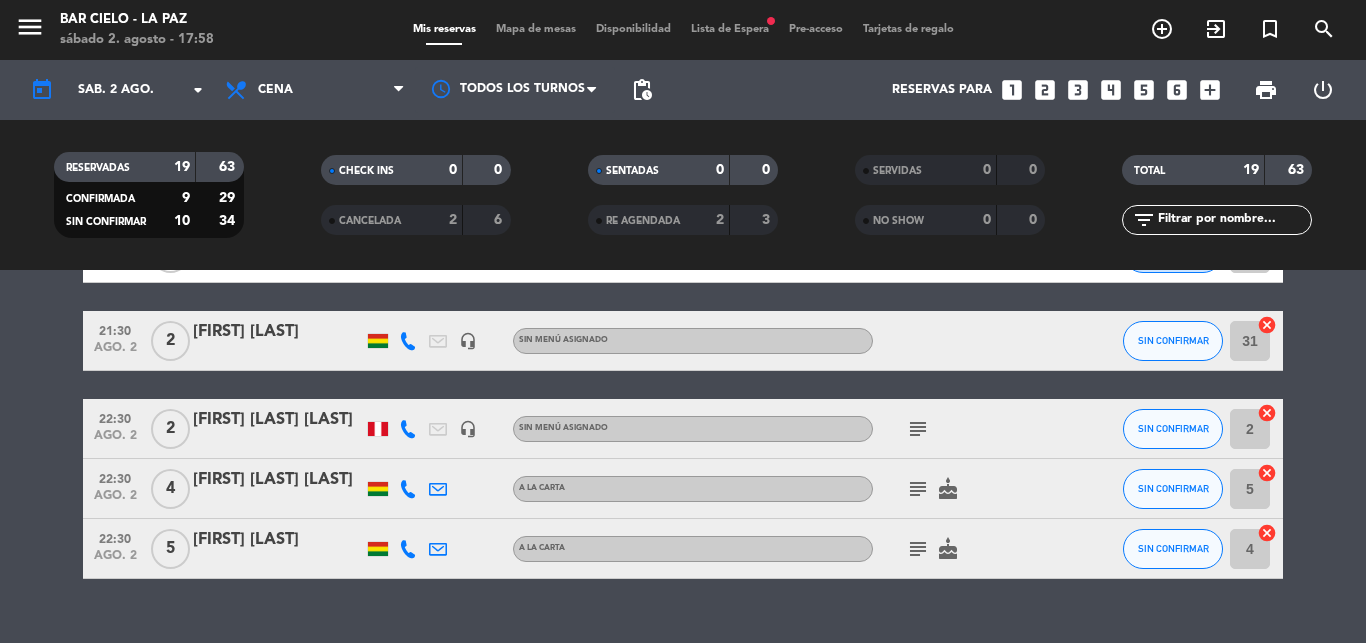 scroll, scrollTop: 1146, scrollLeft: 0, axis: vertical 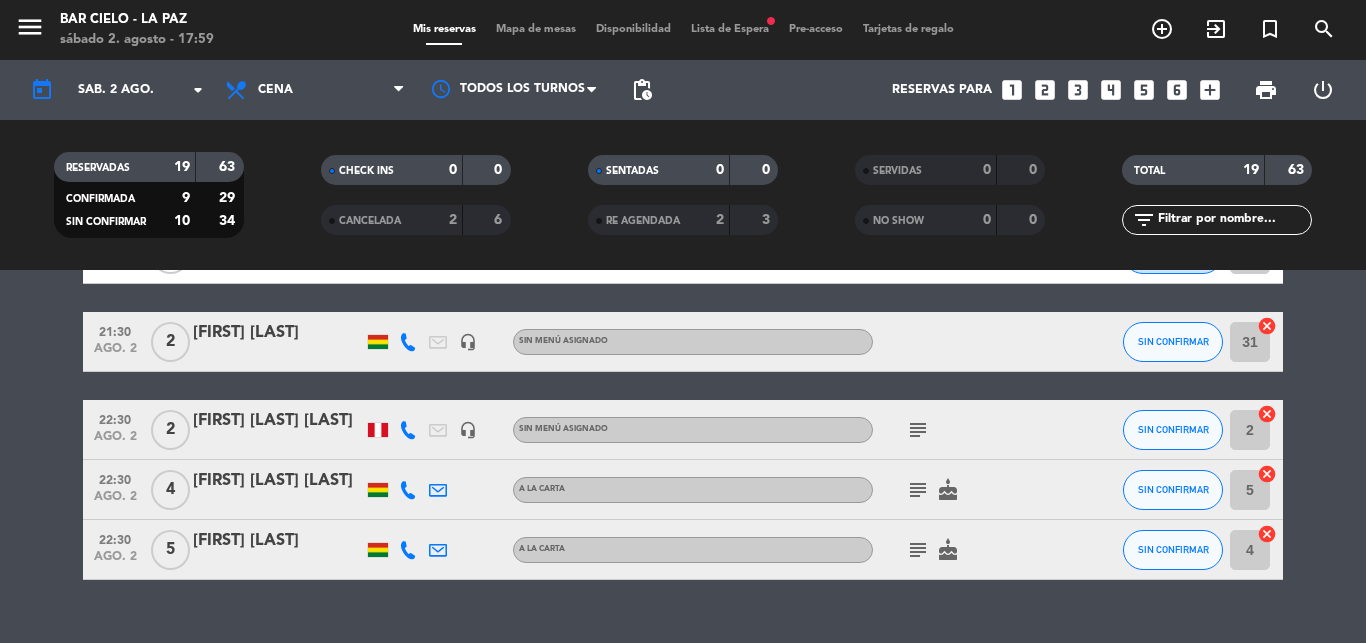 click on "subject" 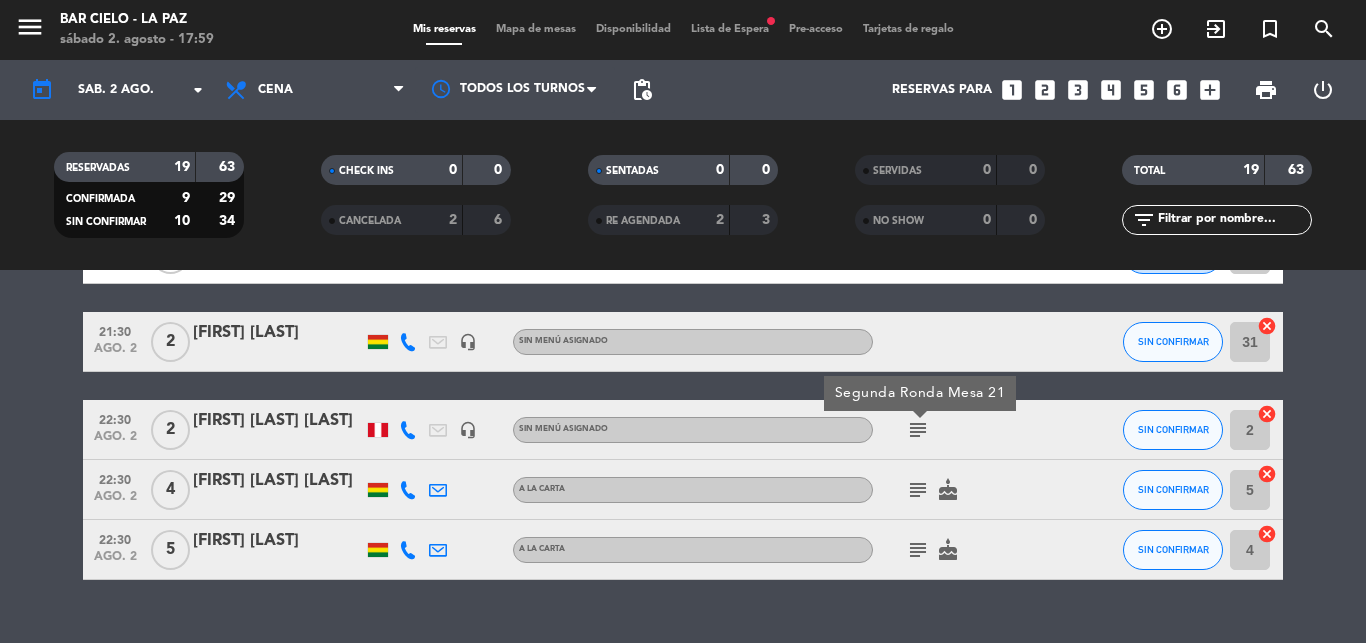 click on "subject" 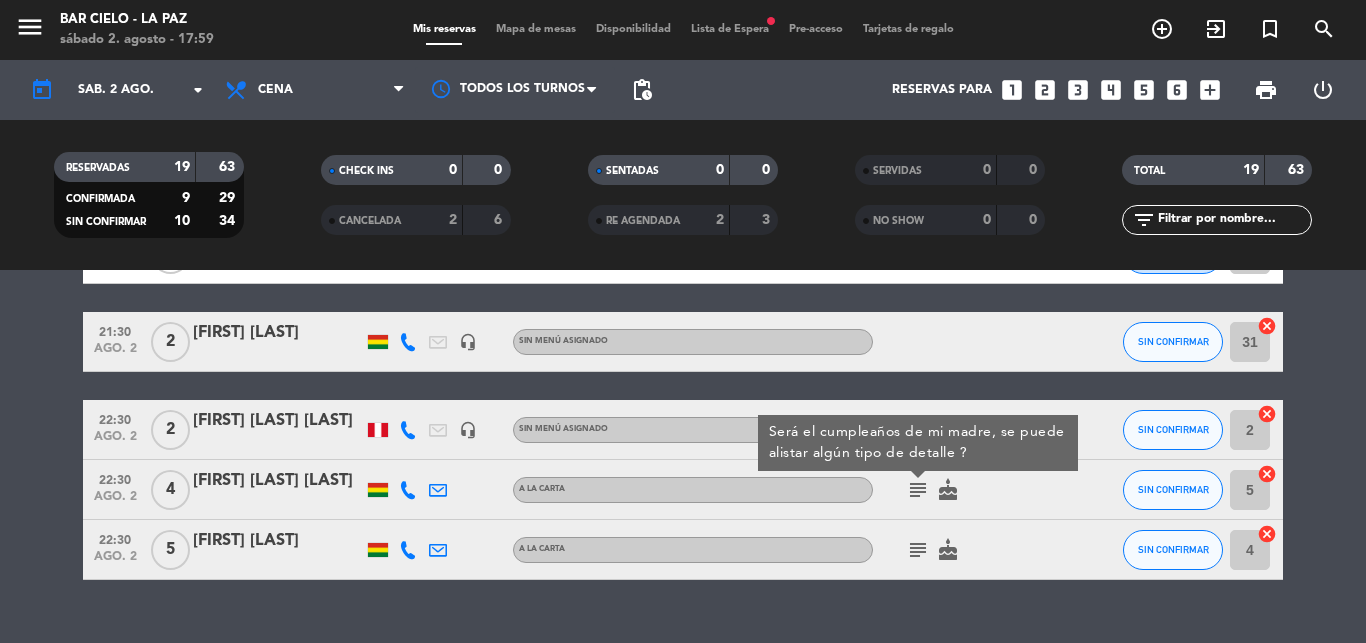click on "subject Será el cumpleaños de mi madre, se puede alistar algún tipo de detalle ? cake" 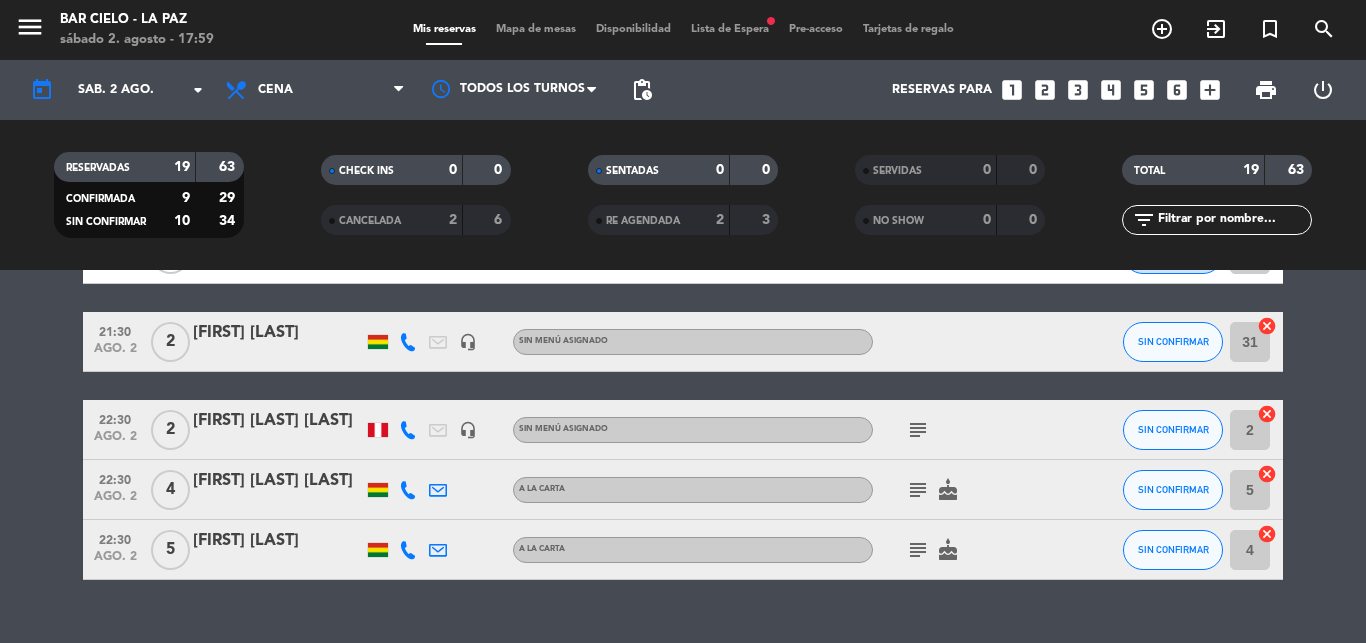 click on "subject" 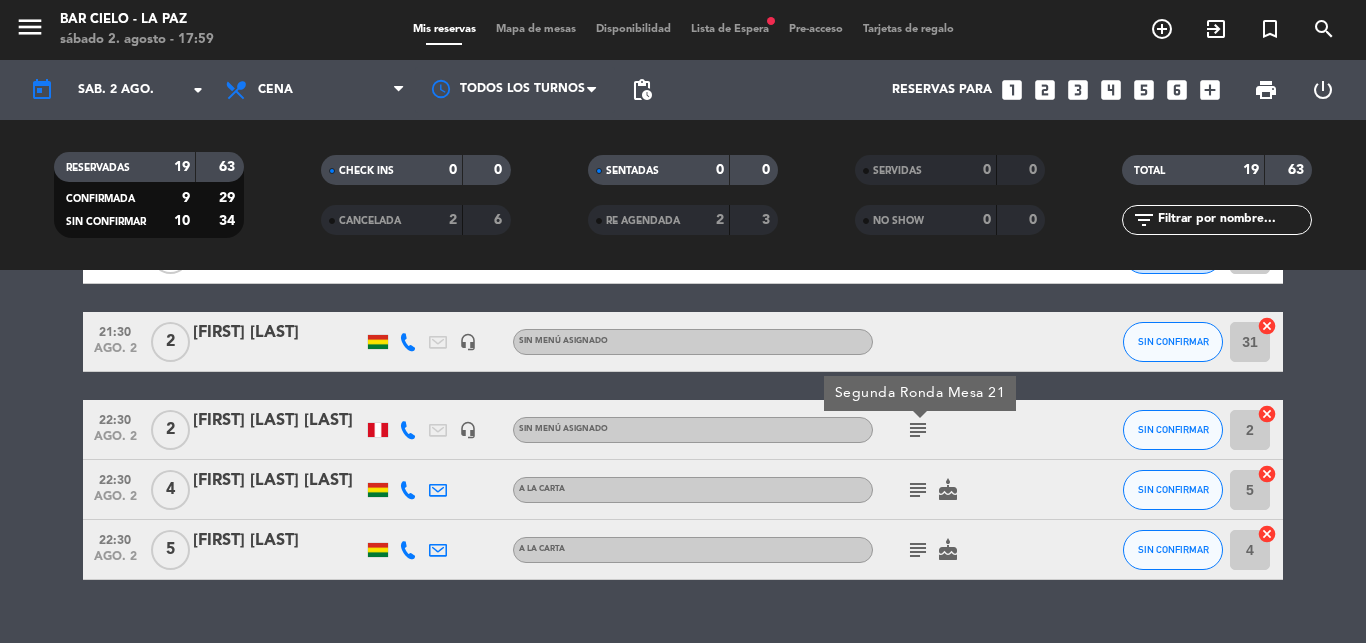 click on "subject" 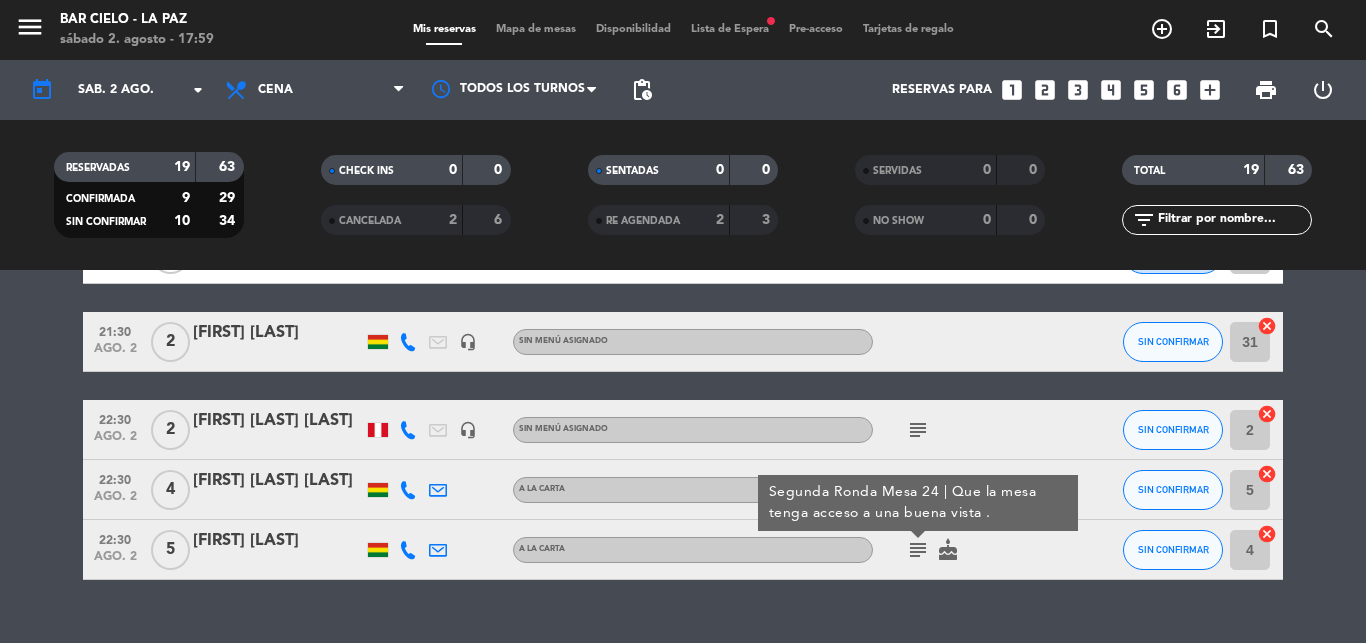 click on "subject Segunda Ronda Mesa 24 | Que la mesa tenga acceso a una buena vista . cake" 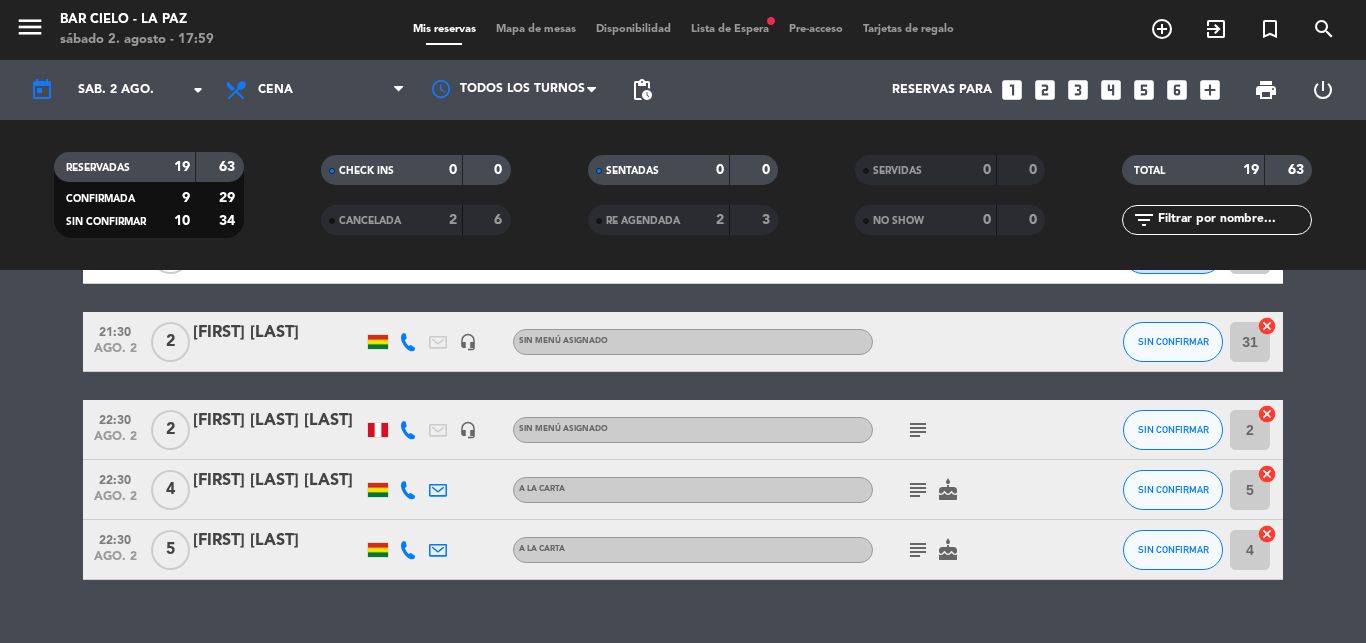 click on "subject" 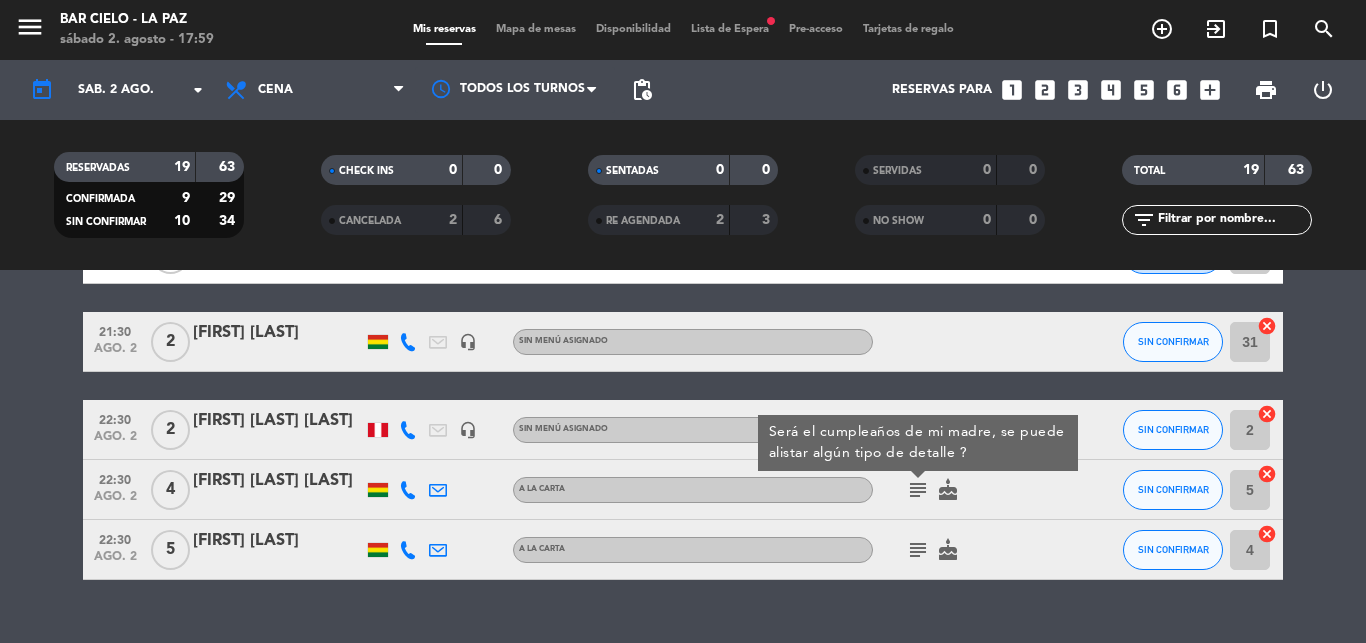 click on "subject Será el cumpleaños de mi madre, se puede alistar algún tipo de detalle ? cake" 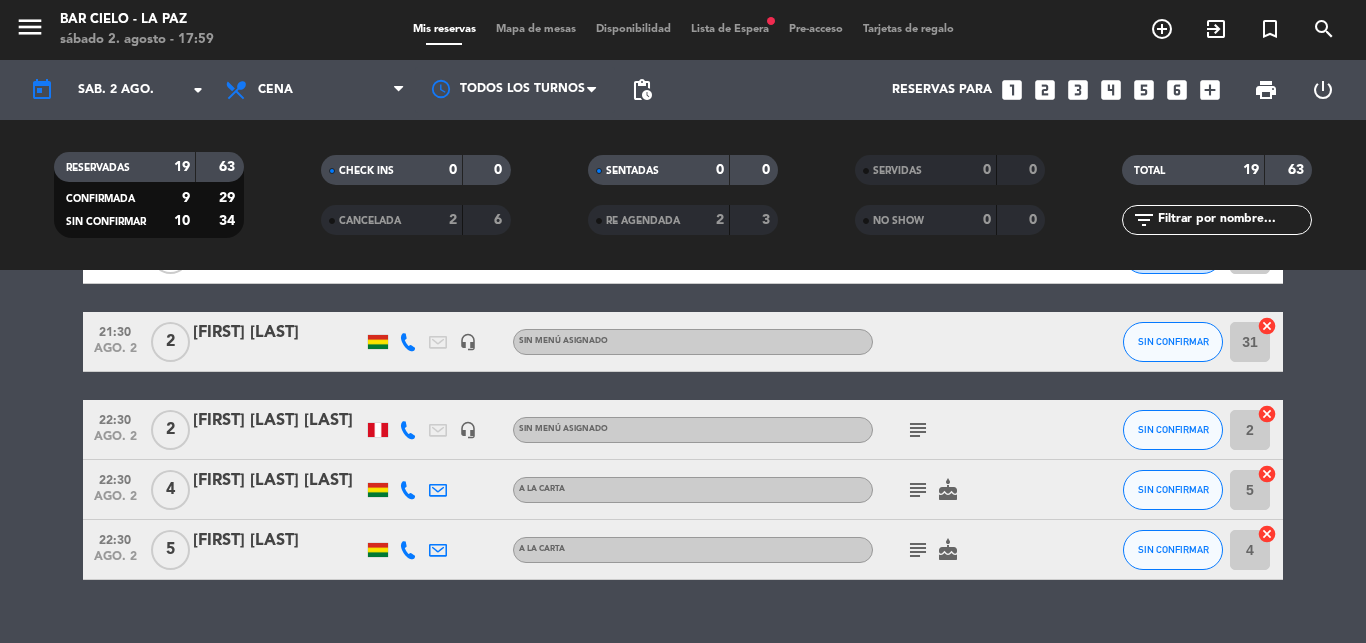 click on "subject" 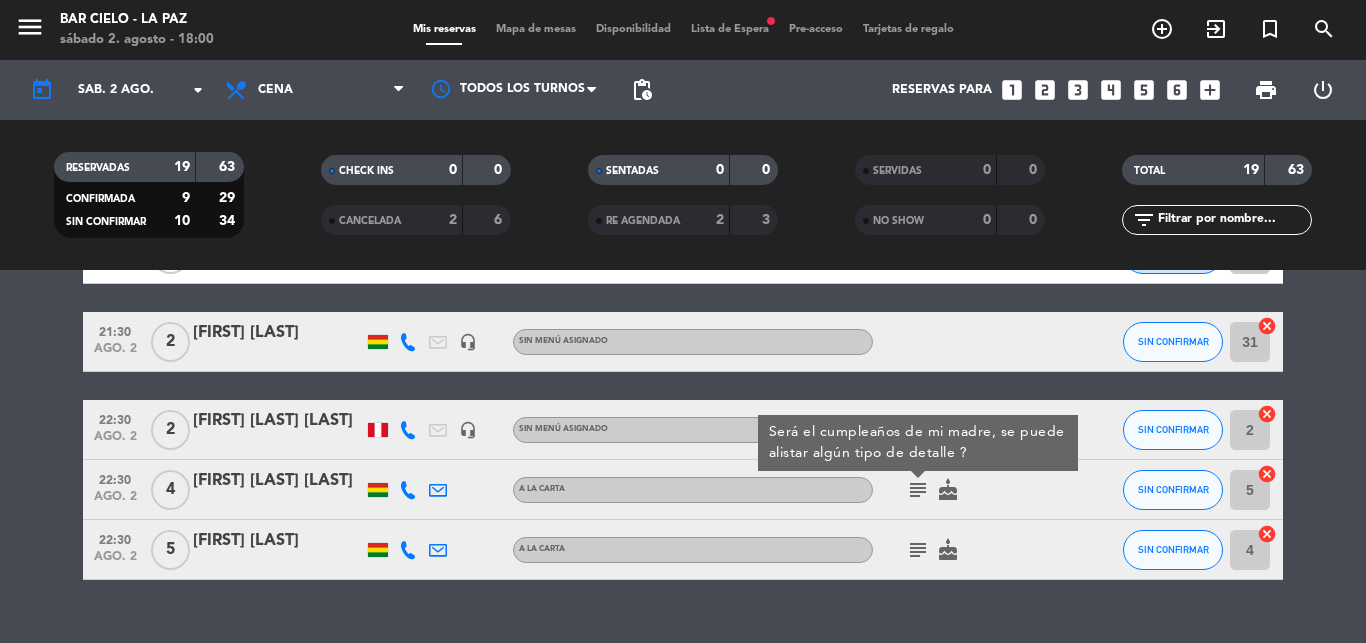 click on "Mapa de mesas" at bounding box center (536, 29) 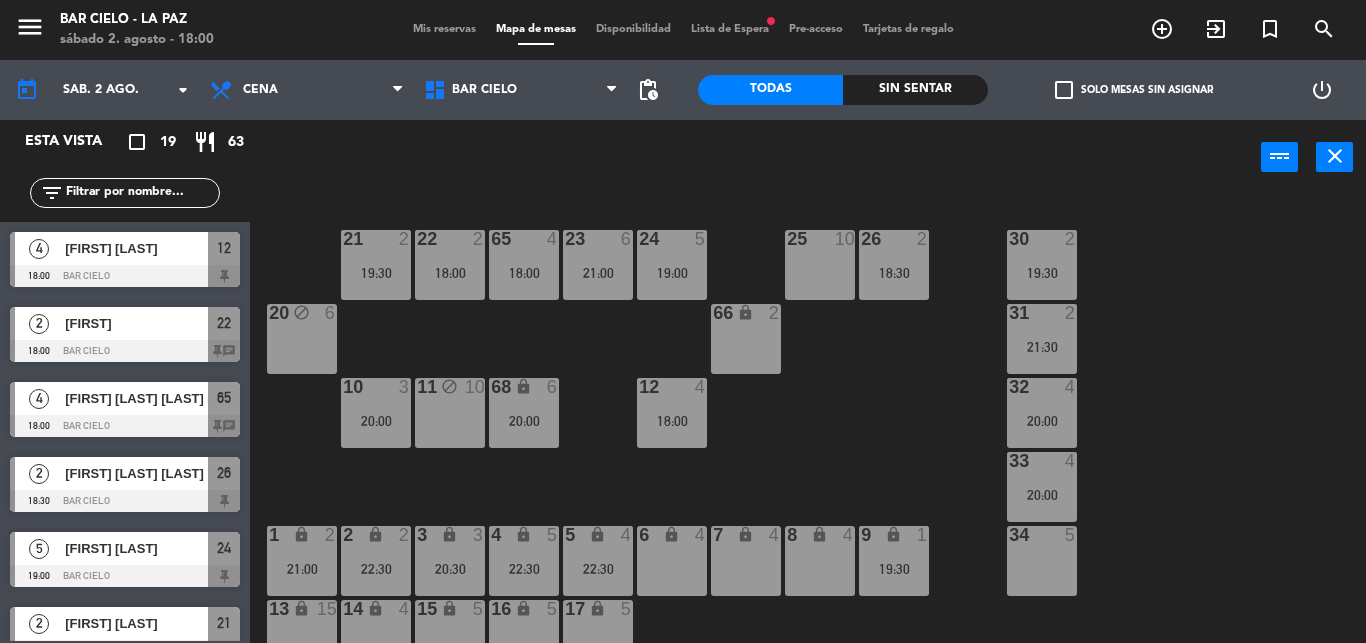 click on "power_input close" at bounding box center [755, 158] 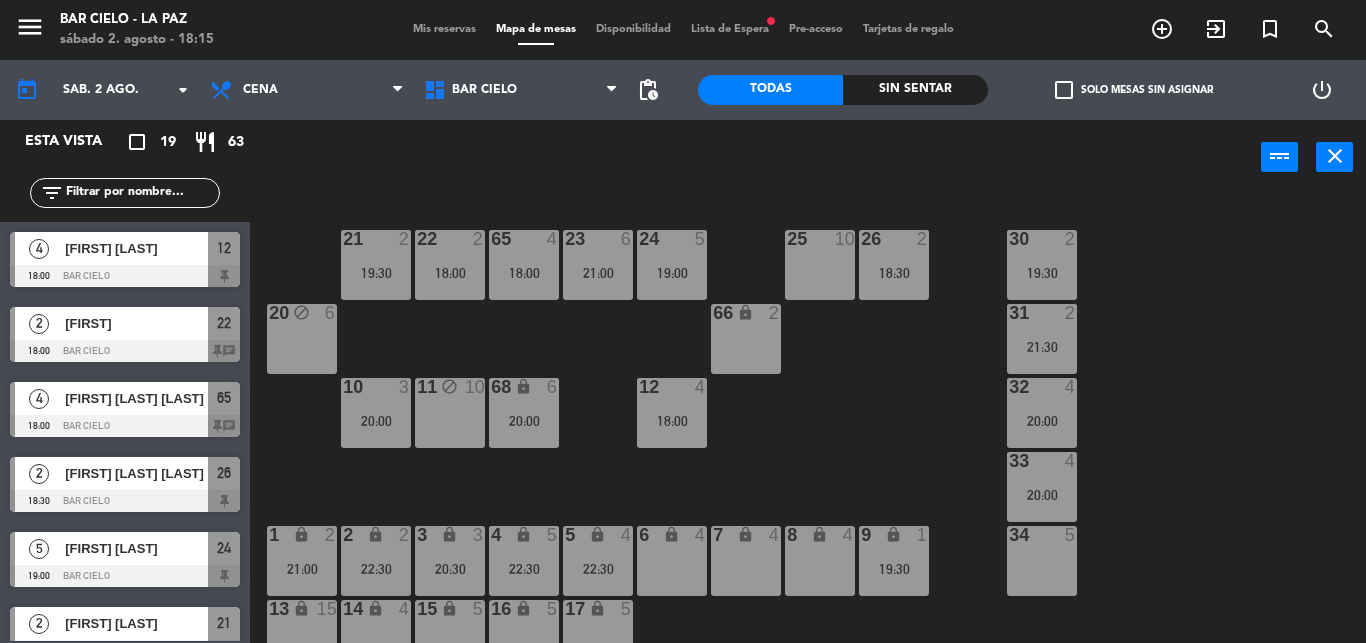click on "power_input close" at bounding box center (755, 158) 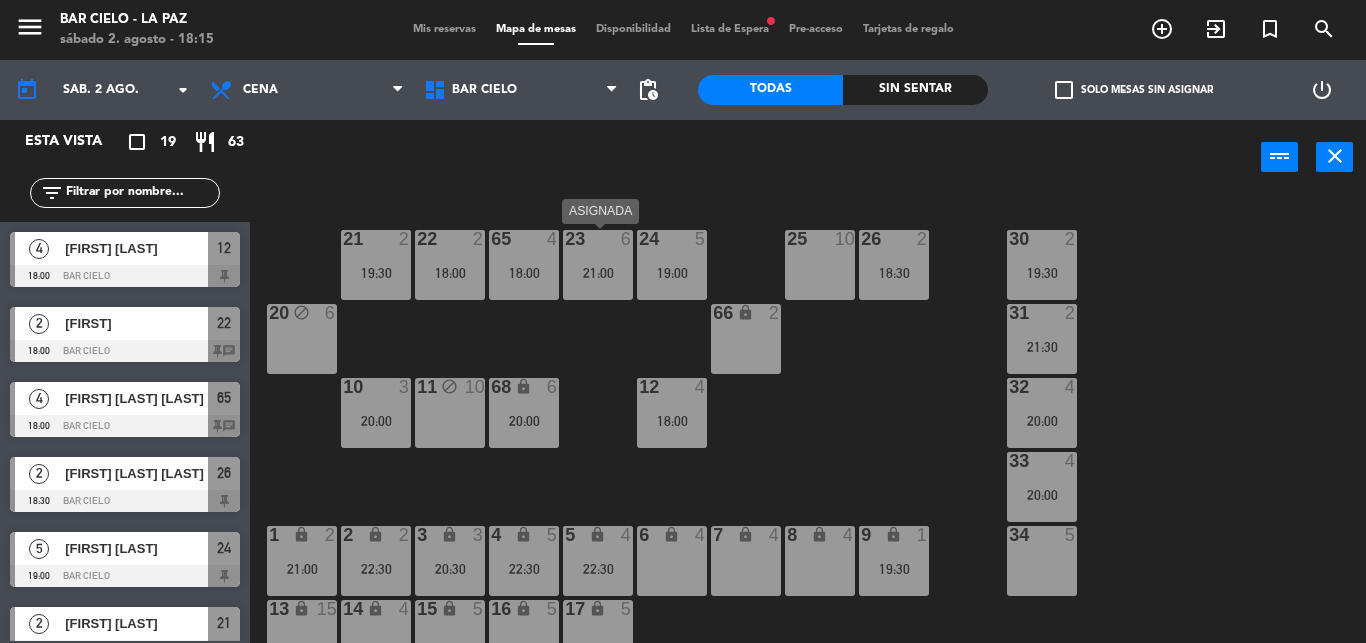 click at bounding box center (597, 239) 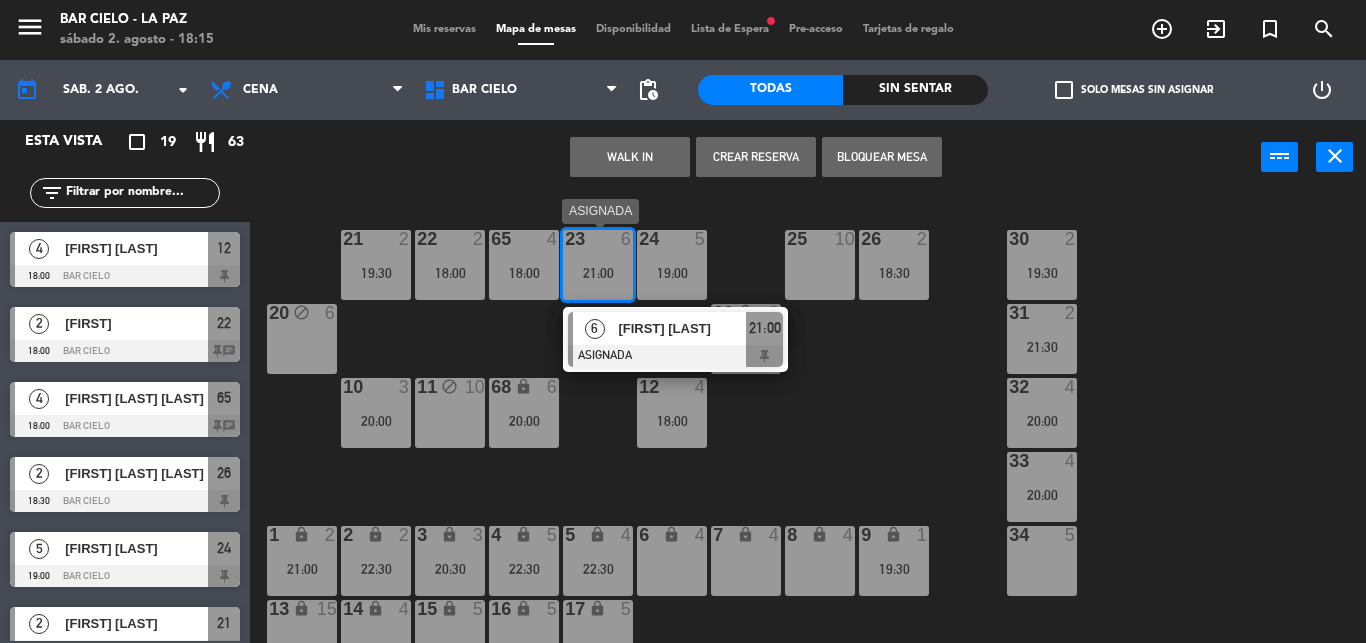 click at bounding box center (597, 239) 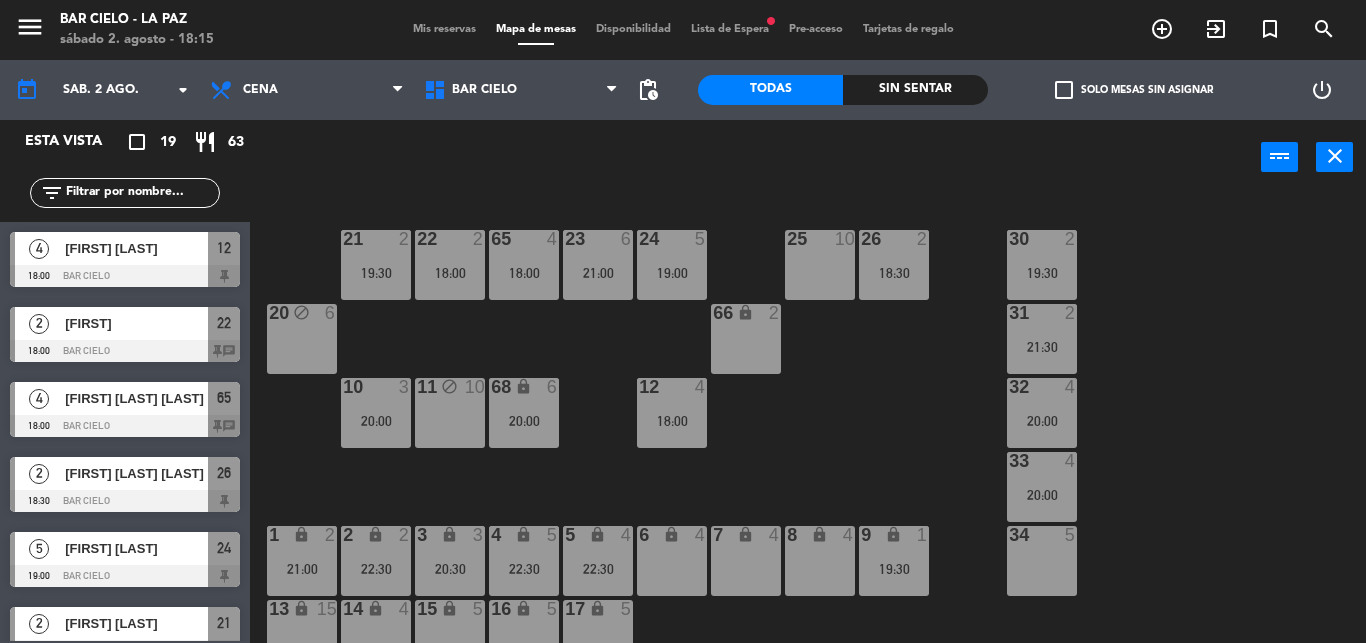 click on "pending_actions" 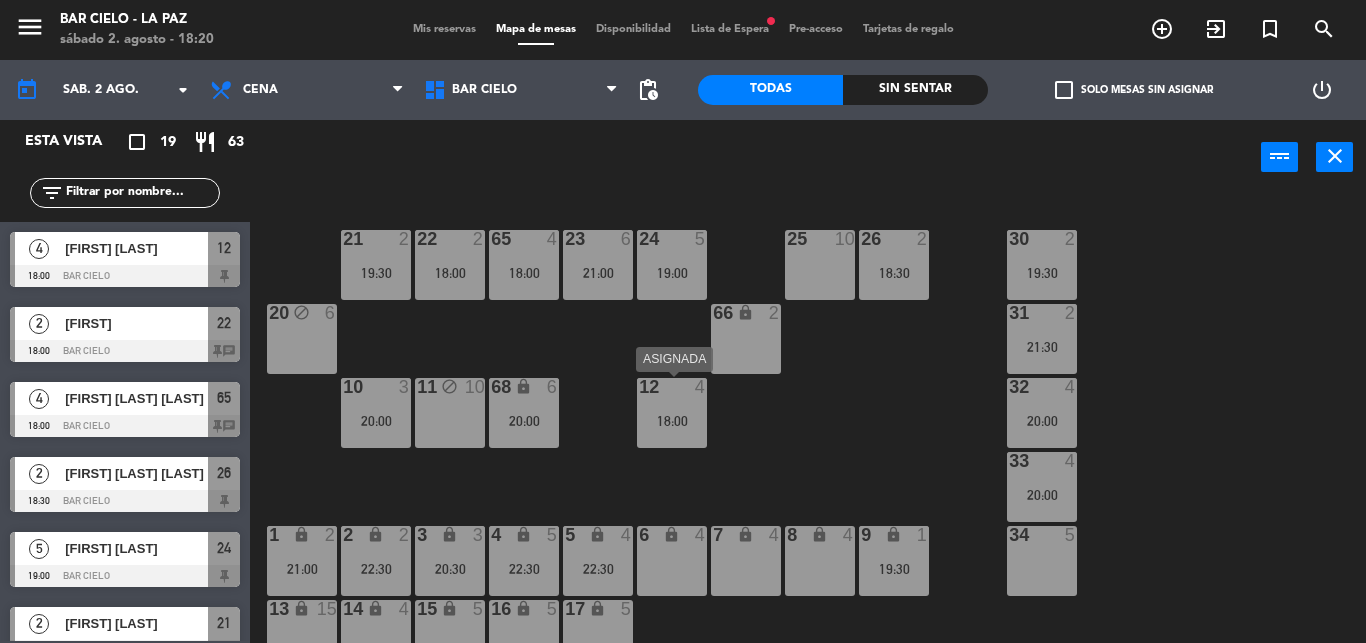 click on "12" at bounding box center (639, 387) 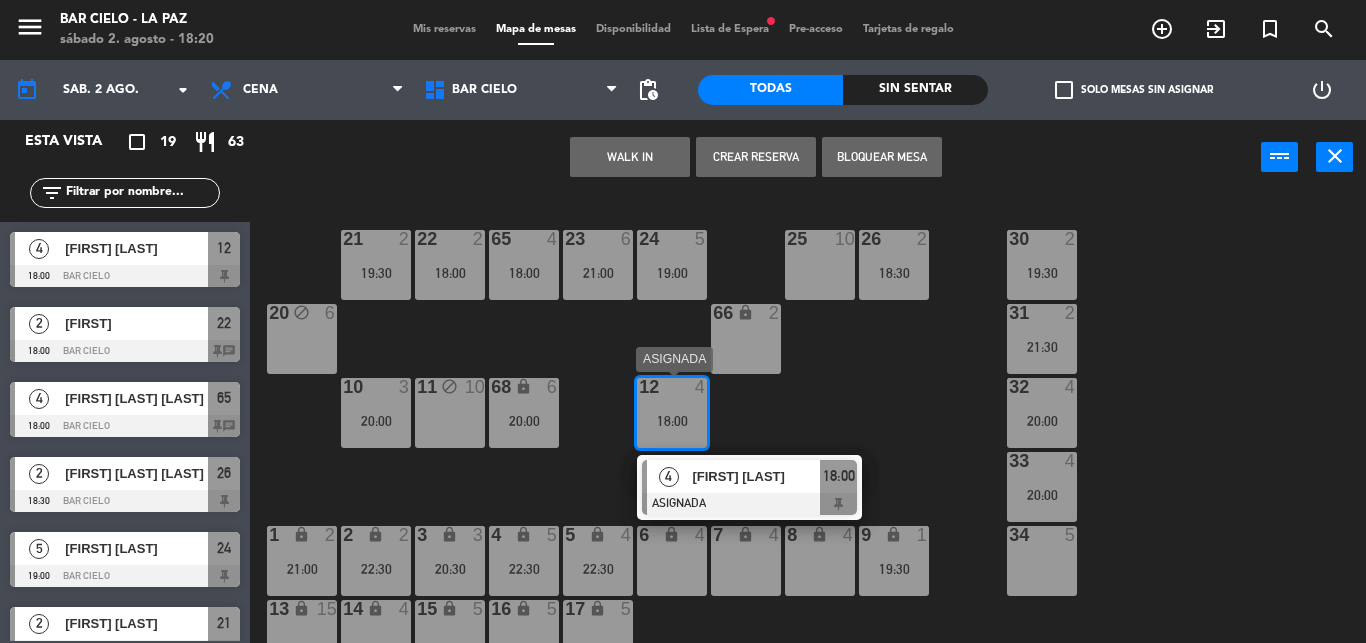 click on "4 [LAST] [LAST] ASIGNADA 18:00" at bounding box center (749, 487) 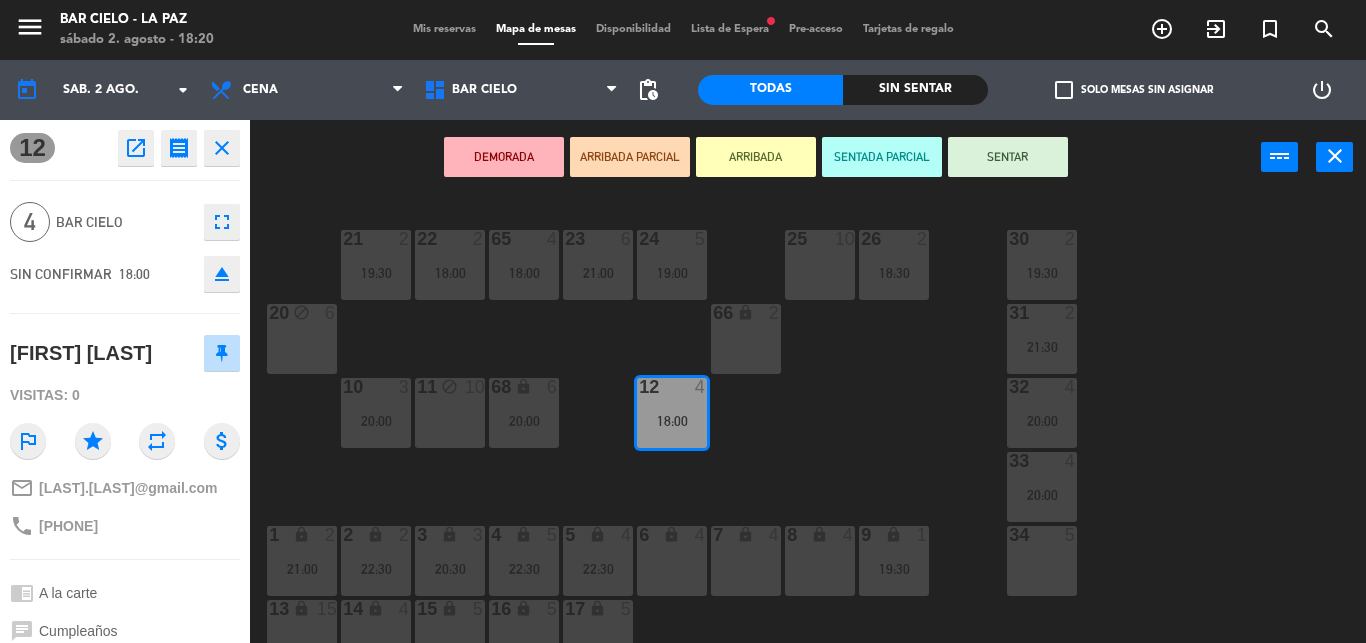 click on "11 block  10" at bounding box center [450, 413] 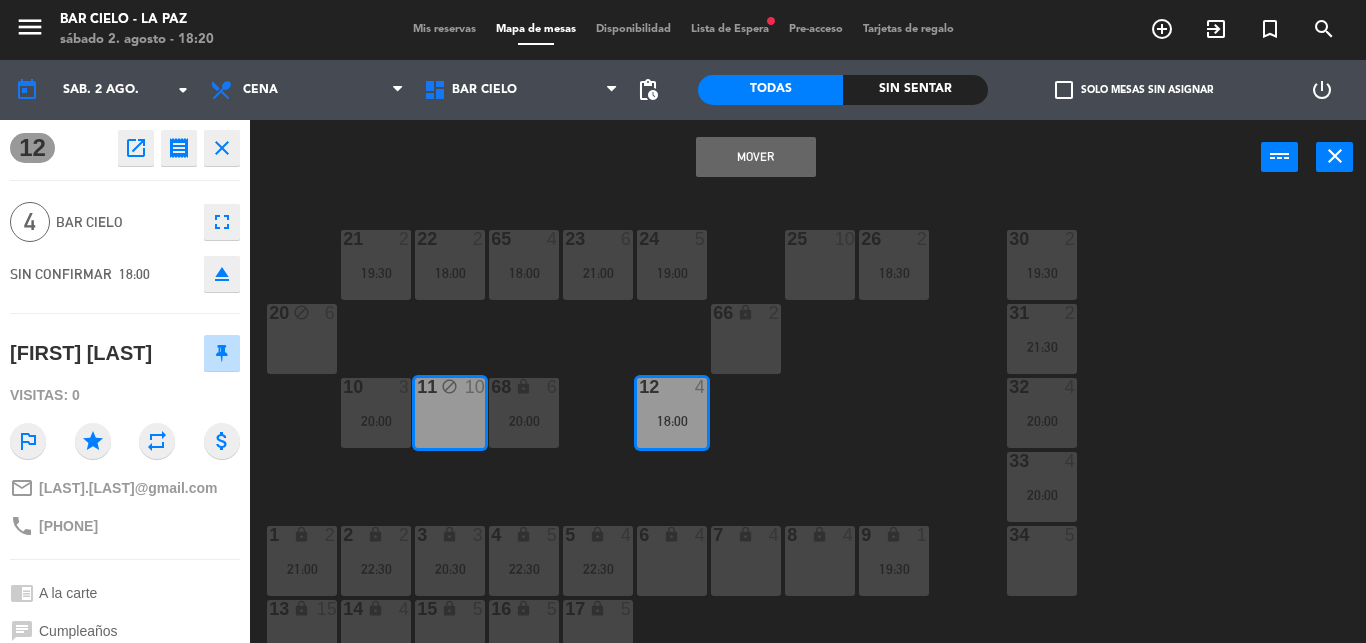 click on "21  2   19:30  22  2   18:00  23  6   21:00  24  5   19:00  25  10  26  2   18:30  30  2   19:30  65  4   18:00  20 block  6  31  2   21:30  66 lock  2  32  4   20:00  10  3   20:00  11 block  10  12  4   18:00  68 lock  6   20:00  33  4   20:00  34  5  1 lock  2   21:00  2 lock  2   22:30  3 lock  3   20:30  4 lock  5   22:30  5 lock  4   22:30  6 lock  4  7 lock  4  8 lock  4  9 lock  1   19:30  13 lock  15  14 lock  4  15 lock  5  16 lock  5  17 lock  5" 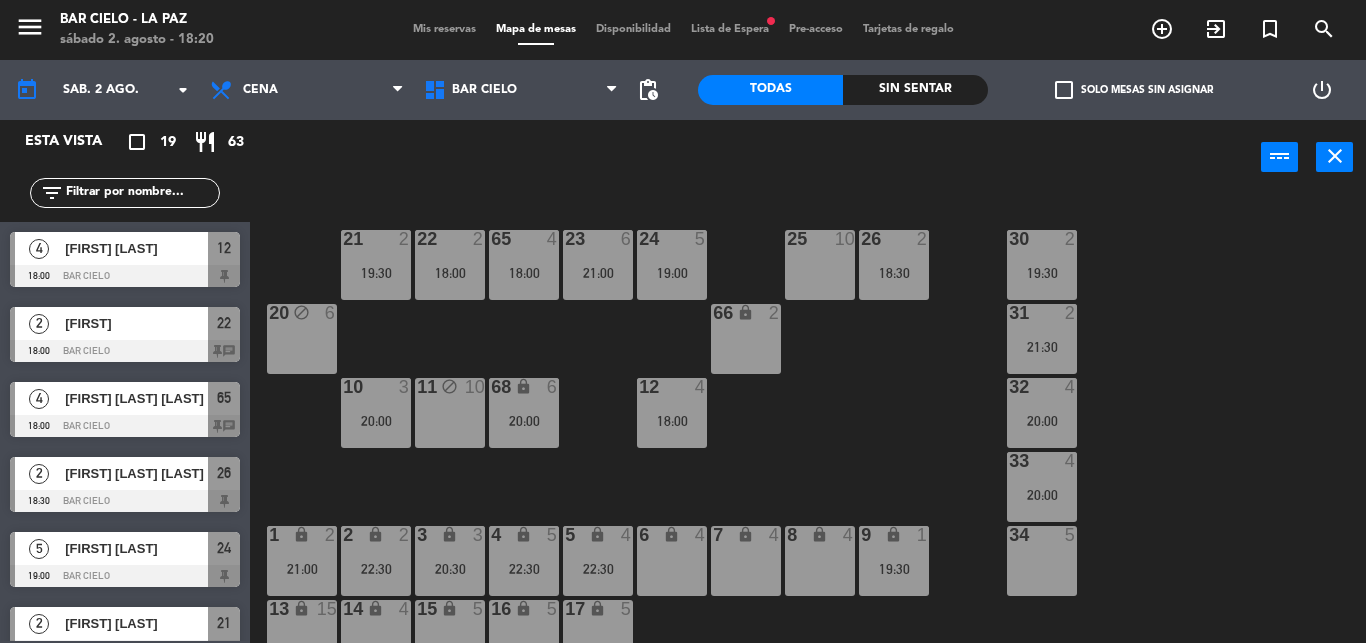 click on "power_input close" at bounding box center (755, 158) 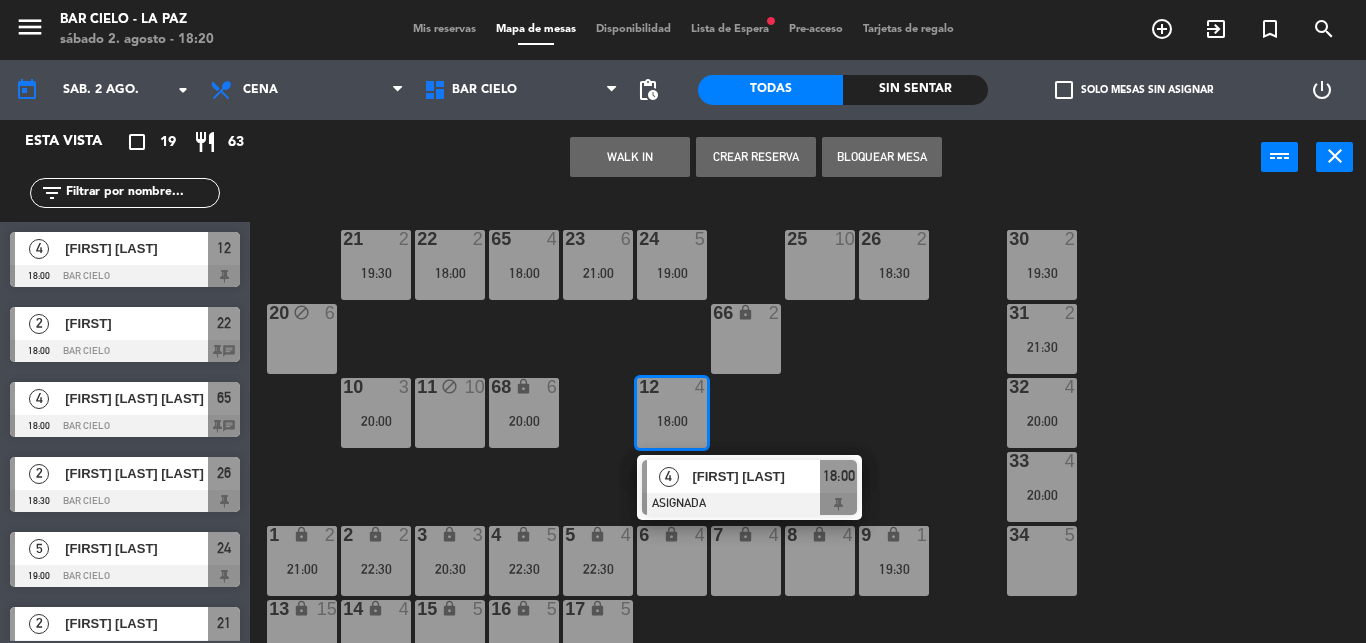 click on "18:00" at bounding box center [838, 476] 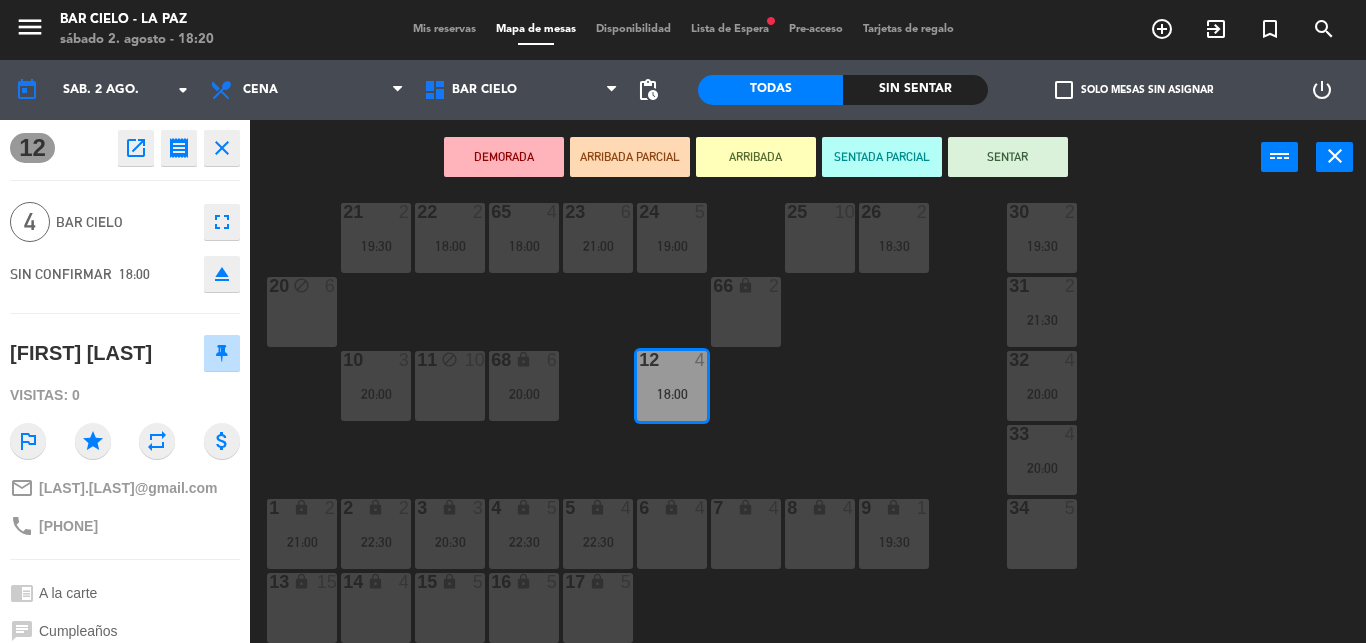 scroll, scrollTop: 8, scrollLeft: 0, axis: vertical 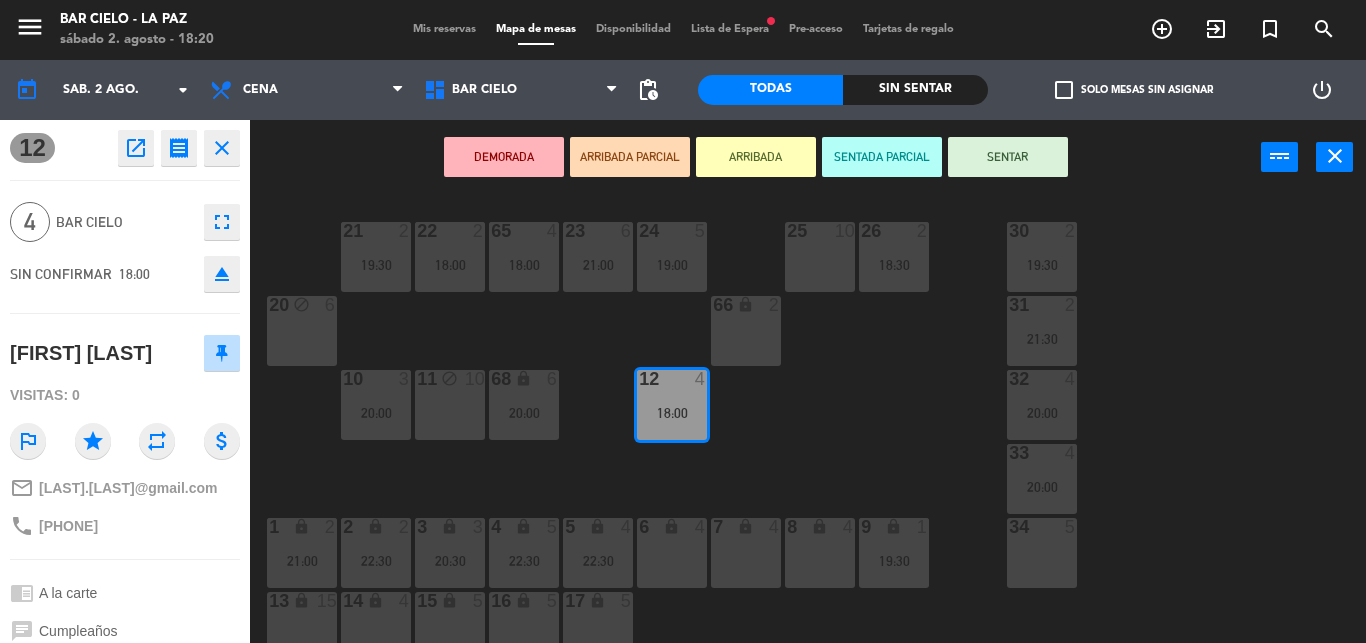 click on "21  2   19:30  22  2   18:00  23  6   21:00  24  5   19:00  25  10  26  2   18:30  30  2   19:30  65  4   18:00  20 block  6  31  2   21:30  66 lock  2  32  4   20:00  10  3   20:00  11 block  10  12  4   18:00  68 lock  6   20:00  33  4   20:00  34  5  1 lock  2   21:00  2 lock  2   22:30  3 lock  3   20:30  4 lock  5   22:30  5 lock  4   22:30  6 lock  4  7 lock  4  8 lock  4  9 lock  1   19:30  13 lock  15  14 lock  4  15 lock  5  16 lock  5  17 lock  5" 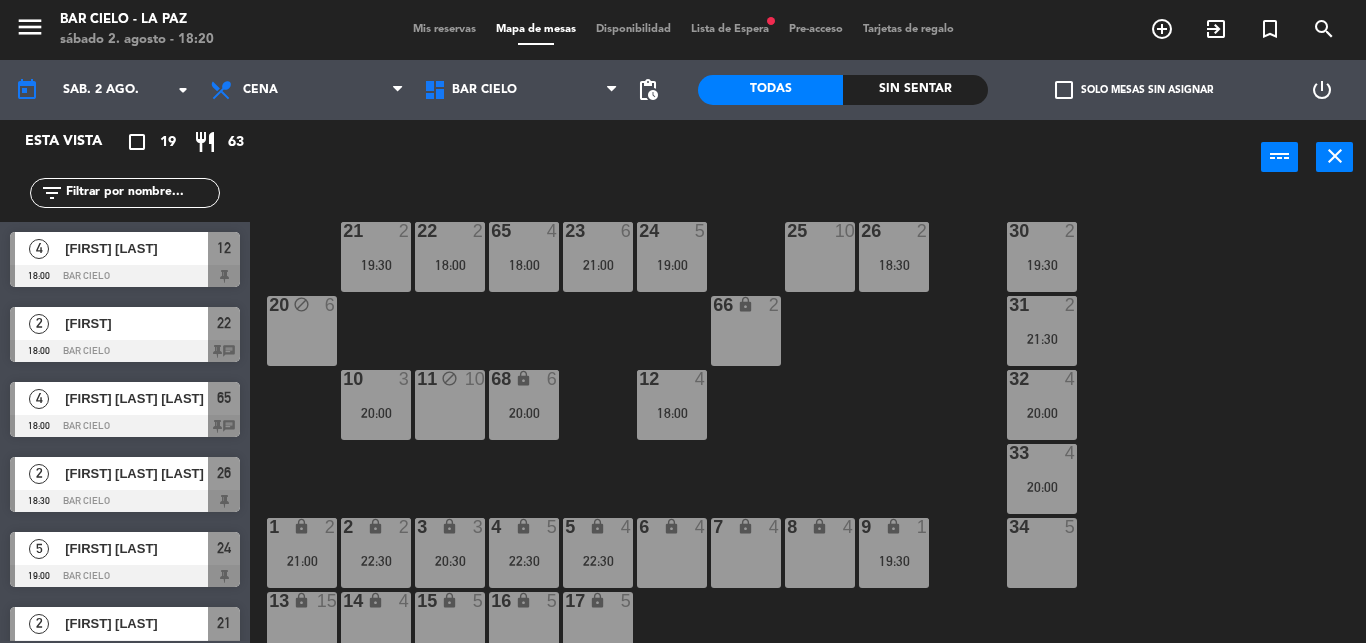 click on "power_input close" at bounding box center (755, 158) 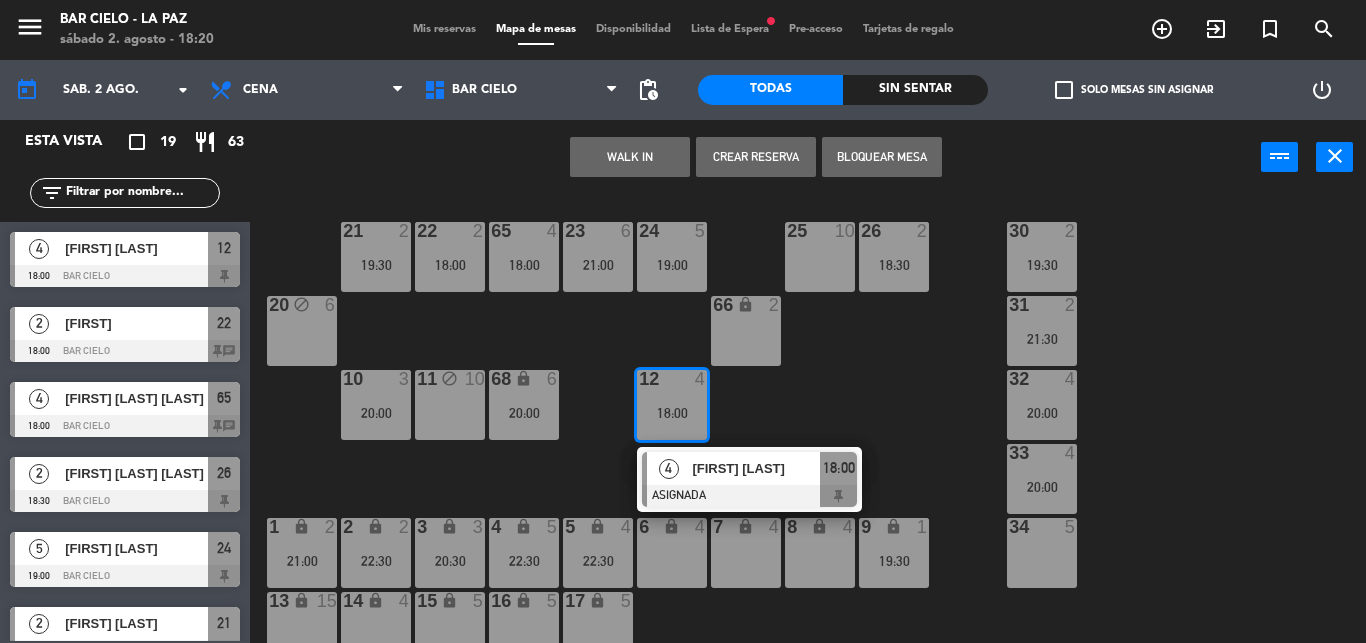 click on "lock" at bounding box center [671, 526] 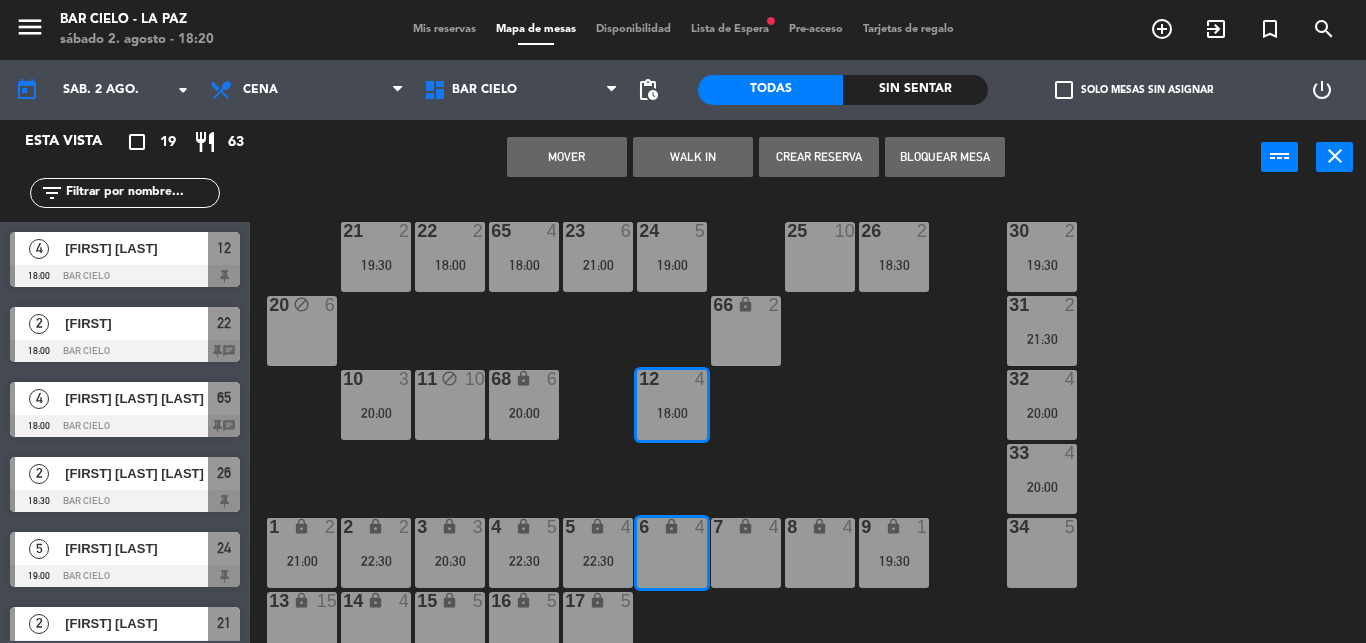 click on "Mover   WALK IN   Crear Reserva   Bloquear Mesa  power_input close" at bounding box center (755, 158) 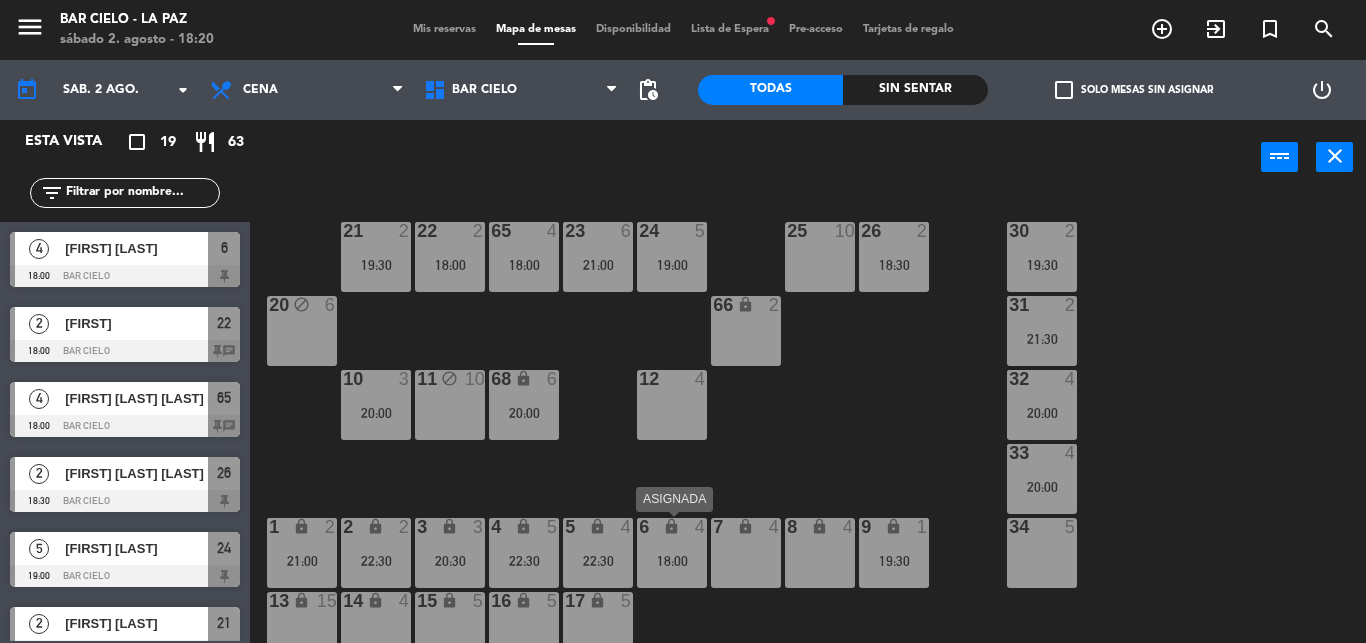 click on "6 lock  4   18:00" at bounding box center [672, 553] 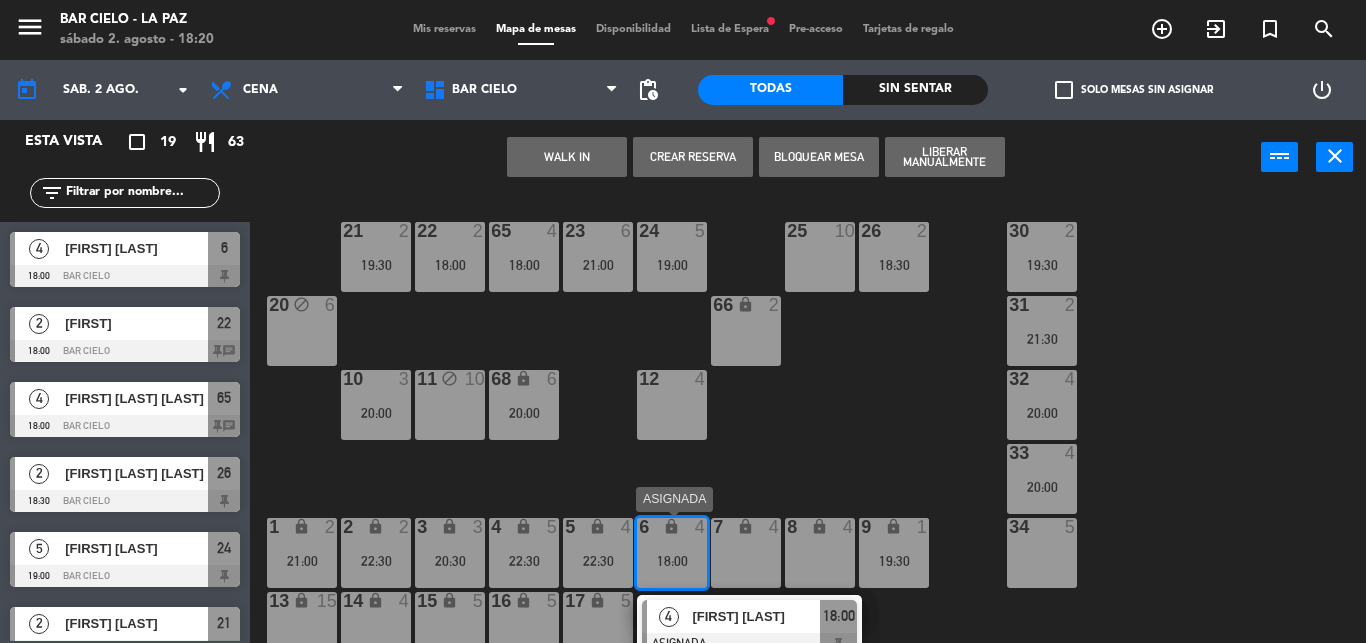 click on "[FIRST] [LAST]" at bounding box center [756, 616] 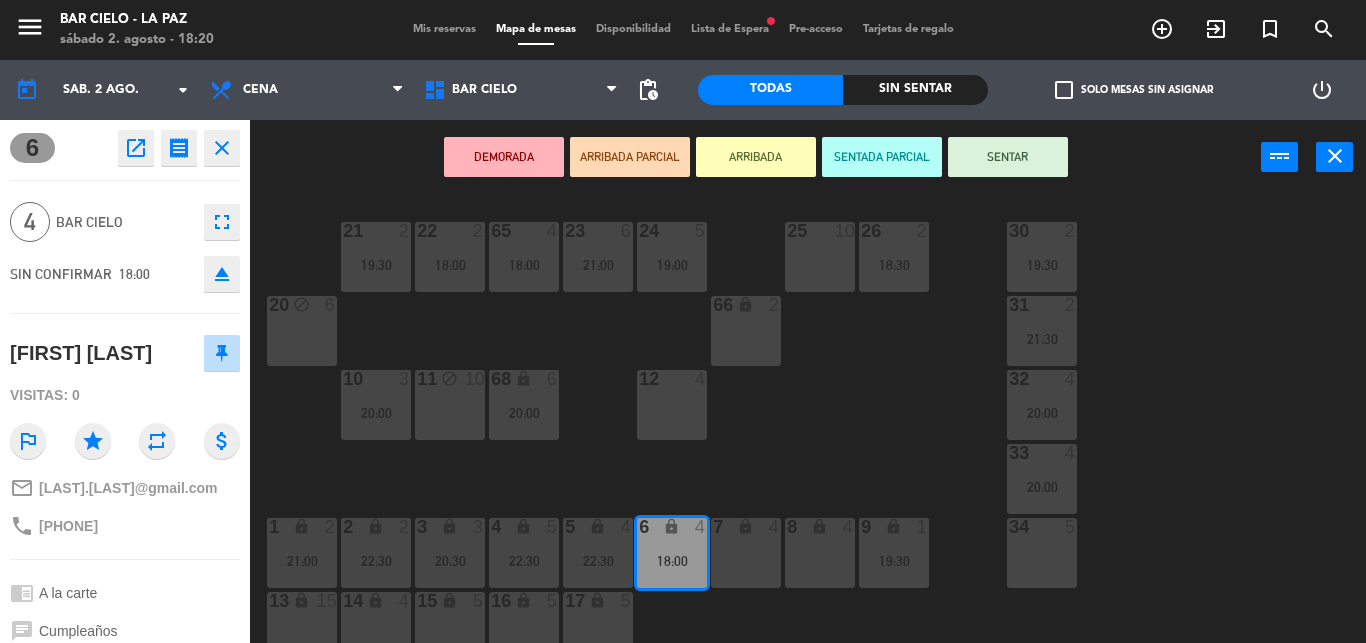 click on "SENTAR" at bounding box center [1008, 157] 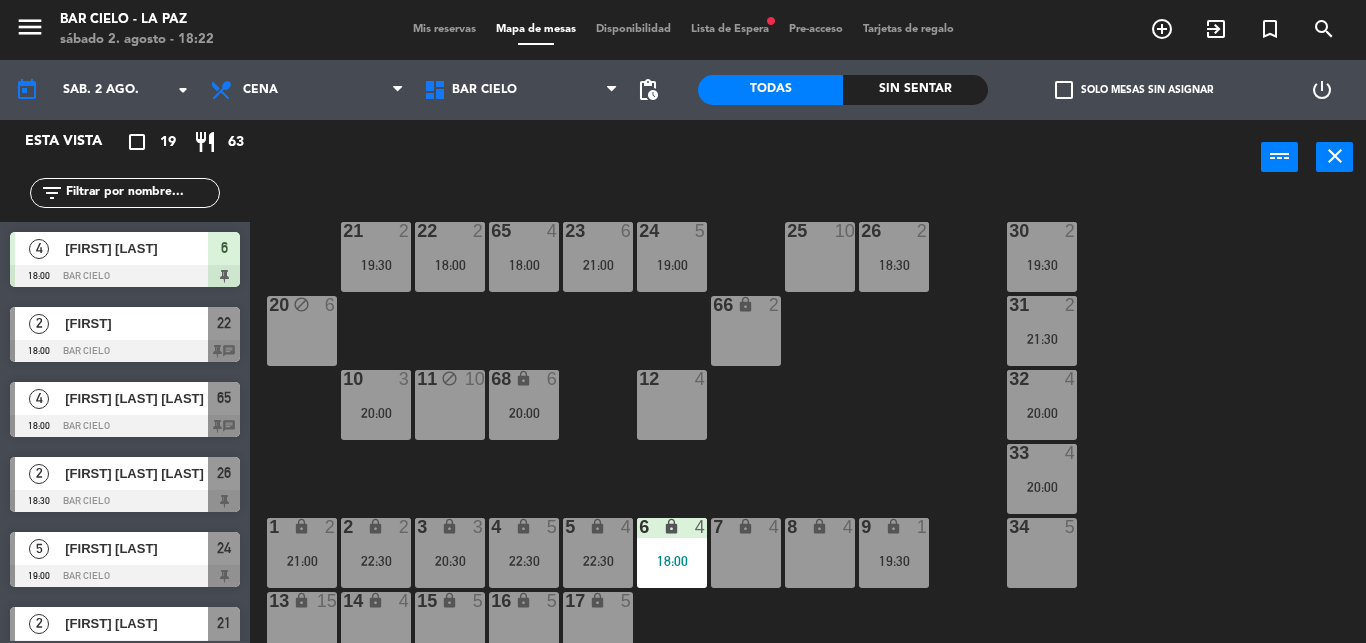 click on "power_input close" at bounding box center (755, 158) 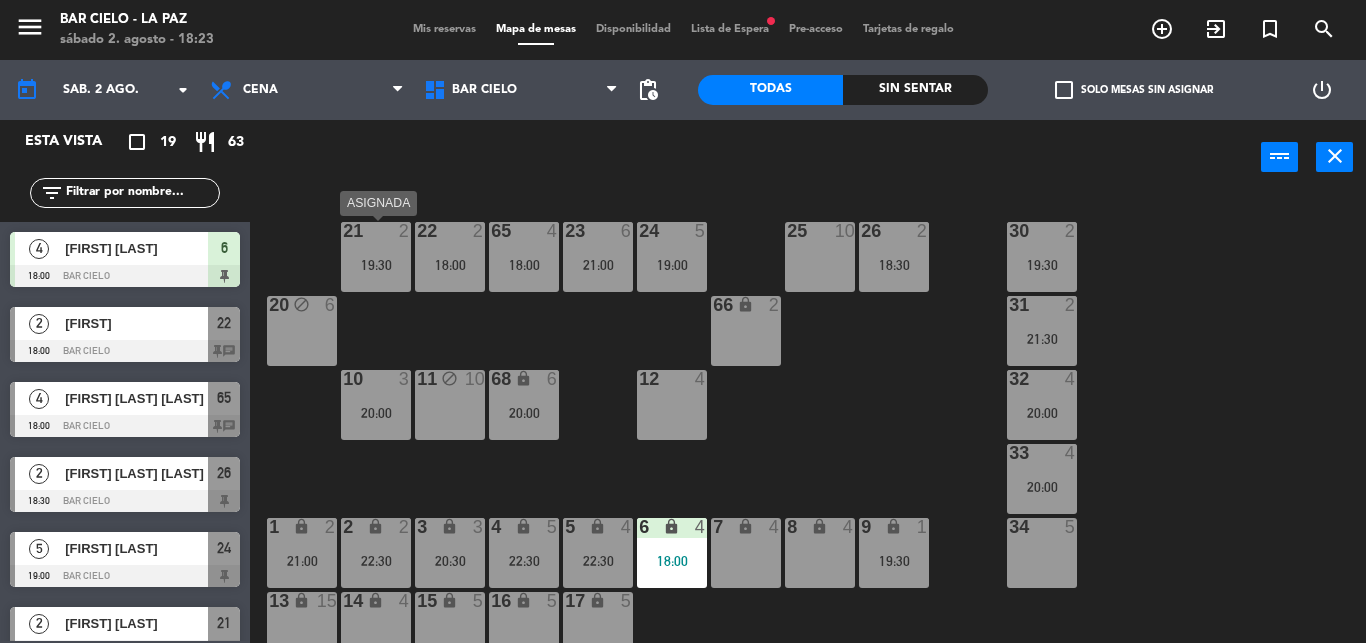 click on "19:30" at bounding box center [376, 265] 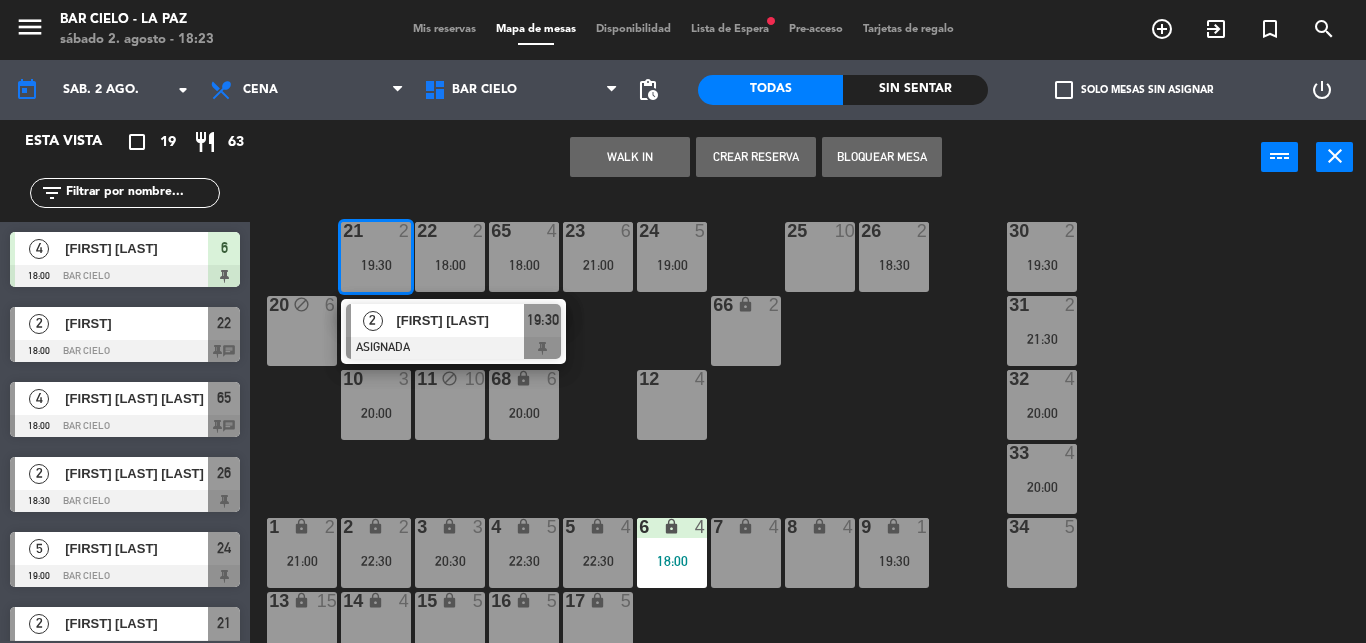 click on "WALK IN   Crear Reserva   Bloquear Mesa  power_input close" at bounding box center (755, 158) 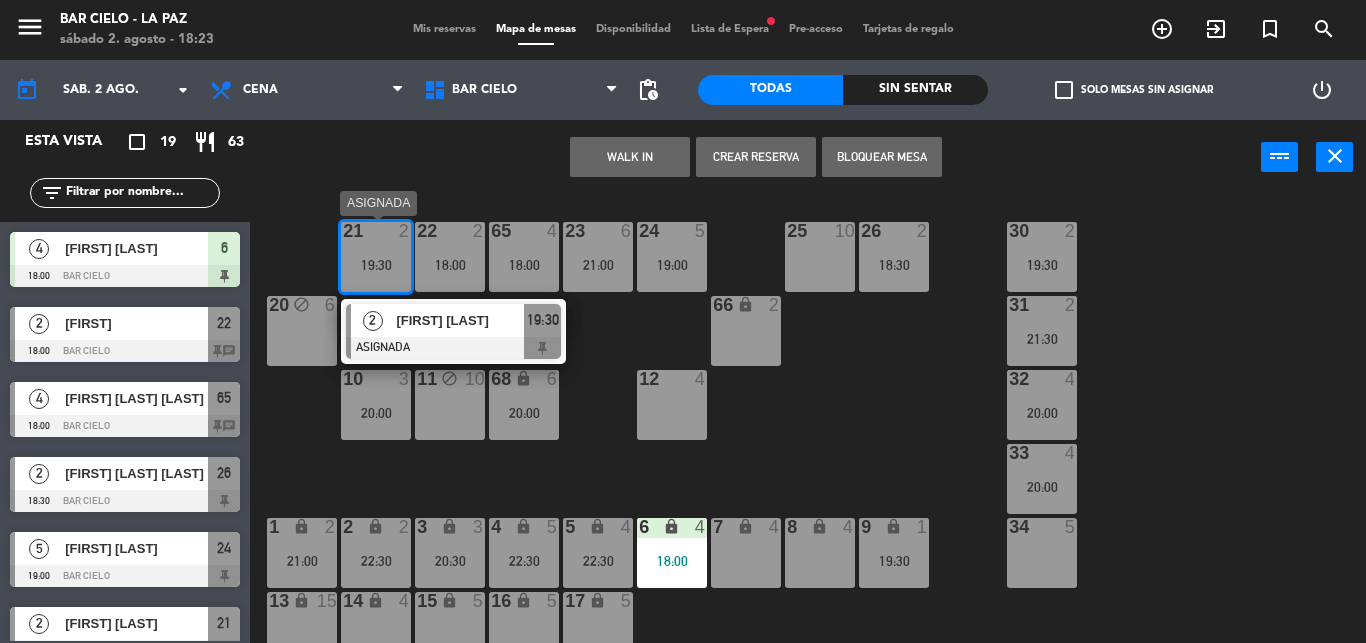 click on "19:30" at bounding box center (376, 265) 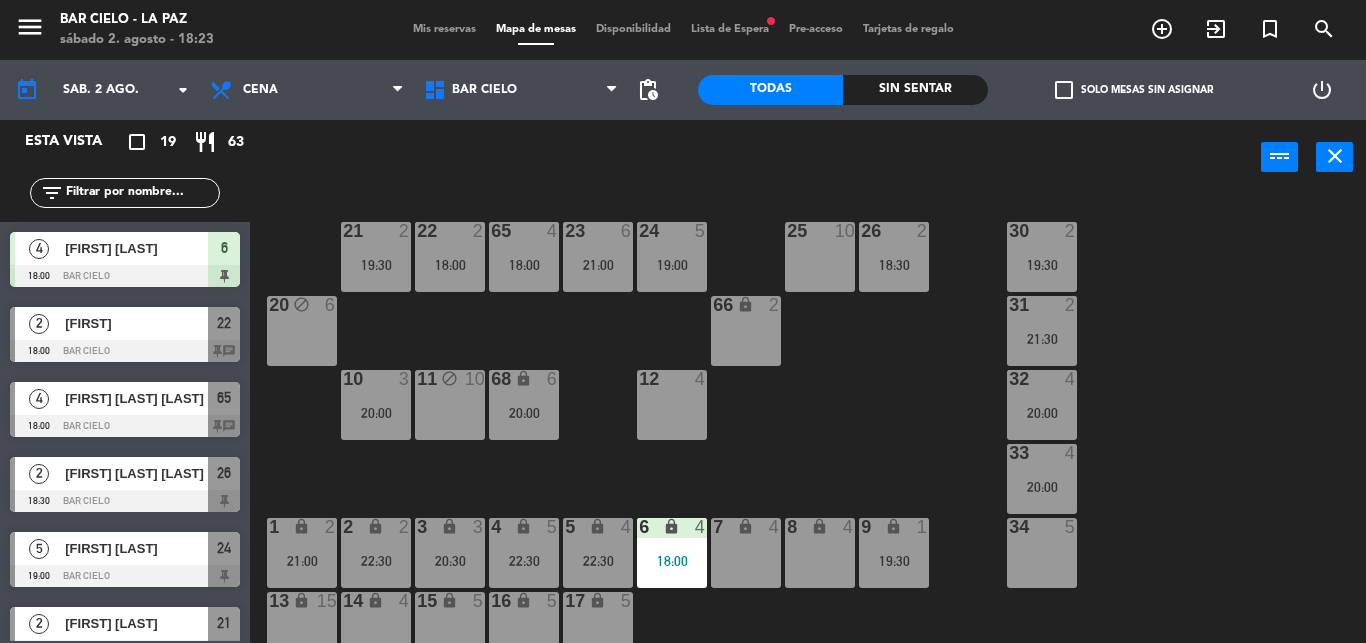 click on "power_input close" at bounding box center [755, 158] 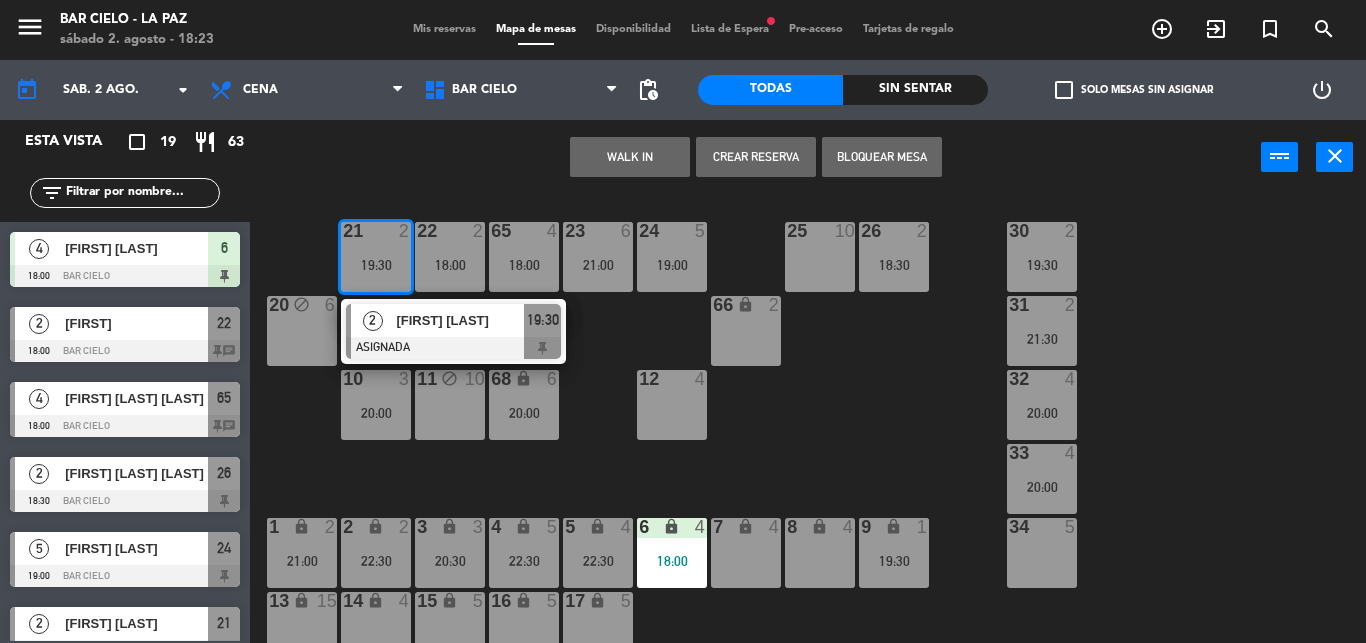 click on "21 2 19:30 2 [FIRST] [LAST] ASIGNADA 19:30 22 2 18:00 23 6 21:00 24 5 19:00 25 10 26 2 18:30 30 2 19:30 65 4 18:00 20 block 6 31 2 21:30 66 lock 2 32 4 20:00 10 3 20:00 11 block 10 12 4 68 lock 6 20:00 33 4 20:00 34 5 1 lock 2 21:00 2 lock 2 22:30 3 lock 3 20:30 4 lock 5 22:30 5 lock 4 22:30 6 lock 4 18:00 7 lock 4 8 lock 4 9 lock 1 19:30 13 lock 15 14 lock 4 15 lock 5 16 lock 5 17 lock 5" 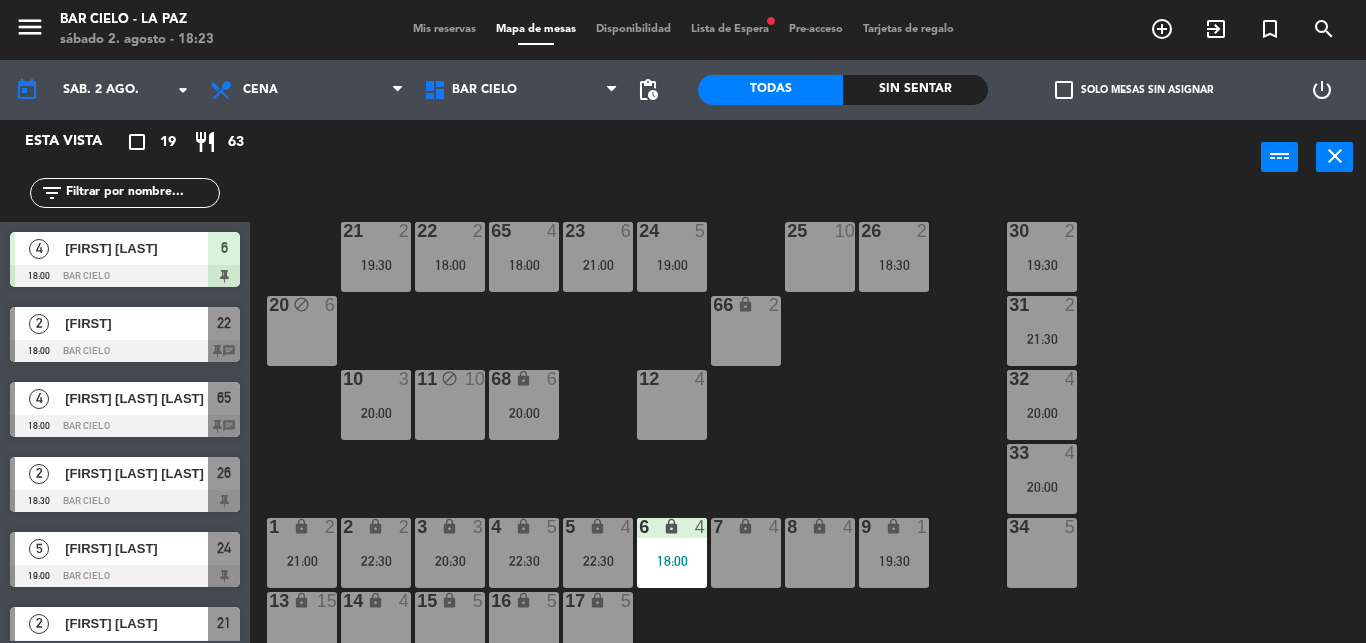 click on "19:30" at bounding box center [376, 265] 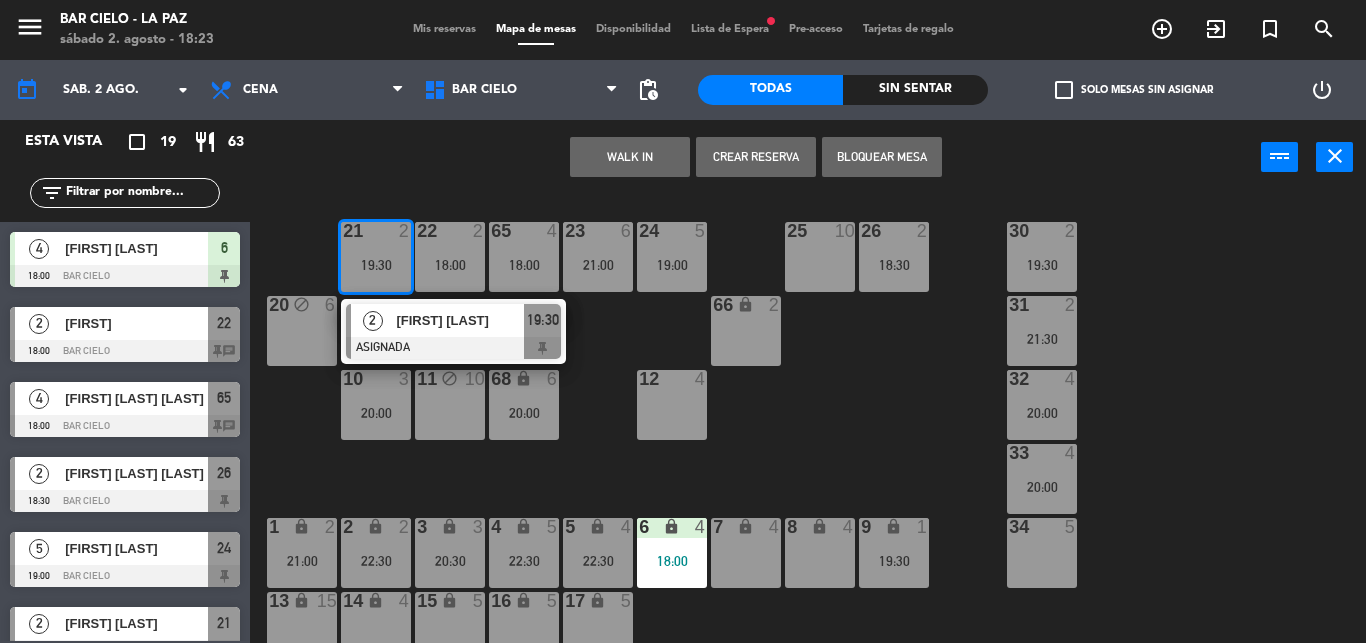 click on "WALK IN   Crear Reserva   Bloquear Mesa  power_input close" at bounding box center [755, 158] 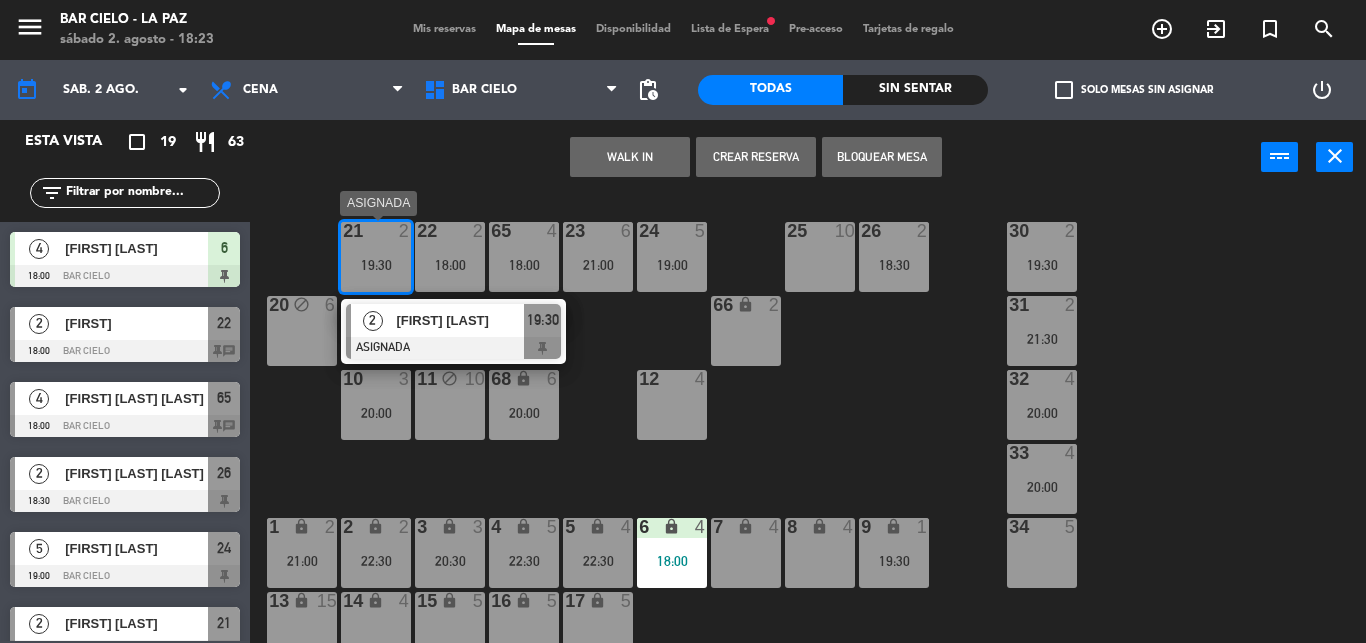 click on "21  2   19:30" at bounding box center [376, 257] 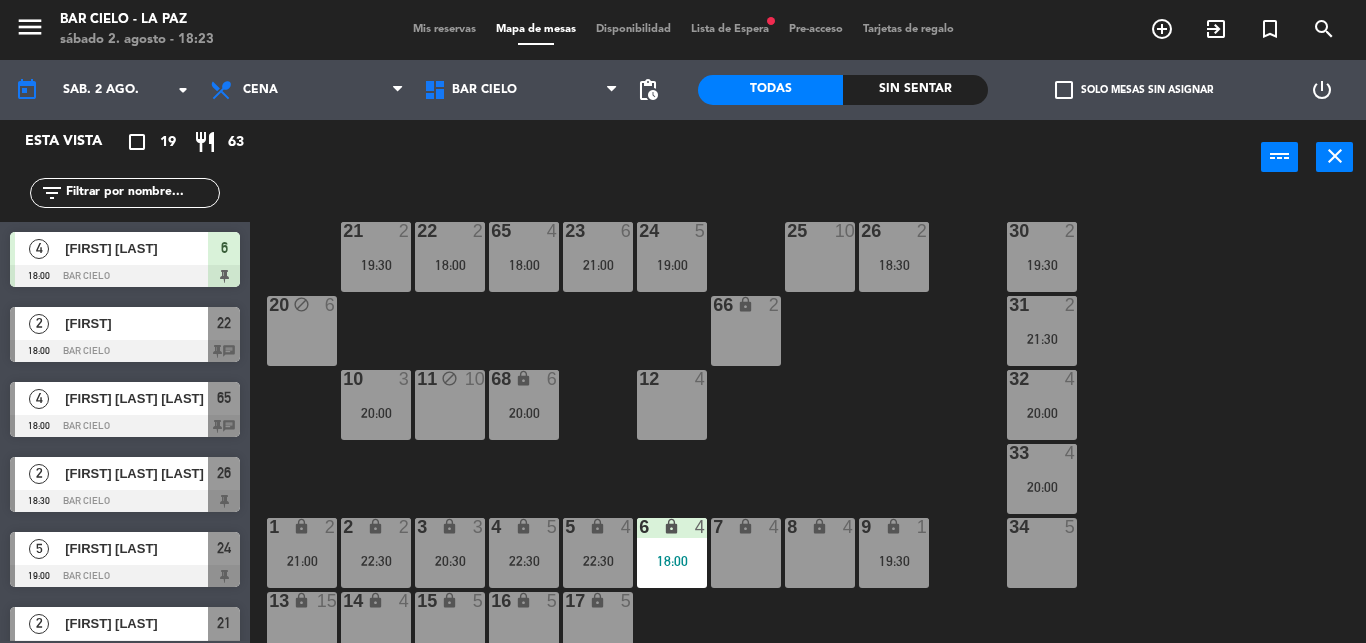 click on "21  2   19:30  22  2   18:00  23  6   21:00  24  5   19:00  25  10  26  2   18:30  30  2   19:30  65  4   18:00  20 block  6  31  2   21:30  66 lock  2  32  4   20:00  10  3   20:00  11 block  10  12  4  68 lock  6   20:00  33  4   20:00  34  5  1 lock  2   21:00  2 lock  2   22:30  3 lock  3   20:30  4 lock  5   22:30  5 lock  4   22:30  6 lock  4   18:00  7 lock  4  8 lock  4  9 lock  1   19:30  13 lock  15  14 lock  4  15 lock  5  16 lock  5  17 lock  5" 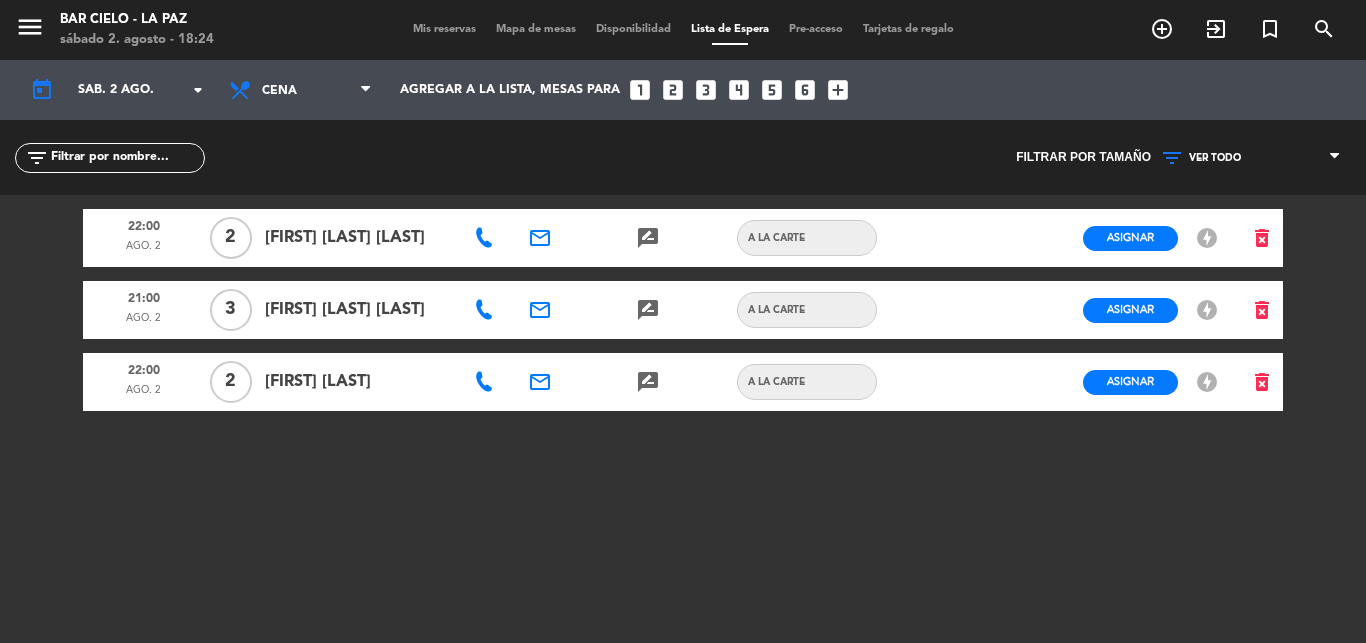 click on "Mapa de mesas" at bounding box center [536, 29] 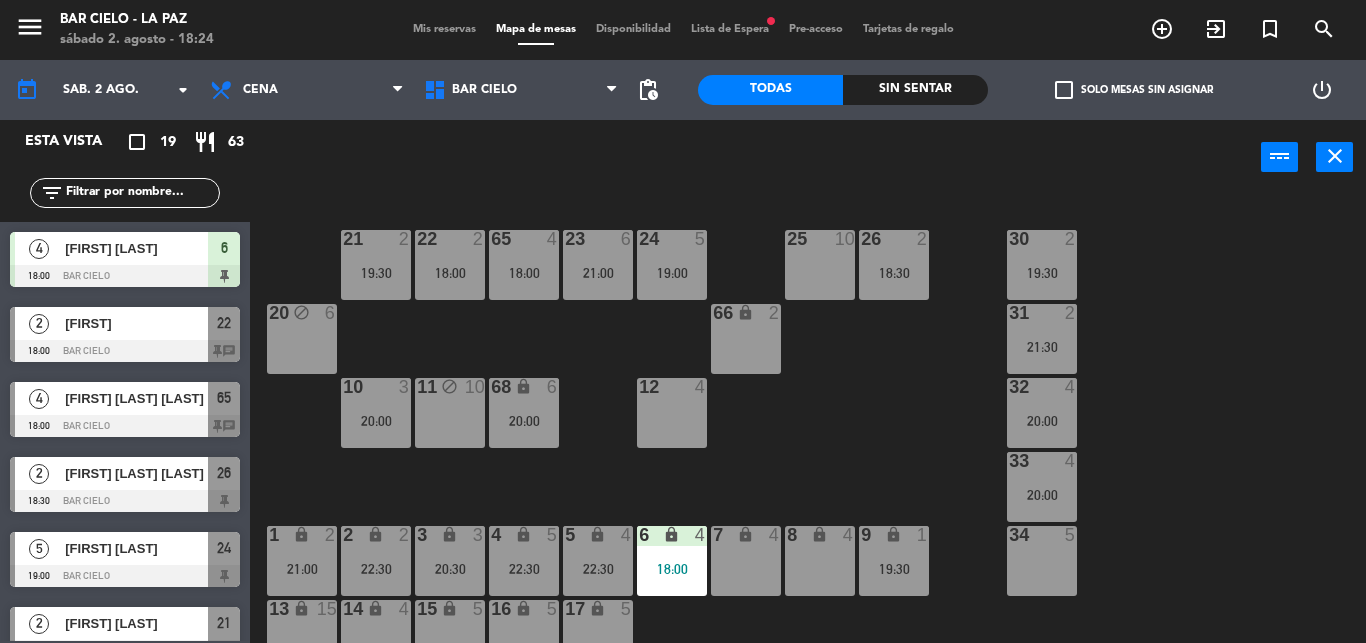 click on "power_input close" at bounding box center (755, 158) 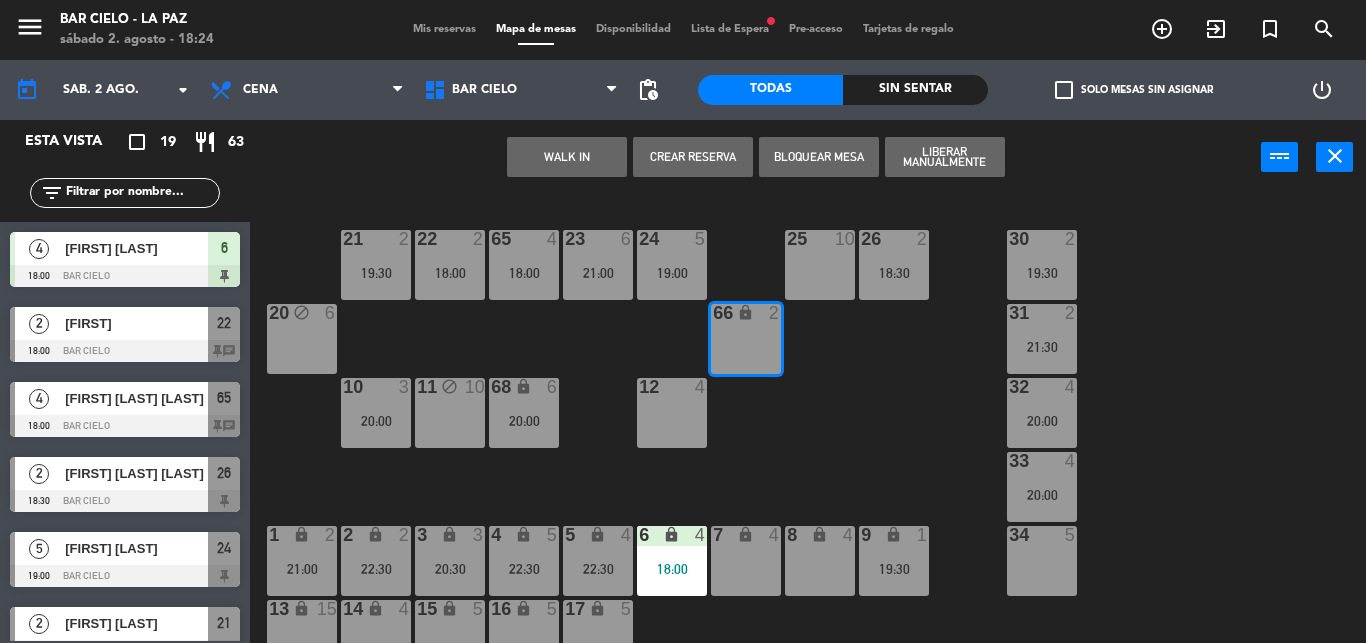 click on "21  2   19:30  22  2   18:00  23  6   21:00  24  5   19:00  25  10  26  2   18:30  30  2   19:30  65  4   18:00  20 block  6  31  2   21:30  66 lock  2  32  4   20:00  10  3   20:00  11 block  10  12  4  68 lock  6   20:00  33  4   20:00  34  5  1 lock  2   21:00  2 lock  2   22:30  3 lock  3   20:30  4 lock  5   22:30  5 lock  4   22:30  6 lock  4   18:00  7 lock  4  8 lock  4  9 lock  1   19:30  13 lock  15  14 lock  4  15 lock  5  16 lock  5  17 lock  5" 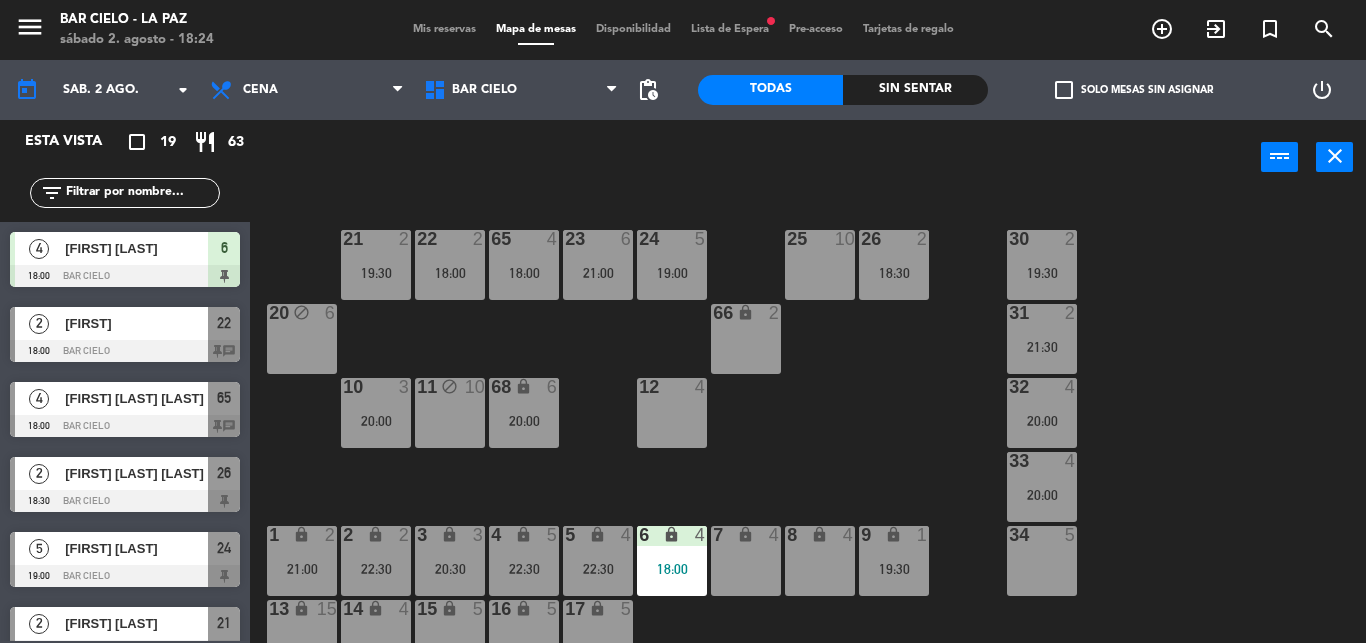 click on "Lista de Espera   fiber_manual_record" at bounding box center [730, 29] 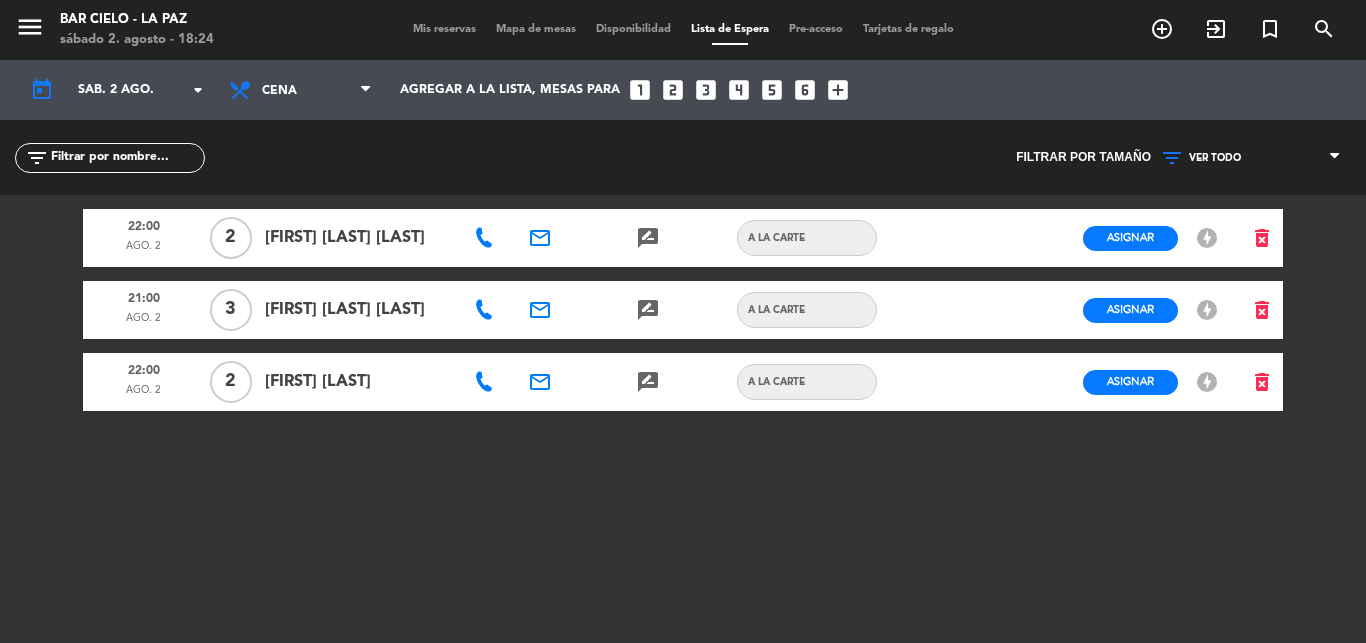click on "Mapa de mesas" at bounding box center (536, 29) 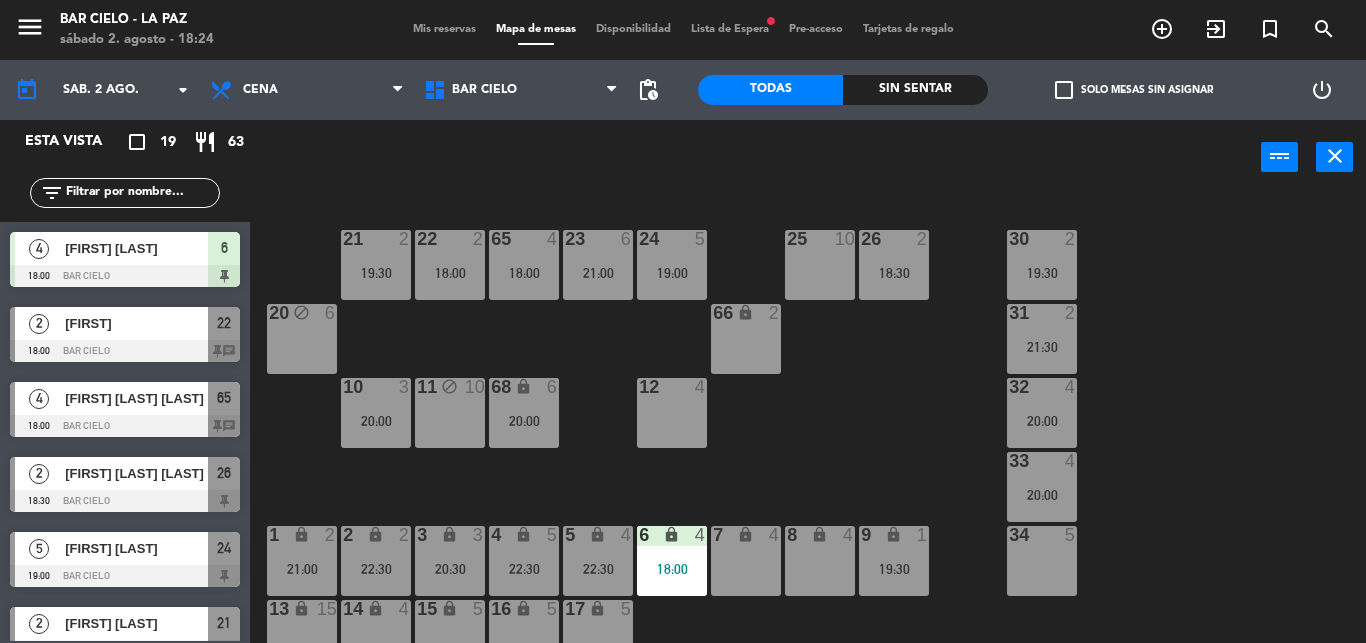 click on "power_input close" at bounding box center (755, 158) 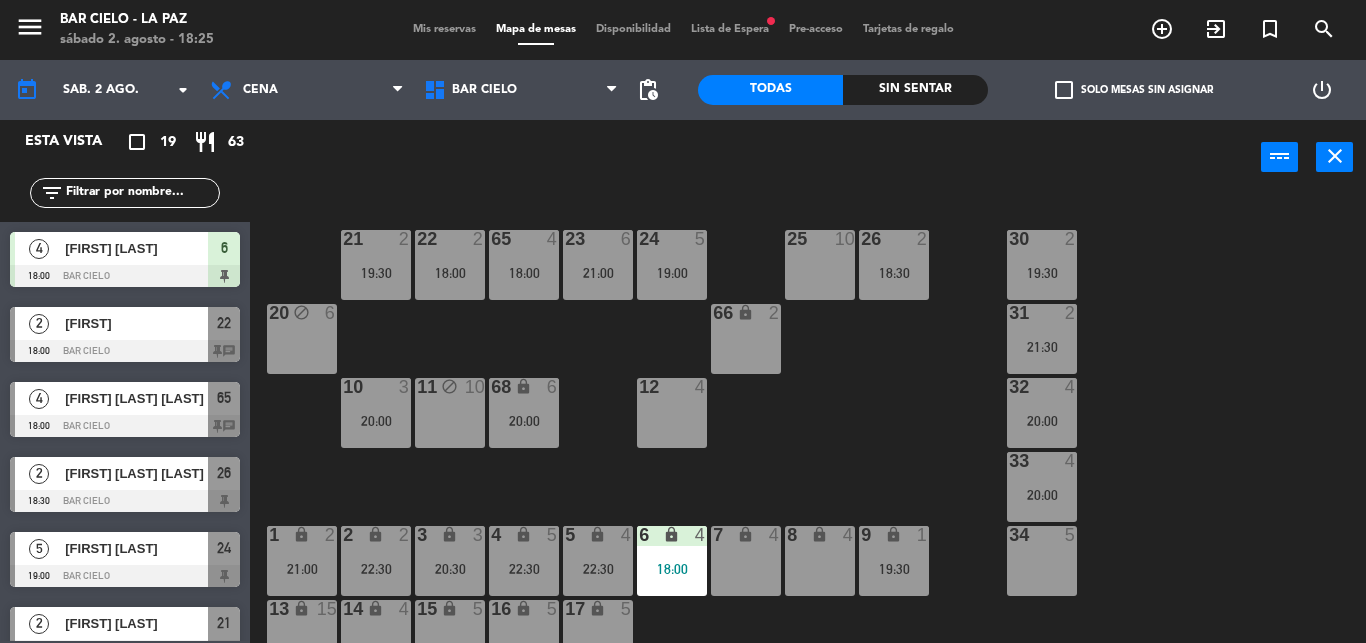 click on "Todas  Sin sentar  check_box_outline_blank   Solo mesas sin asignar   power_settings_new" 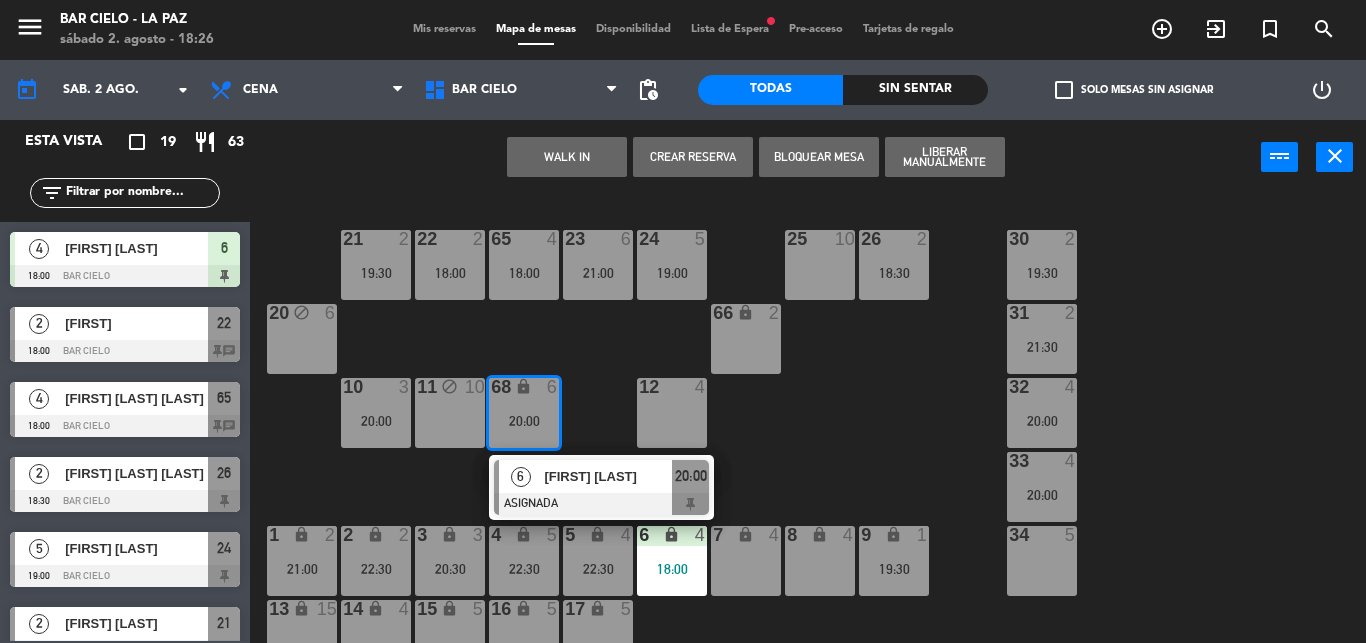 click on "21  2   19:30  22  2   18:00  23  6   21:00  24  5   19:00  25  10  26  2   18:30  30  2   19:30  65  4   18:00  20 block  6  31  2   21:30  66 lock  2  32  4   20:00  10  3   20:00  11 block  10  12  4  68 lock  6   20:00   6   [FIRST] [LAST]   ASIGNADA  20:00 33  4   20:00  34  5  1 lock  2   21:00  2 lock  2   22:30  3 lock  3   20:30  4 lock  5   22:30  5 lock  4   22:30  6 lock  4  7 lock  4  8 lock  4  9 lock  1   19:30  13 lock  15  14 lock  4  15 lock  5  16 lock  5  17 lock  5" 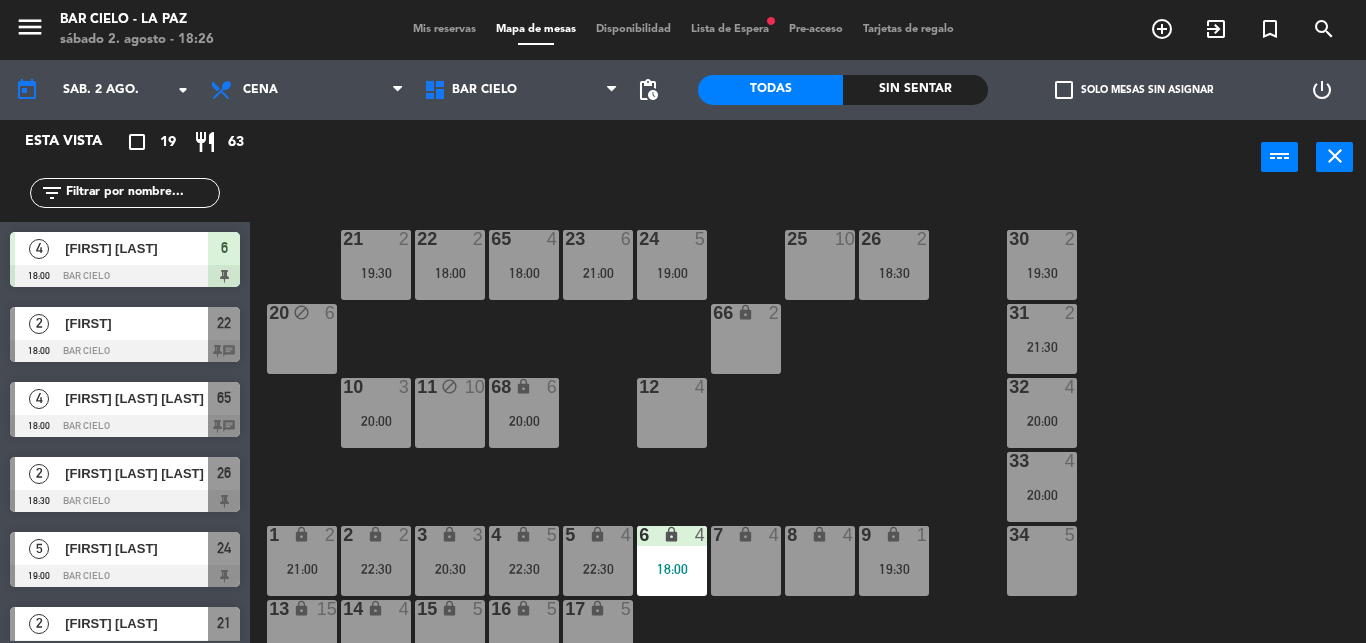 click on "10  3   20:00" at bounding box center [376, 413] 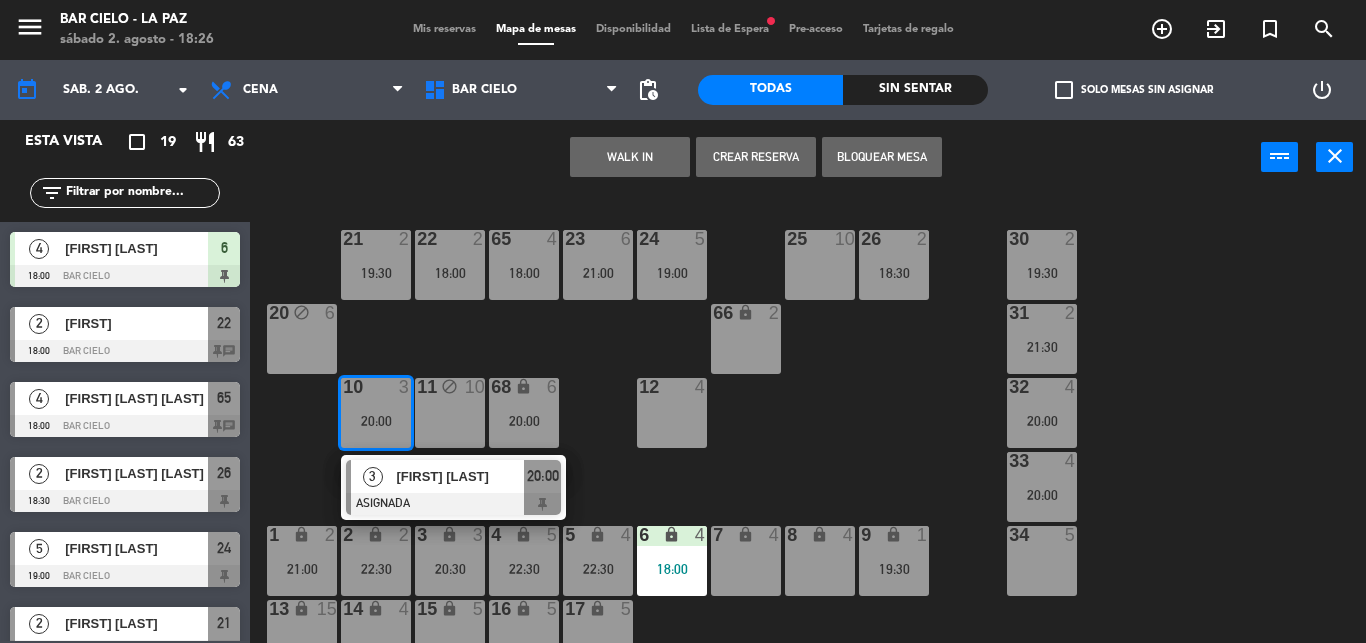 click on "12  4" at bounding box center [672, 413] 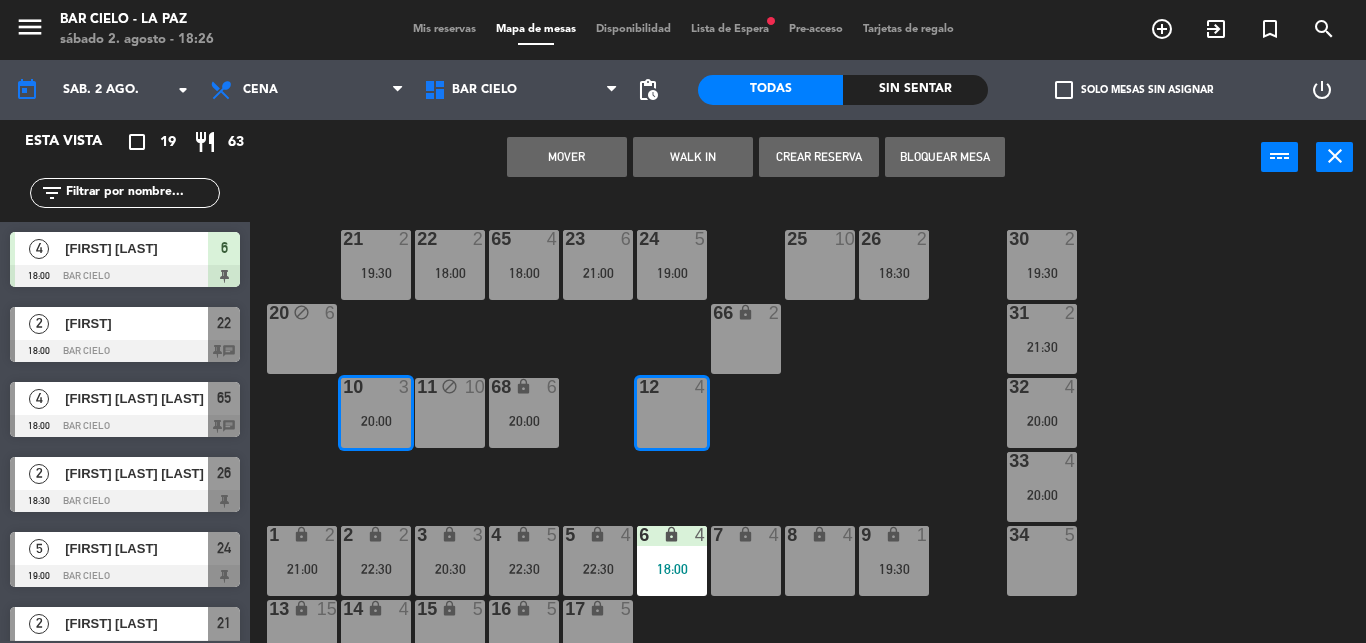 click on "Mover" at bounding box center [567, 157] 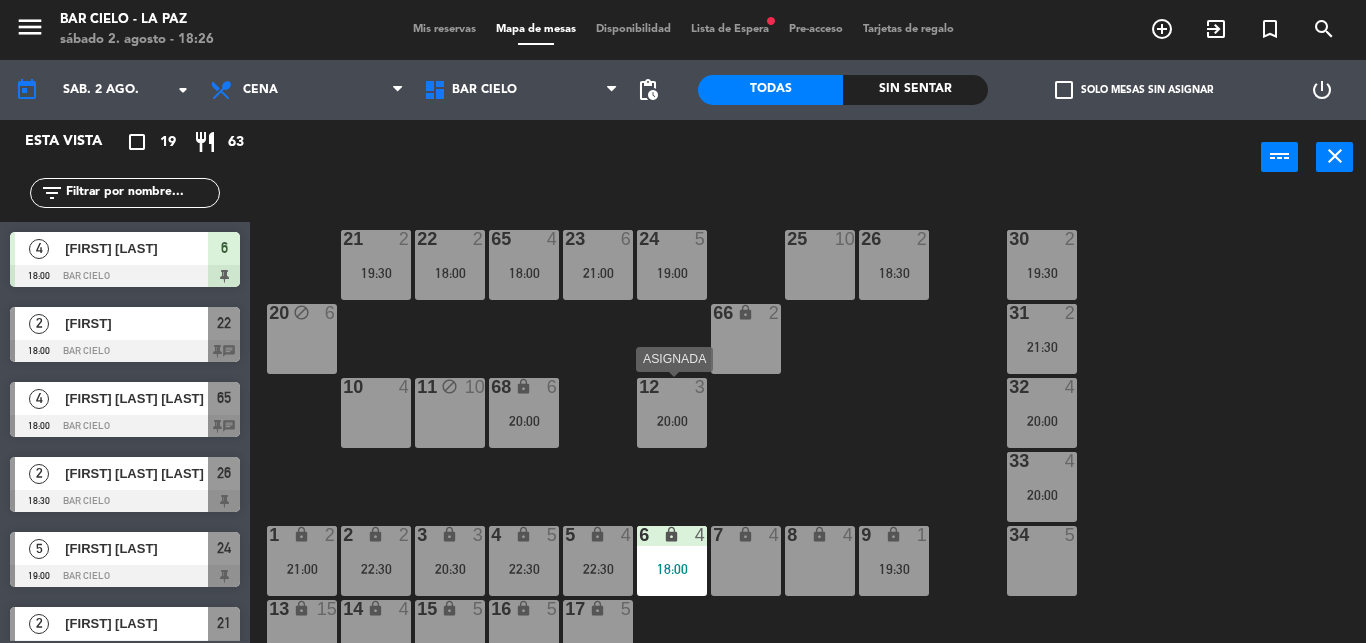click on "20:00" at bounding box center (672, 421) 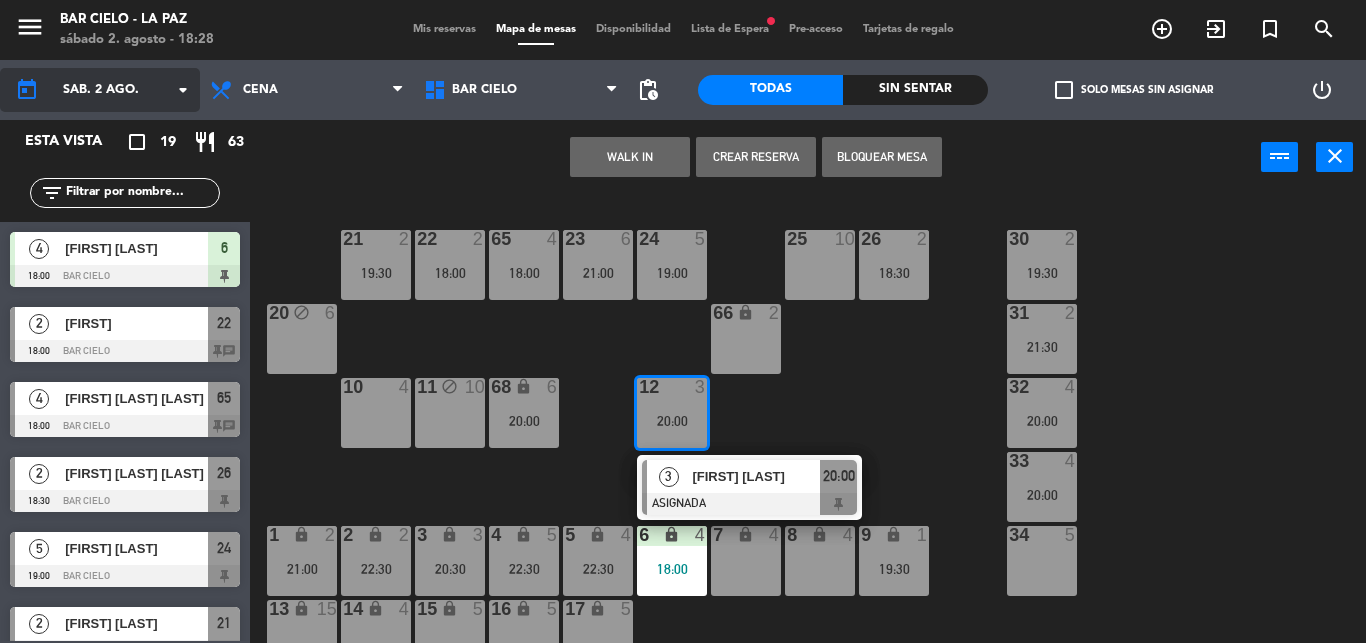 click on "sáb. 2 ago." 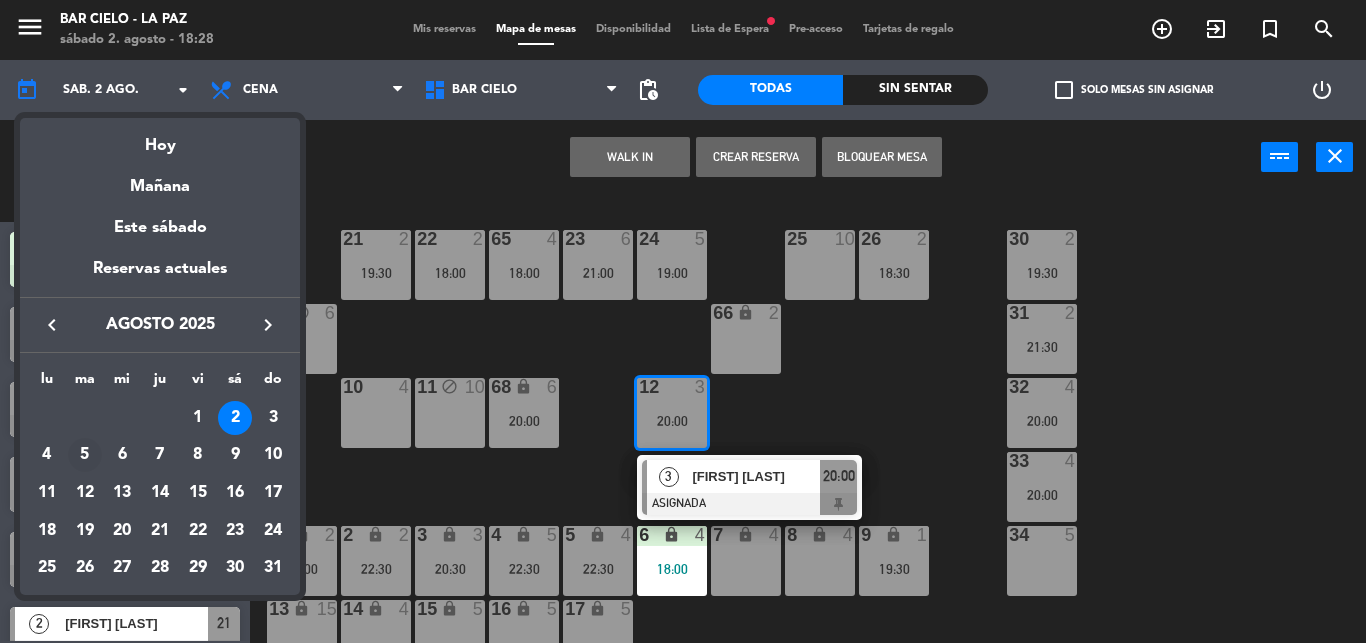 click on "5" at bounding box center [85, 455] 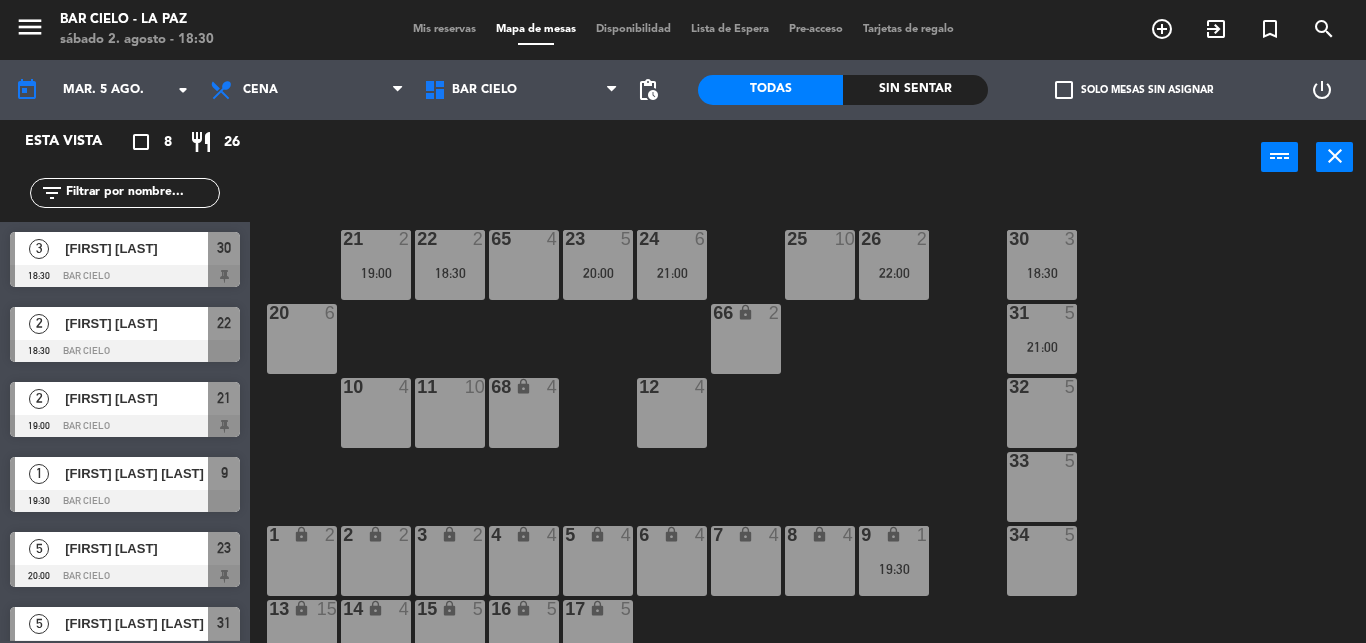 click on "today    mar. 5 ago. arrow_drop_down" 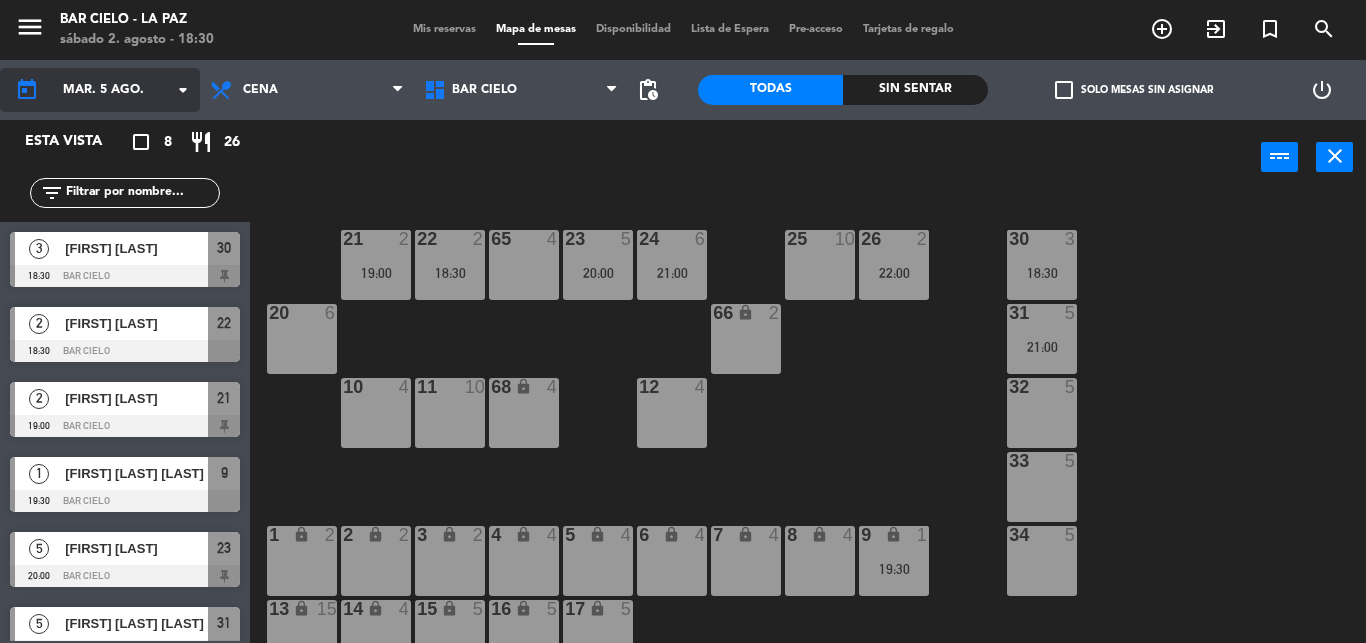 click on "mar. 5 ago." 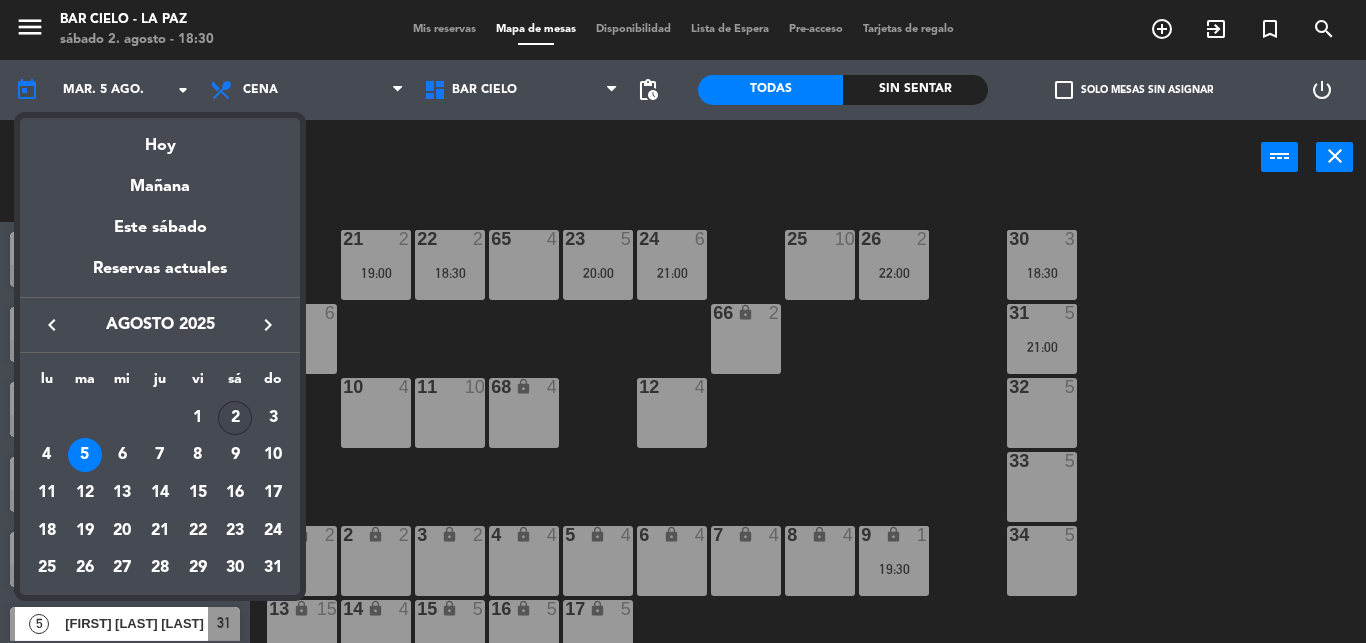 click on "2" at bounding box center [235, 418] 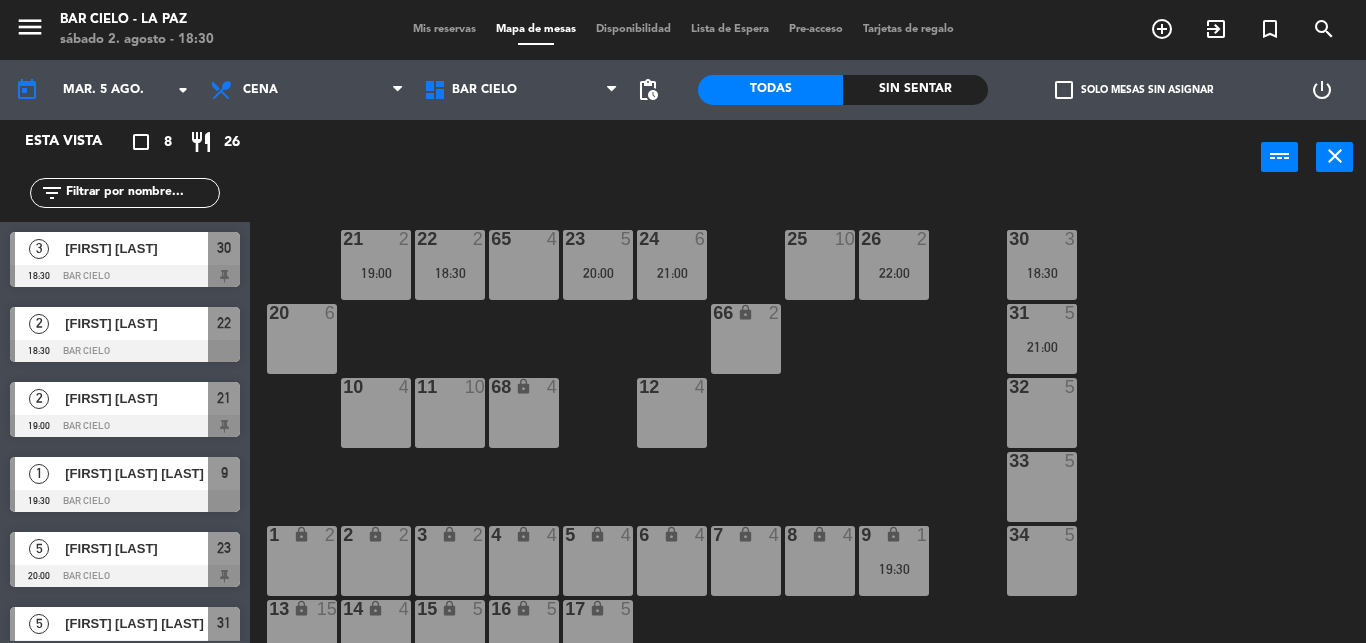 type on "sáb. 2 ago." 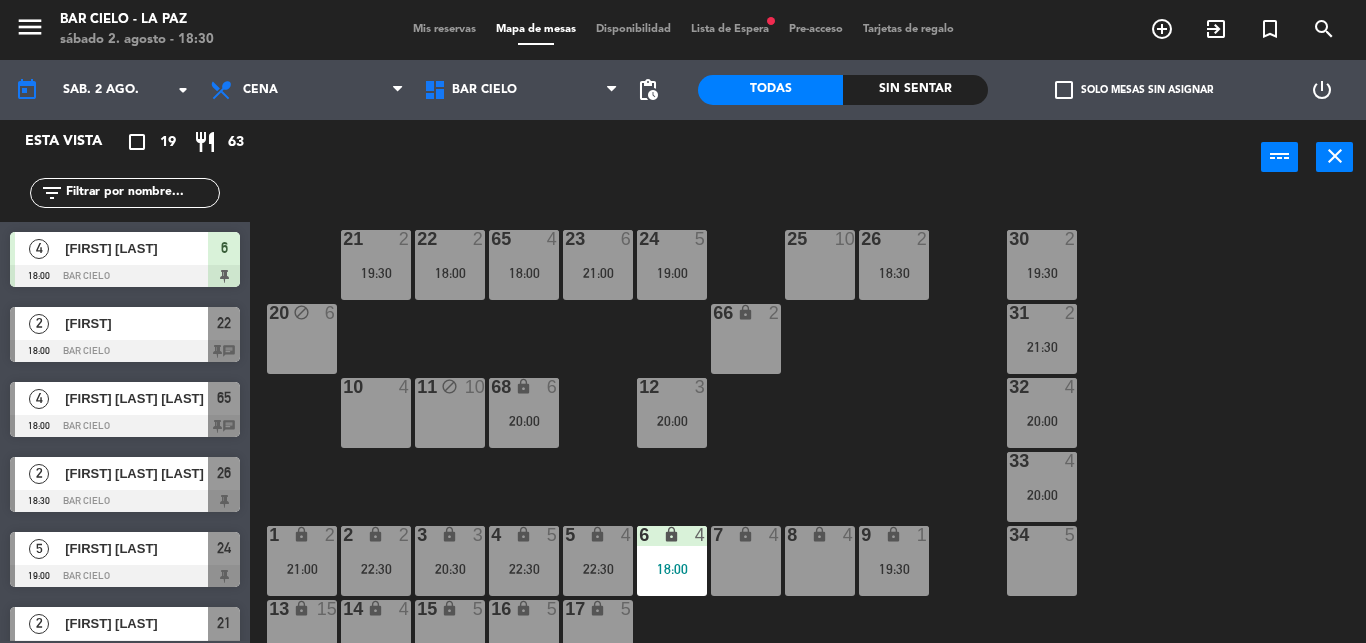 click on "21  2   19:30  22  2   18:00  23  6   21:00  24  5   19:00  25  10  26  2   18:30  30  2   19:30  65  4   18:00  20 block  6  31  2   21:30  66 lock  2  32  4   20:00  10  4  11 block  10  12  3   20:00  68 lock  6   20:00  33  4   20:00  34  5  1 lock  2   21:00  2 lock  2   22:30  3 lock  3   20:30  4 lock  5   22:30  5 lock  4   22:30  6 lock  4  7 lock  4  8 lock  4  9 lock  1   19:30  13 lock  15  14 lock  4  15 lock  5  16 lock  5  17 lock  5" 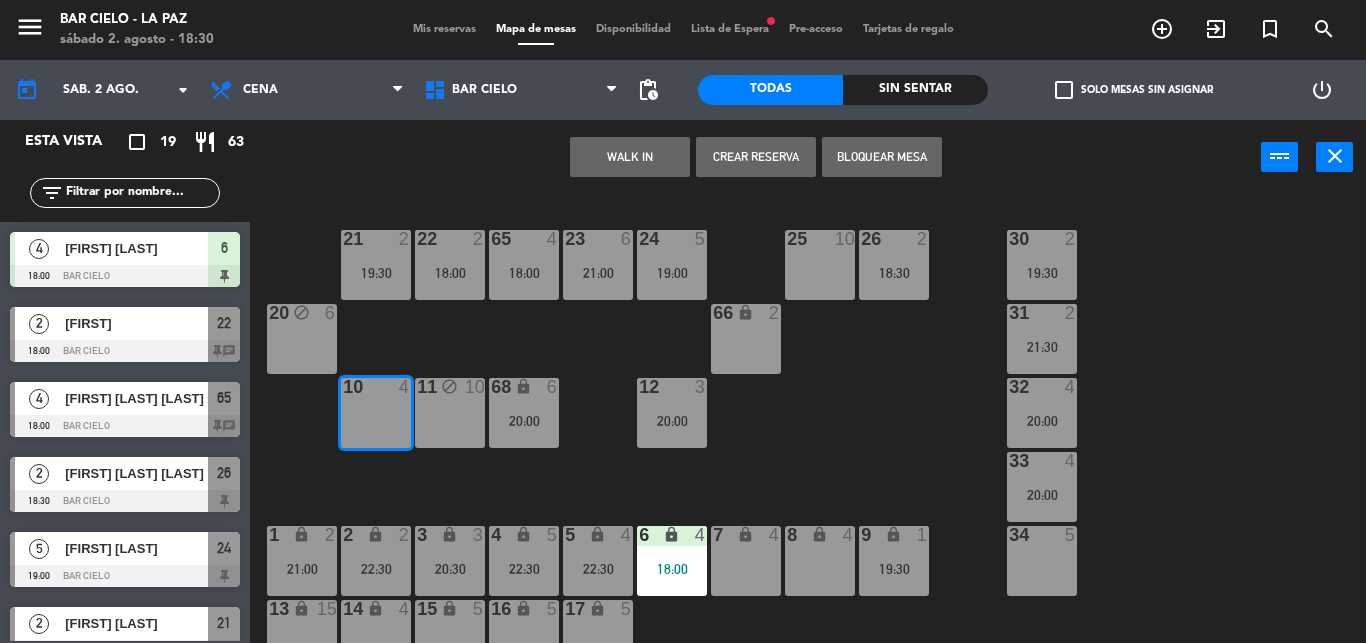 click on "Crear Reserva" at bounding box center [756, 157] 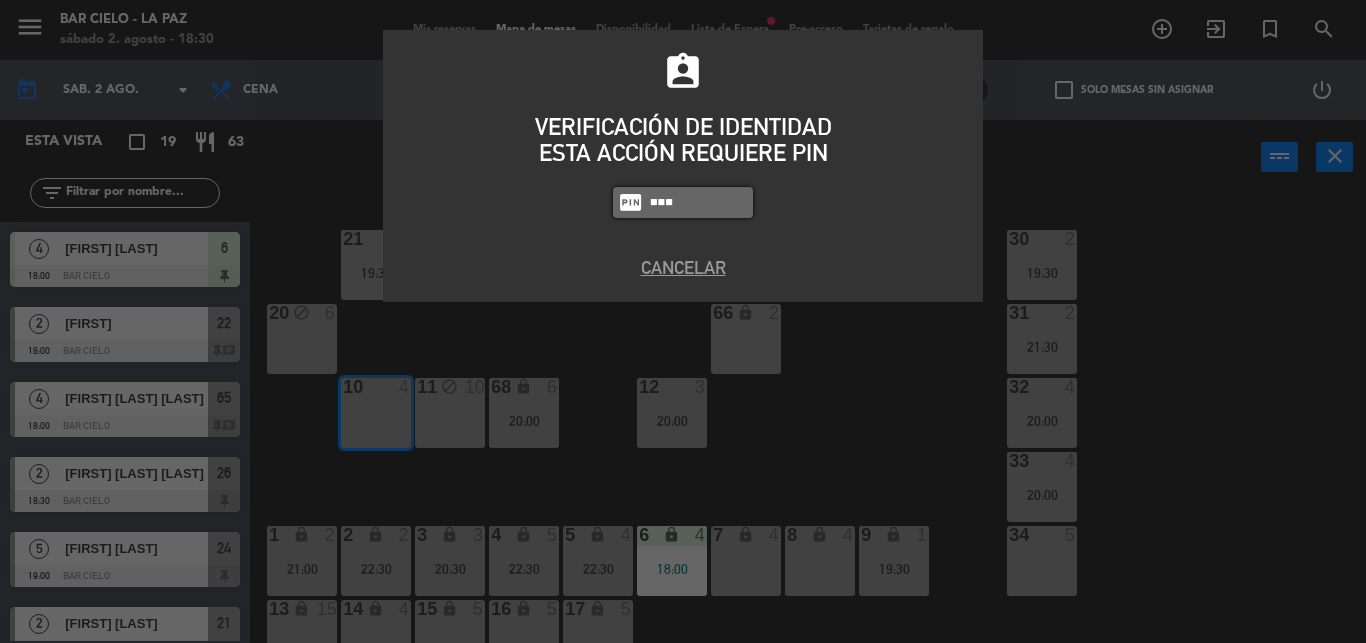 type on "5433" 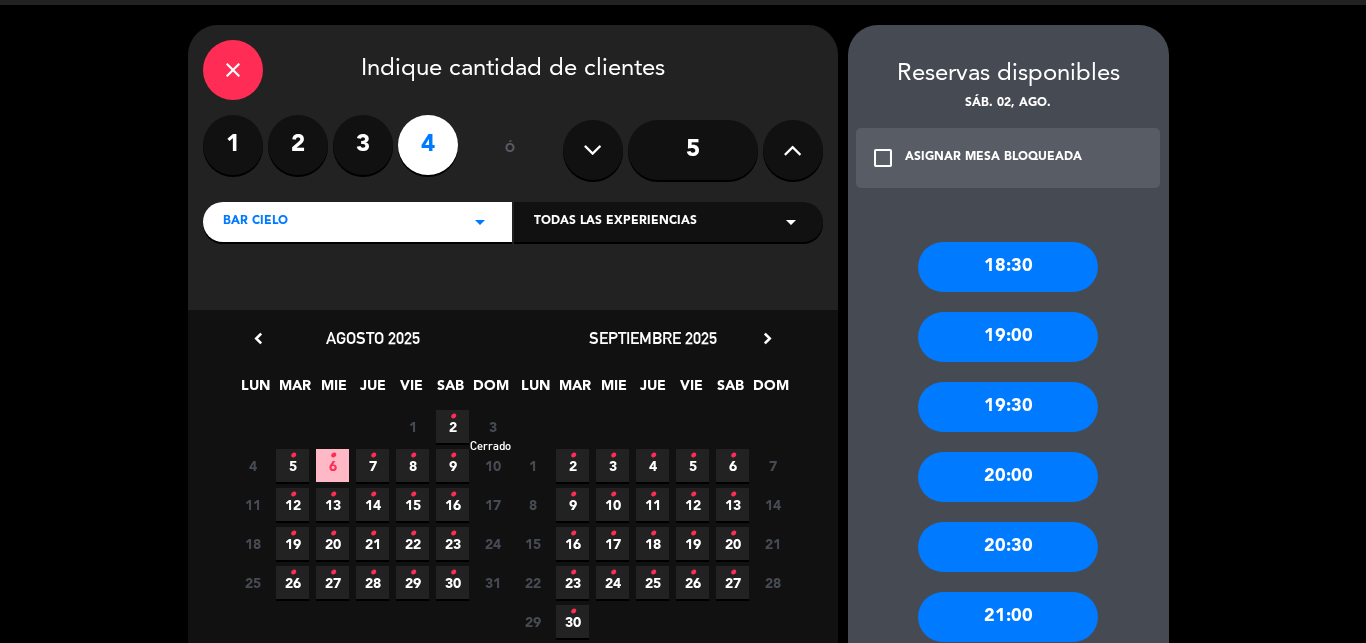 scroll, scrollTop: 45, scrollLeft: 0, axis: vertical 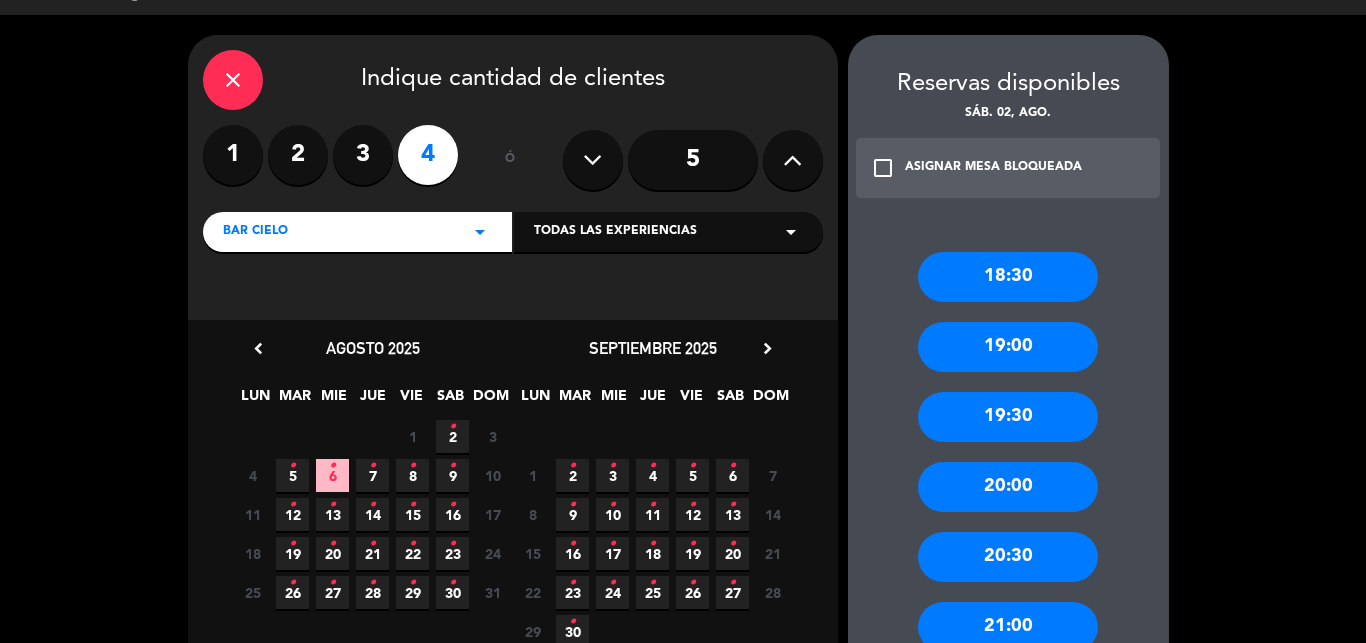 click on "18:30   19:00   19:30   20:00   20:30   21:00   21:30   22:00   22:30   23:00   23:30" at bounding box center (1008, 617) 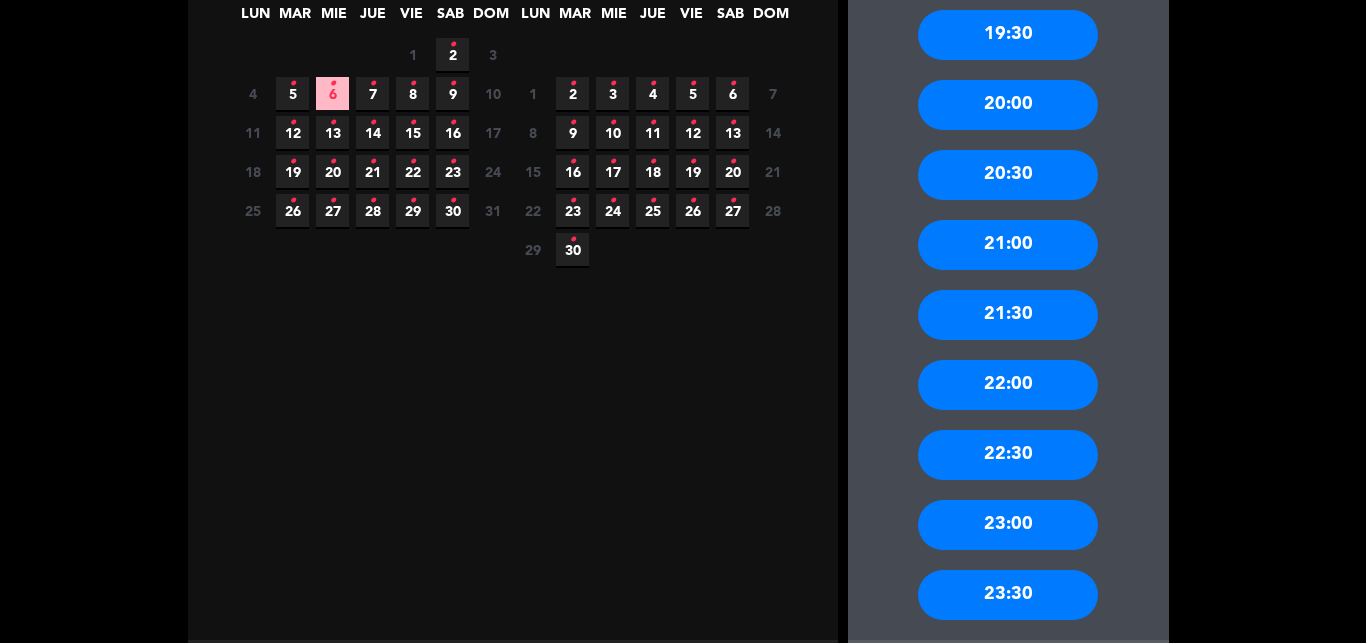 scroll, scrollTop: 478, scrollLeft: 0, axis: vertical 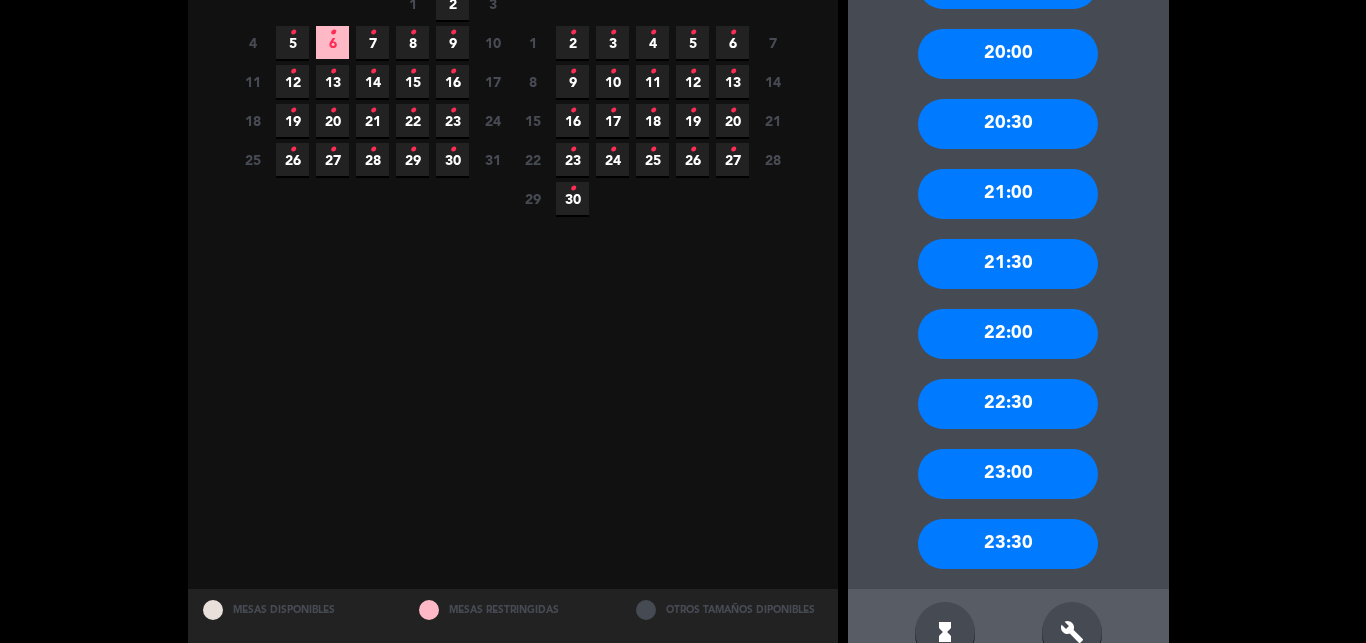 click on "22:30" at bounding box center [1008, 404] 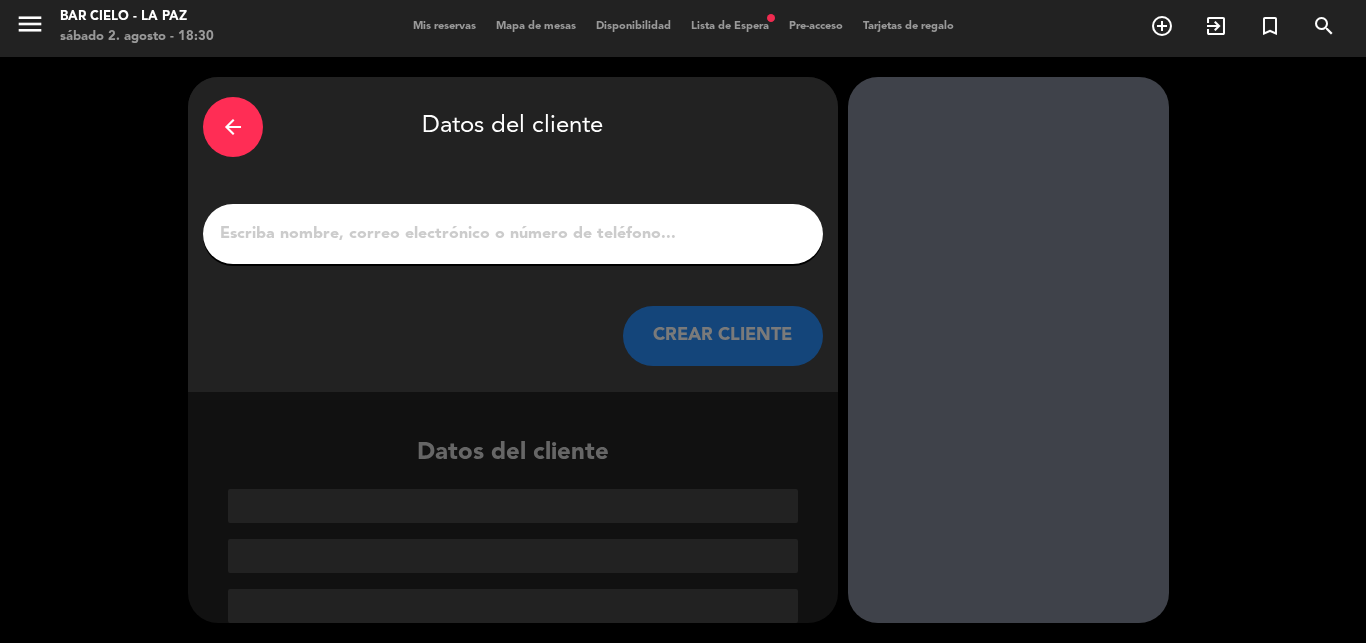 scroll, scrollTop: 3, scrollLeft: 0, axis: vertical 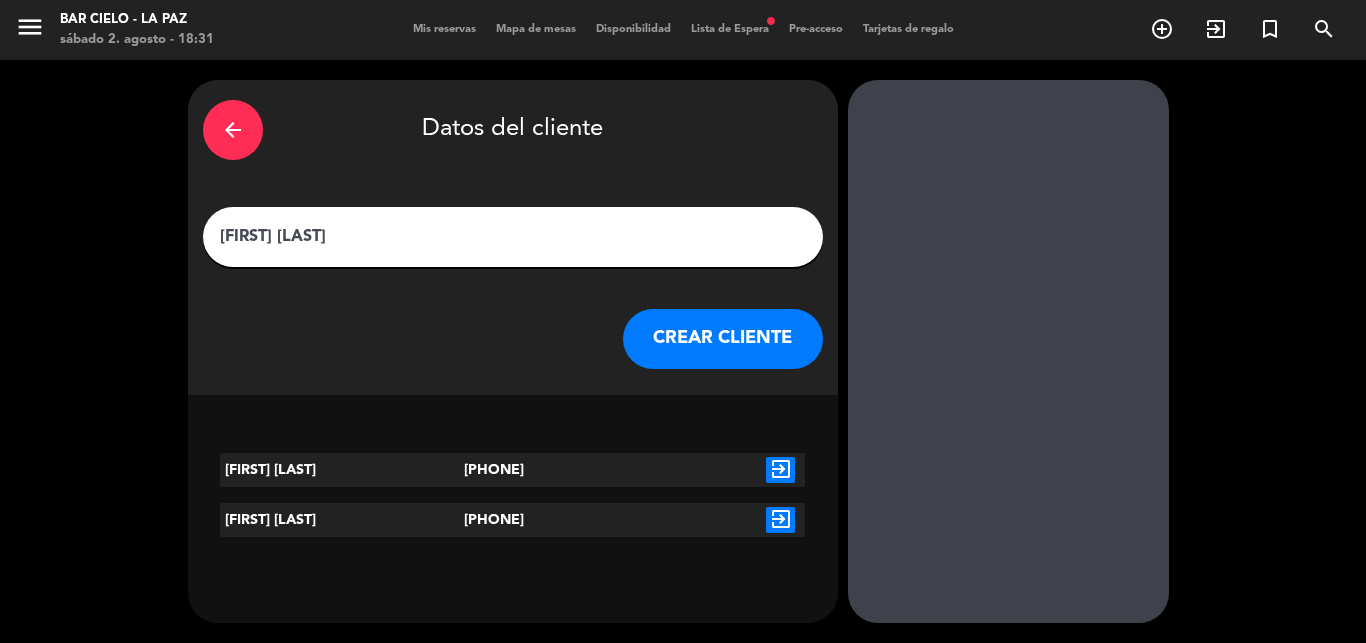 type on "[FIRST] [LAST]" 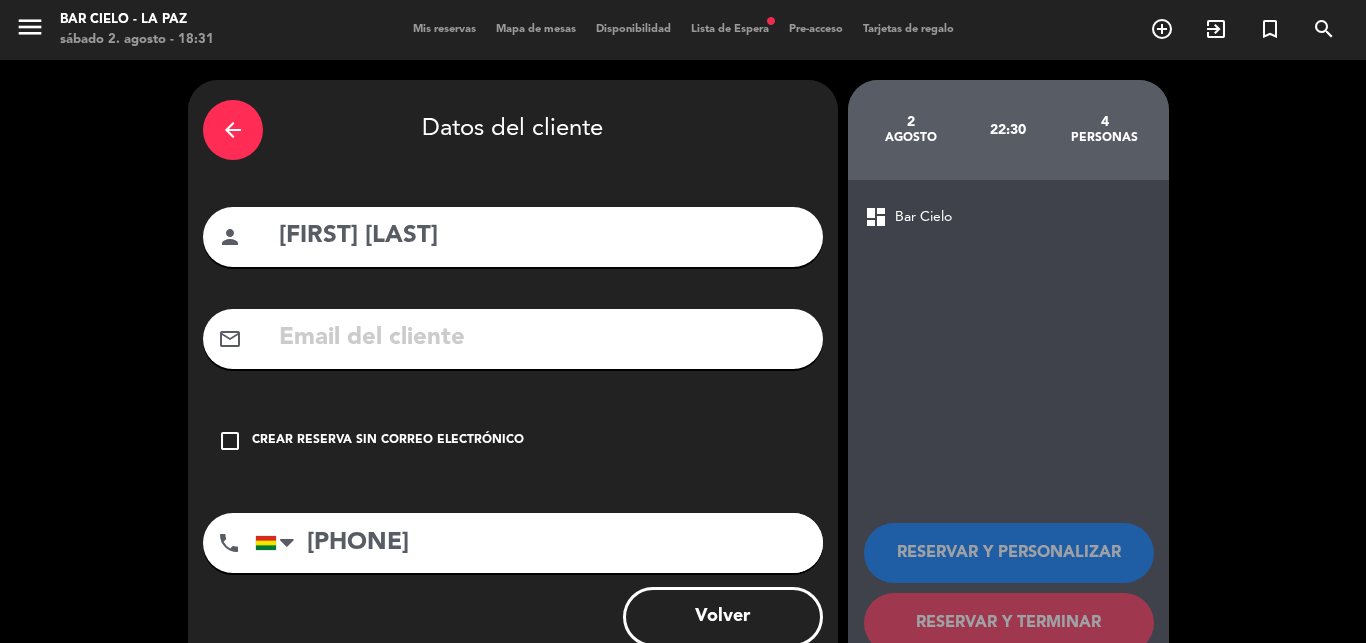 click on "Crear reserva sin correo electrónico" at bounding box center [388, 441] 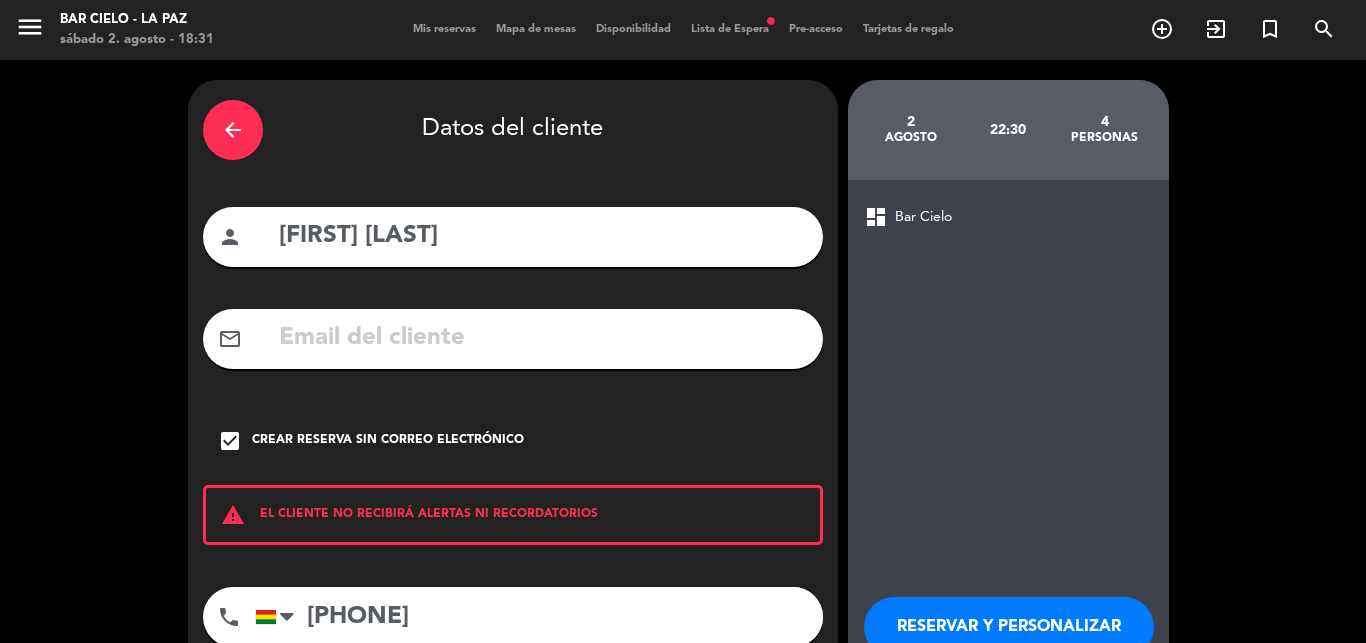 scroll, scrollTop: 128, scrollLeft: 0, axis: vertical 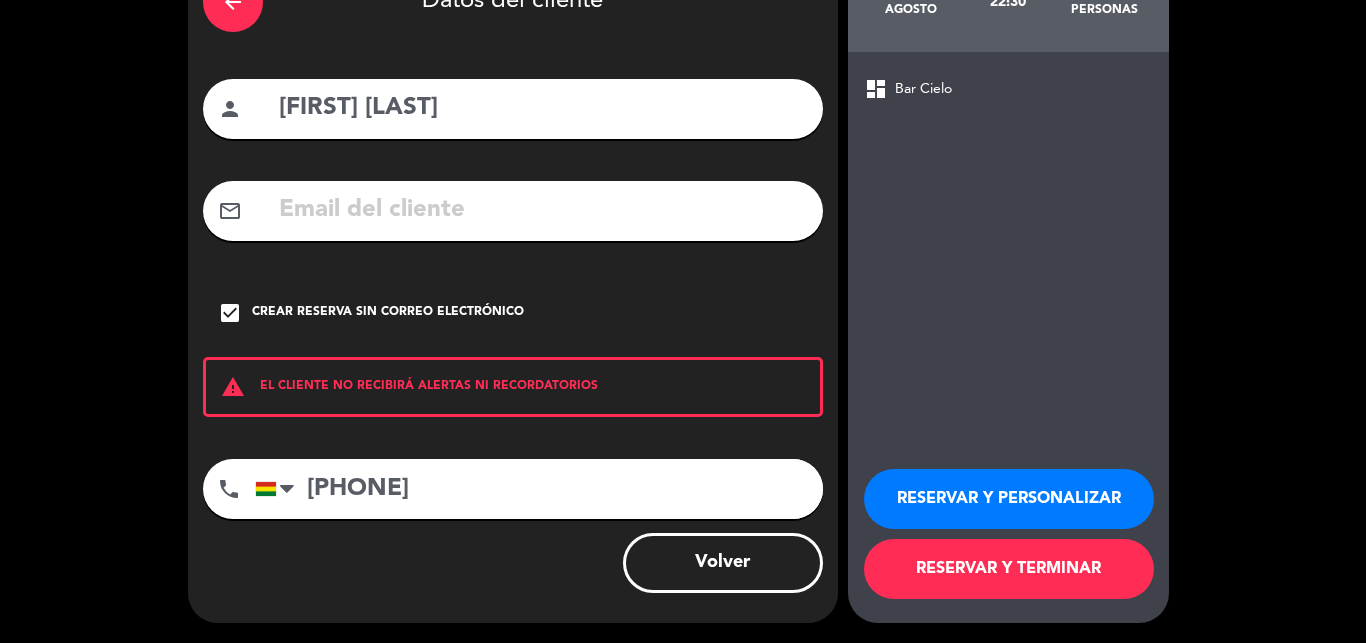 click on "RESERVAR Y TERMINAR" at bounding box center (1009, 569) 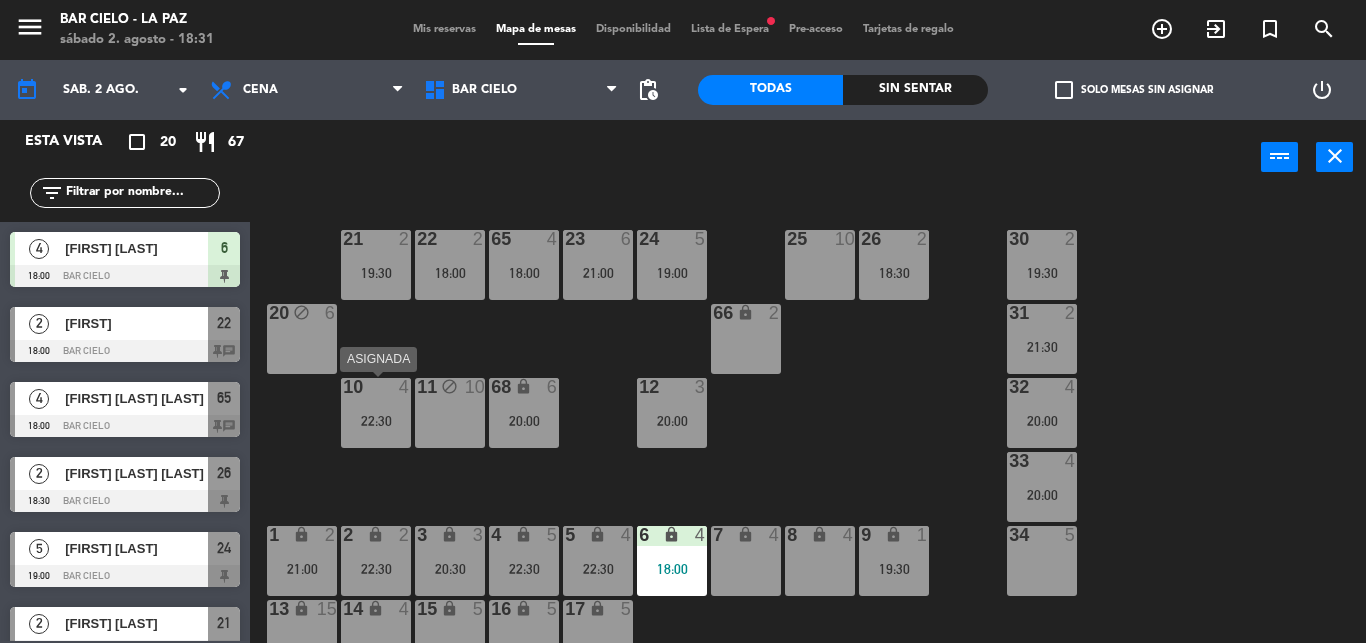 click at bounding box center (375, 387) 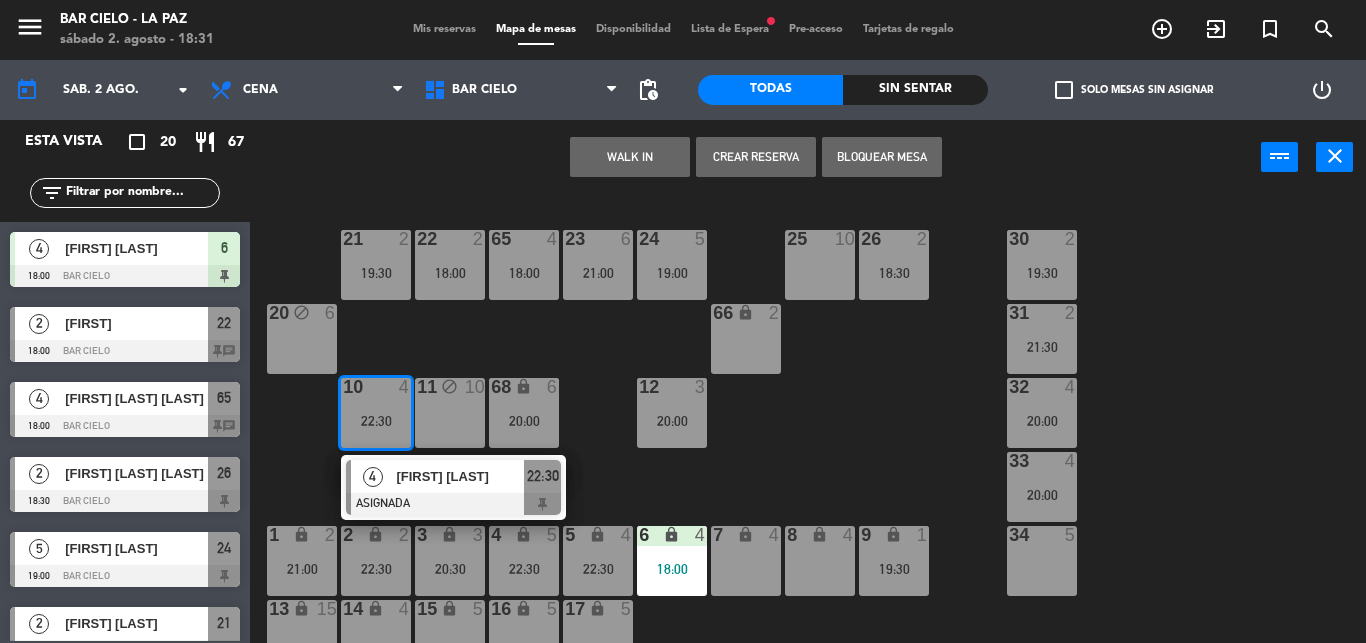 click on "21  2   19:30  22  2   18:00  23  6   21:00  24  5   19:00  25  10  26  2   18:30  30  2   19:30  65  4   18:00  20 block  6  31  2   21:30  66 lock  2  32  4   20:00  10  4   22:30   4   [FIRST] [LAST]   ASIGNADA  22:30 11 block  10  12  3   20:00  68 lock  6   20:00  33  4   20:00  34  5  1 lock  2   21:00  2 lock  2   22:30  3 lock  3   20:30  4 lock  5   22:30  5 lock  4   22:30  6 lock  4   18:00  7 lock  4  8 lock  4  9 lock  1   19:30  13 lock  15  14 lock  4  15 lock  5  16 lock  5  17 lock  5" 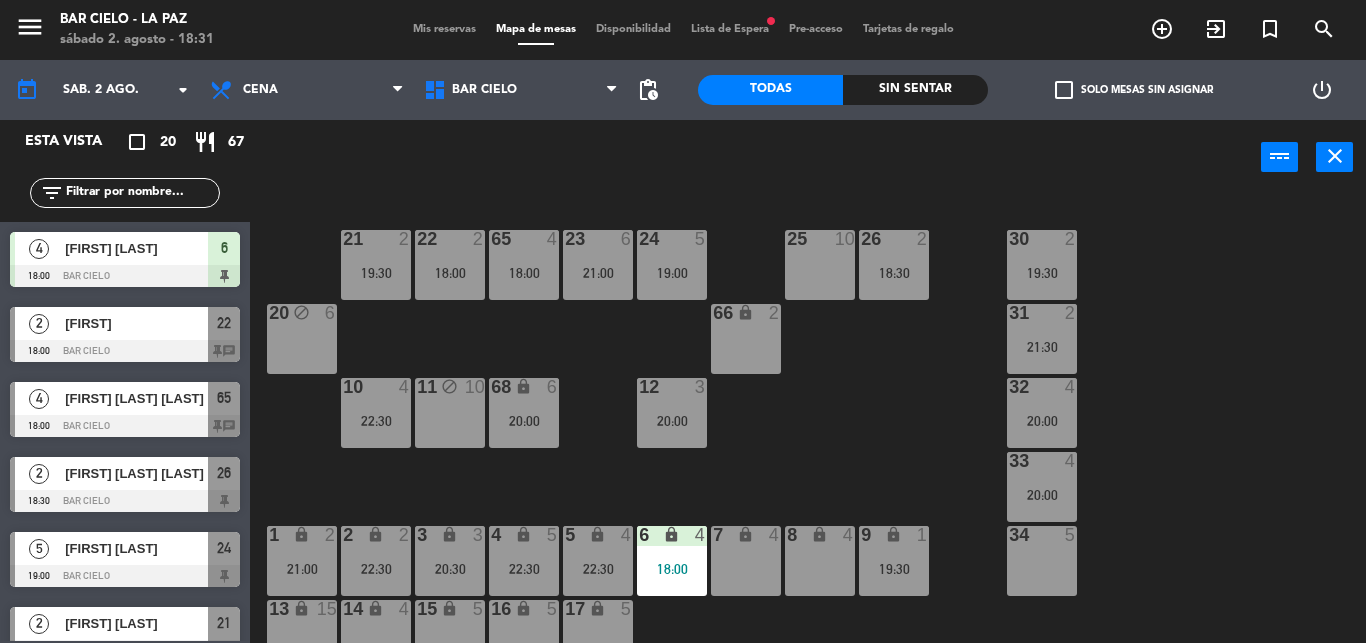 click on "20 block  6" at bounding box center [302, 339] 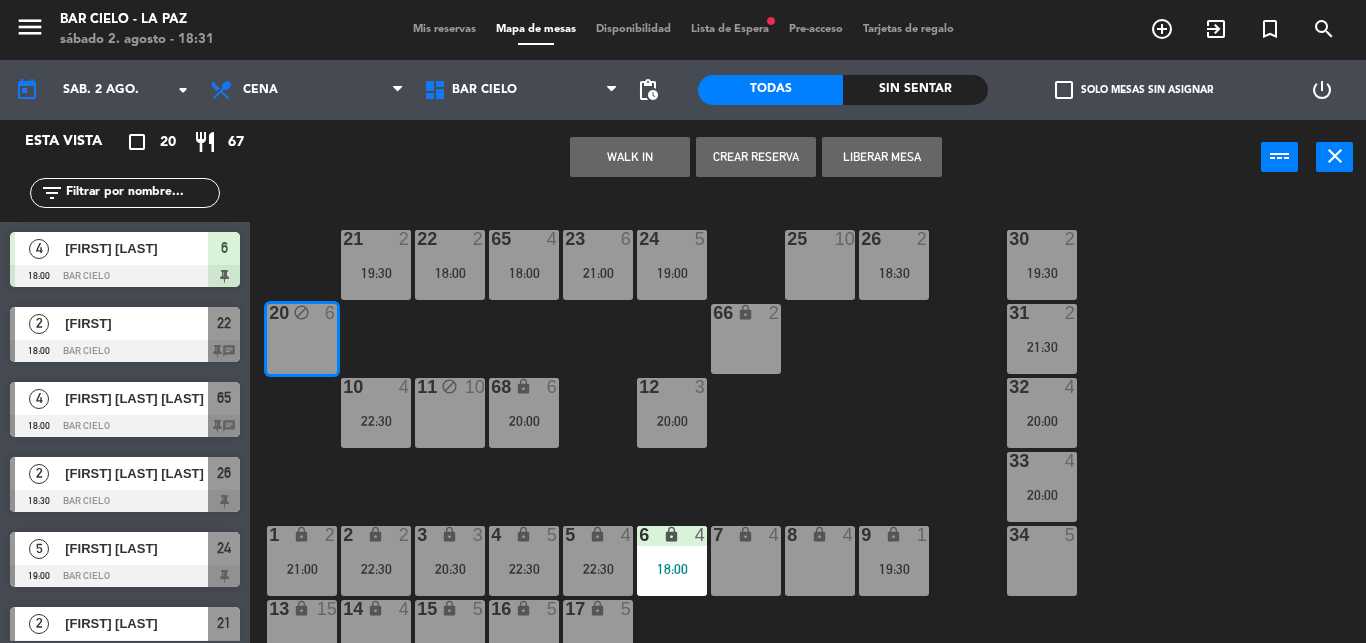 click on "Crear Reserva" at bounding box center [756, 157] 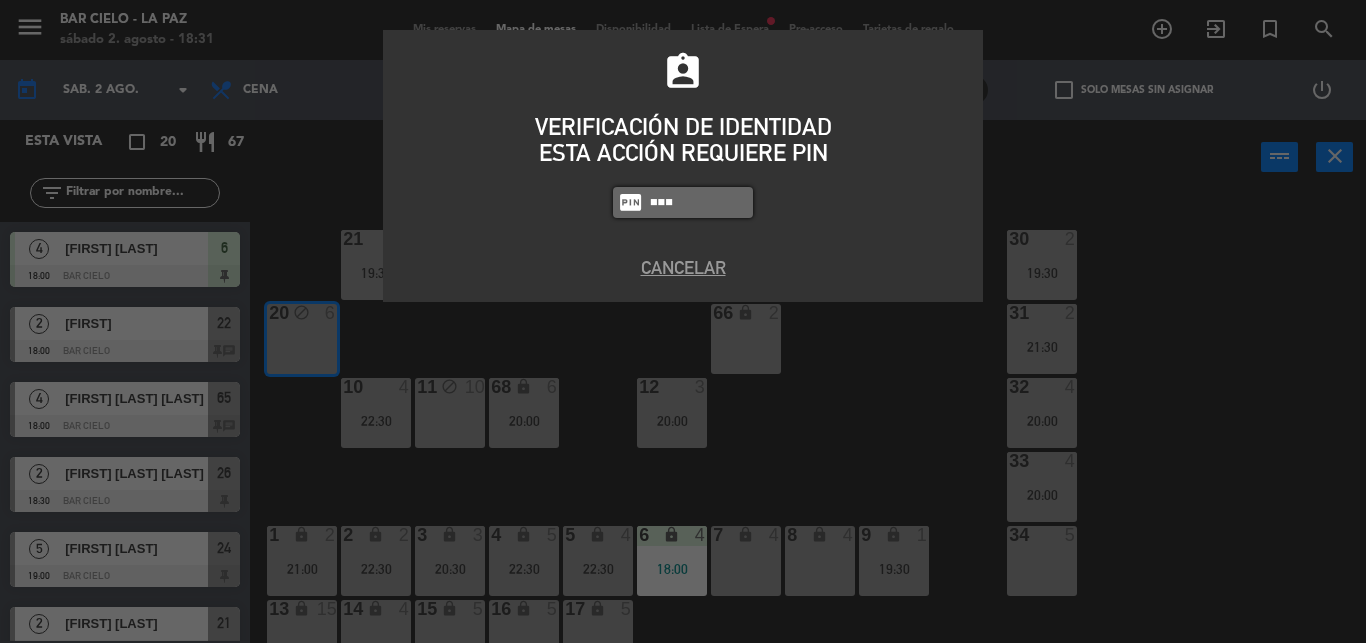 type on "5433" 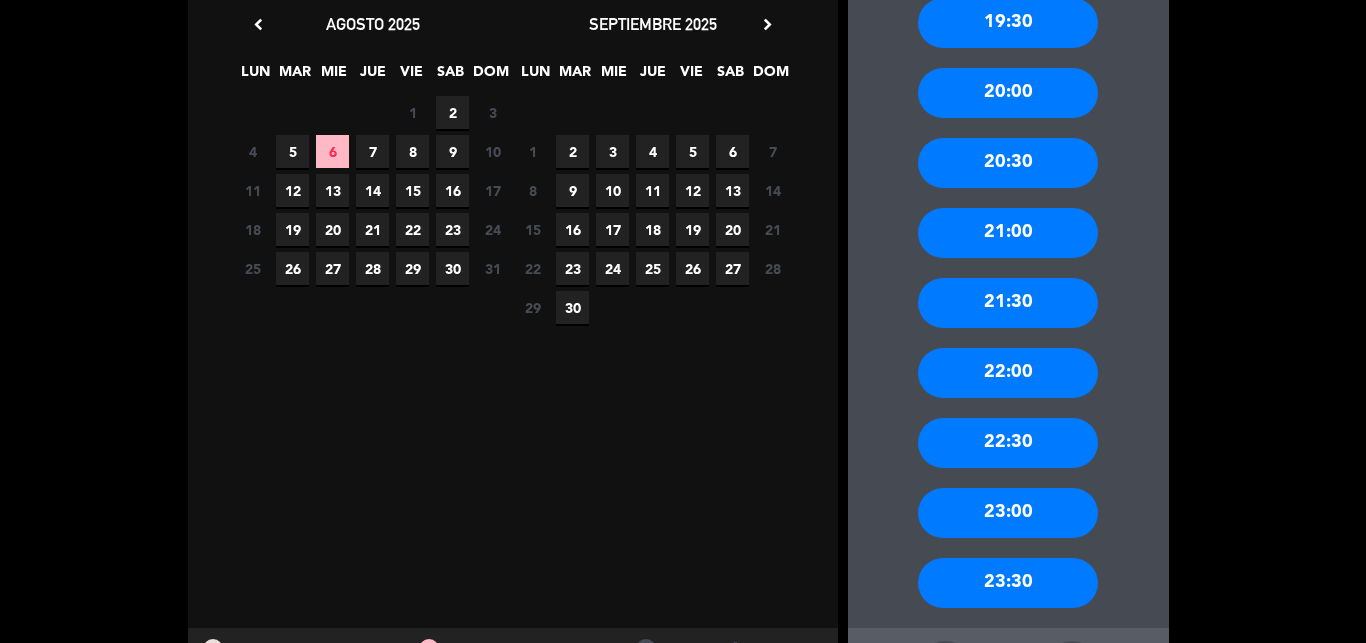 scroll, scrollTop: 460, scrollLeft: 0, axis: vertical 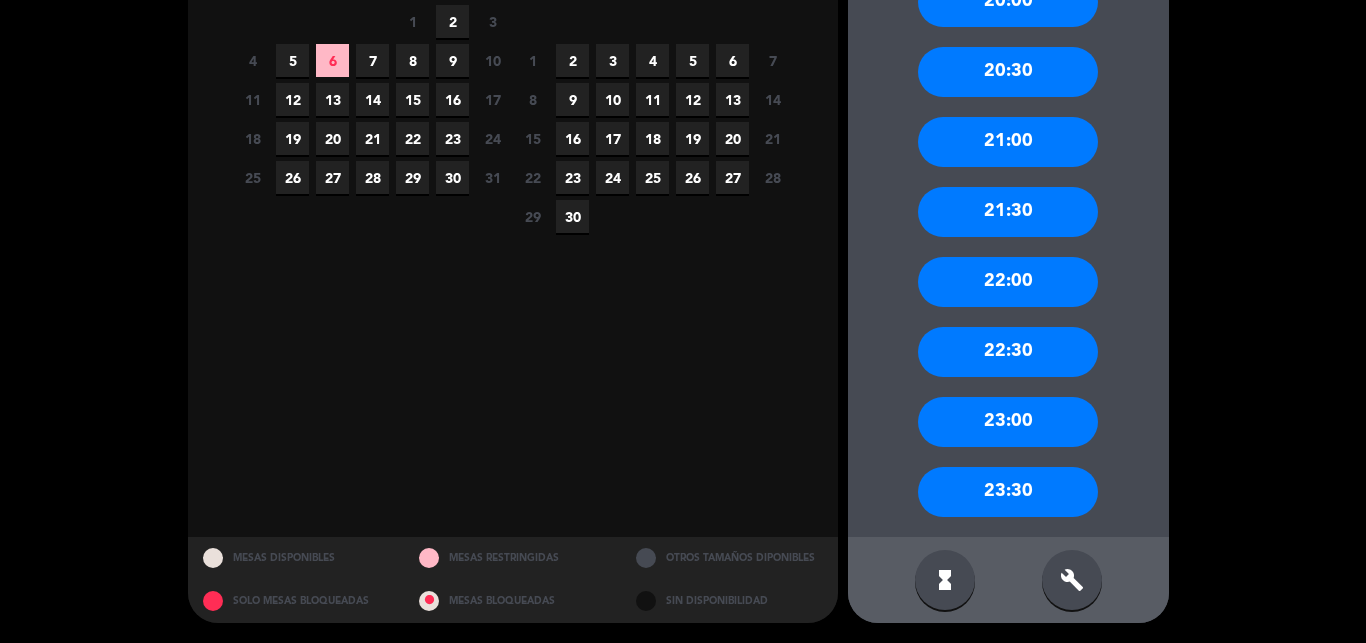 click on "19:00   19:30   20:00   20:30   21:00   21:30   22:00   22:30   23:00   23:30" at bounding box center [1008, 167] 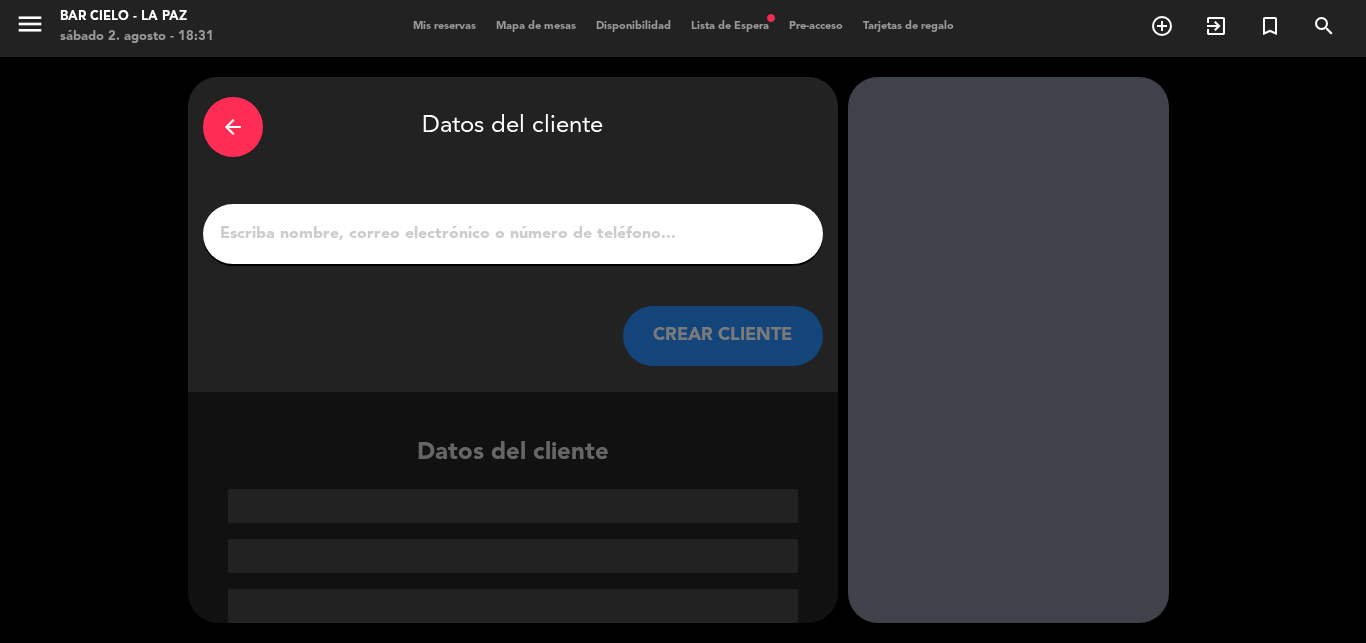 scroll, scrollTop: 3, scrollLeft: 0, axis: vertical 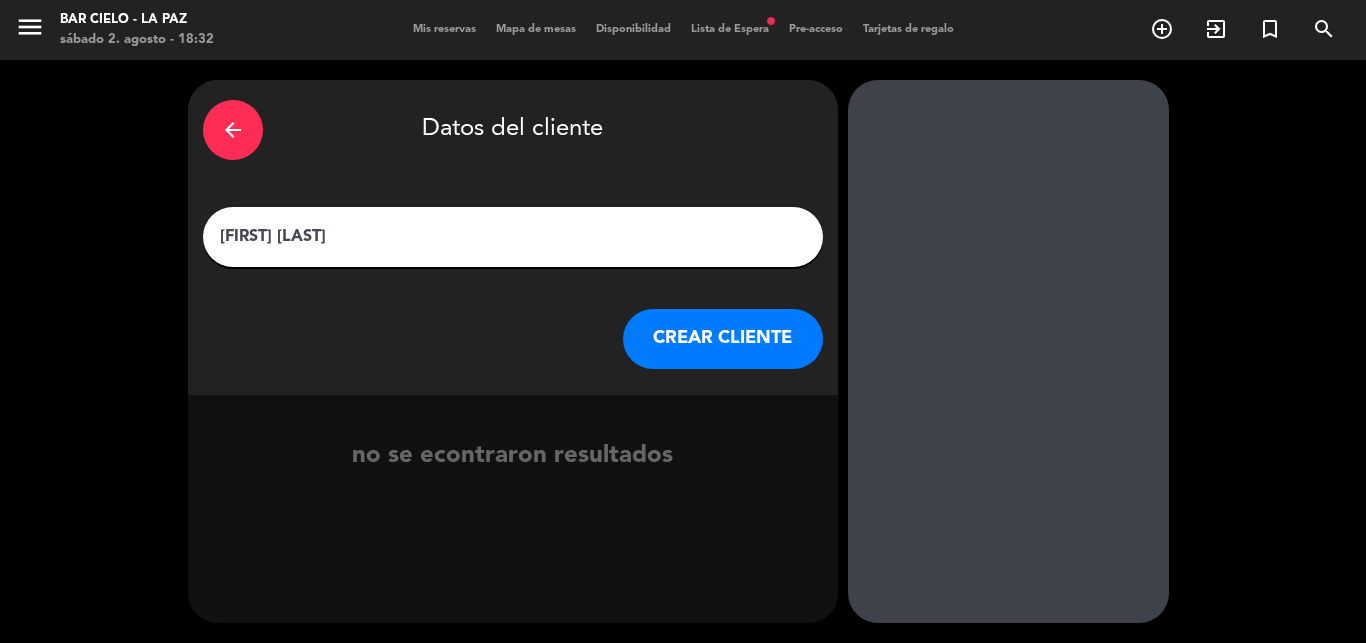 type on "[FIRST] [LAST]" 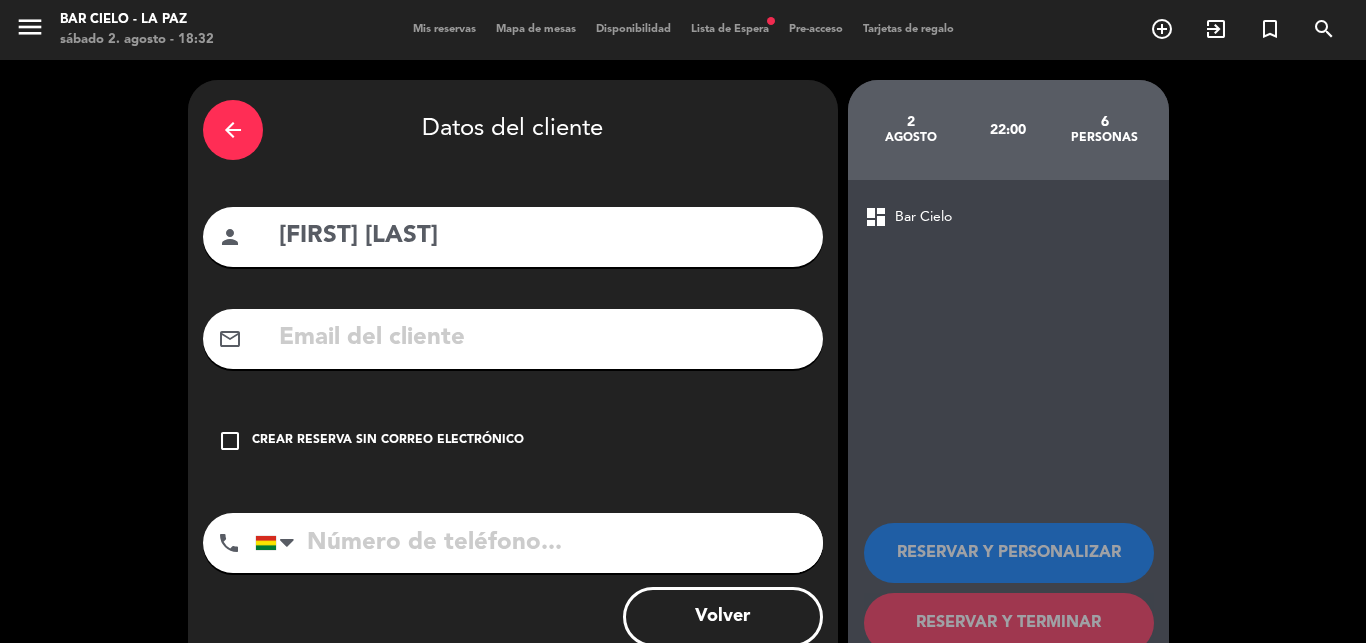click on "check_box_outline_blank" at bounding box center (230, 441) 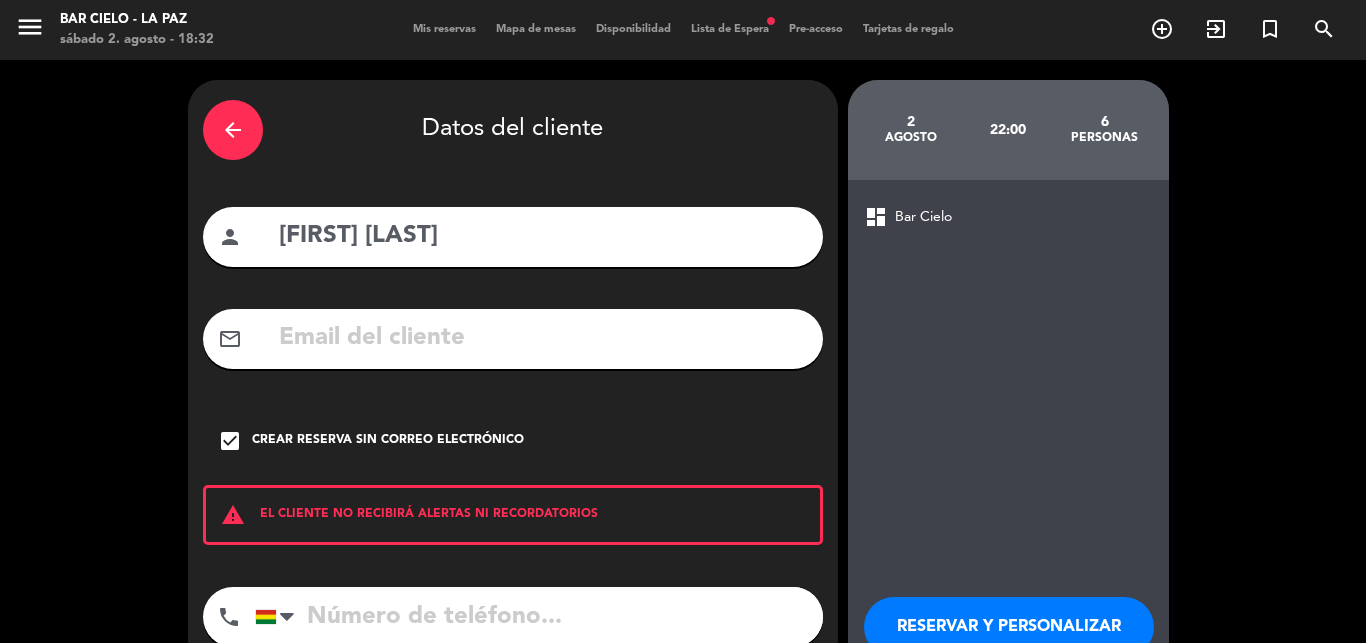 click on "United States +1 United Kingdom +44 Peru (Perú) +51 Argentina +54 Brazil (Brasil) +55 Afghanistan (‫افغانستان‬‎) +93 Albania (Shqipëri) +355 Algeria (‫الجزائر‬‎) +213 American Samoa +1684 Andorra +376 Angola +244 Anguilla +1264 Antigua and Barbuda +1268 Argentina +54 Armenia (Հայաստան) +374 Aruba +297 Australia +61 Austria (Österreich) +43 Azerbaijan (Azərbaycan) +994 Bahamas +1242 Bahrain (‫البحرين‬‎) +973 Bangladesh (বাংলাদেশ) +880 Barbados +1246 Belarus (Беларусь) +375 Belgium (België) +32 Belize +501 Benin (Bénin) +229 Bermuda +1441 Bhutan (འབྲུག) +975 Bolivia +591 Bosnia and Herzegovina (Босна и Херцеговина) +387 Botswana +267 Brazil (Brasil) +55 British Indian Ocean Territory +246 British Virgin Islands +1284 Brunei" at bounding box center [513, 415] 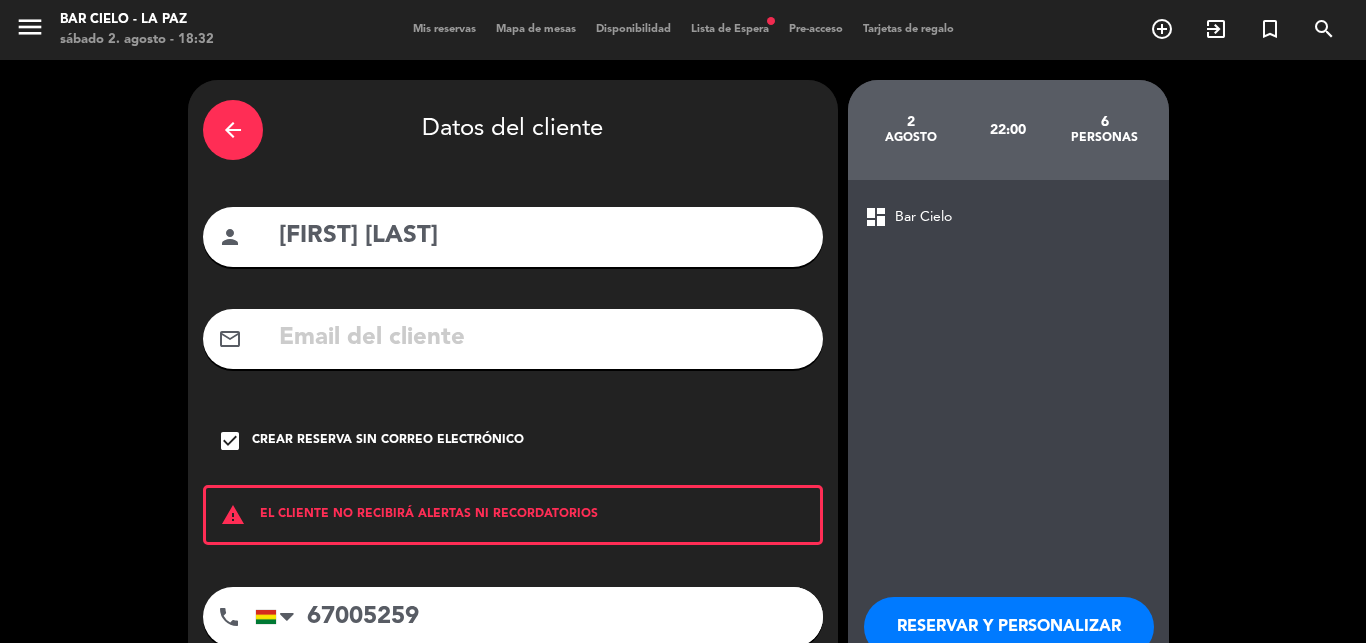 type on "67005259" 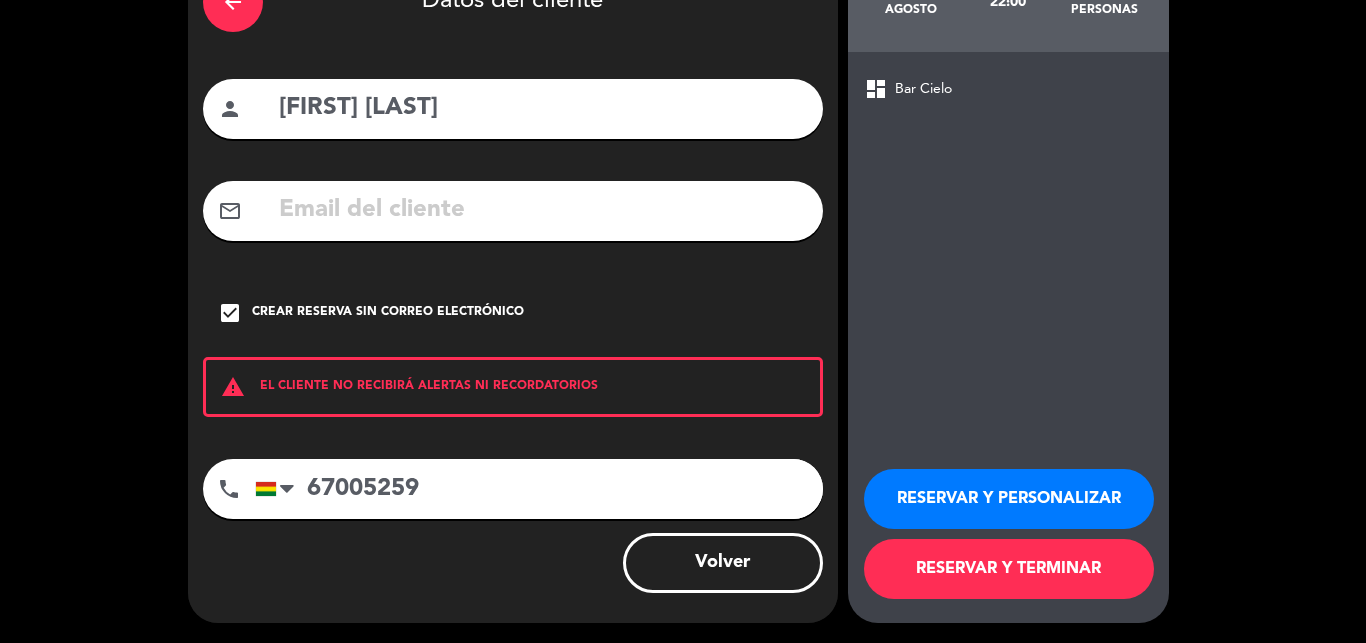 click on "RESERVAR Y TERMINAR" at bounding box center (1009, 569) 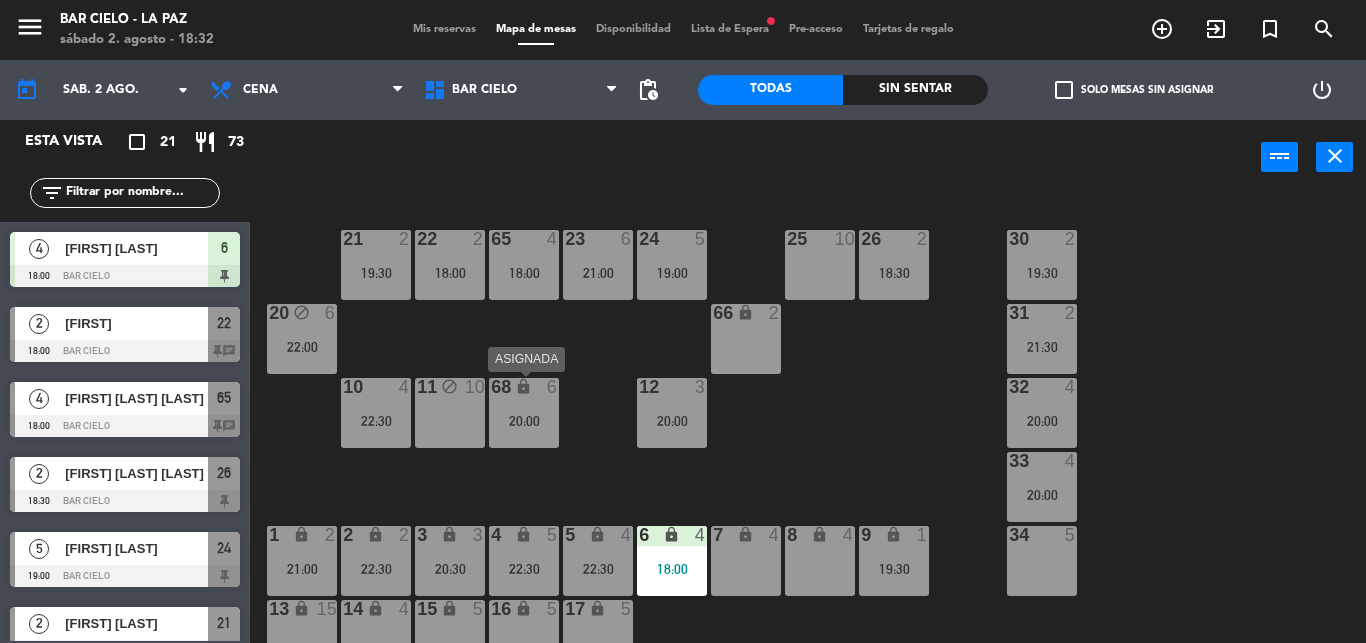 click on "20:00" at bounding box center (524, 421) 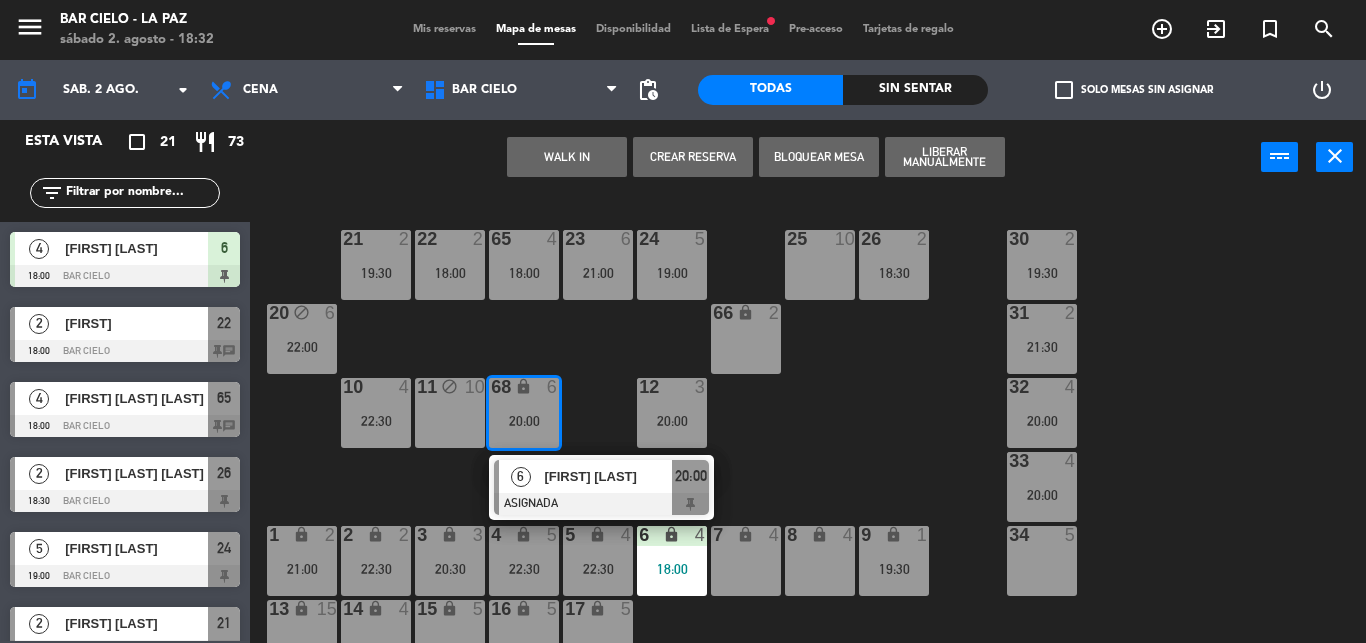 click on "11 block  10" at bounding box center (450, 413) 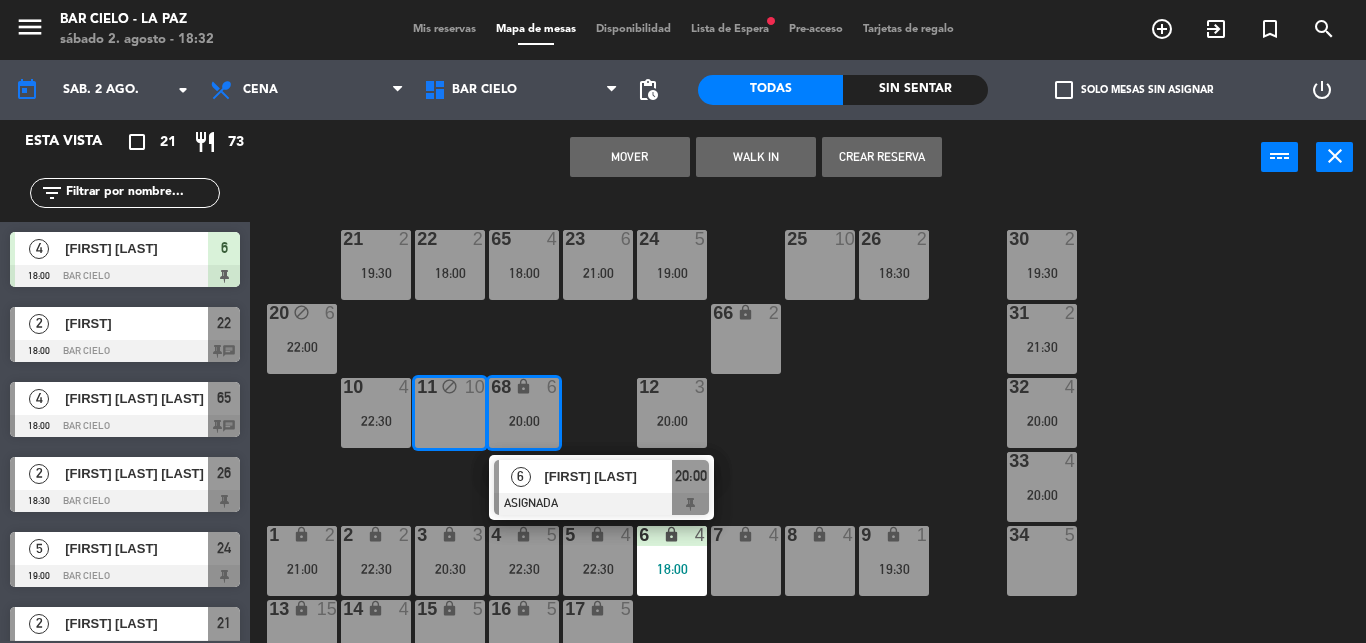 click on "Mover" at bounding box center (630, 157) 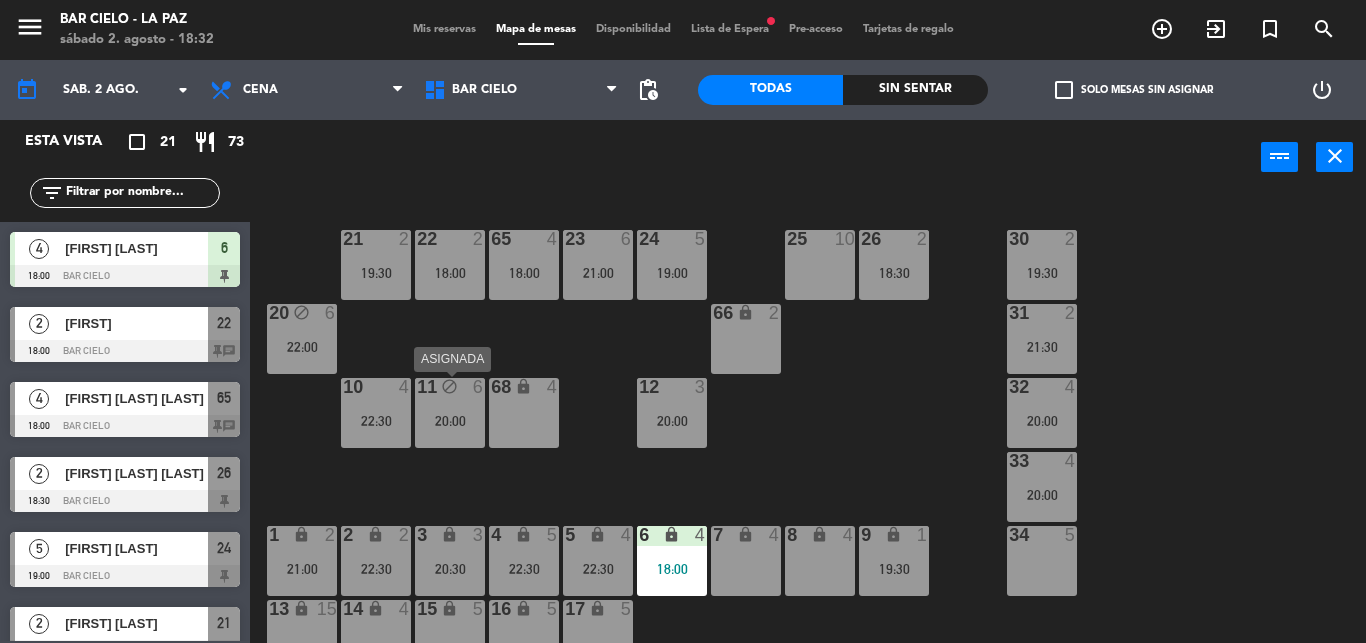 click on "20:00" at bounding box center (450, 421) 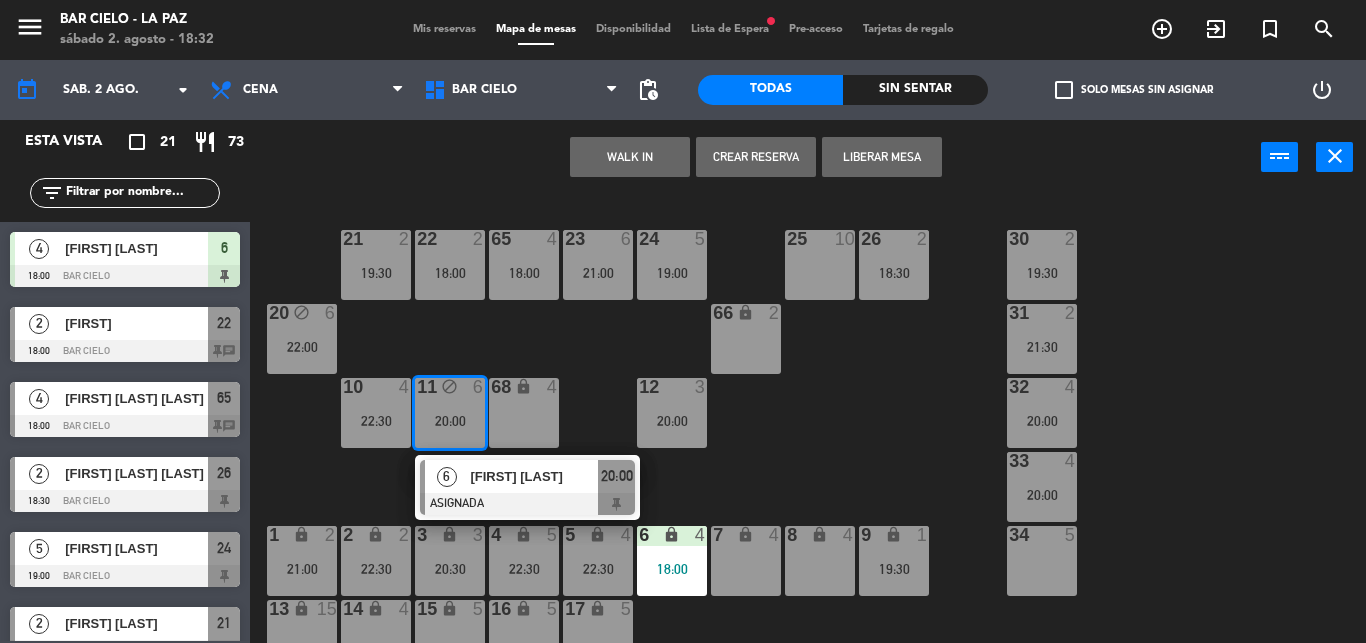 click on "Liberar Mesa" at bounding box center (882, 157) 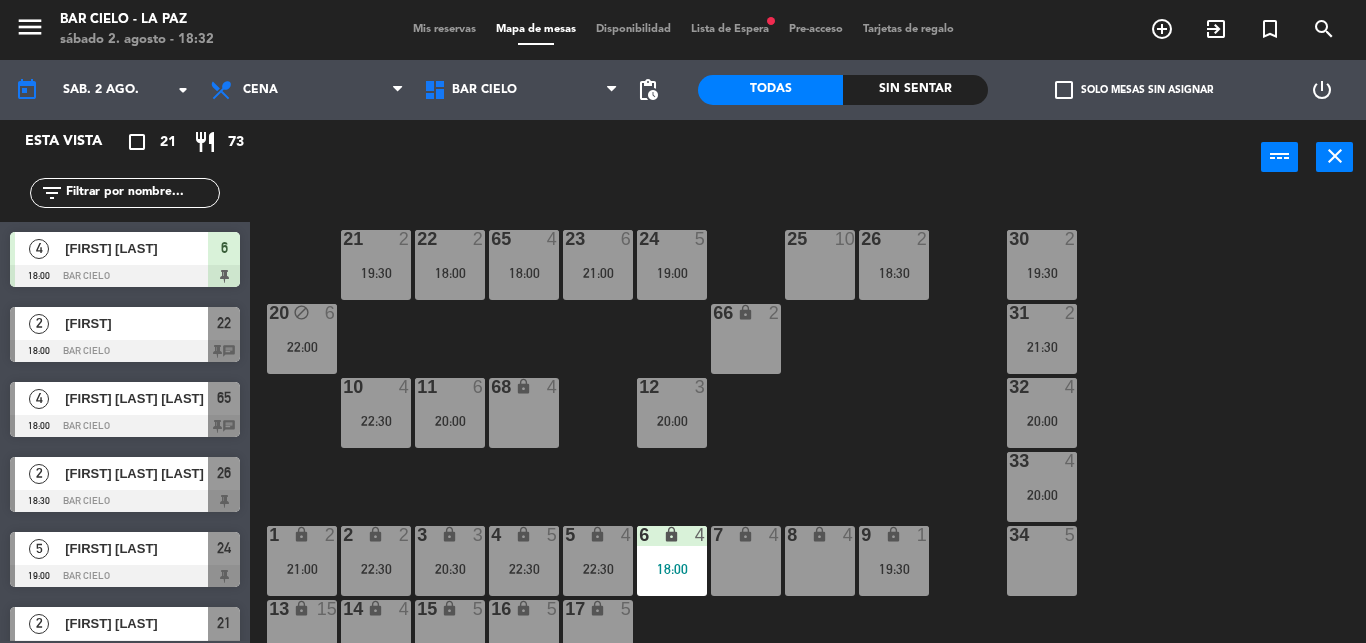 click on "21  2   19:30  22  2   18:00  23  6   21:00  24  5   19:00  25  10  26  2   18:30  30  2   19:30  65  4   18:00  20 block  6   22:00  31  2   21:30  66 lock  2  32  4   20:00  10  4   22:30  11  6   20:00  12  3   20:00  68 lock  4  33  4   20:00  34  5  1 lock  2   21:00  2 lock  2   22:30  3 lock  3   20:30  4 lock  5   22:30  5 lock  4   22:30  6 lock  4   18:00  7 lock  4  8 lock  4  9 lock  1   19:30  13 lock  15  14 lock  4  15 lock  5  16 lock  5  17 lock  5" 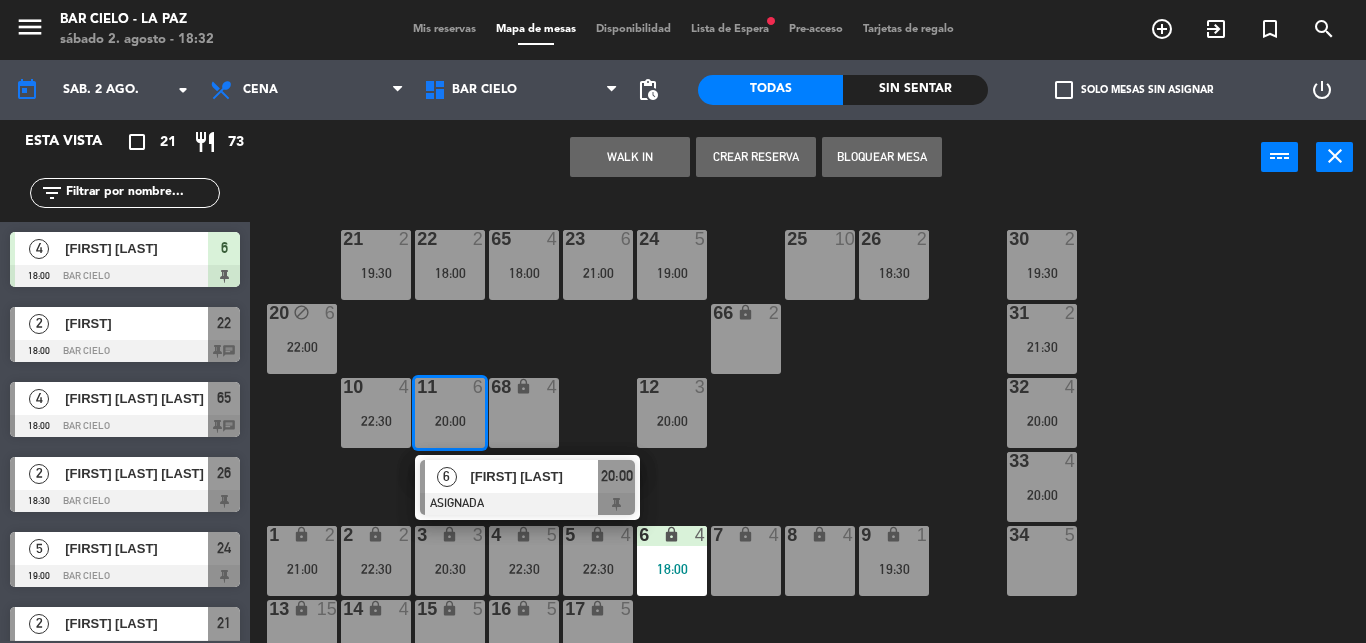 click on "21 2 19:30 22 2 18:00 23 6 21:00 24 5 19:00 25 10 26 2 18:30 30 2 19:30 65 4 18:00 20 block 6 22:00 31 2 21:30 66 lock 2 32 4 20:00 10 4 22:30 11 6 20:00 6 [FIRST] [LAST] ASIGNADA 20:00 12 3 20:00 68 lock 4 33 4 20:00 34 5 1 lock 2 21:00 2 lock 2 22:30 3 lock 3 20:30 4 lock 5 22:30 5 lock 4 22:30 6 lock 4 18:00 7 lock 4 8 lock 4 9 lock 1 19:30 13 lock 15 14 lock 4 15 lock 5 16 lock 5 17 lock 5" 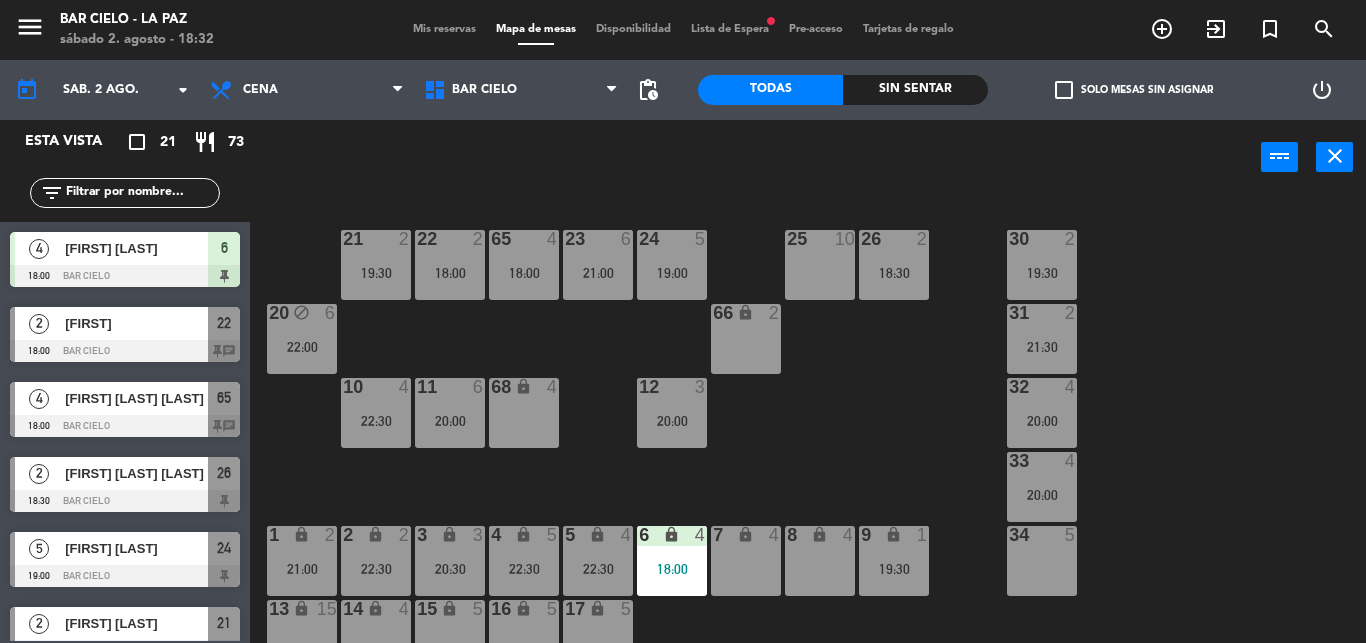 click on "power_input close" at bounding box center [755, 158] 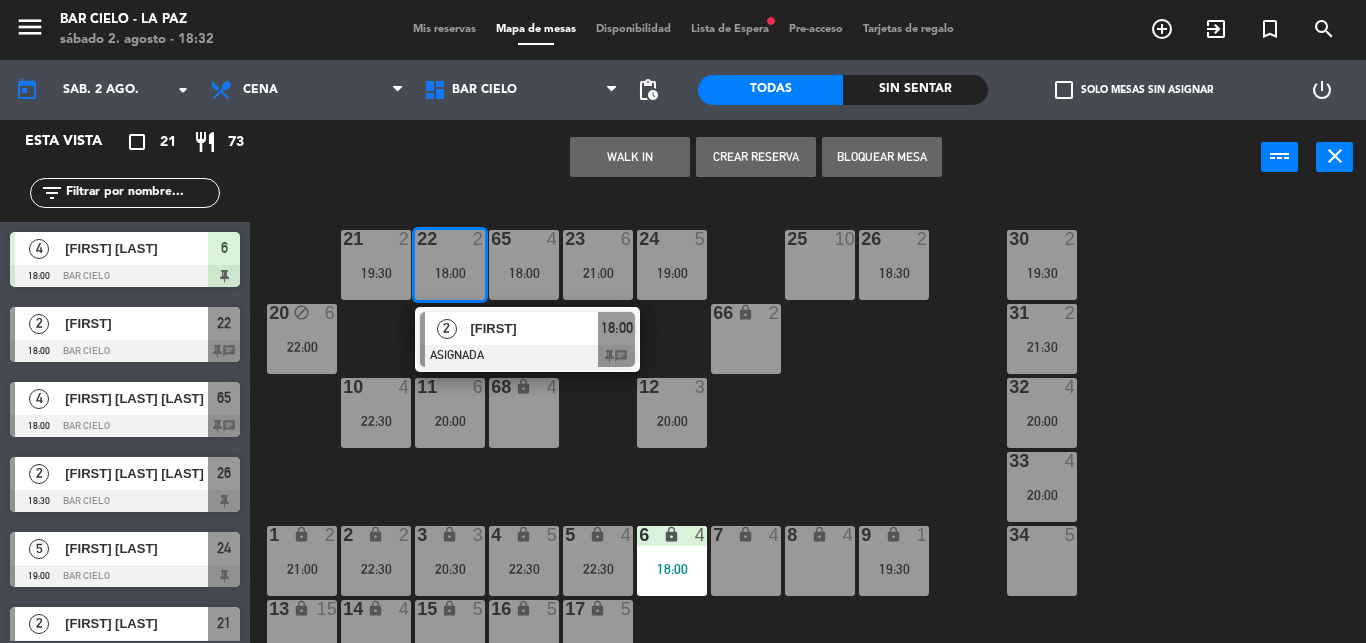 click on "WALK IN   Crear Reserva   Bloquear Mesa  power_input close" at bounding box center [755, 158] 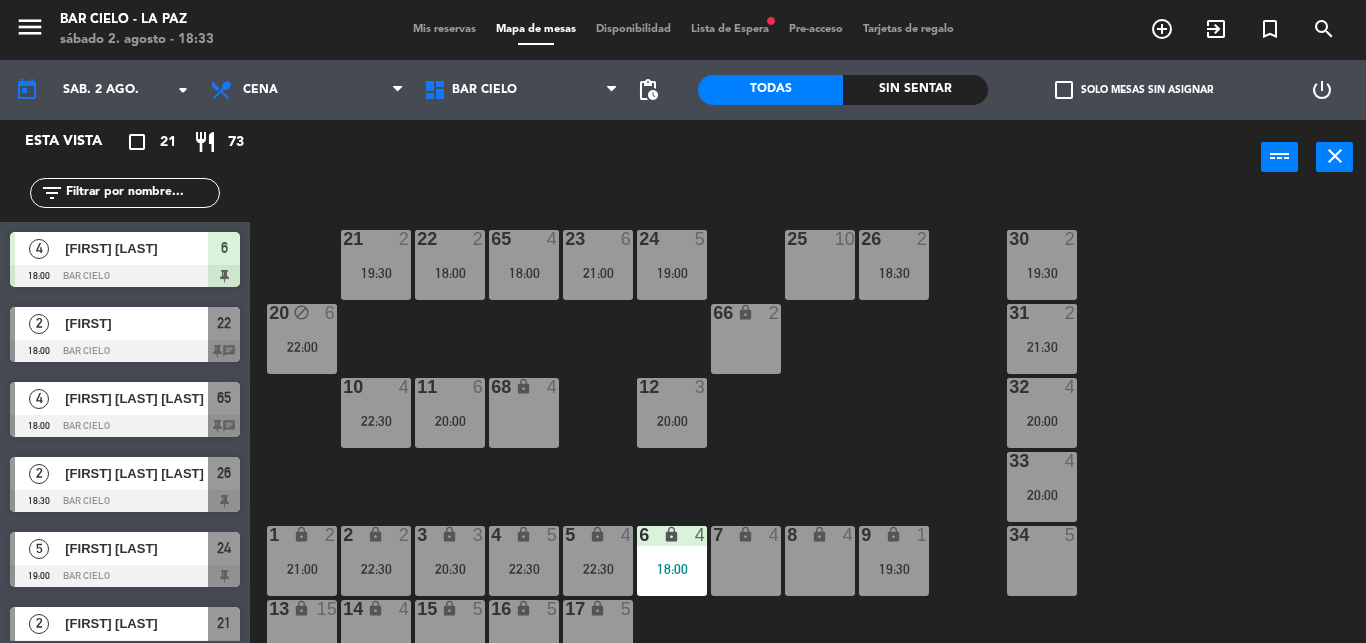 click on "power_input close" at bounding box center [755, 158] 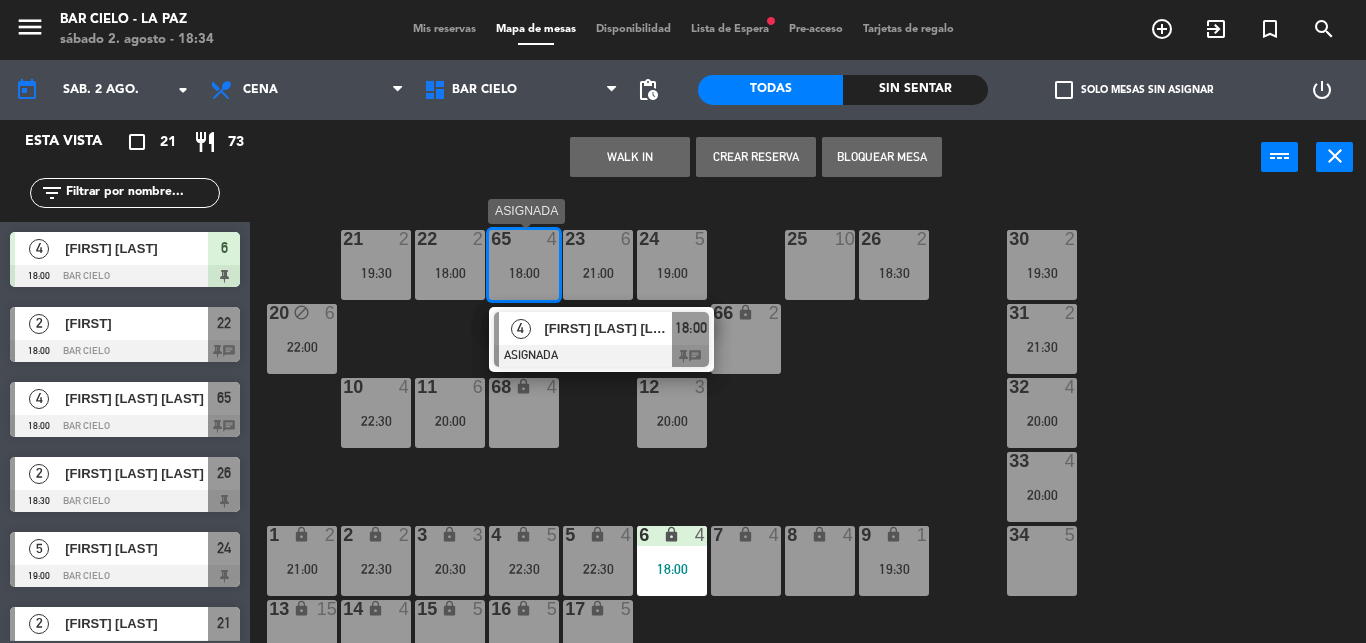 click on "18:00" at bounding box center (690, 328) 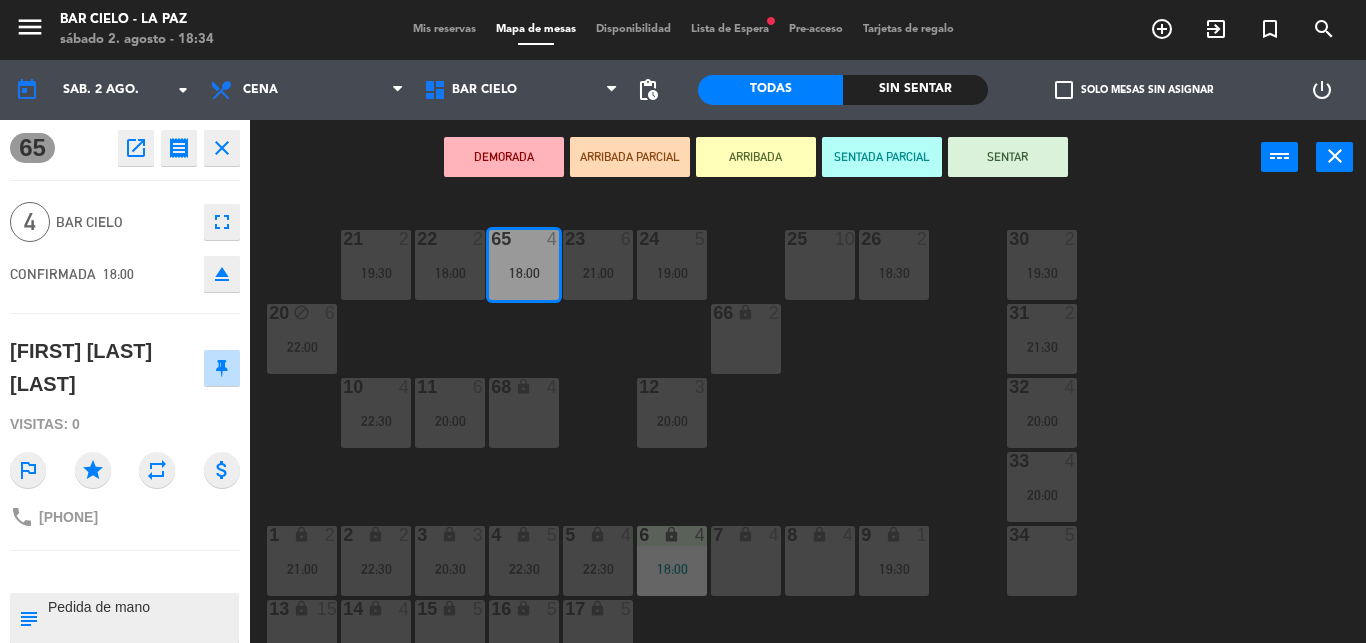 click on "SENTAR" at bounding box center [1008, 157] 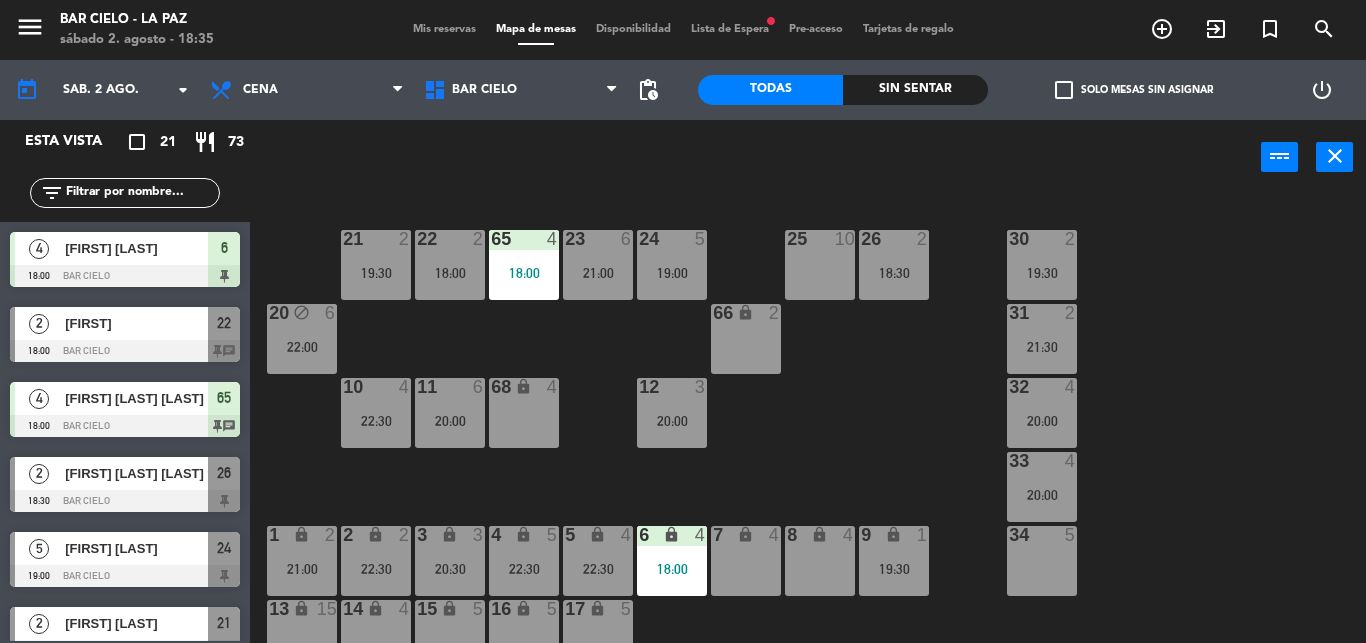 click on "power_input close" at bounding box center (755, 158) 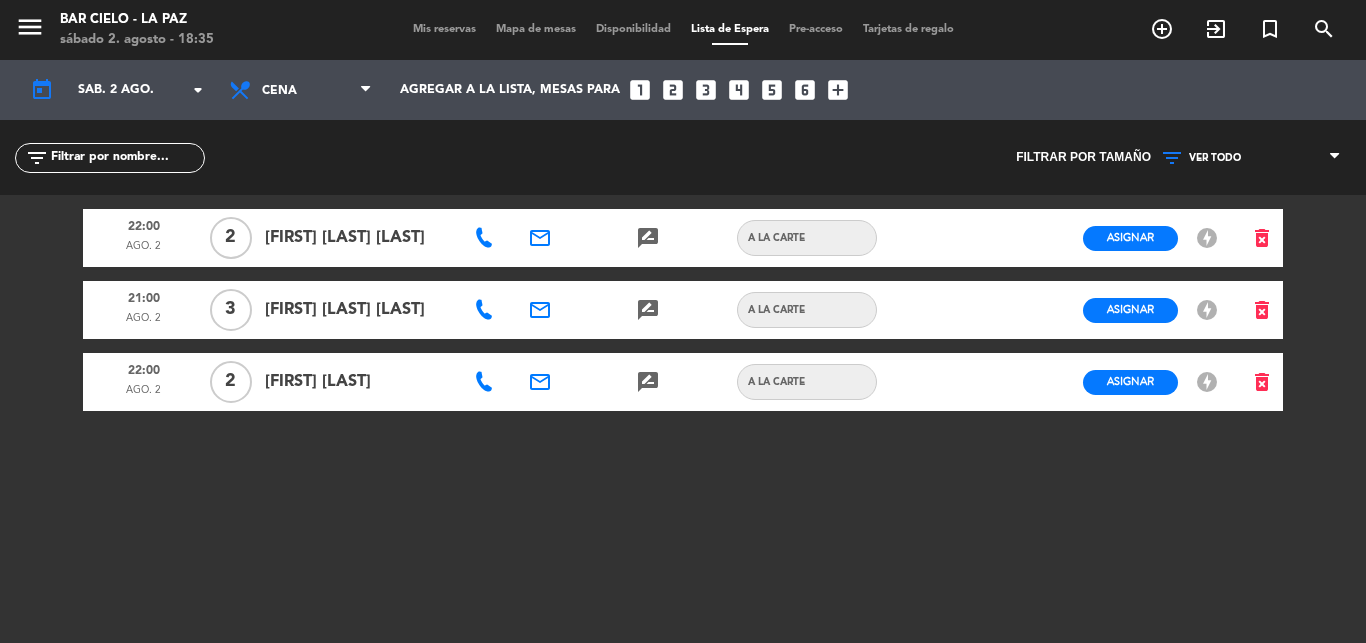 click on "Mapa de mesas" at bounding box center (536, 29) 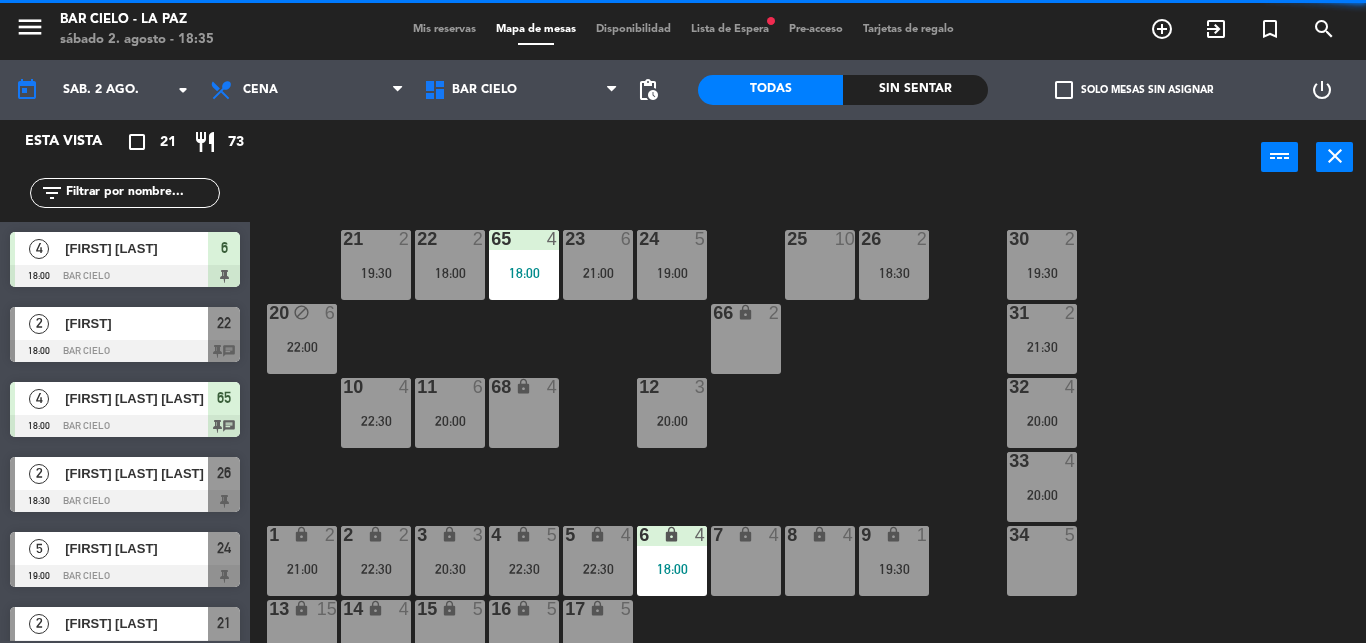 click on "Lista de Espera   fiber_manual_record" at bounding box center (730, 29) 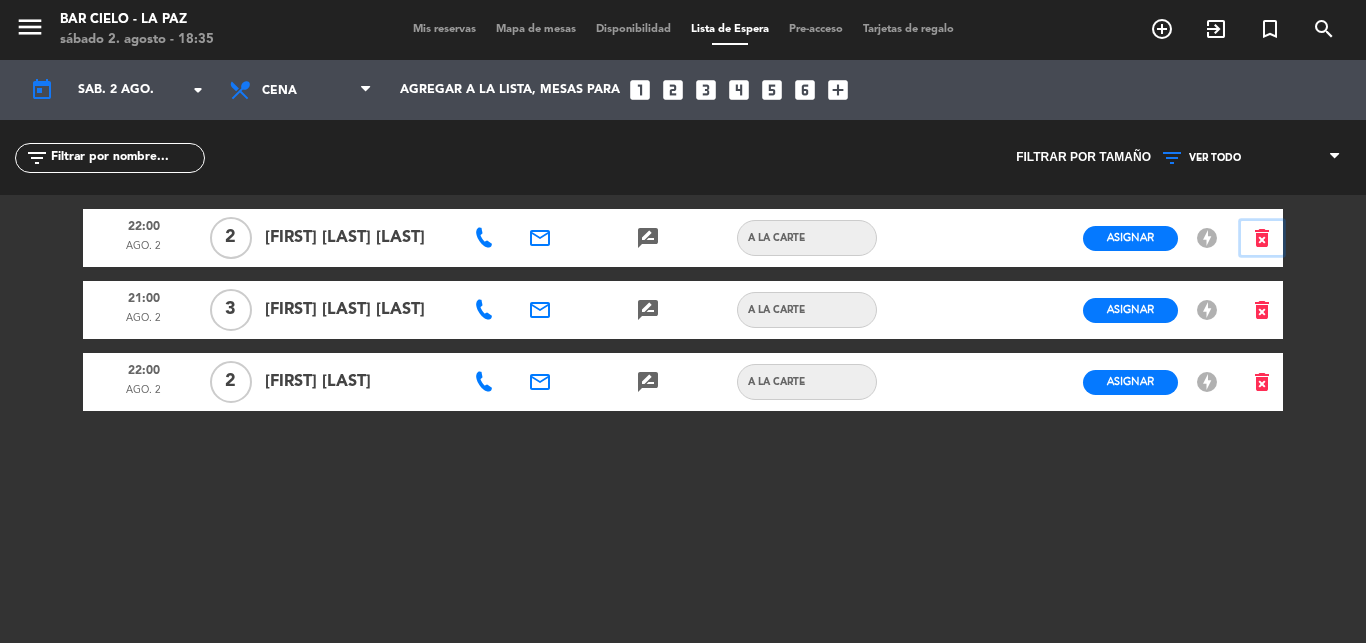 click on "delete_forever" 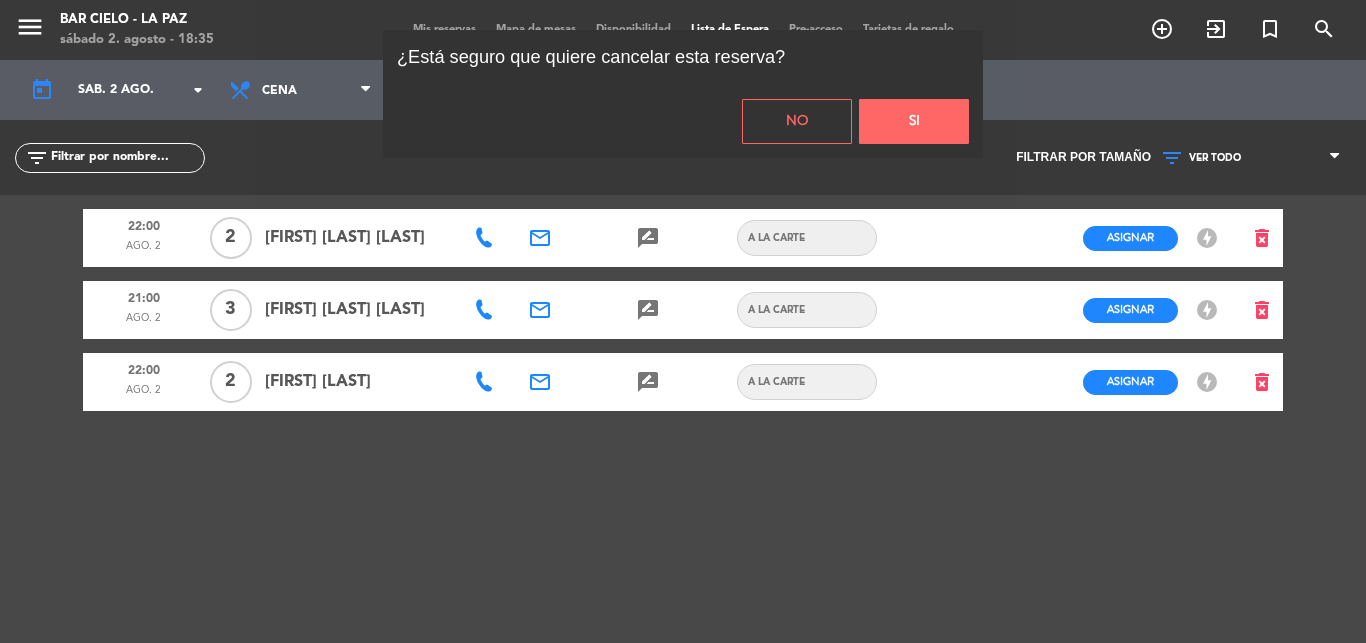click on "Si" 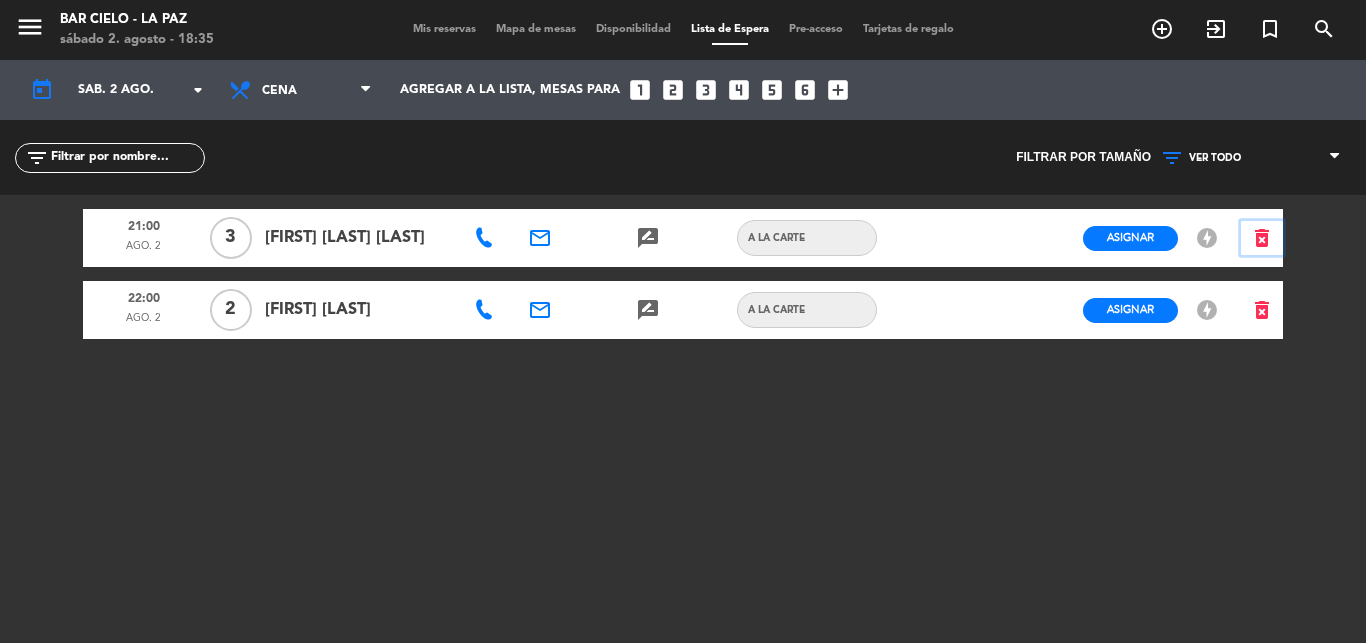 click on "delete_forever" 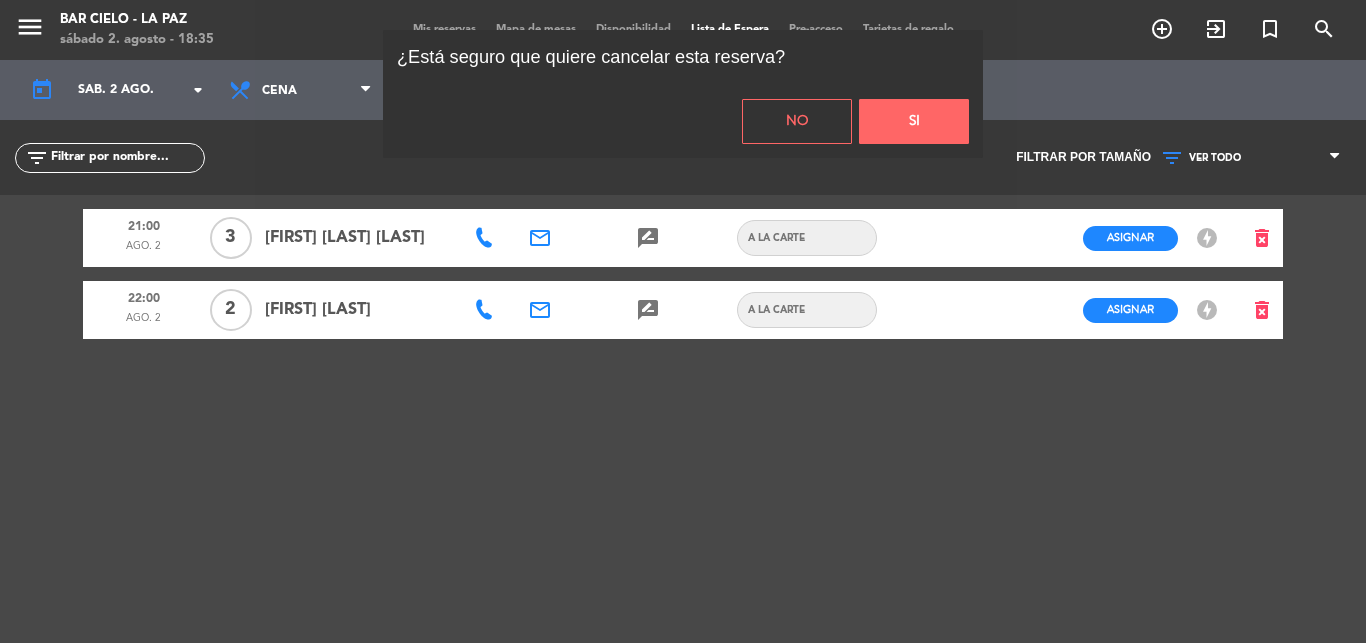 click on "Si" 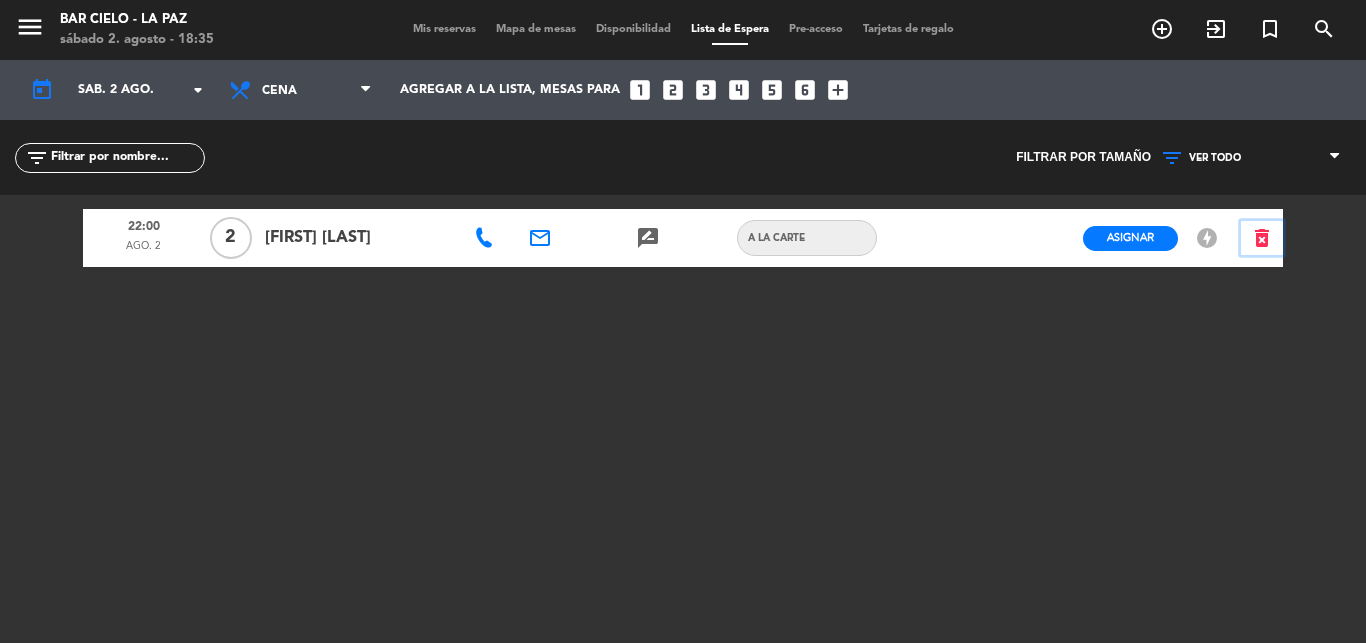 click on "delete_forever" 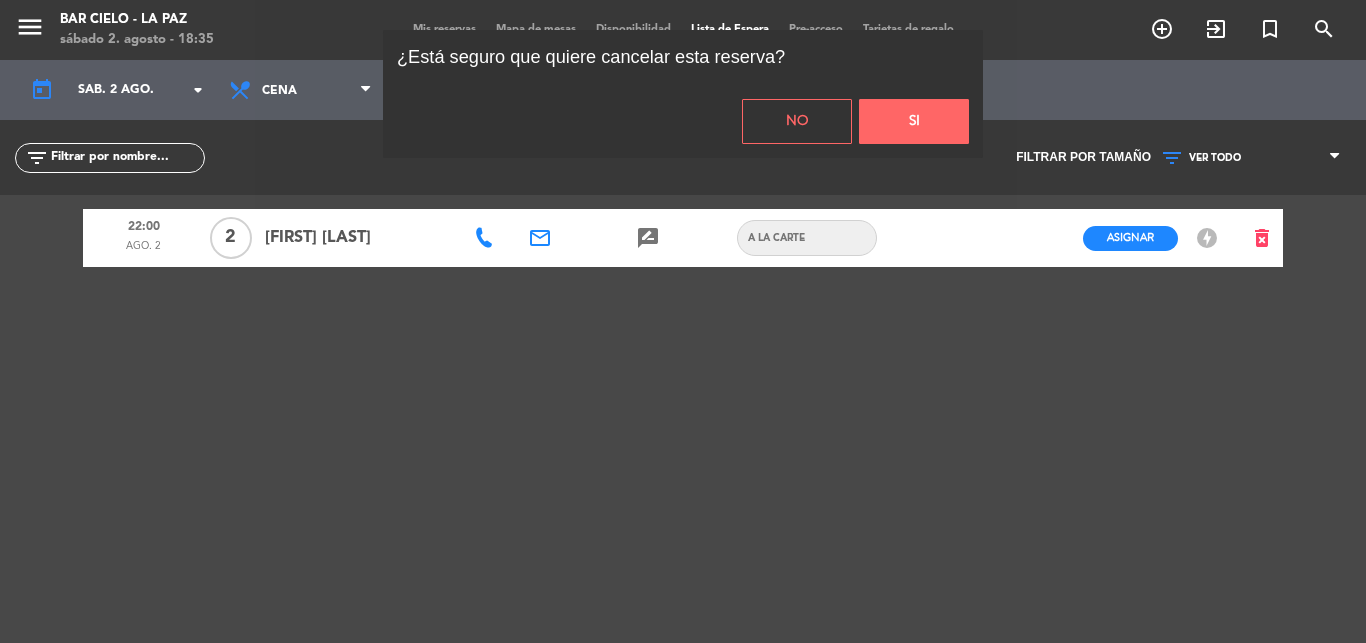 click on "Si" 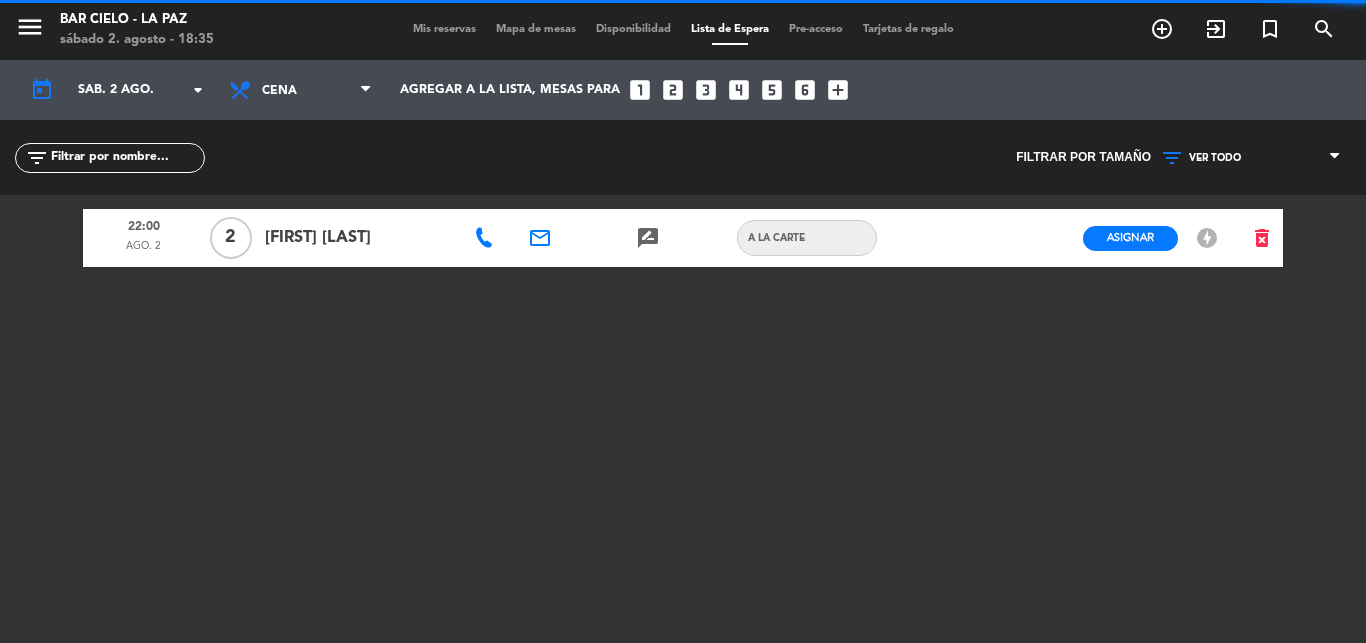 click on "Mapa de mesas" at bounding box center (536, 29) 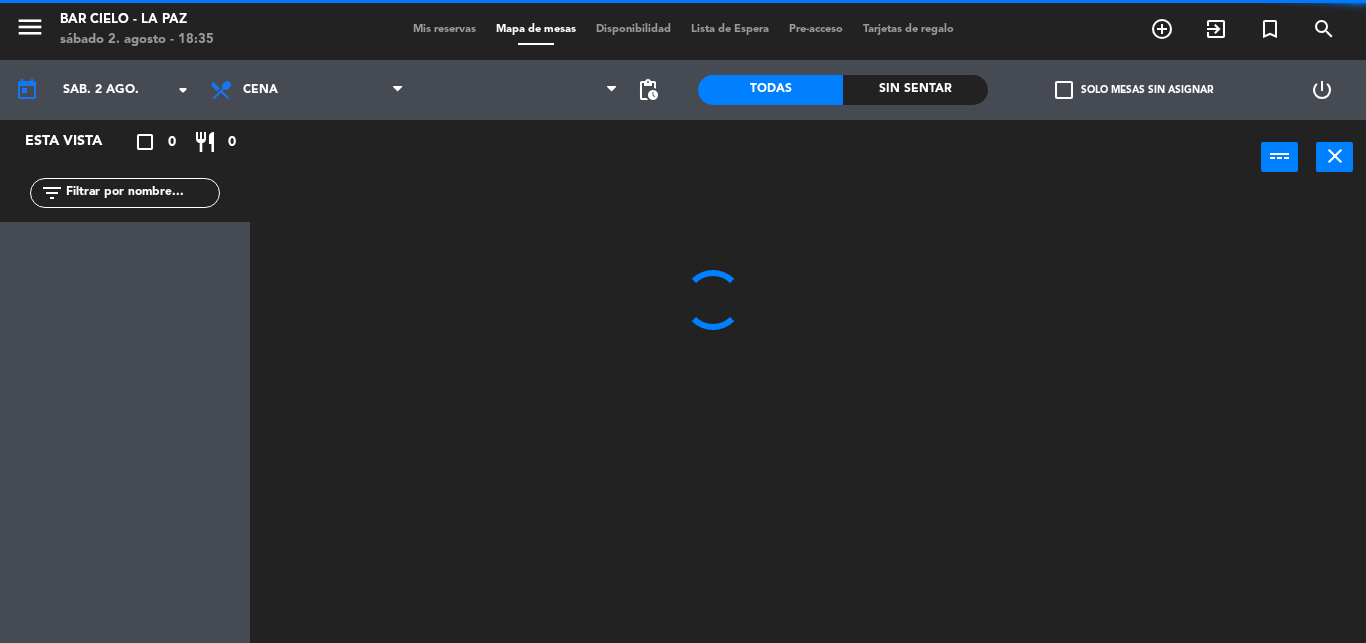 click on "Mapa de mesas" at bounding box center (536, 29) 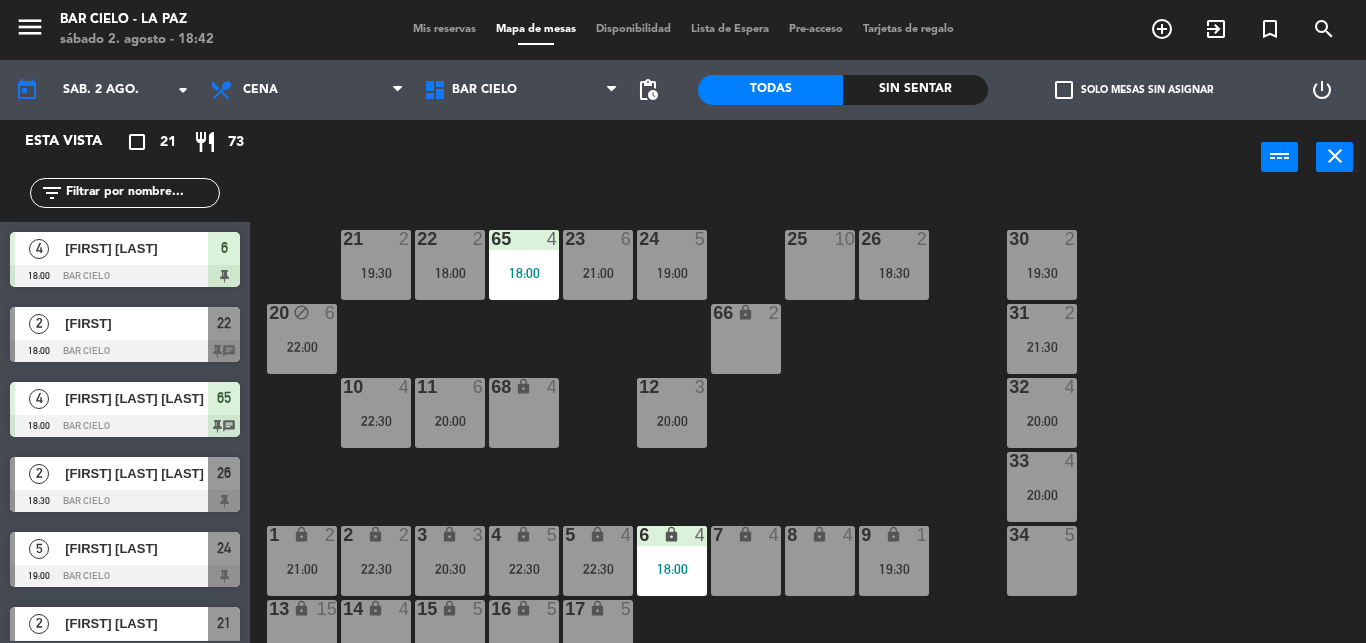 click on "21  2   19:30  22  2   18:00  23  6   21:00  24  5   19:00  25  10  26  2   18:30  30  2   19:30  65  4   18:00  20 block  6   22:00  31  2   21:30  66 lock  2  32  4   20:00  10  4   22:30  11  6   20:00  12  3   20:00  68 lock  4  33  4   20:00  34  5  1 lock  2   21:00  2 lock  2   22:30  3 lock  3   20:30  4 lock  5   22:30  5 lock  4   22:30  6 lock  4   18:00  7 lock  4  8 lock  4  9 lock  1   19:30  13 lock  15  14 lock  4  15 lock  5  16 lock  5  17 lock  5" 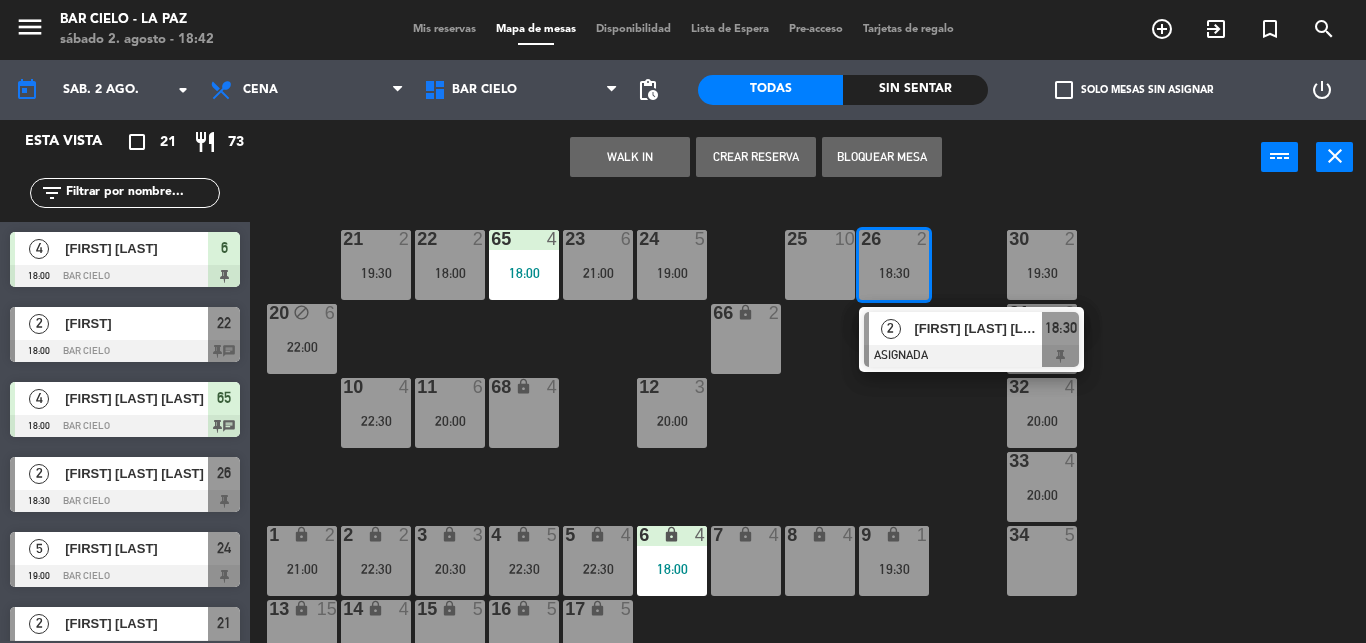click on "18:30" at bounding box center (1060, 328) 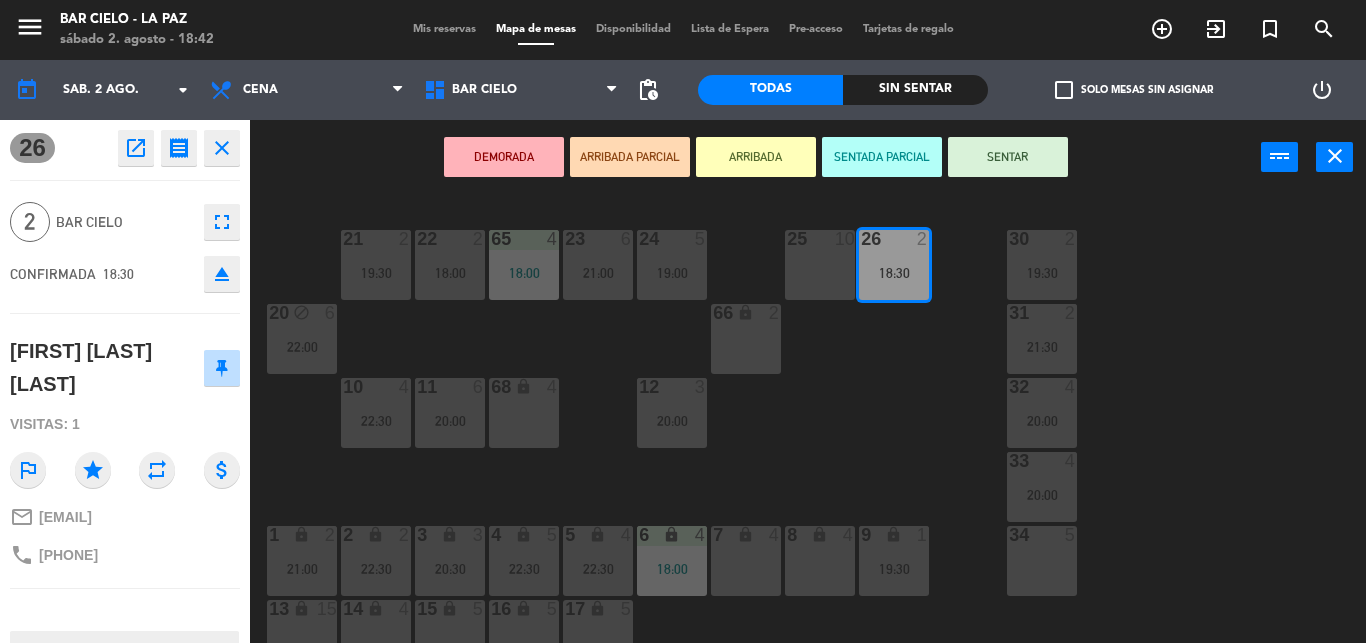 click on "SENTAR" at bounding box center (1008, 157) 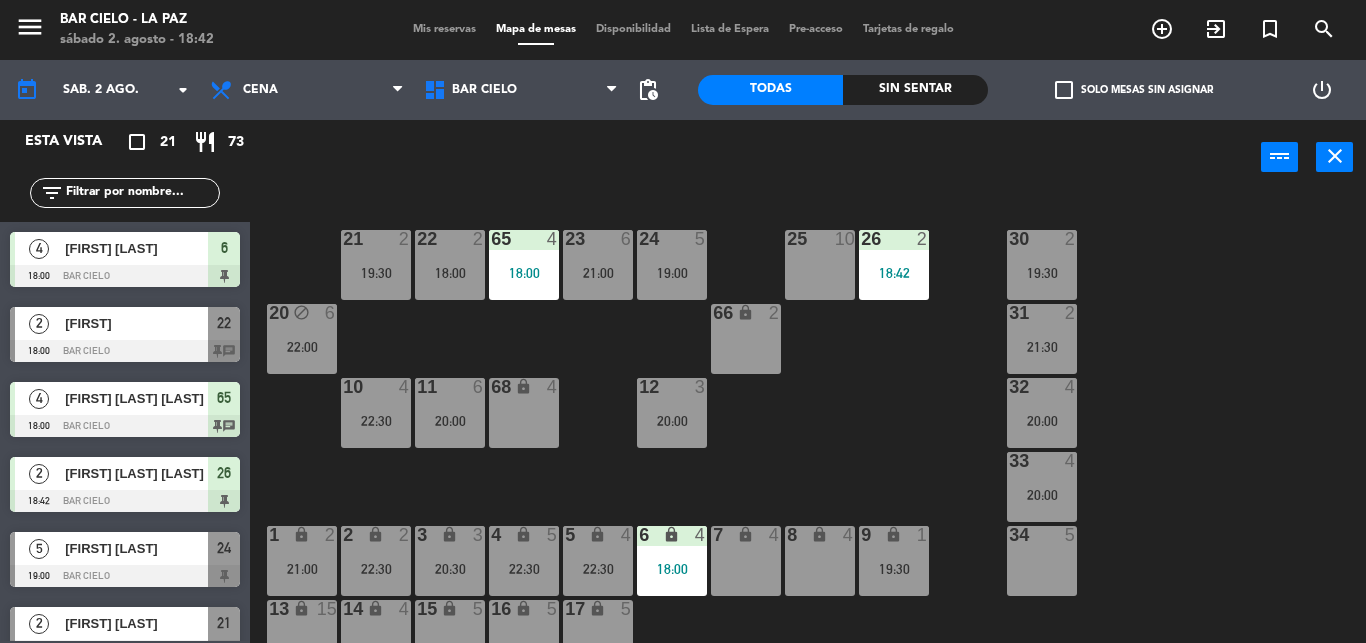 click on "20 block  6   22:00" at bounding box center (302, 339) 